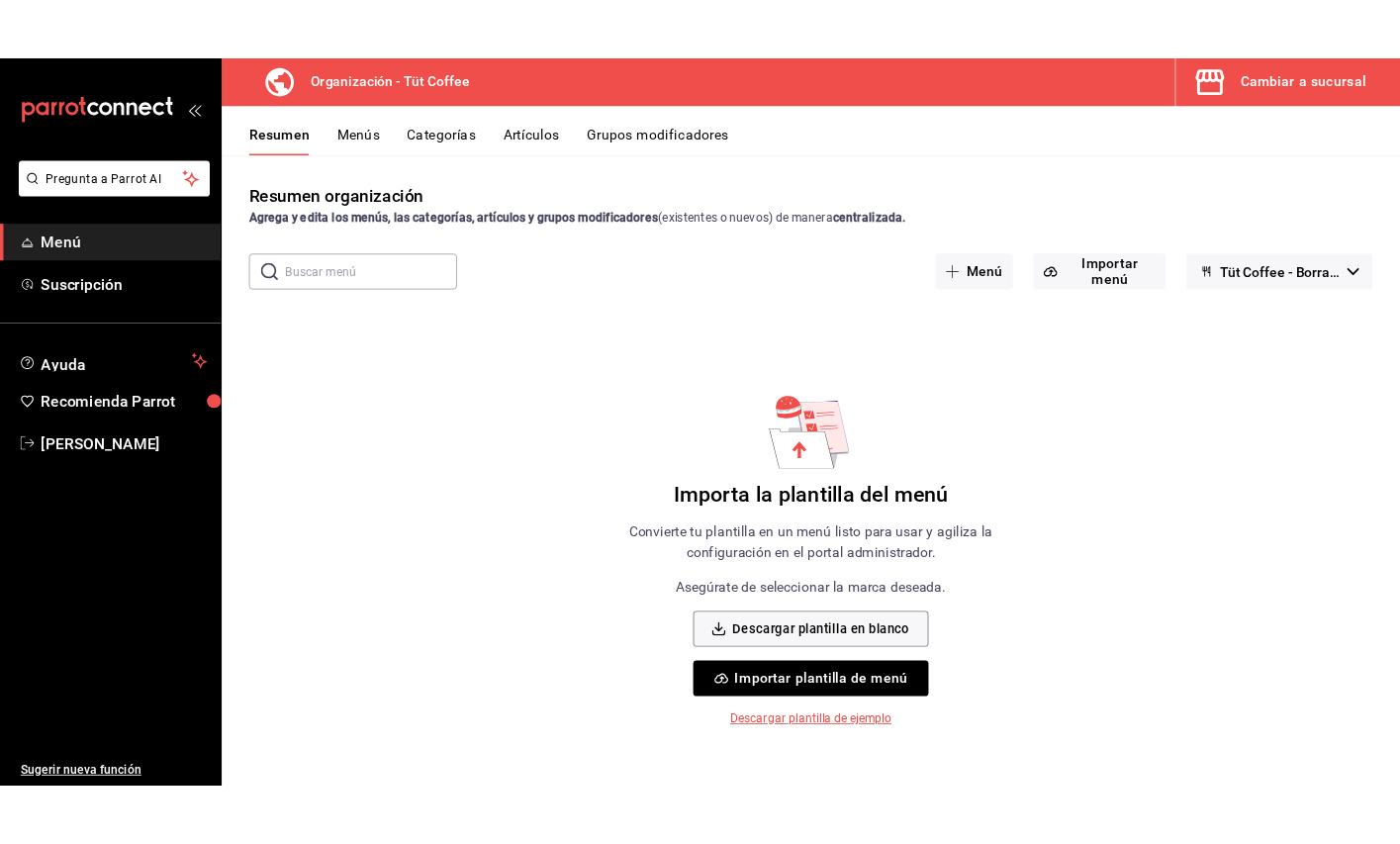 scroll, scrollTop: 0, scrollLeft: 0, axis: both 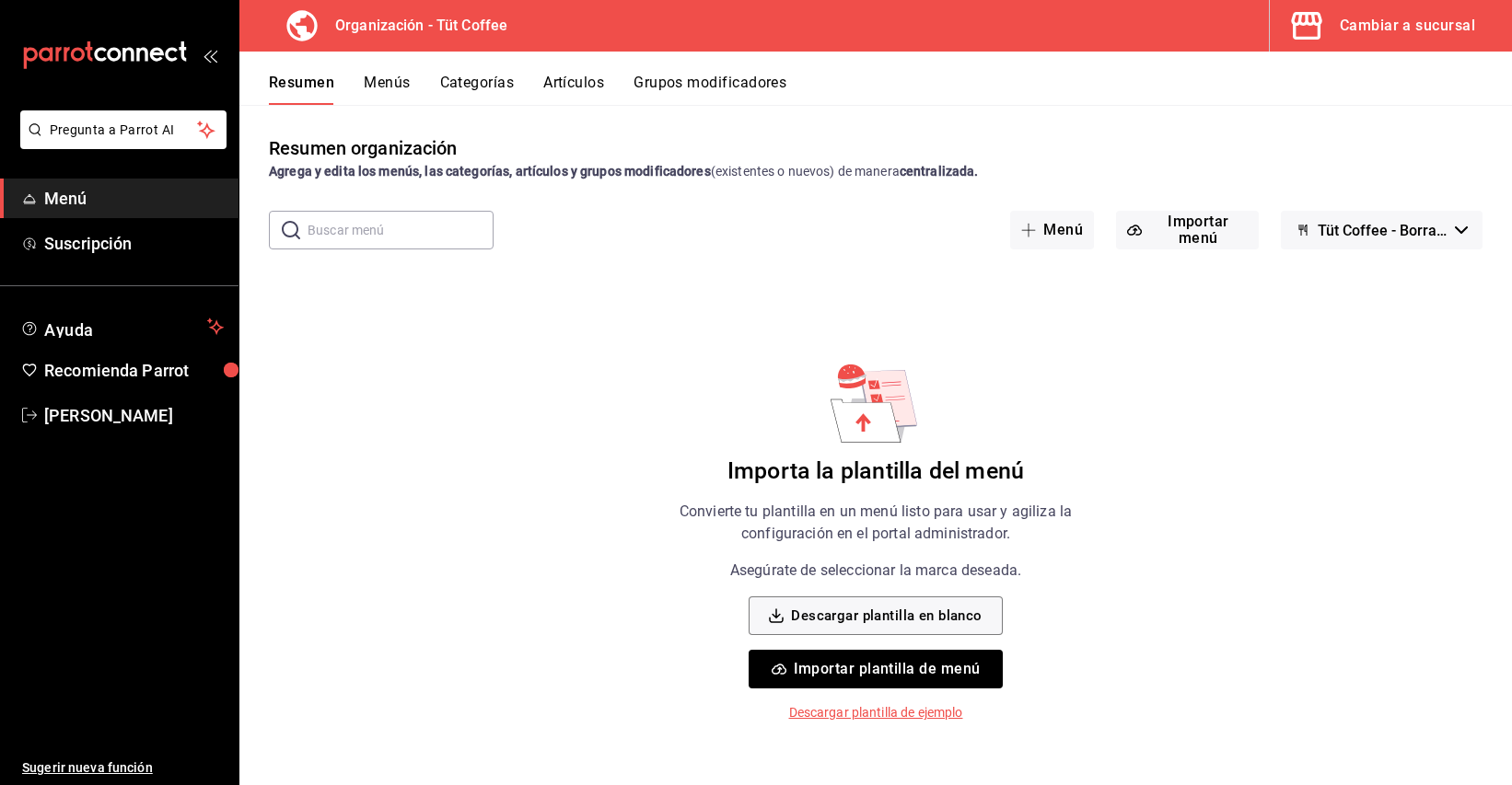 click on "Importar plantilla de menú" at bounding box center [875, 669] 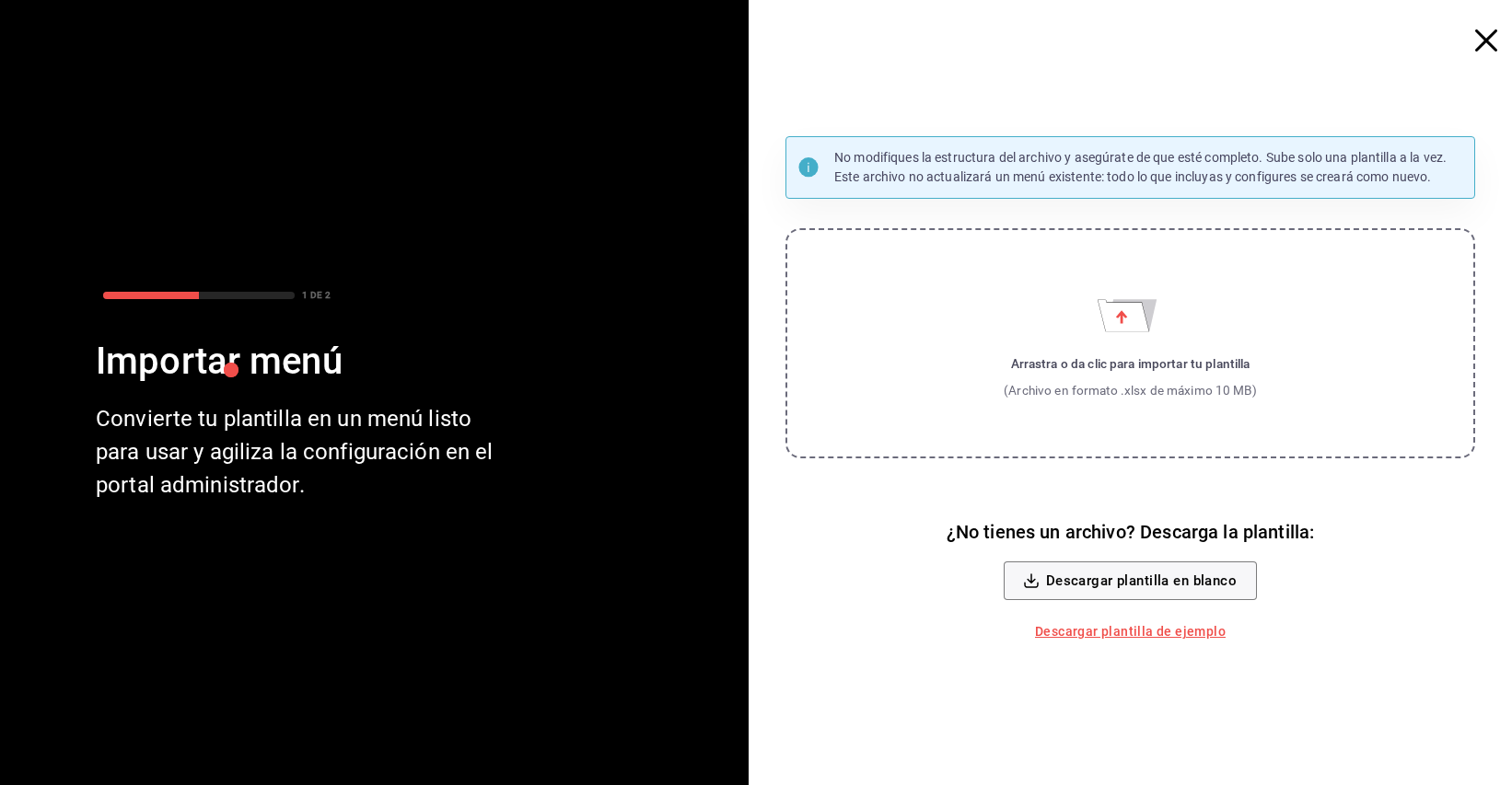 click on "Arrastra o da clic para importar tu plantilla" at bounding box center [1130, 364] 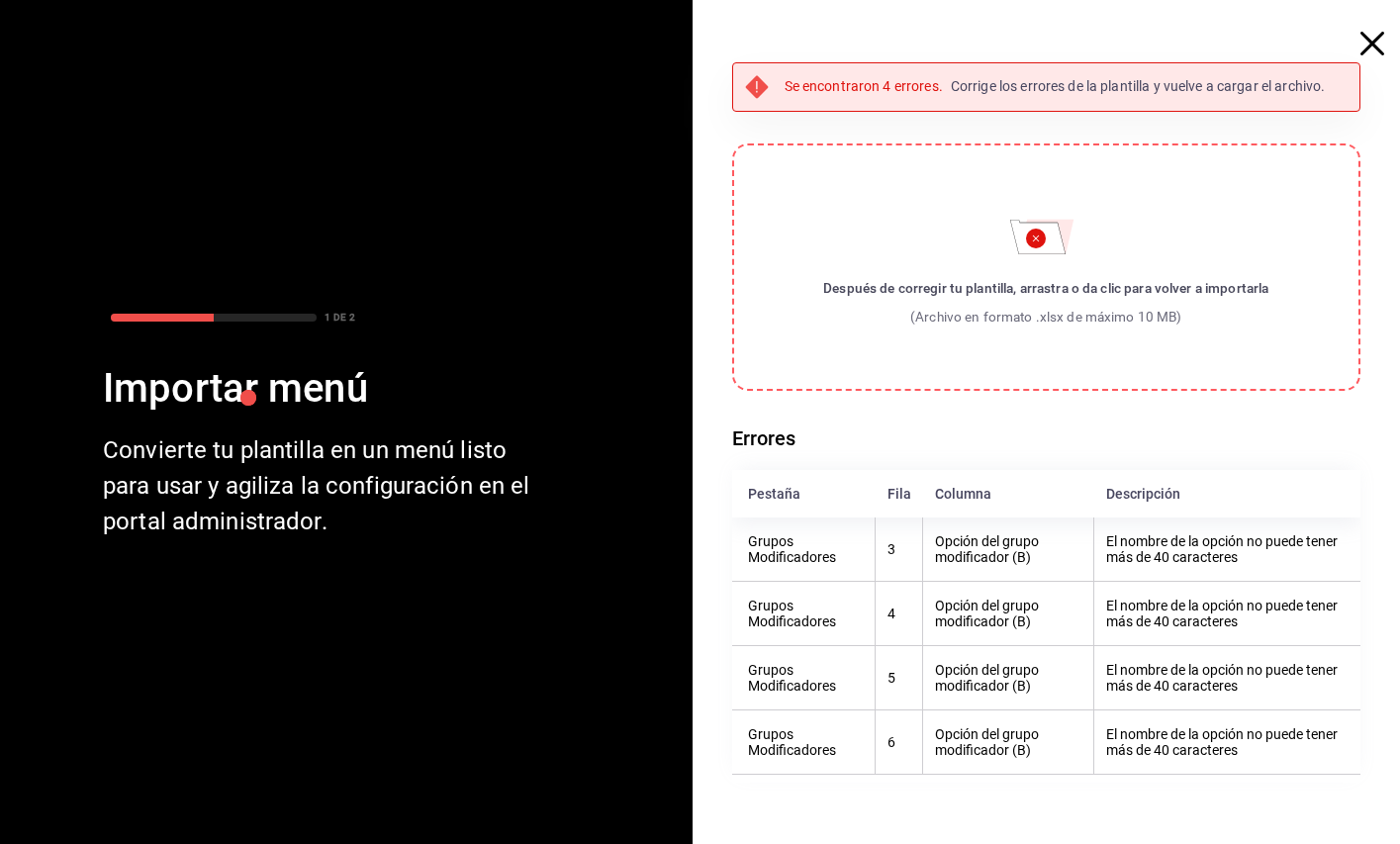 click 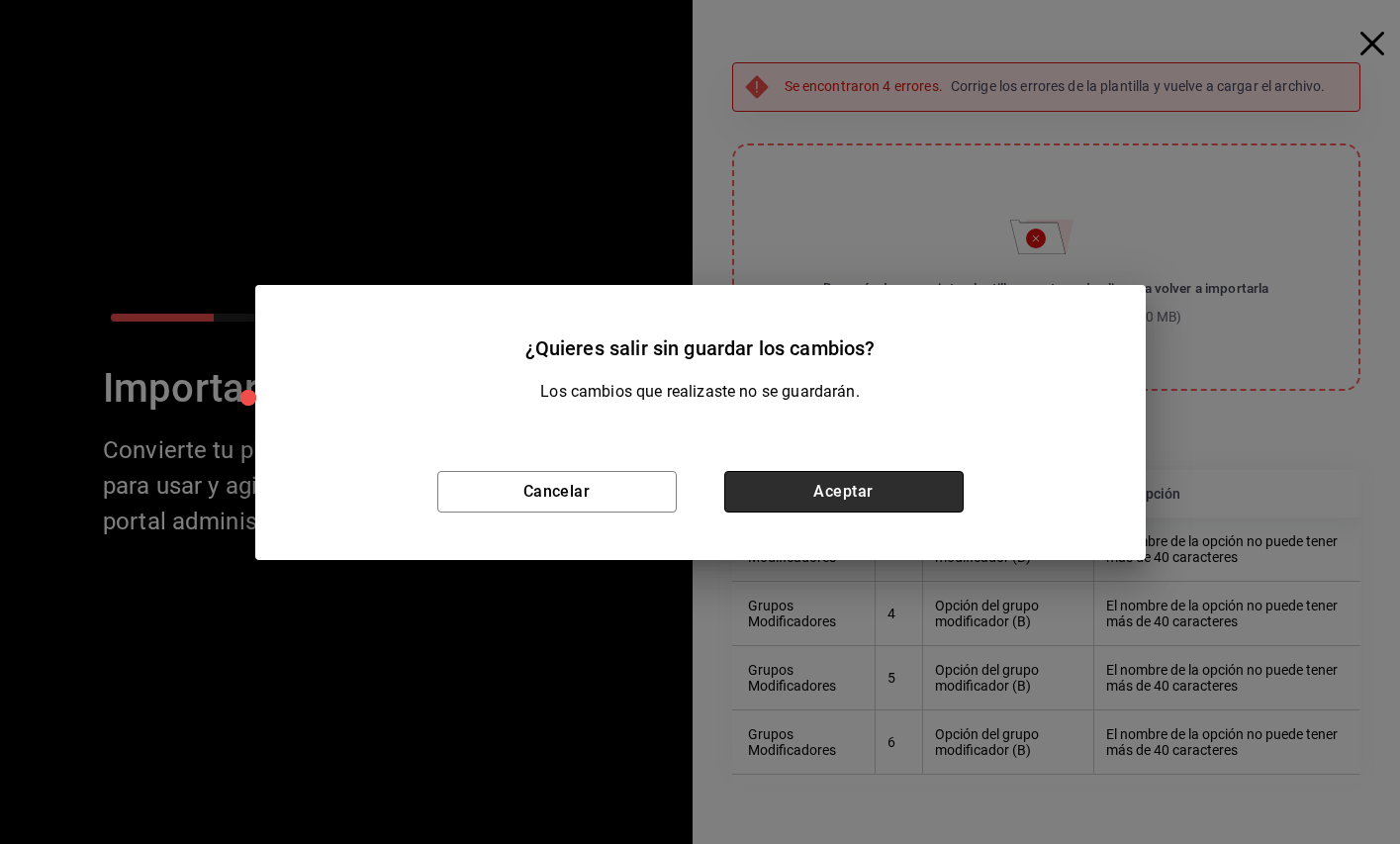 click on "Aceptar" at bounding box center [844, 492] 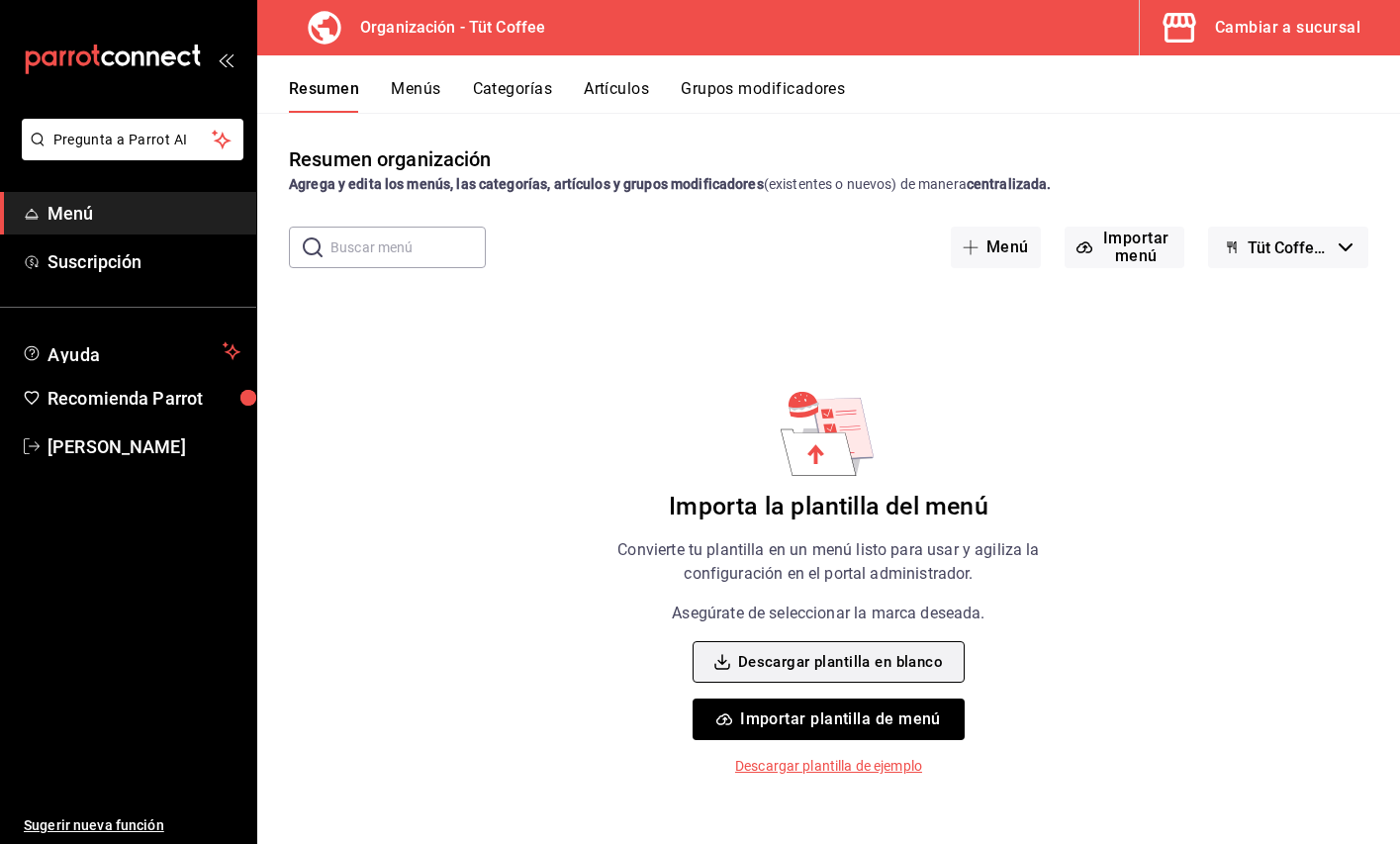 click on "Descargar plantilla en blanco" at bounding box center (828, 662) 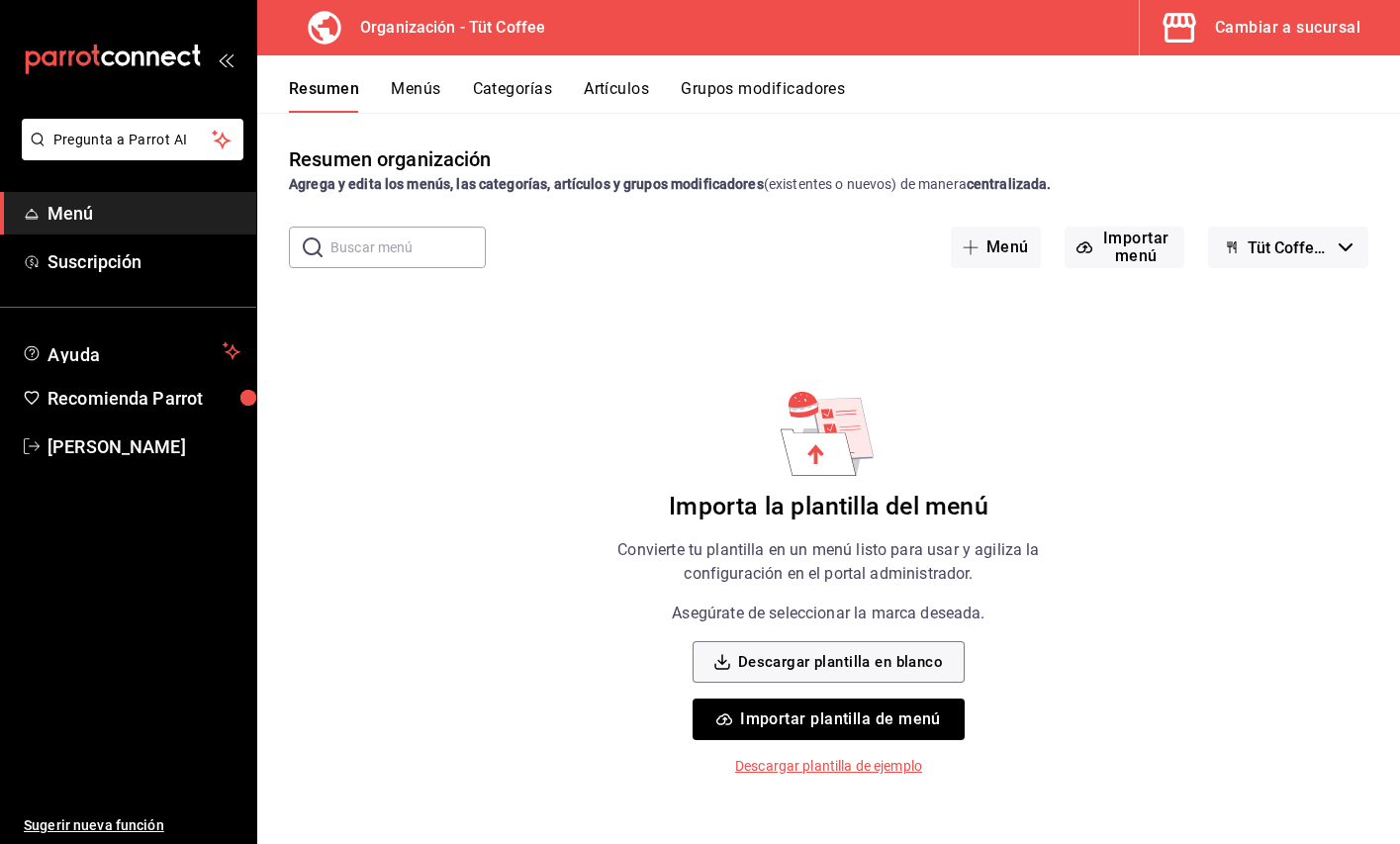 click on "Importar plantilla de menú" at bounding box center (828, 719) 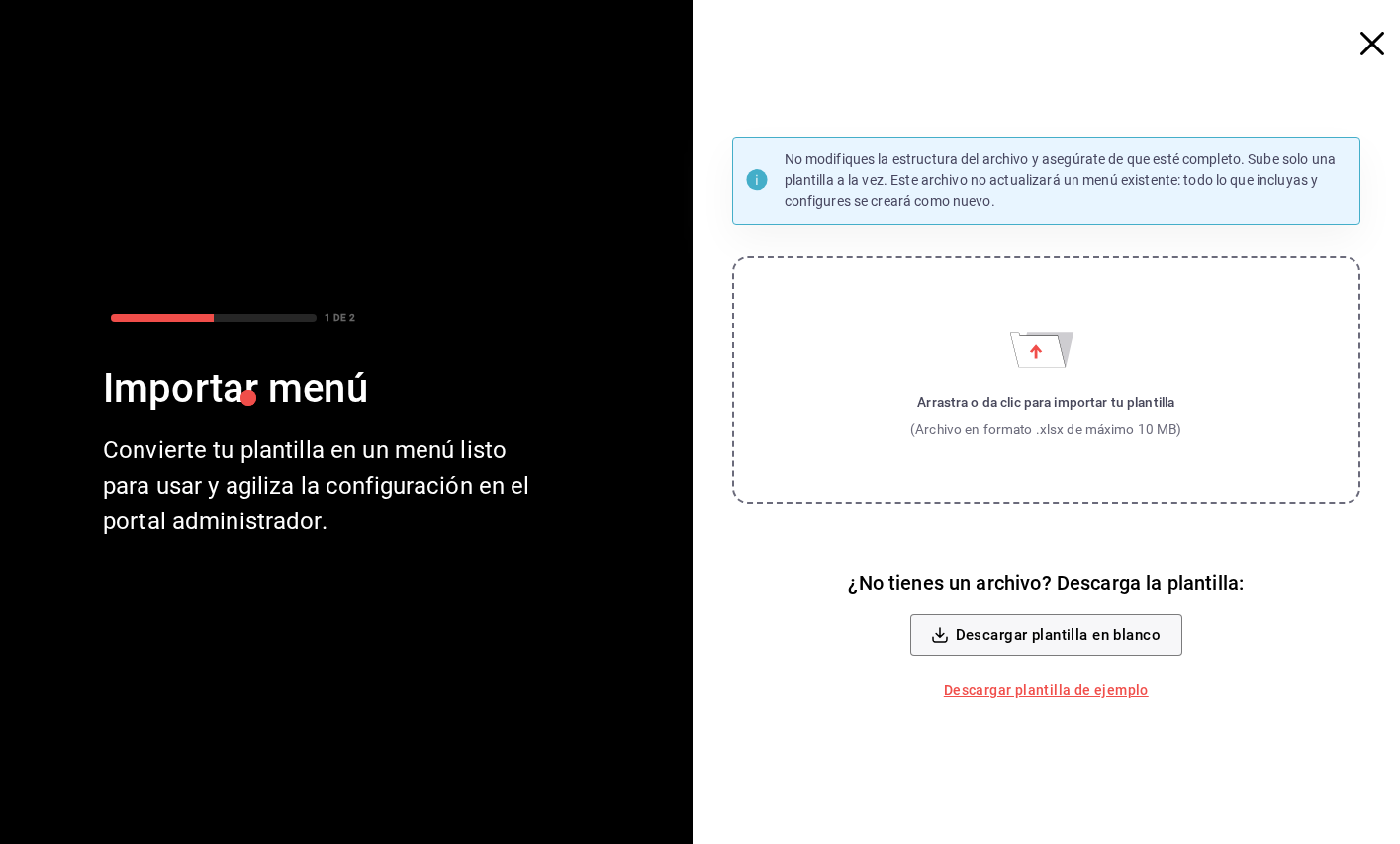 click 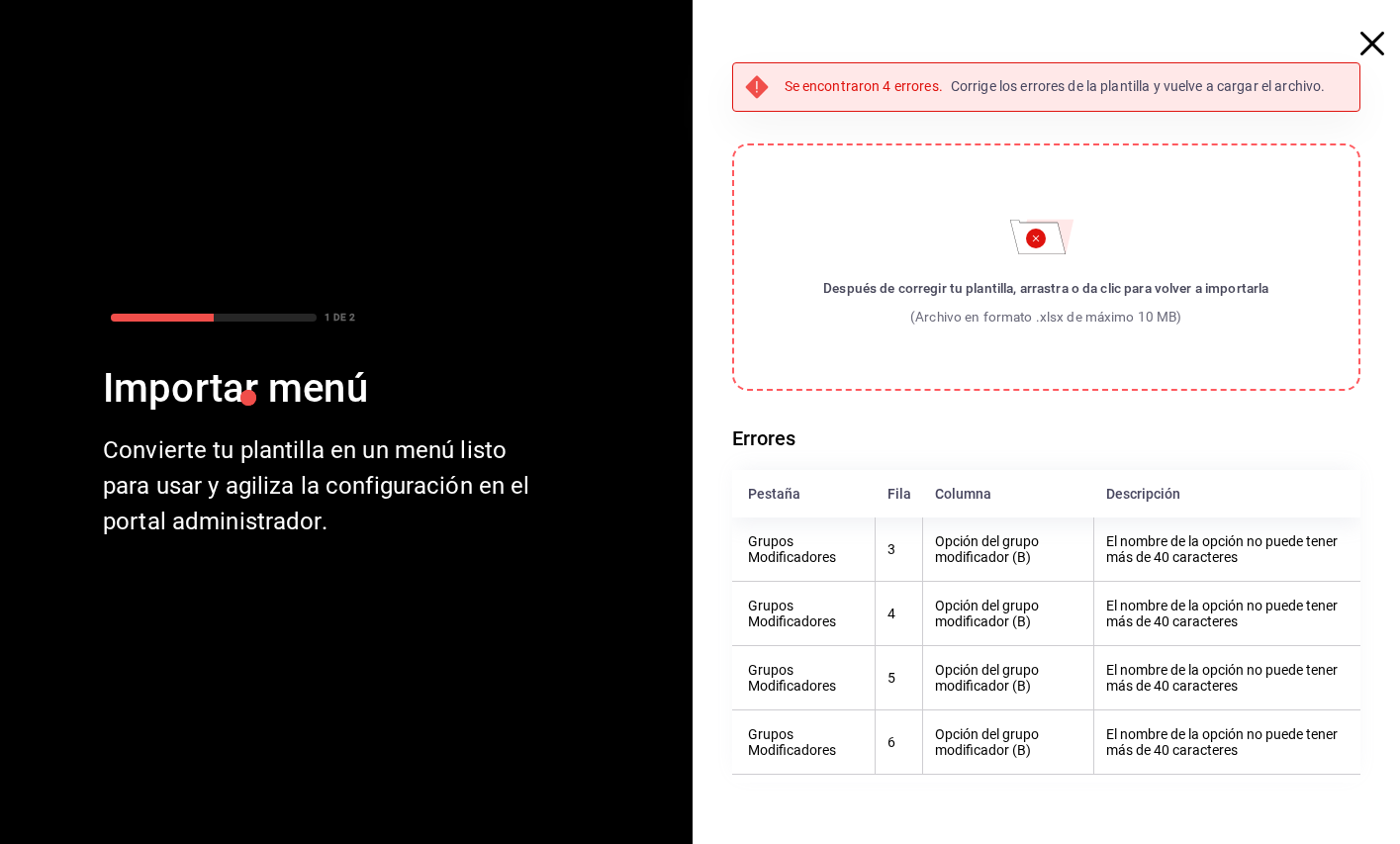 click on "Errores" at bounding box center (1047, 438) 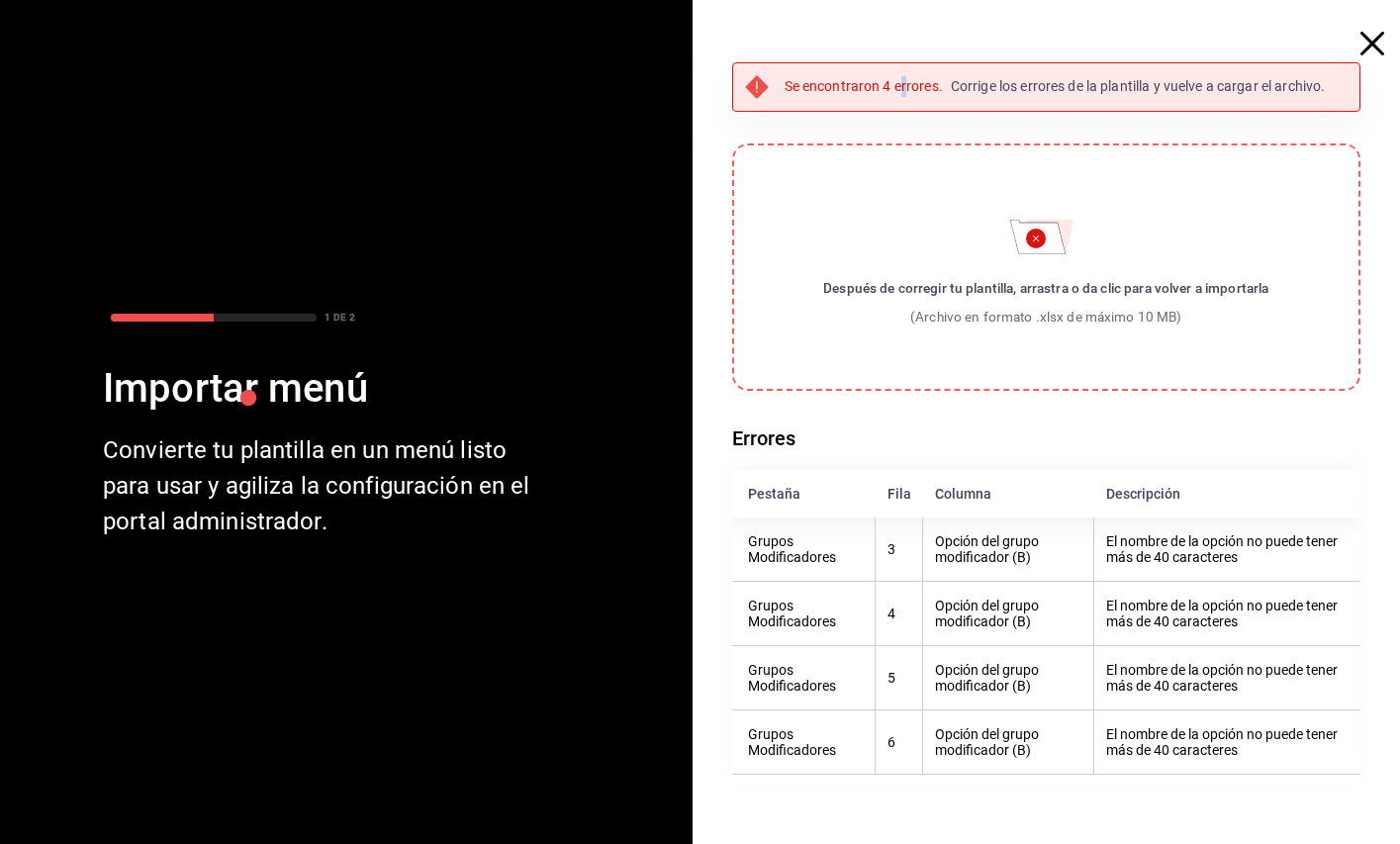 click on "Se encontraron 4 errores." at bounding box center (864, 86) 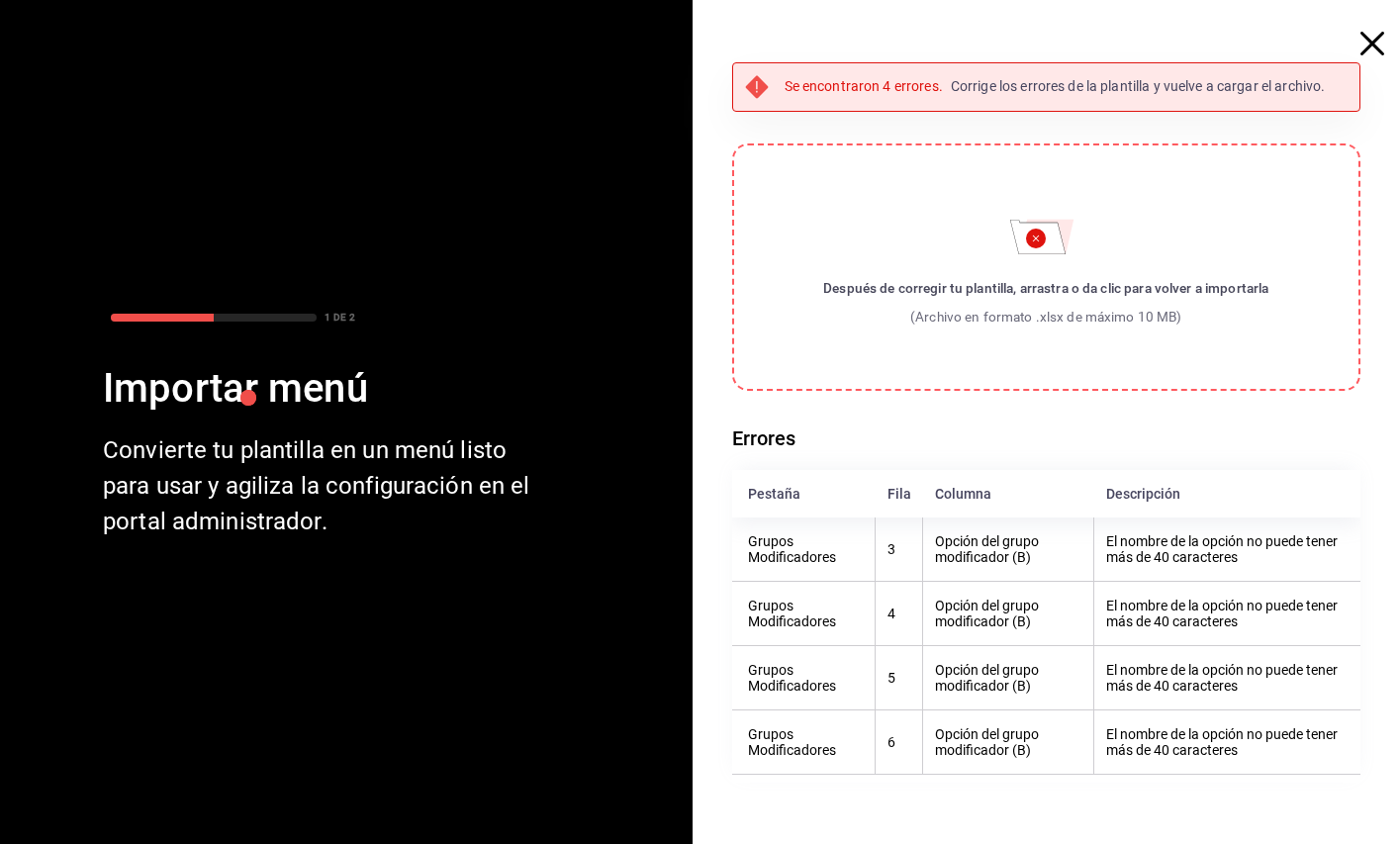 click on "Pestaña" at bounding box center [803, 494] 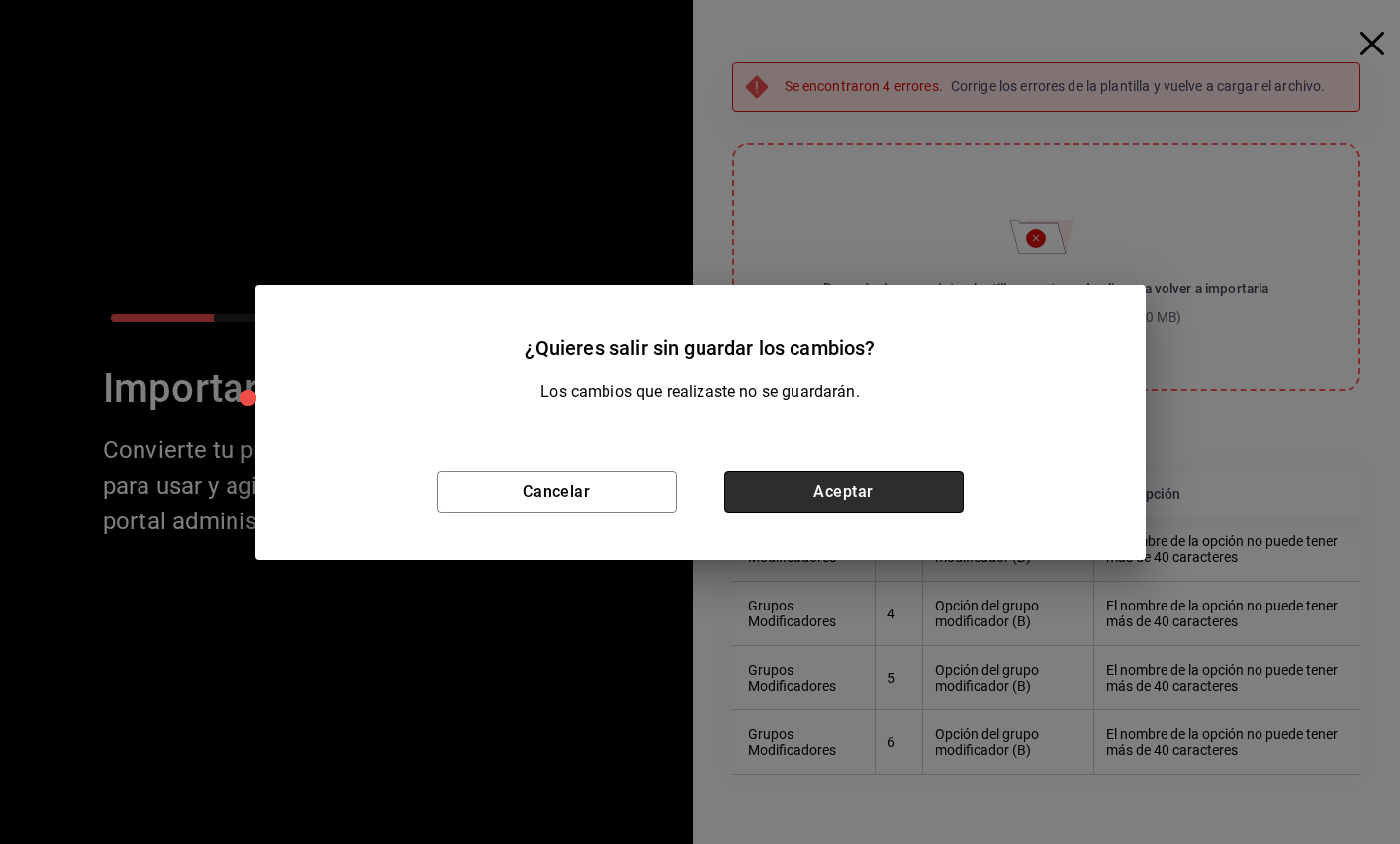 click on "Aceptar" at bounding box center [844, 492] 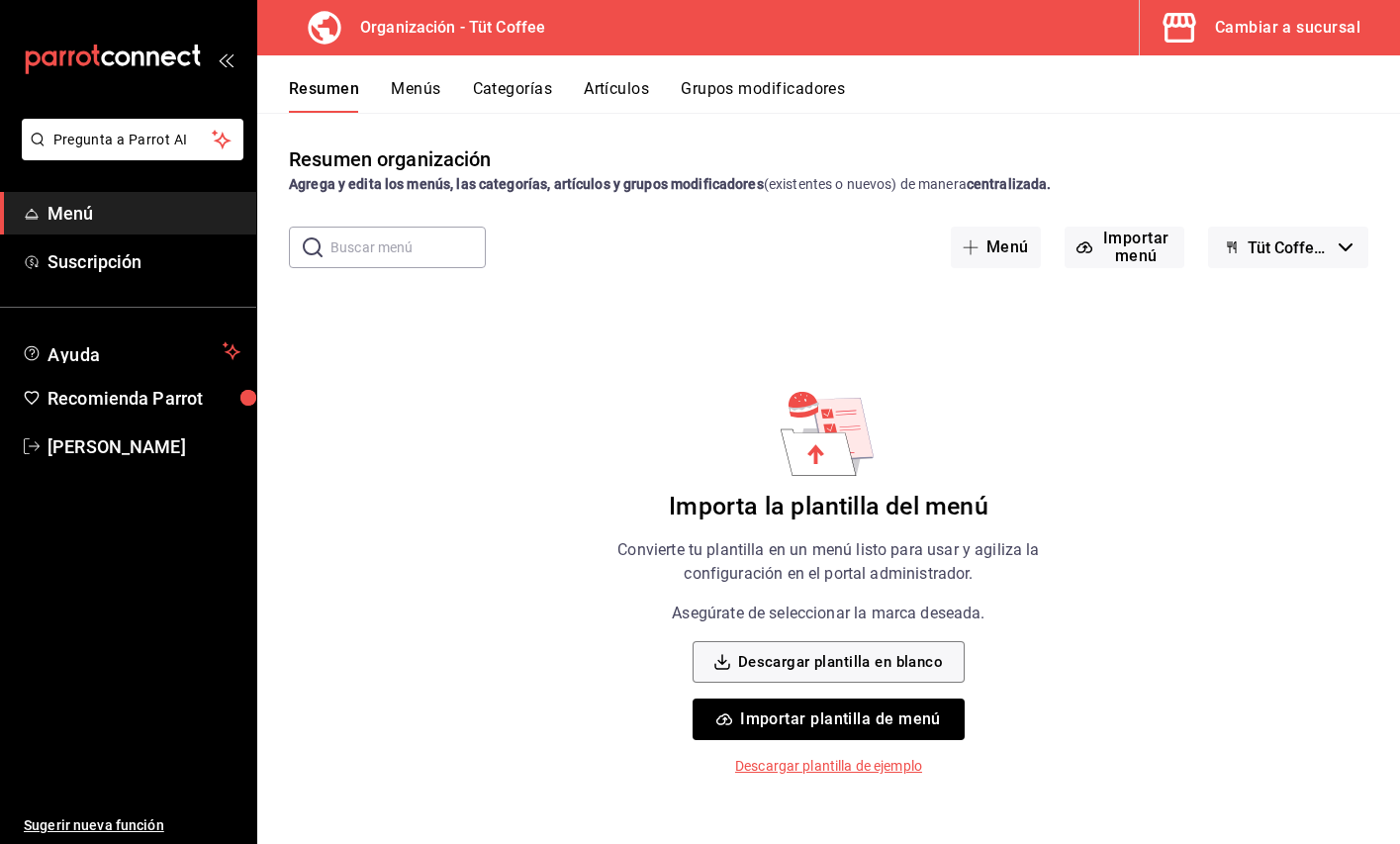 click on "Importar plantilla de menú" at bounding box center [828, 719] 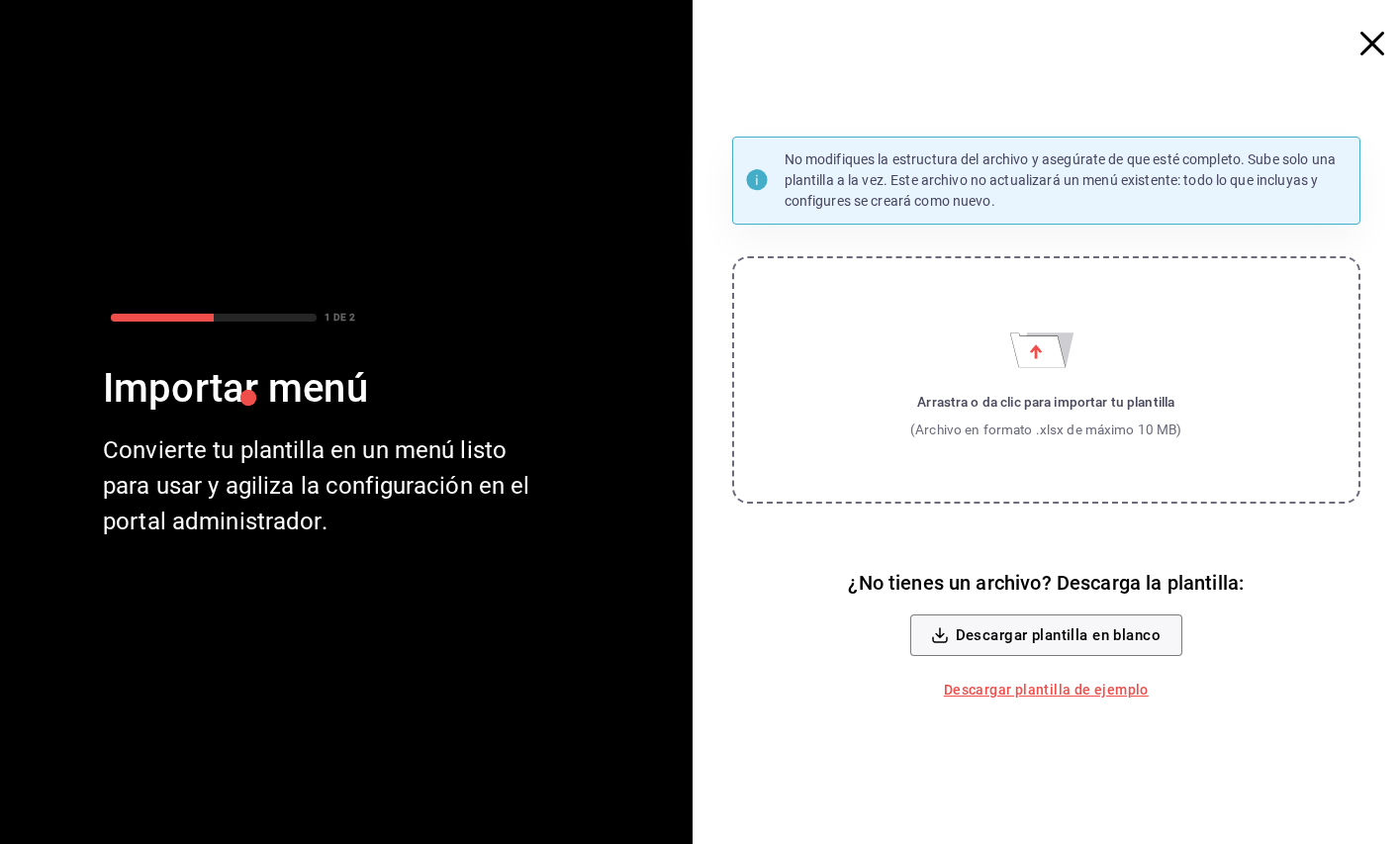 click on "Arrastra o da clic para importar tu plantilla (Archivo en formato .xlsx de máximo 10 MB)" at bounding box center [1047, 380] 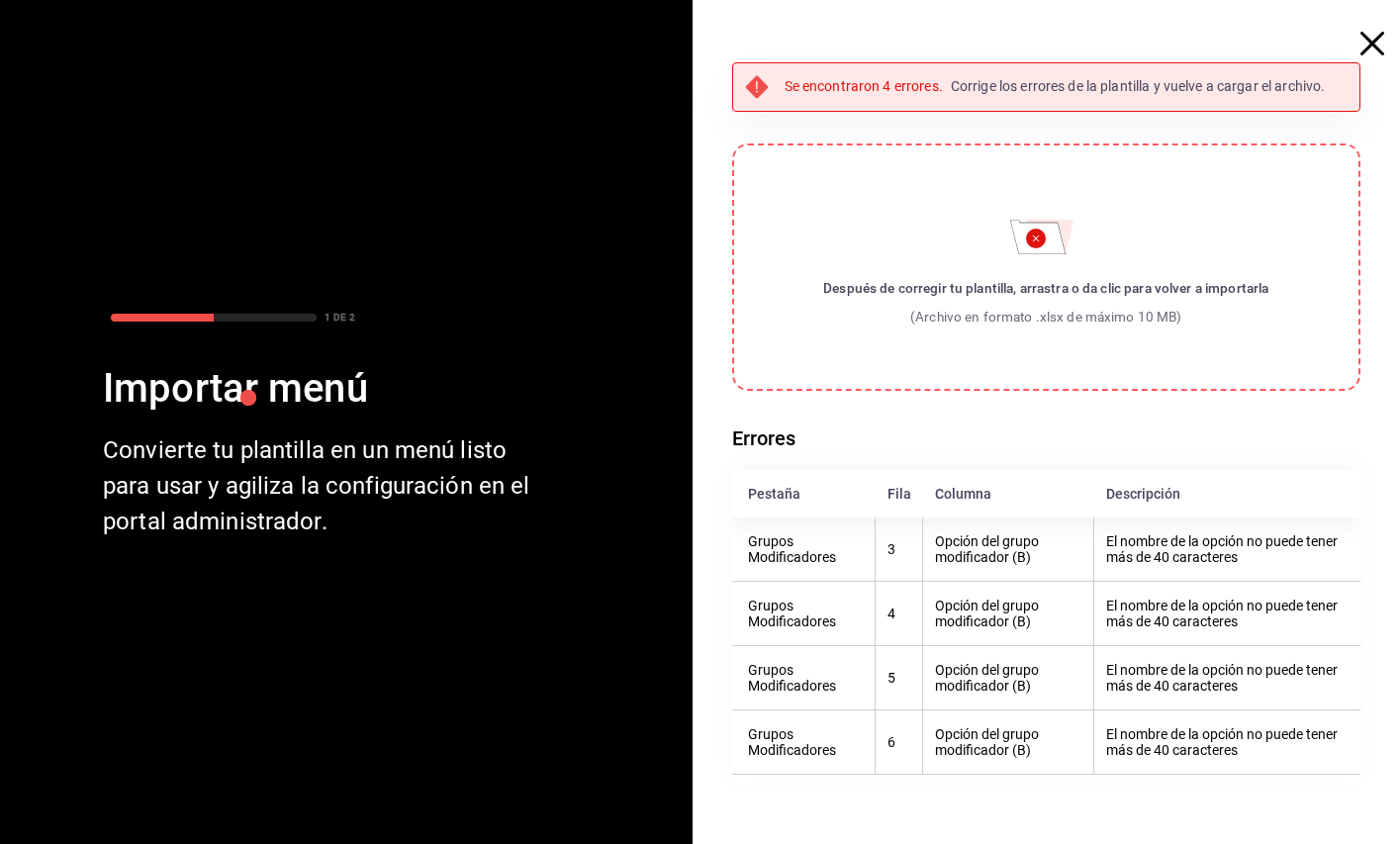 click 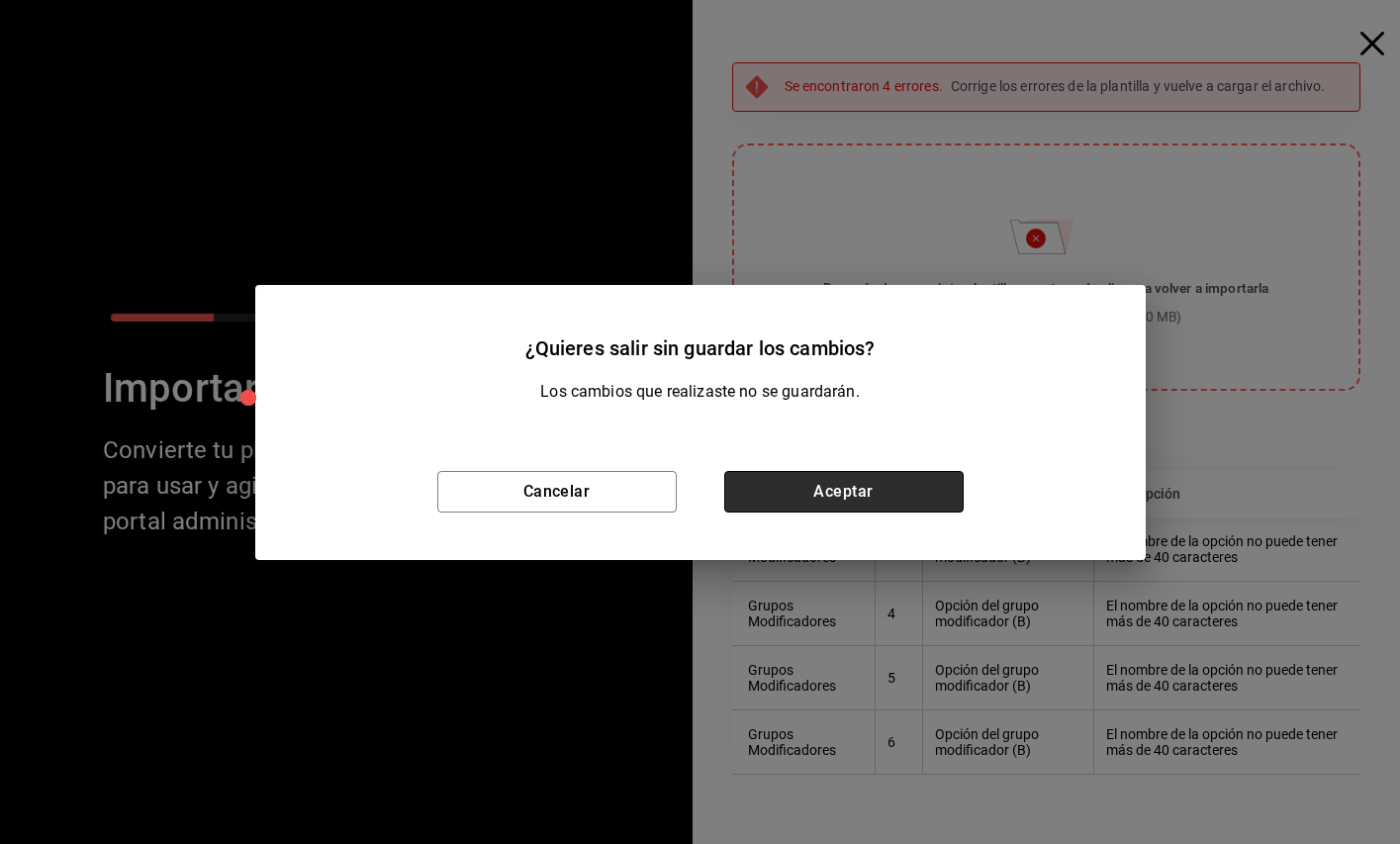 click on "Aceptar" at bounding box center [844, 492] 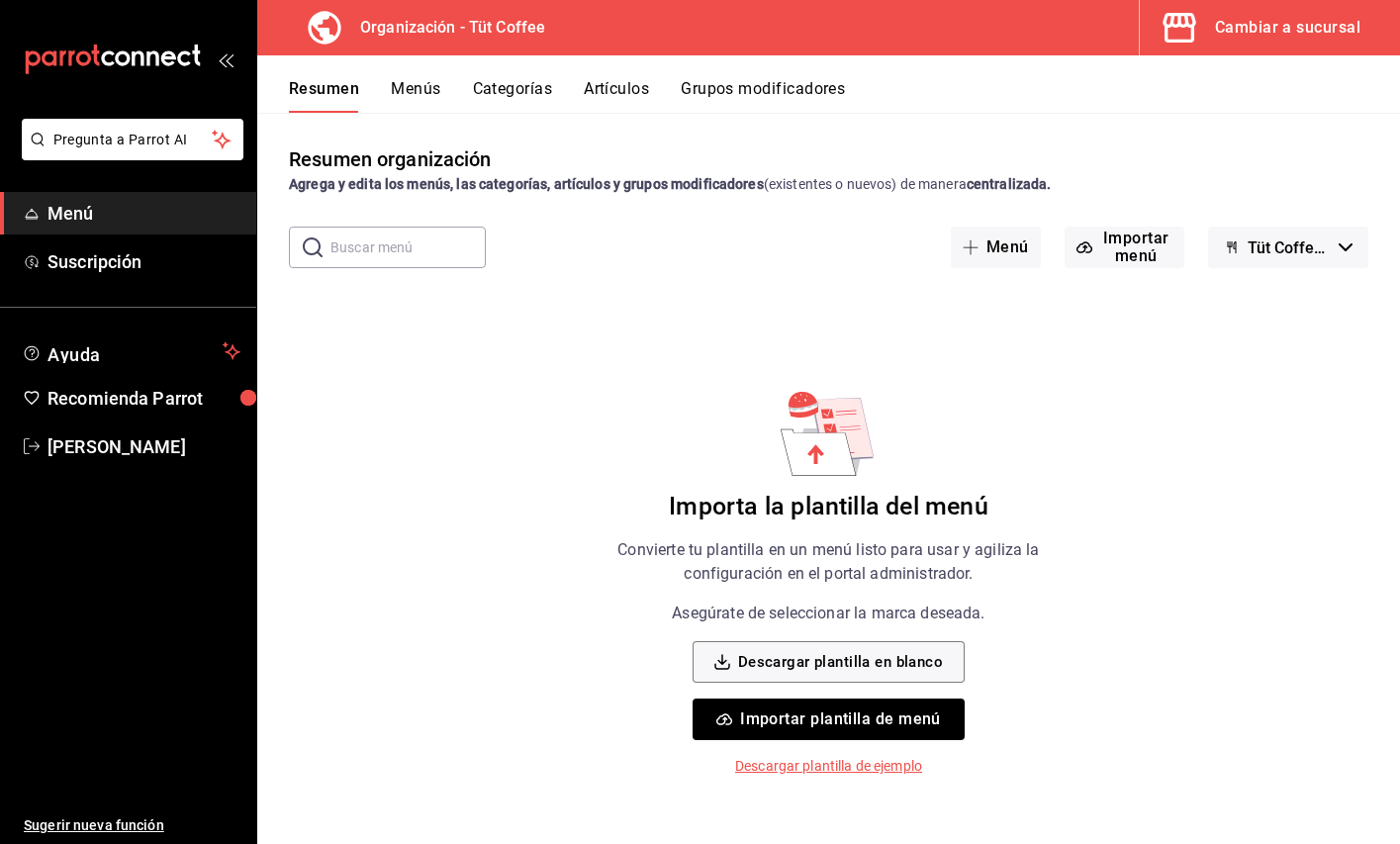 click on "Grupos modificadores" at bounding box center [763, 96] 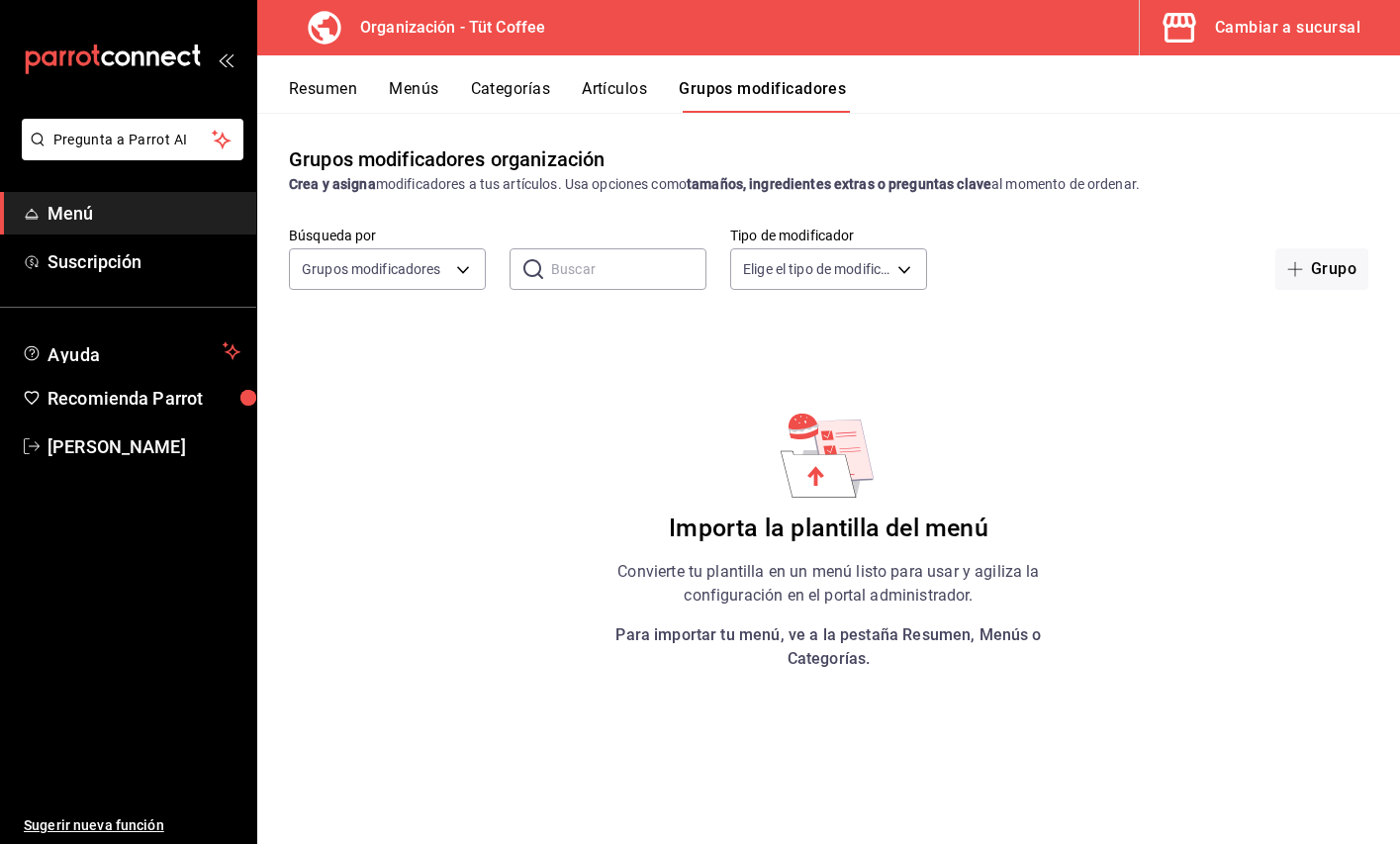 click 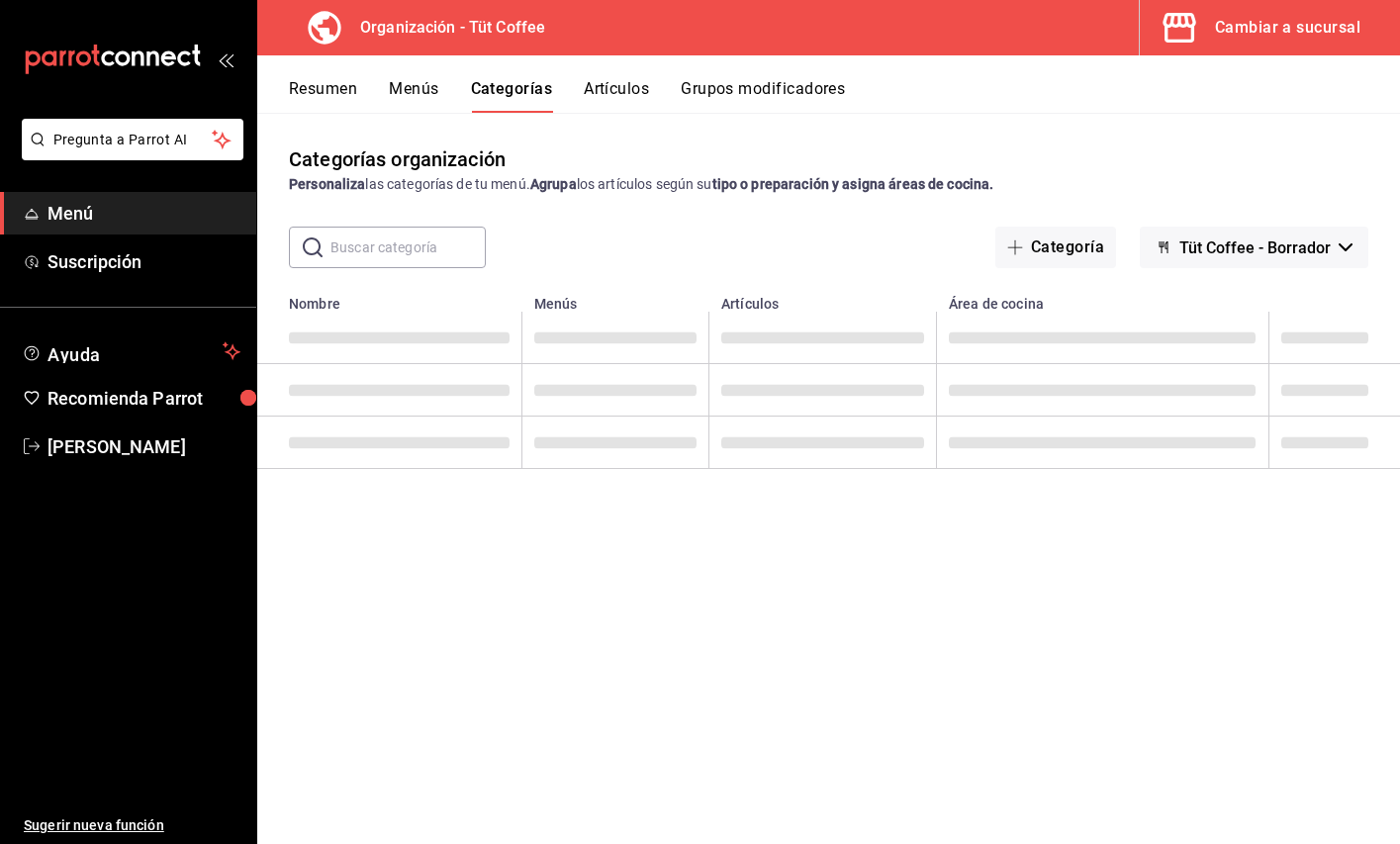 click on "Artículos" at bounding box center [616, 96] 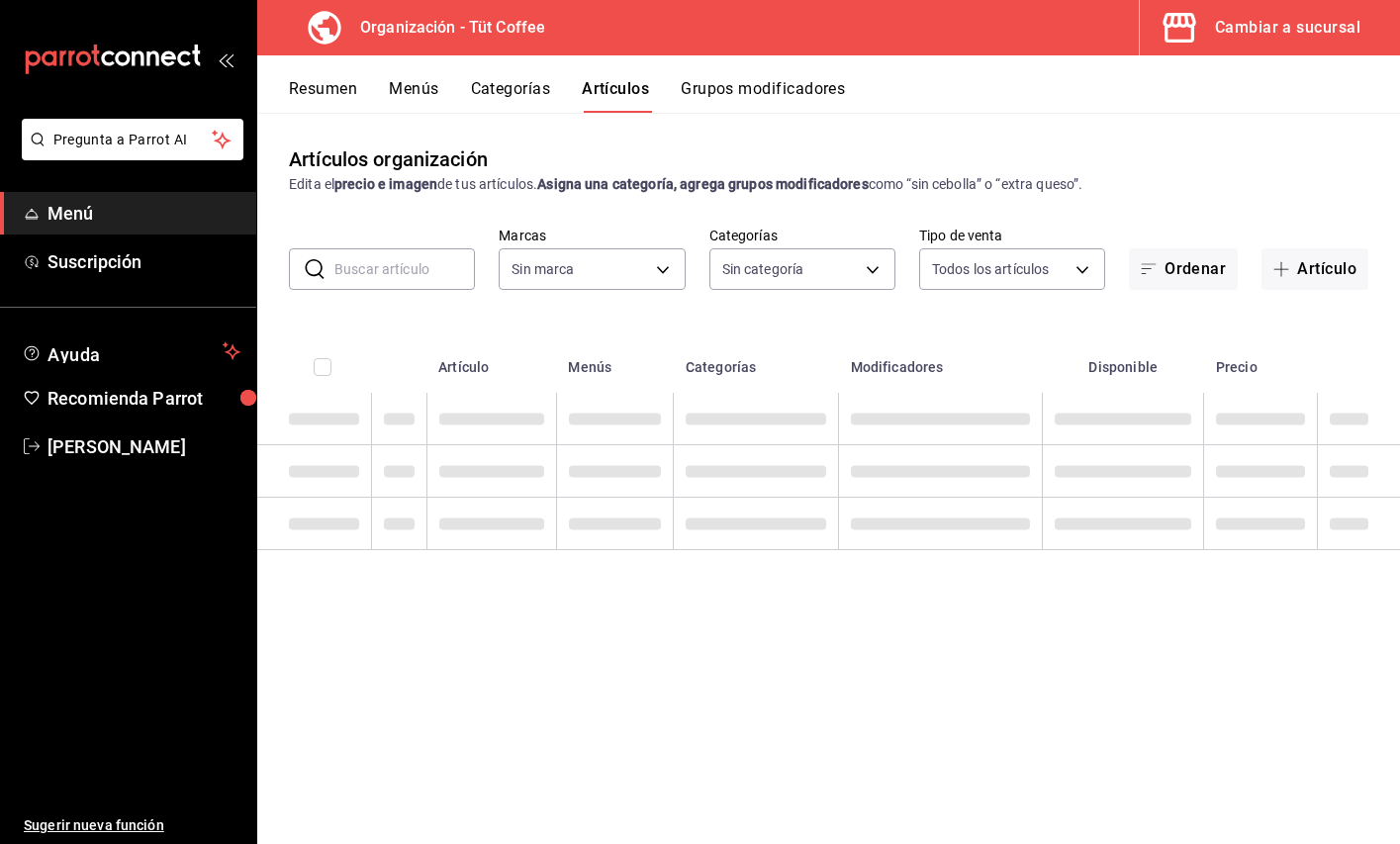 click on "Resumen" at bounding box center [323, 96] 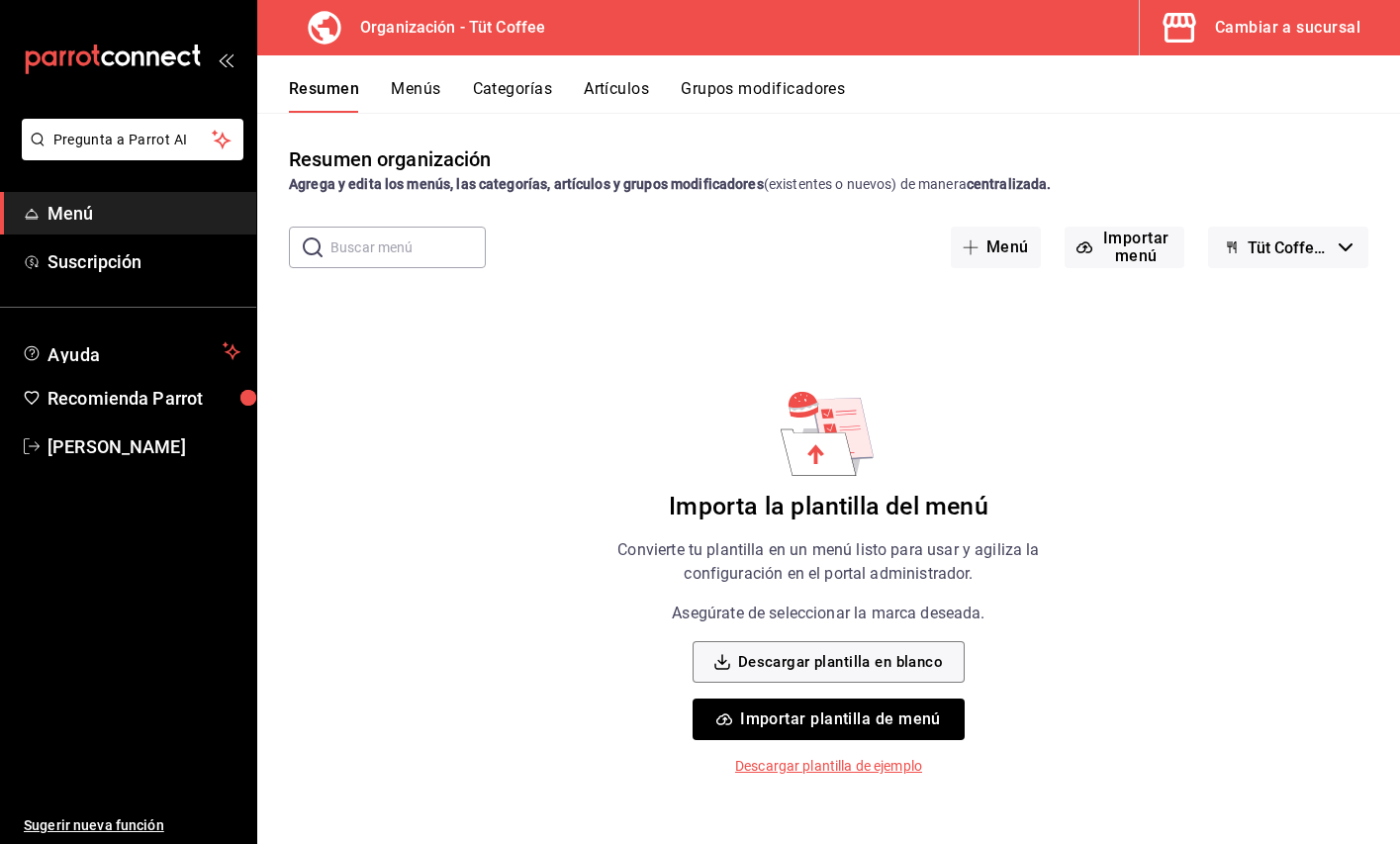 click at bounding box center (128, 59) 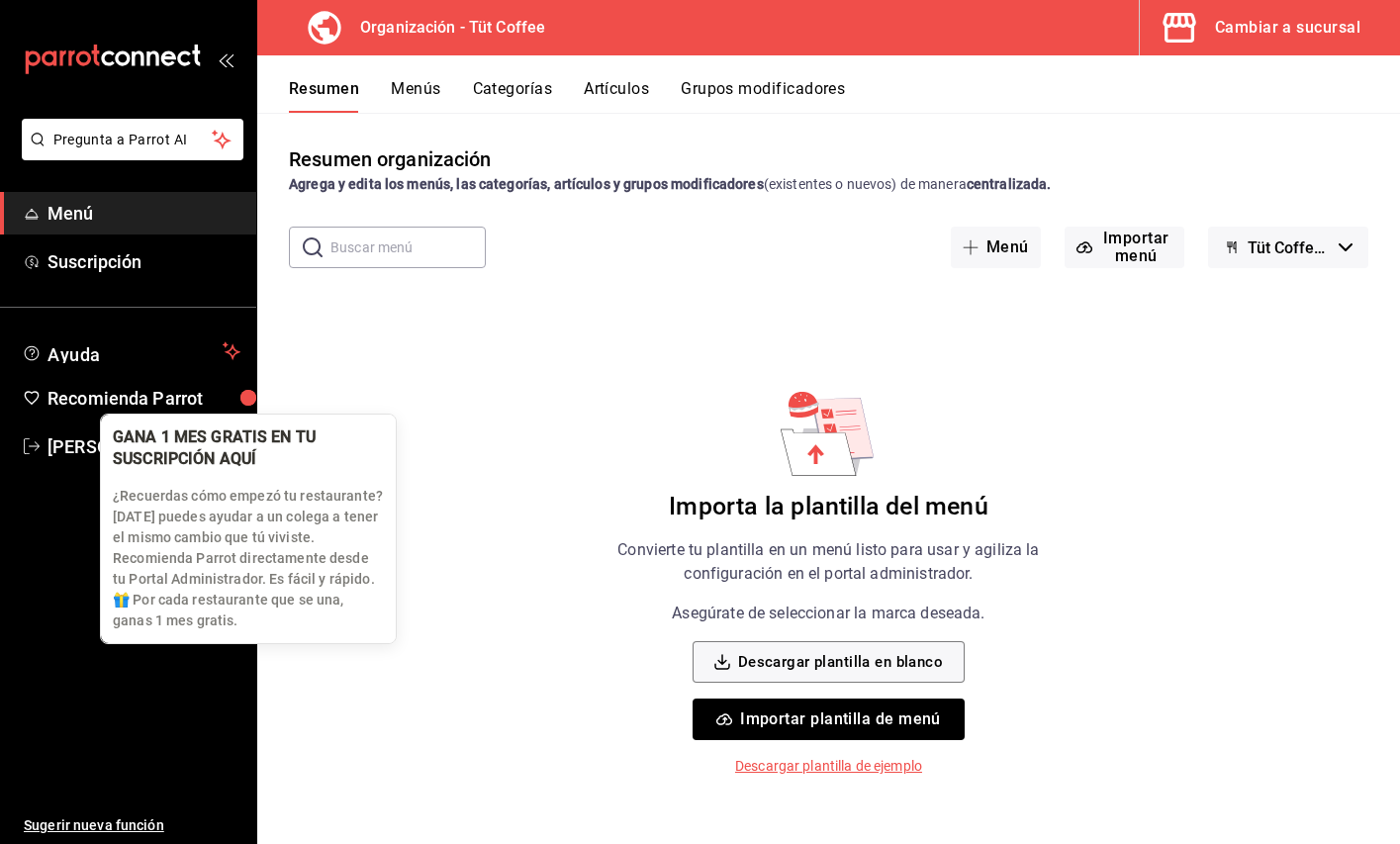 click at bounding box center (248, 398) 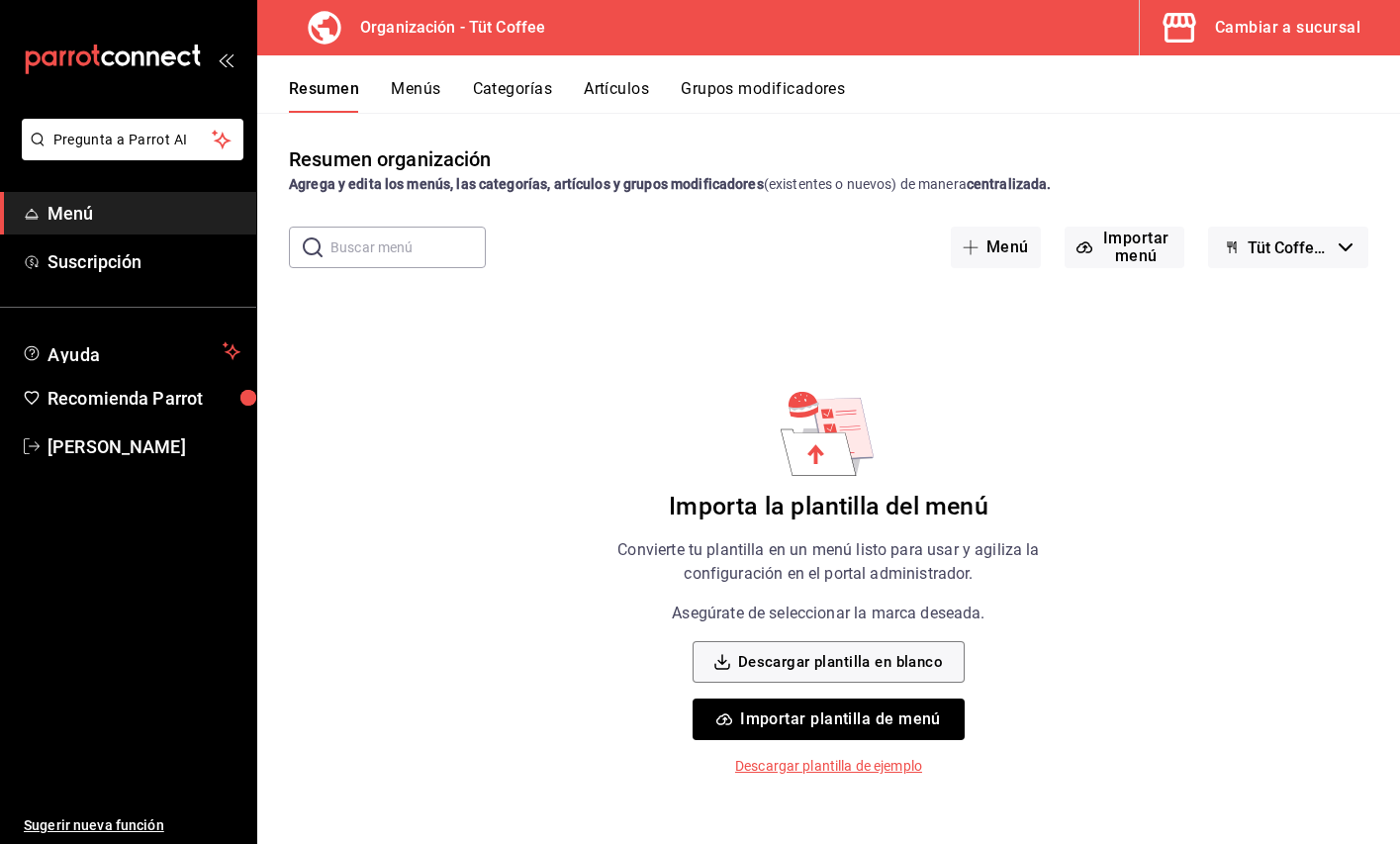 click on "Cambiar a sucursal" at bounding box center (1287, 28) 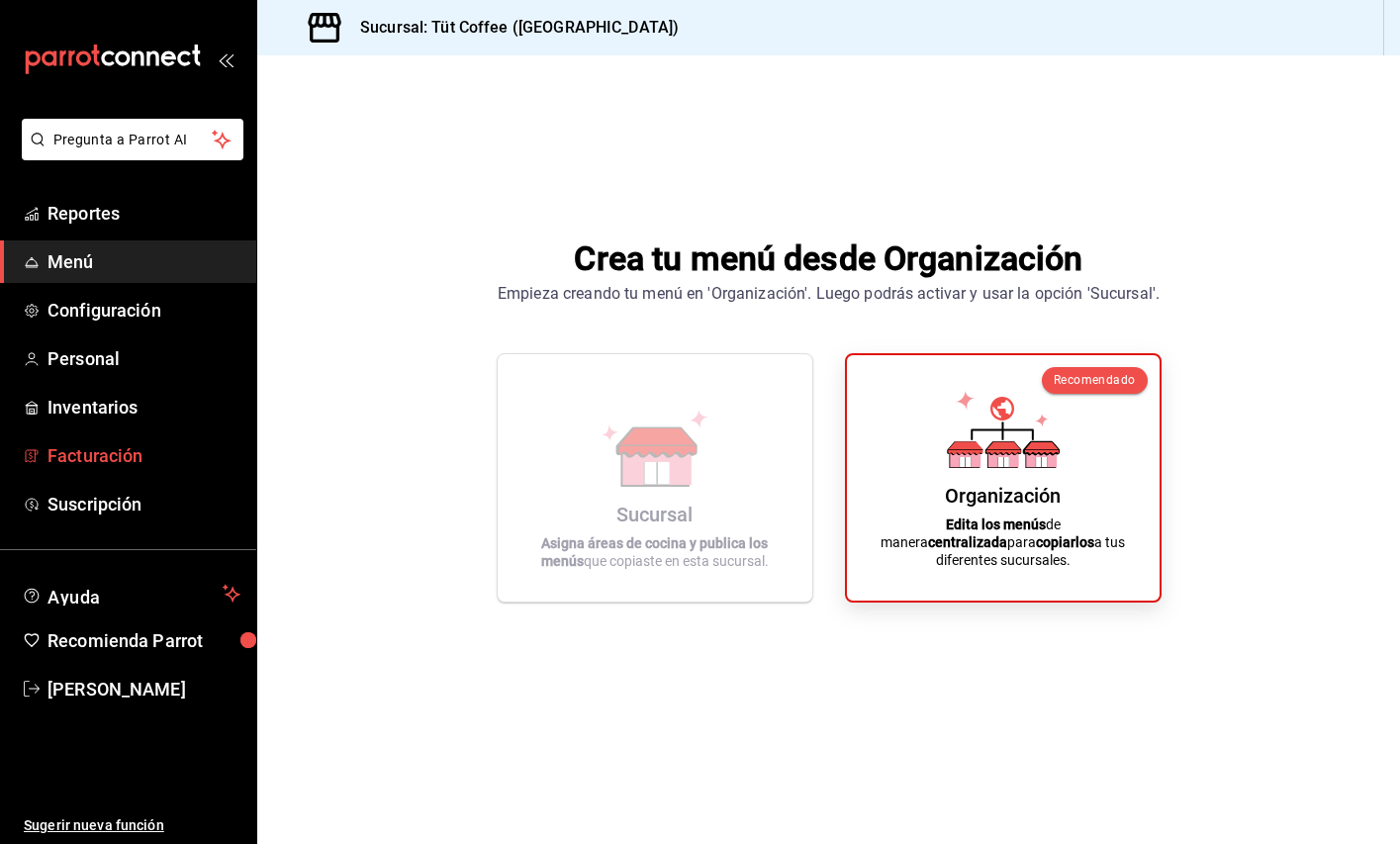 click on "Facturación" at bounding box center [143, 455] 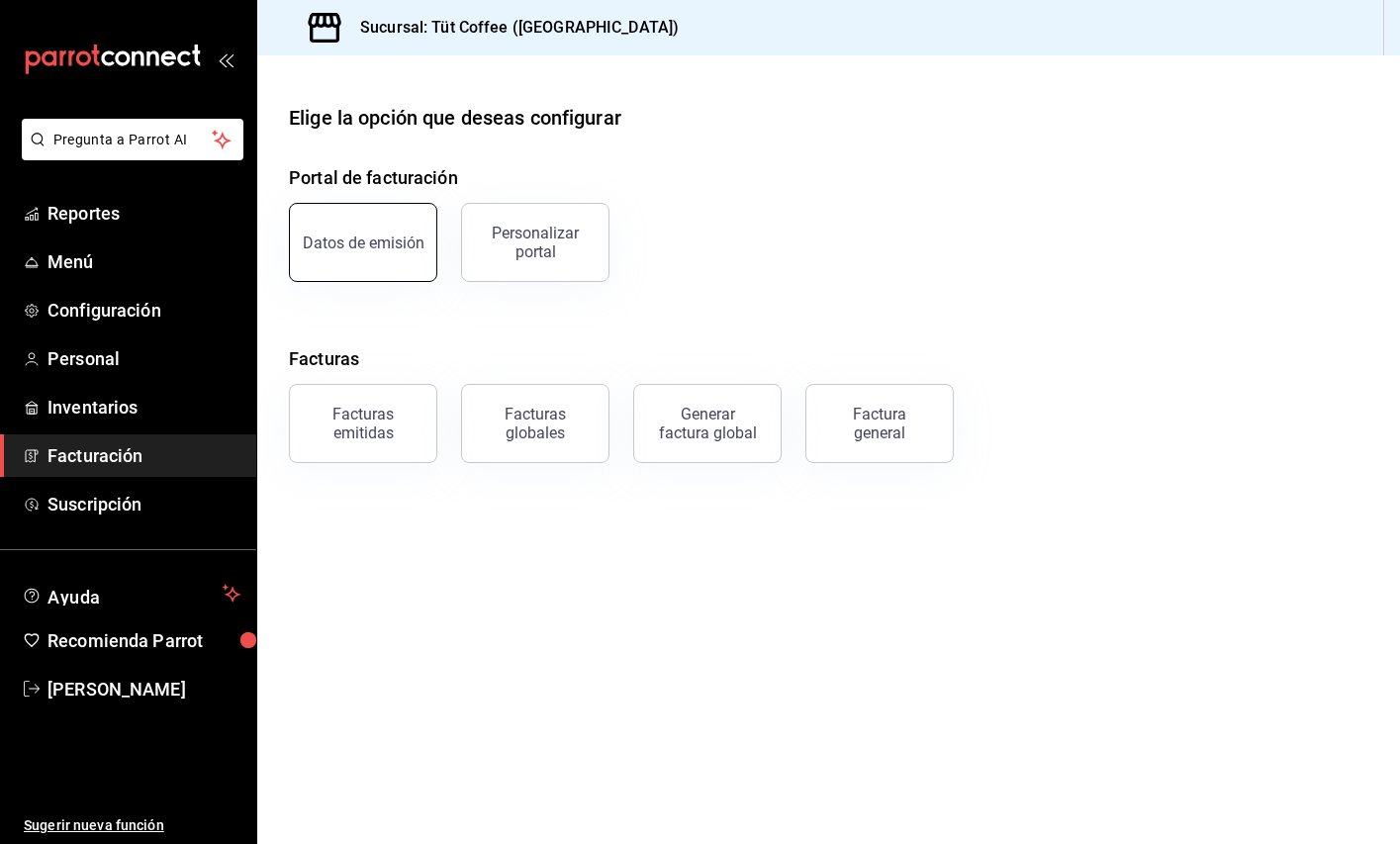 click on "Datos de emisión" at bounding box center (363, 242) 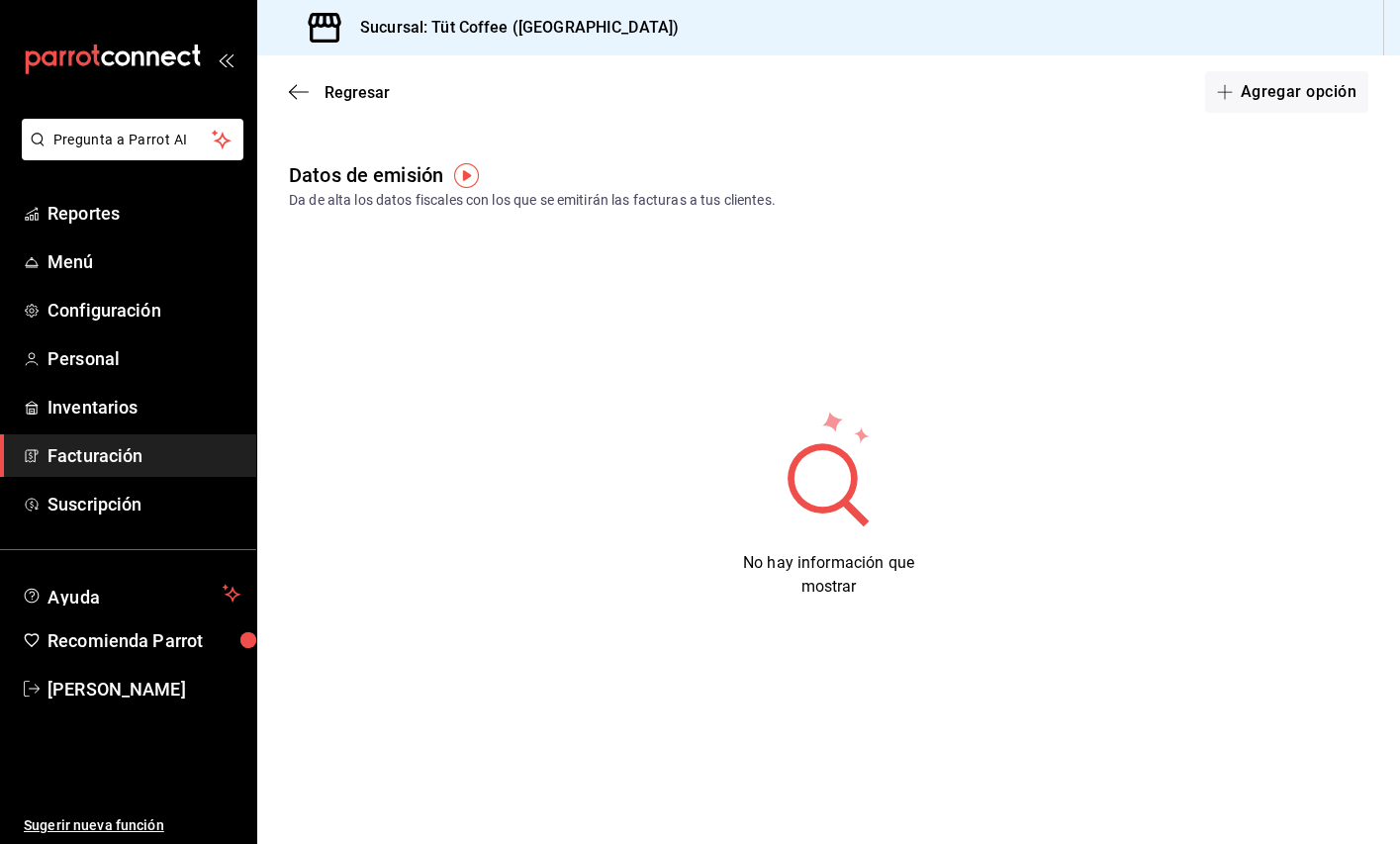 click at bounding box center [466, 175] 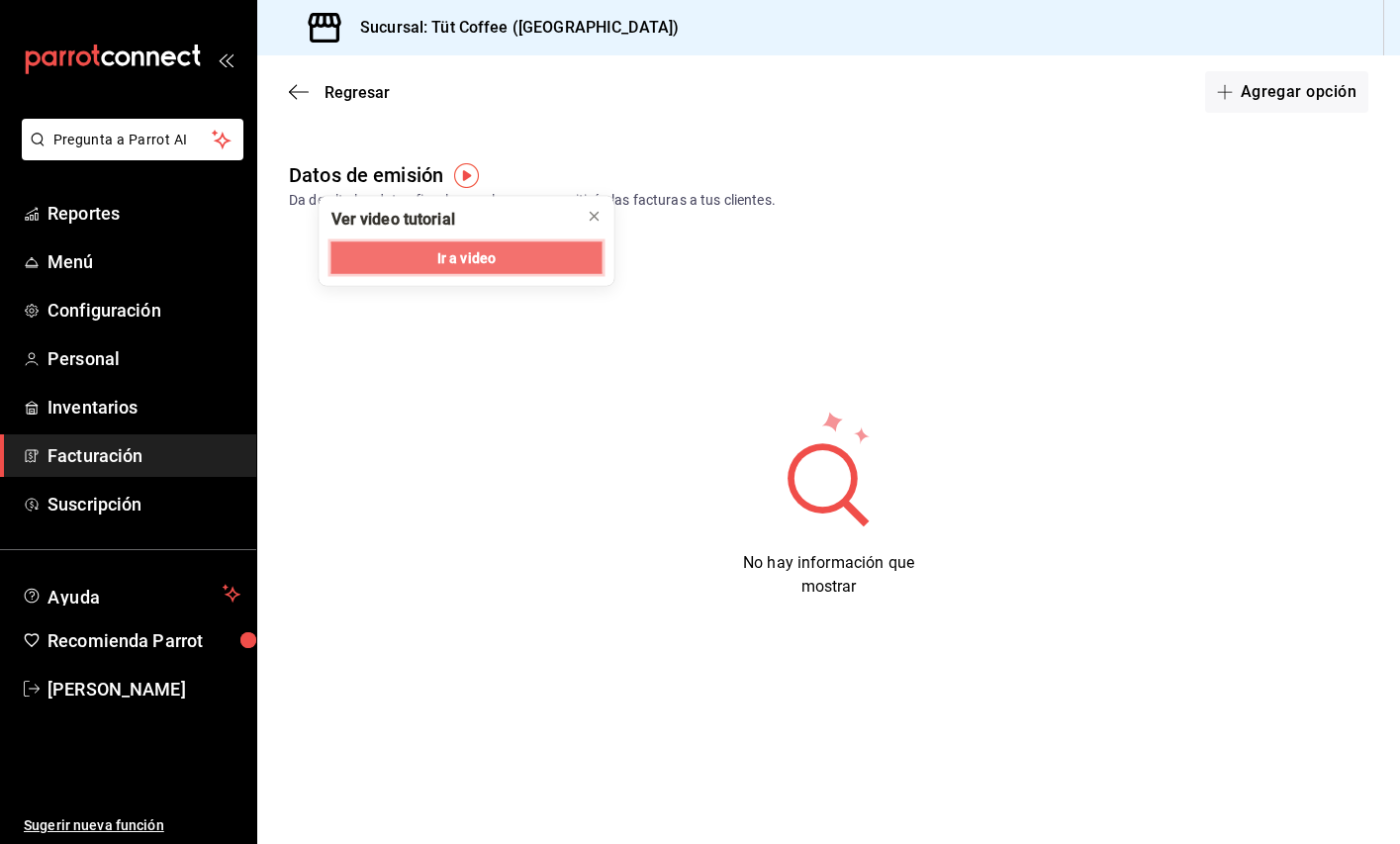 click on "Ir a video" at bounding box center (466, 257) 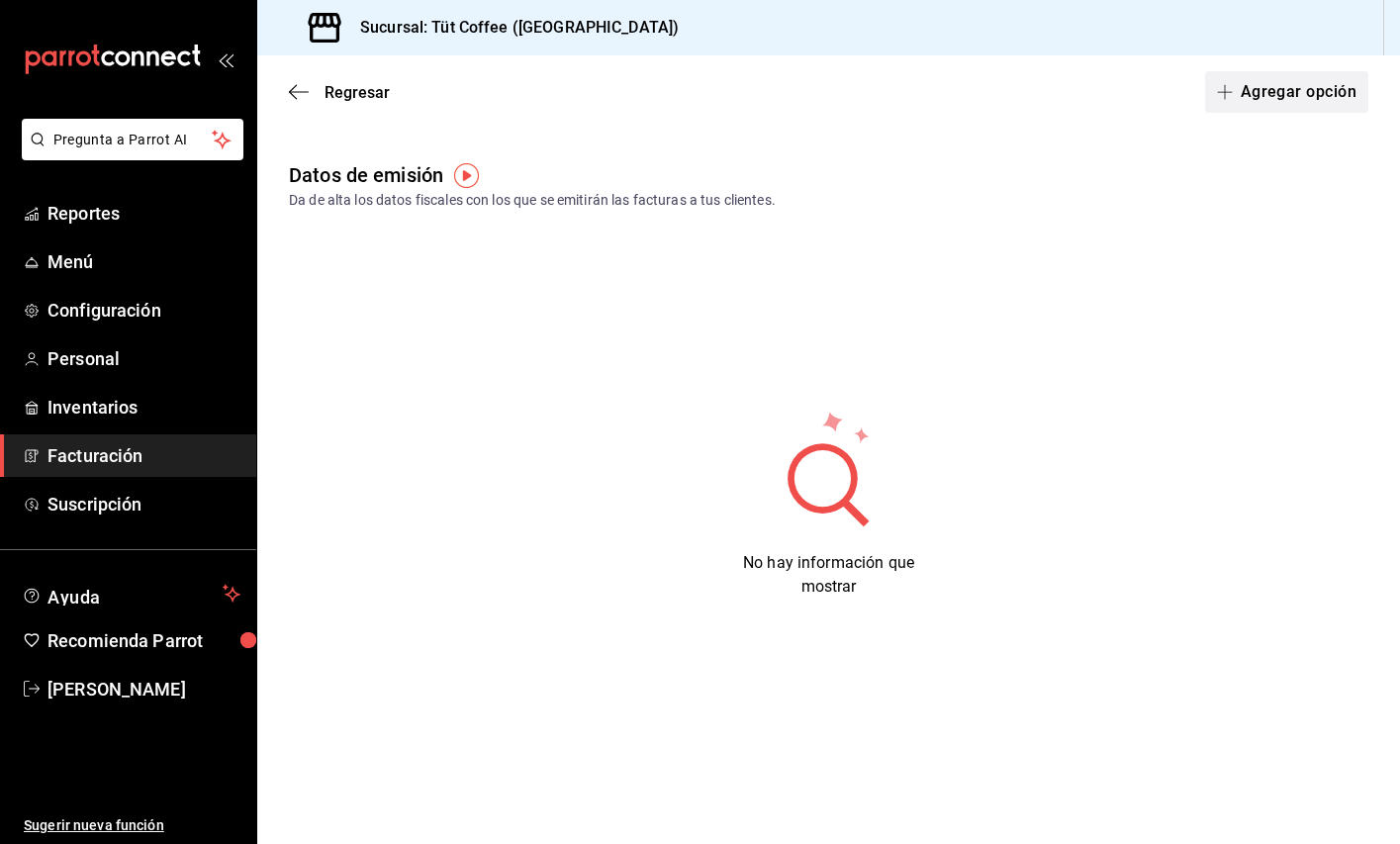 click on "Agregar opción" at bounding box center [1286, 92] 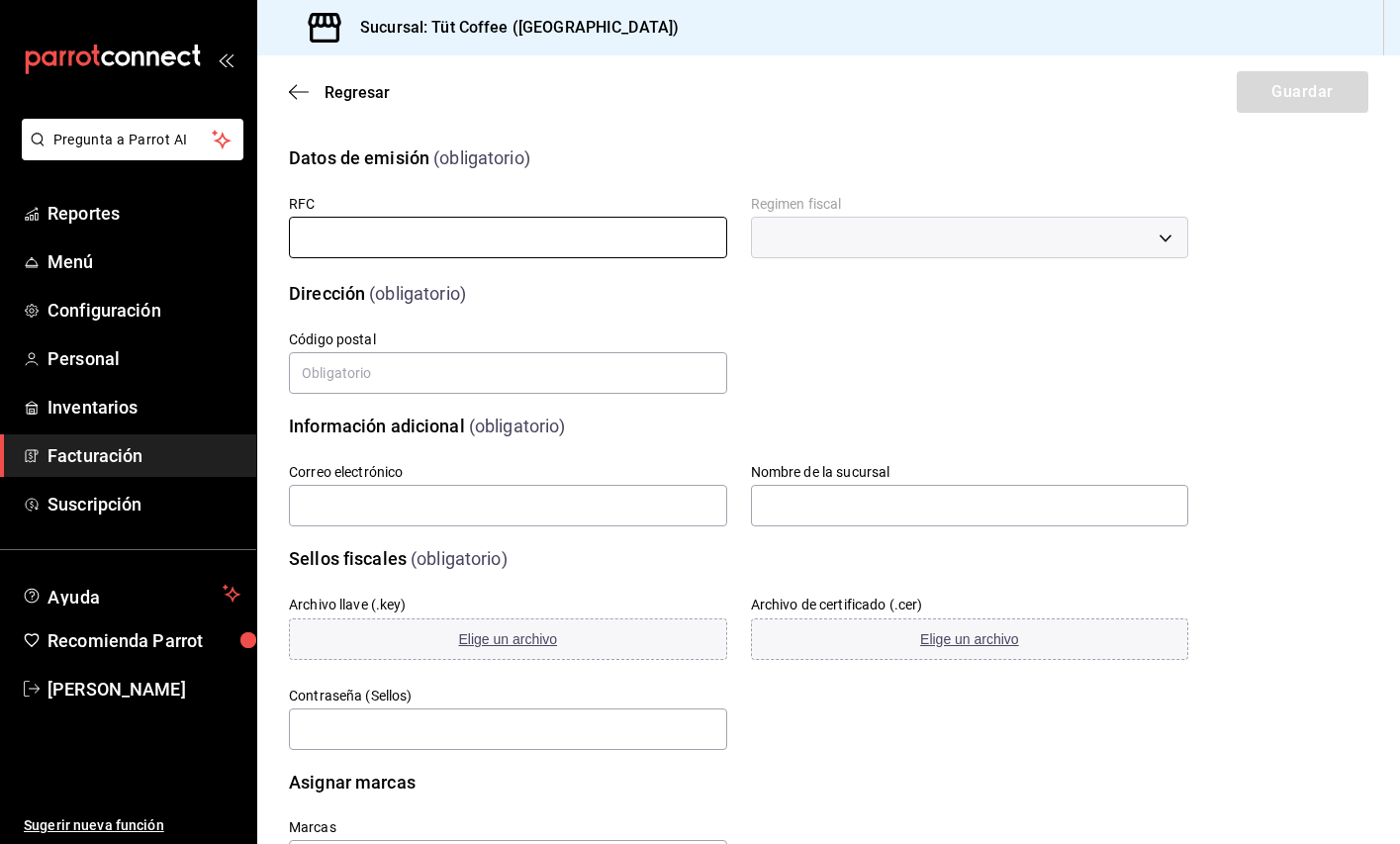 click at bounding box center [508, 237] 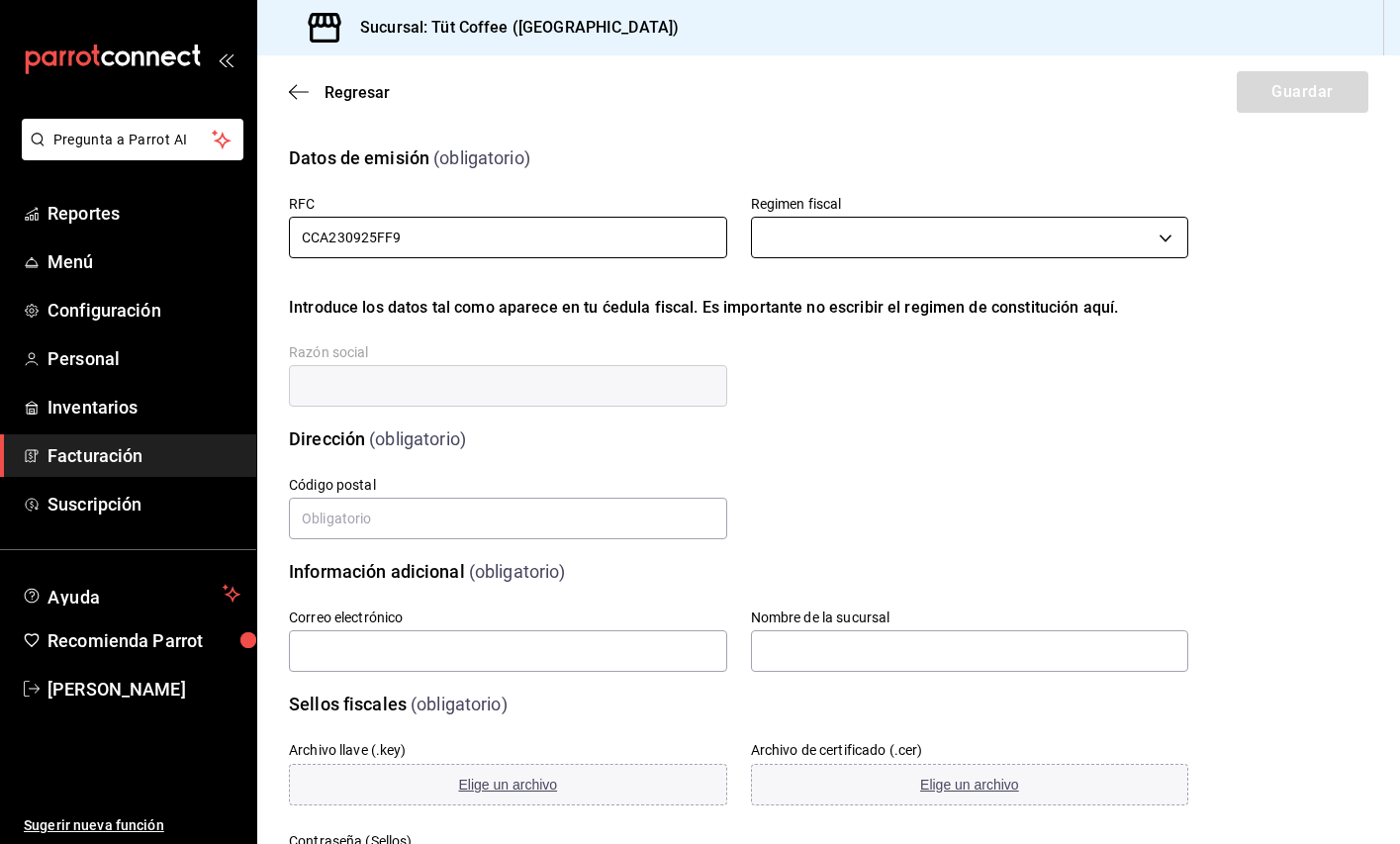 type on "CCA230925FF9" 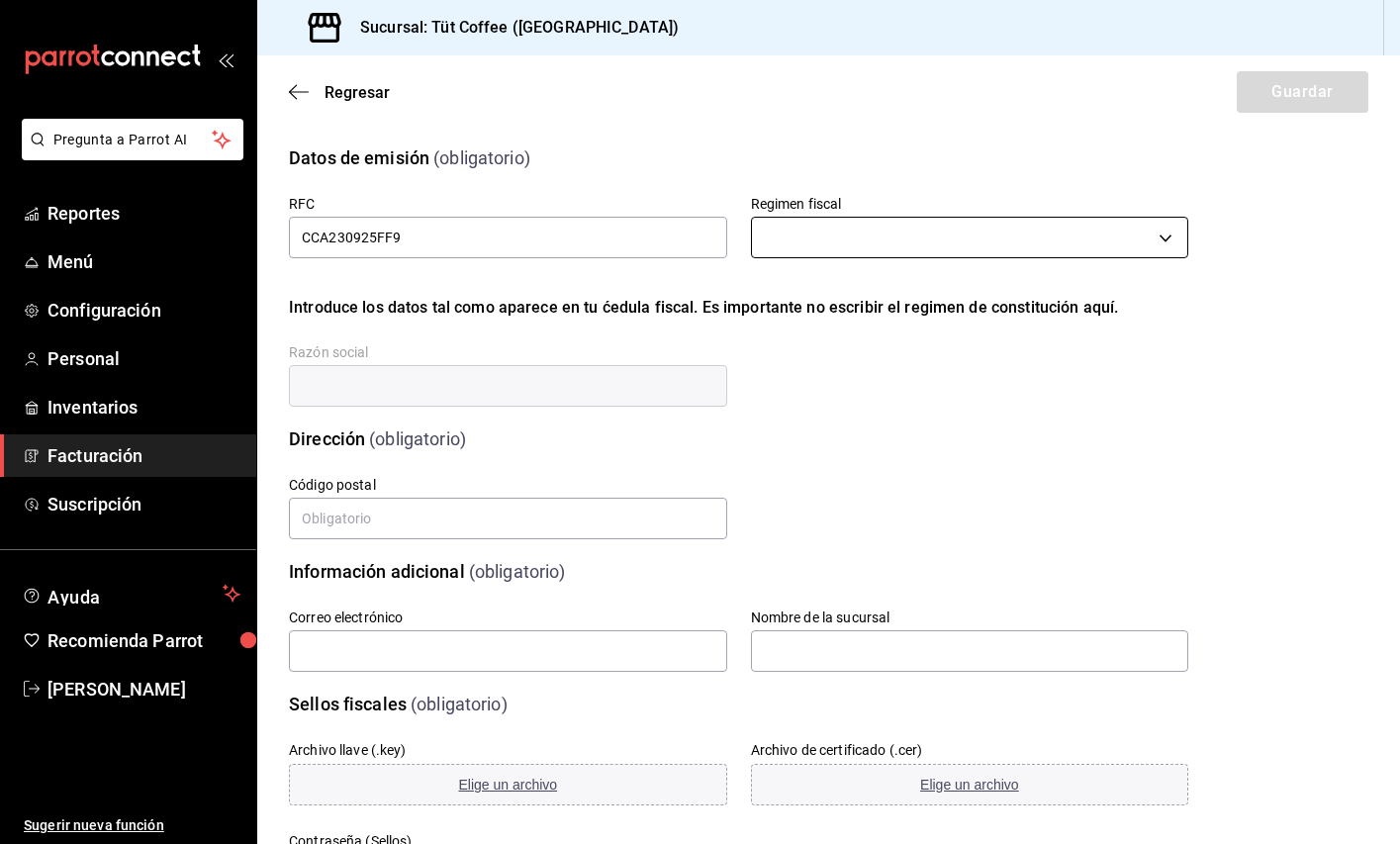 click on "Pregunta a Parrot AI Reportes   Menú   Configuración   Personal   Inventarios   Facturación   Suscripción   Ayuda Recomienda Parrot   [PERSON_NAME]   Sugerir nueva función   Sucursal: Tüt Coffee ([GEOGRAPHIC_DATA]) Regresar Guardar Datos de emisión (obligatorio) RFC CCA230925FF9 Regimen fiscal ​ Introduce los datos tal como aparece en tu ćedula fiscal. Es importante no escribir el regimen de constitución aquí. Razón social Dirección (obligatorio) Calle # exterior # interior Código postal Estado Elige una opción 0 Municipio Elige una opción 0 Colonia Elige una opción 0 Información adicional (obligatorio) Correo electrónico Nombre de la sucursal Sellos fiscales (obligatorio) Archivo llave (.key) Elige un archivo Archivo de certificado (.cer) Elige un archivo Contraseña (Sellos) Asignar marcas Marcas GANA 1 MES GRATIS EN TU SUSCRIPCIÓN AQUÍ Ver video tutorial Ir a video Pregunta a Parrot AI Reportes   Menú   Configuración   Personal   Inventarios   Facturación   Suscripción   [GEOGRAPHIC_DATA]" at bounding box center (700, 422) 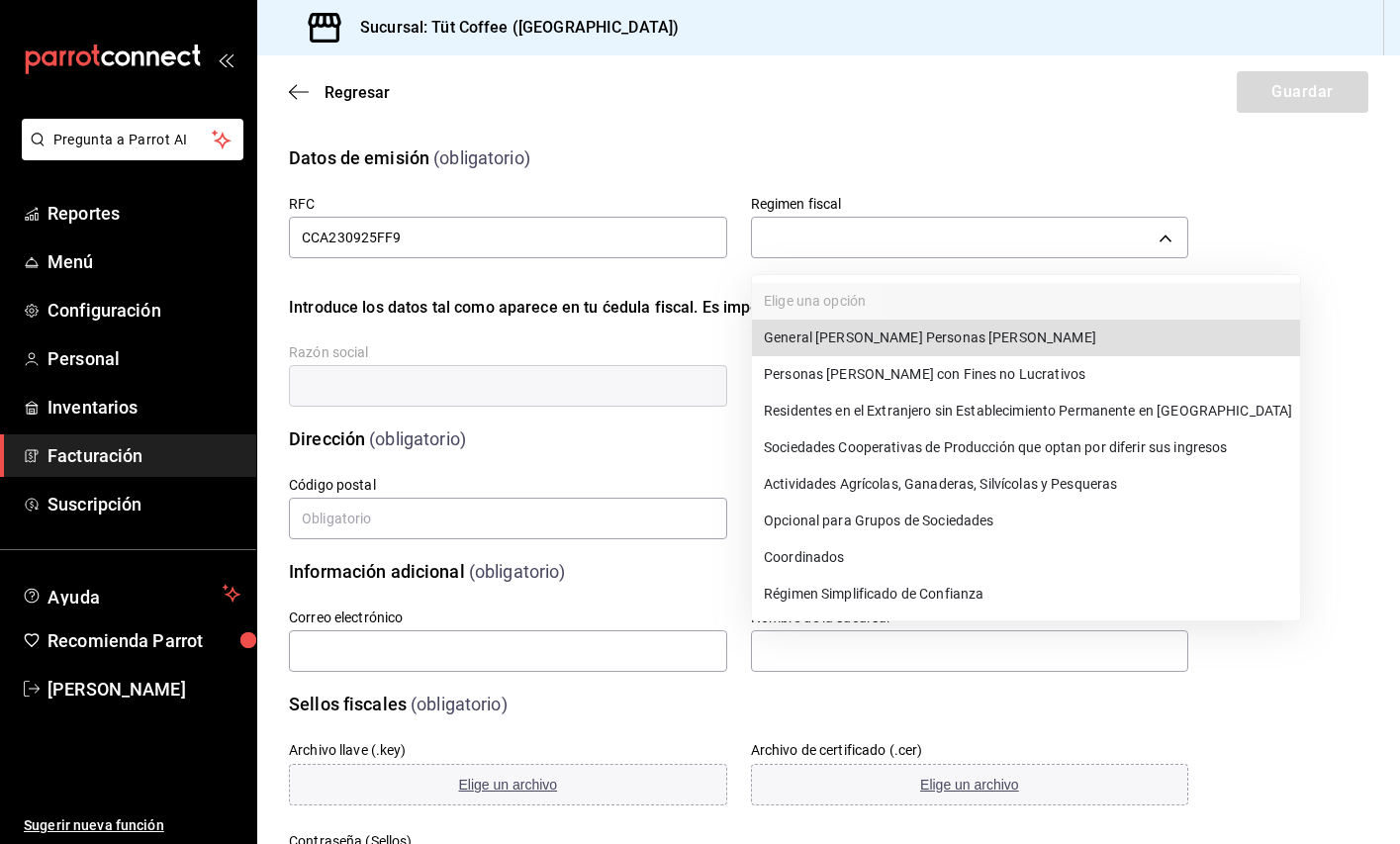 click on "General [PERSON_NAME] Personas [PERSON_NAME]" at bounding box center (1026, 337) 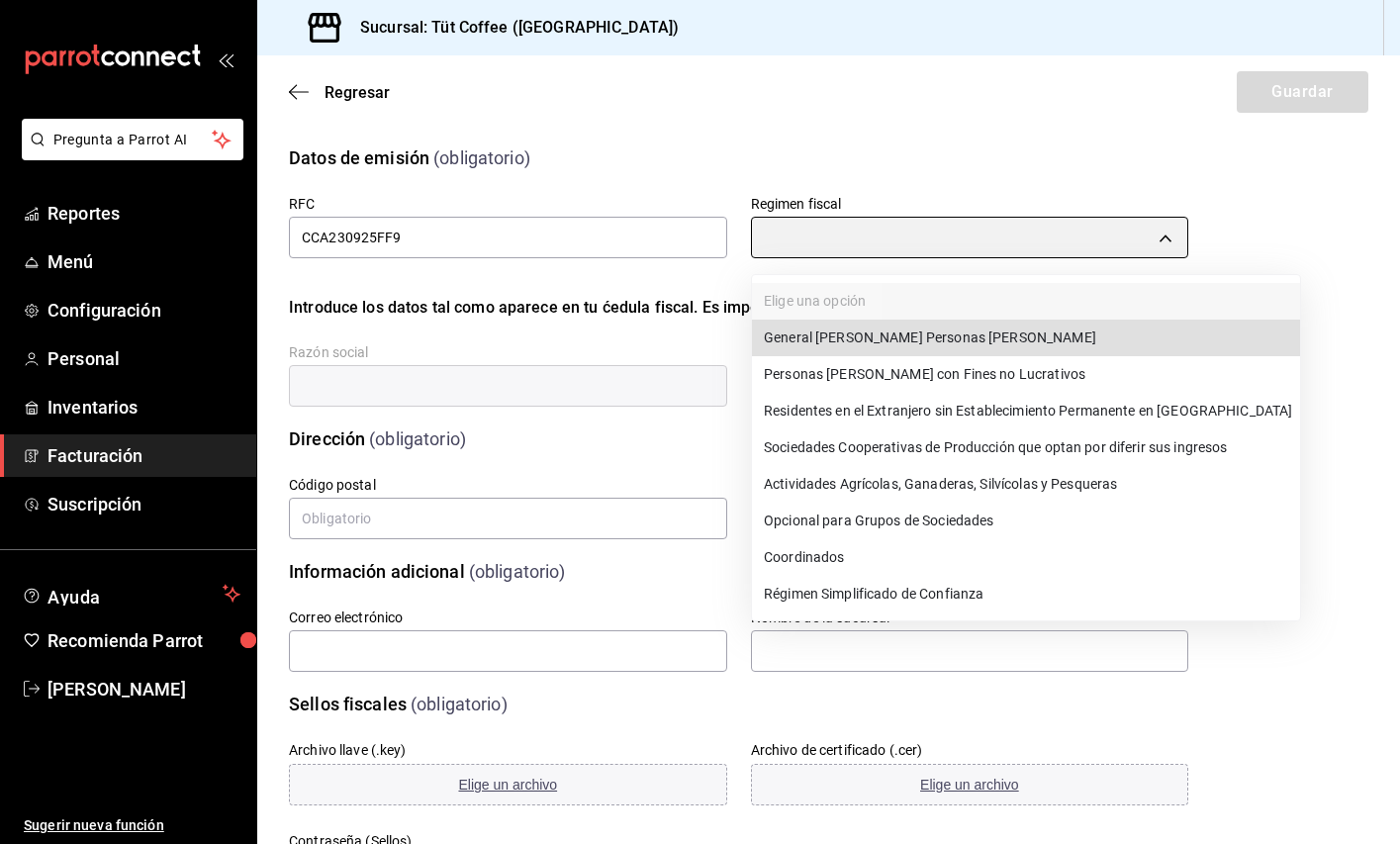 type on "601" 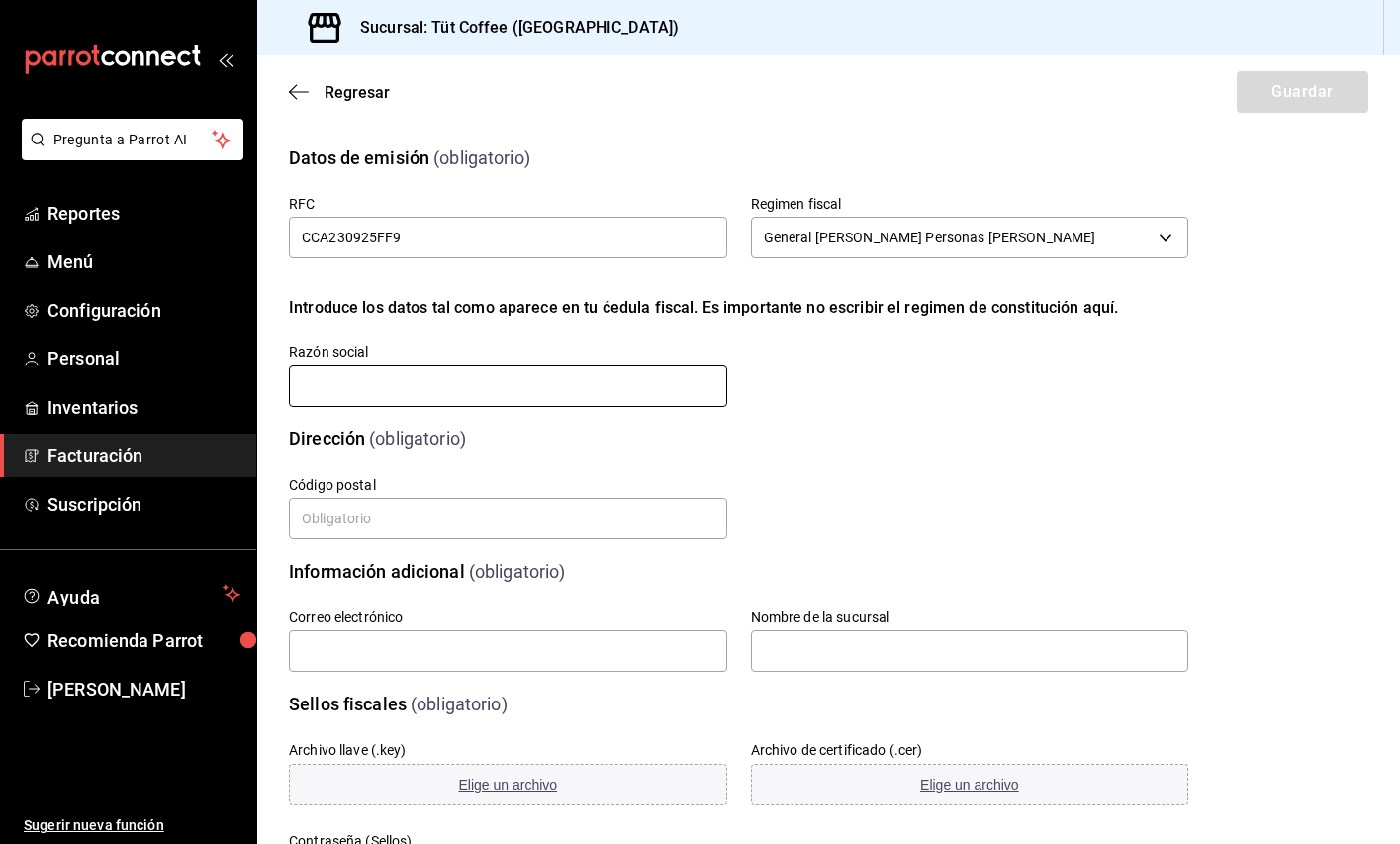 click at bounding box center [508, 386] 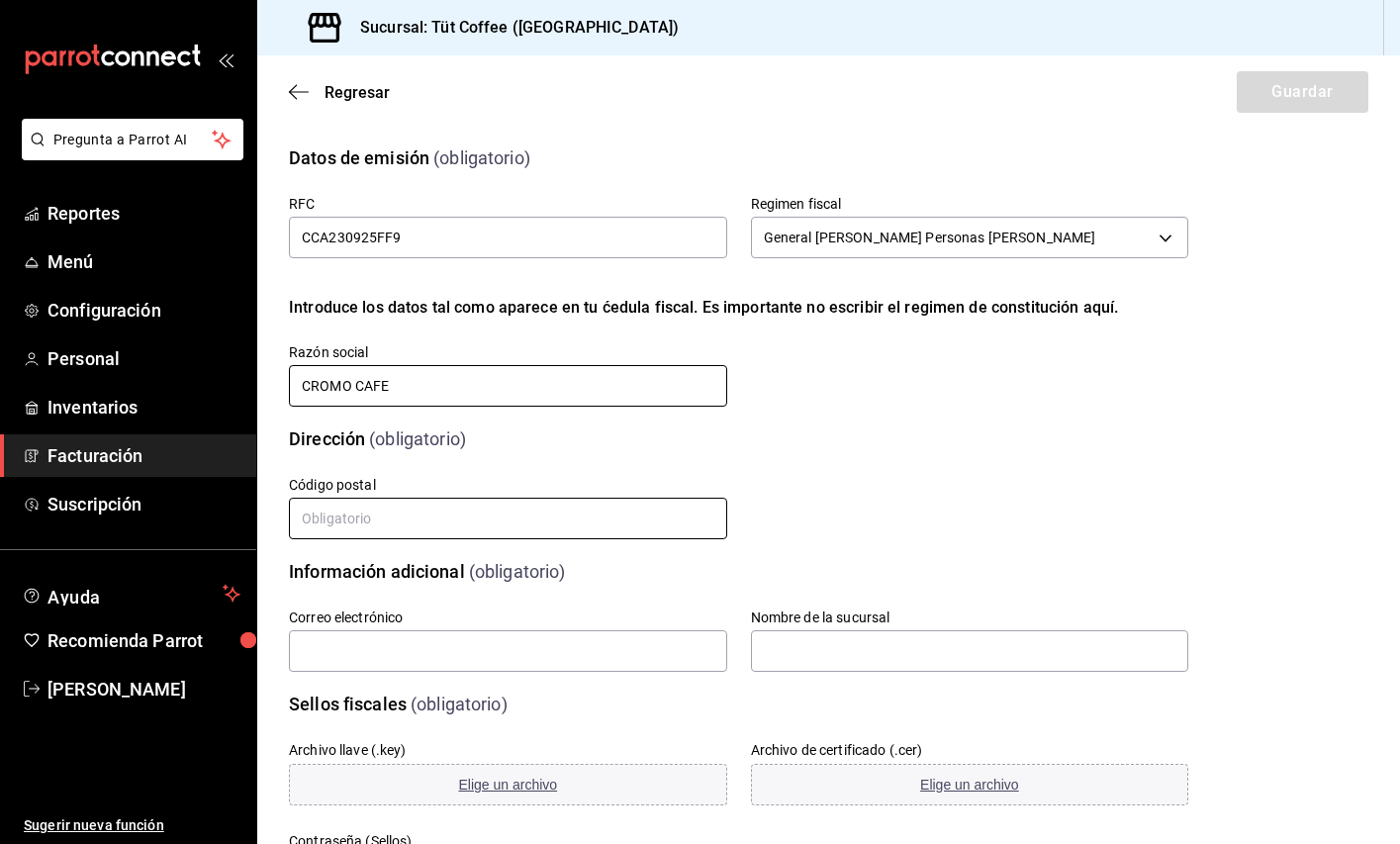type on "CROMO CAFE" 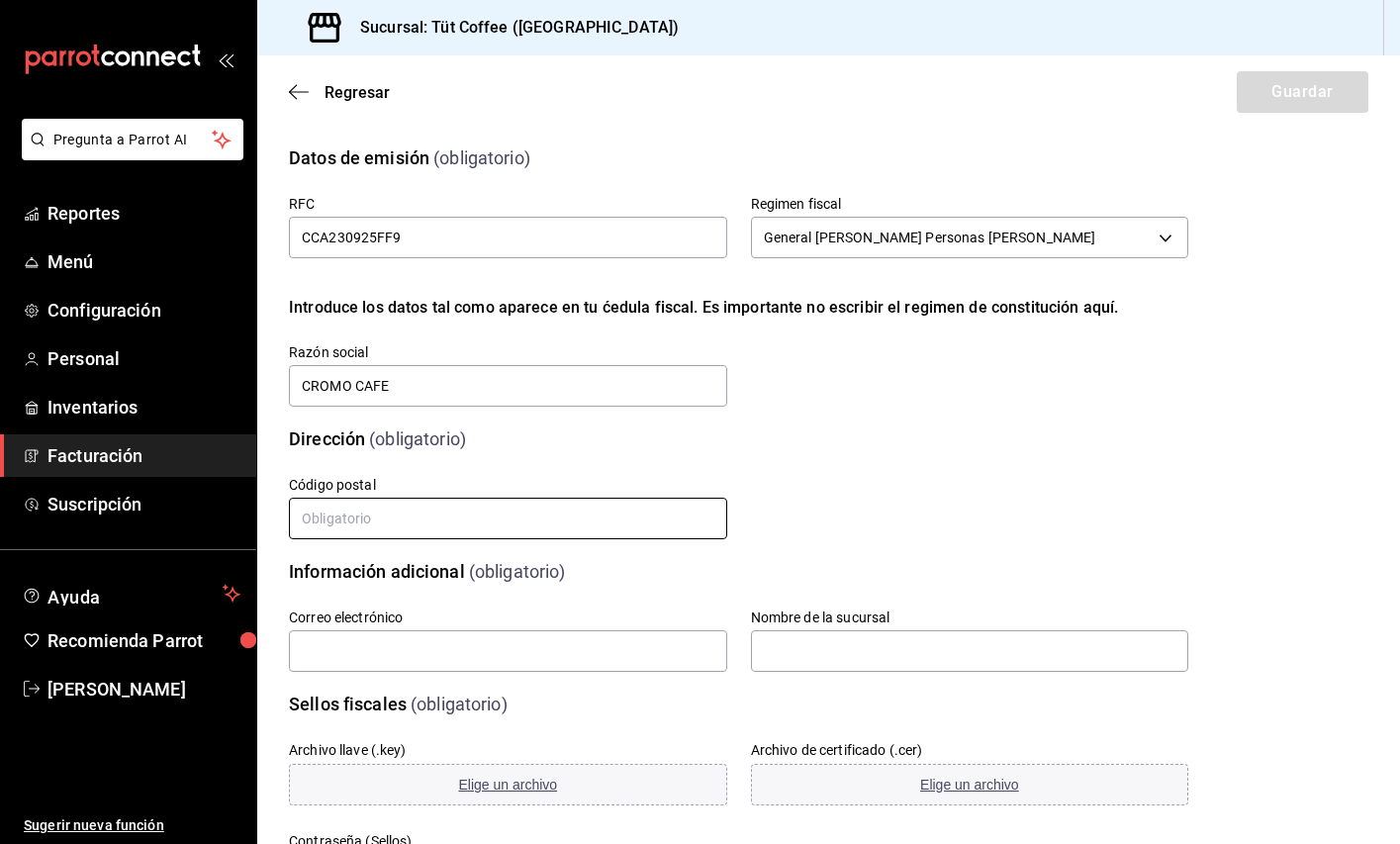 click at bounding box center [508, 518] 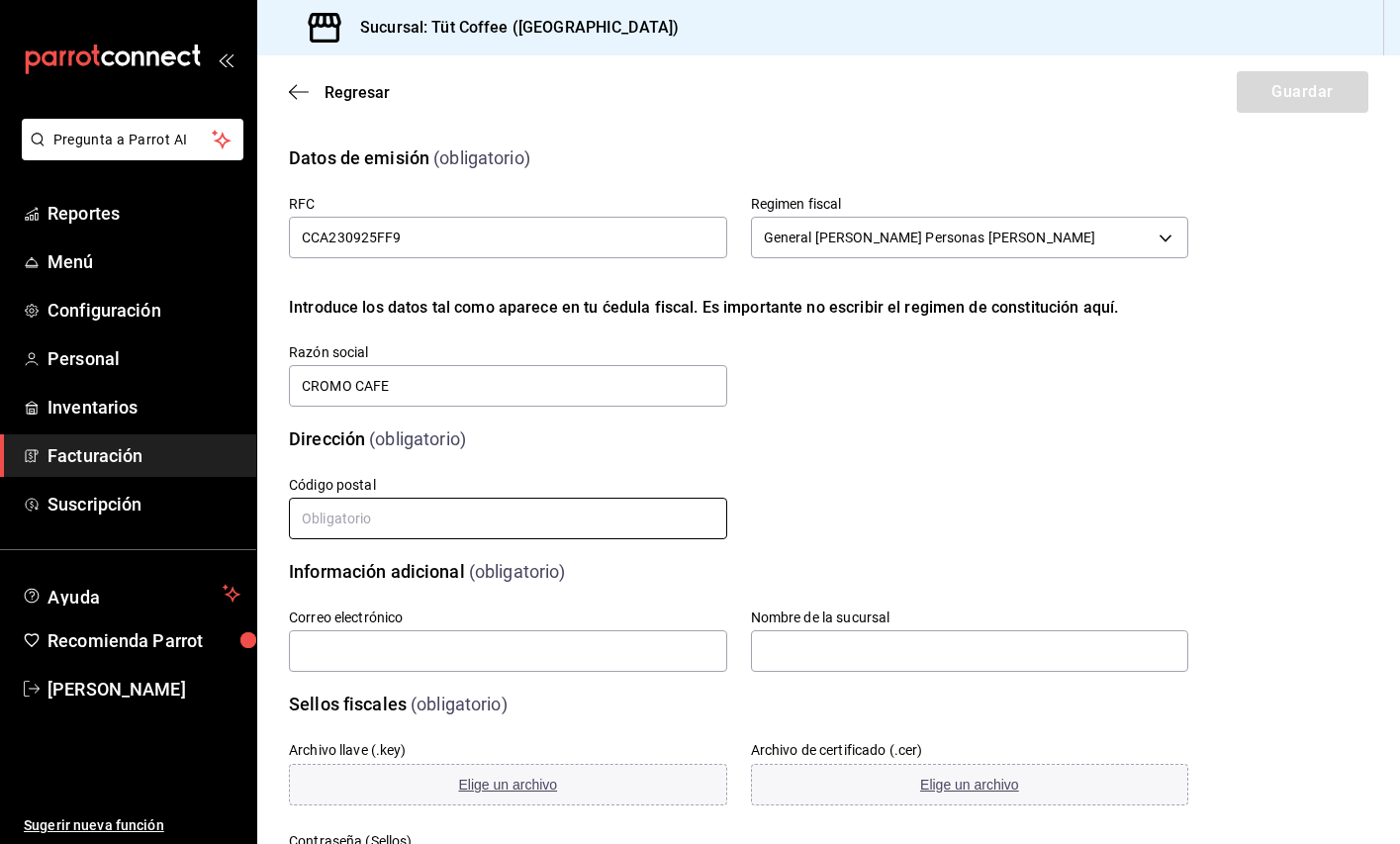 type on "11000" 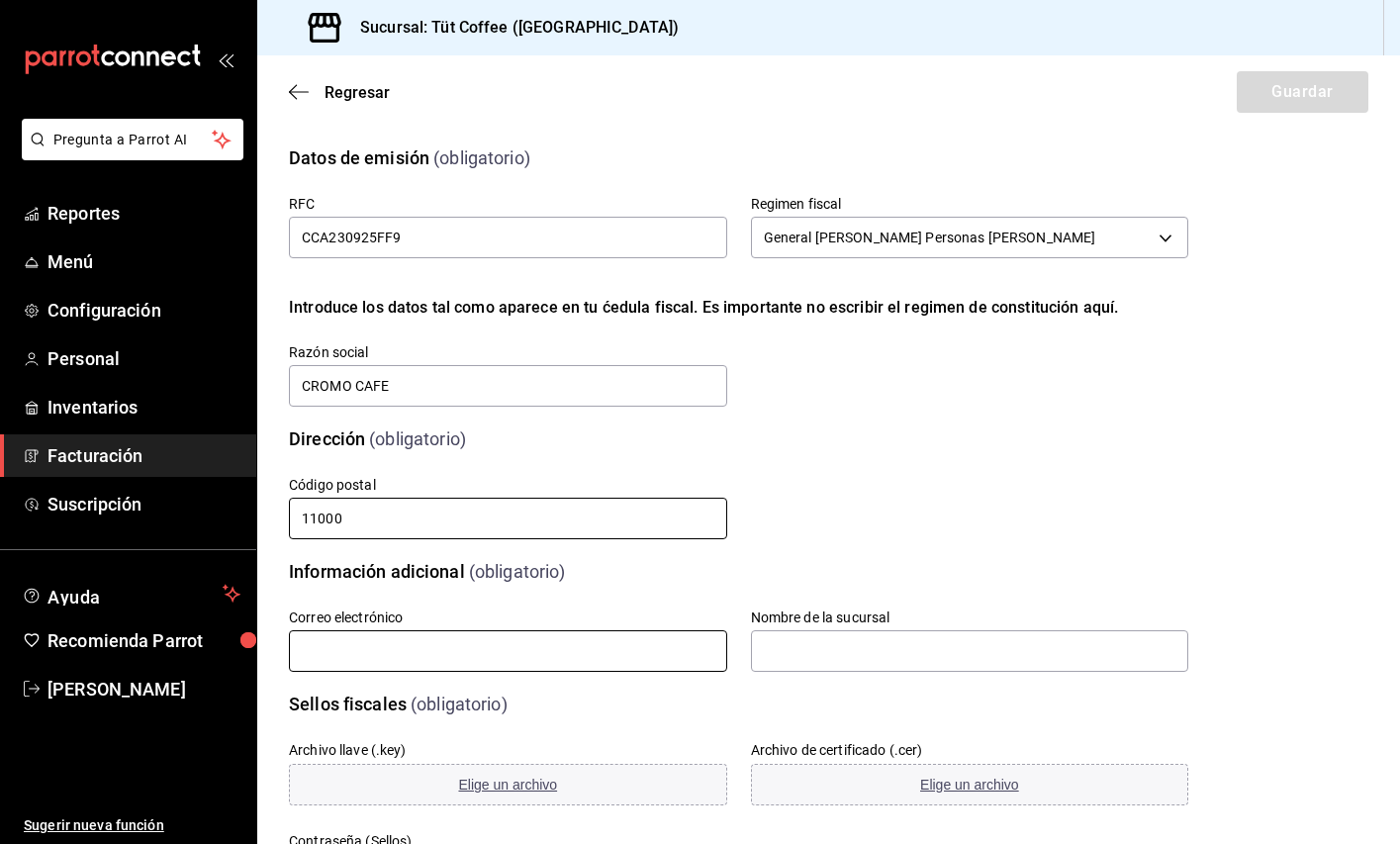 type on "[EMAIL_ADDRESS][DOMAIN_NAME]" 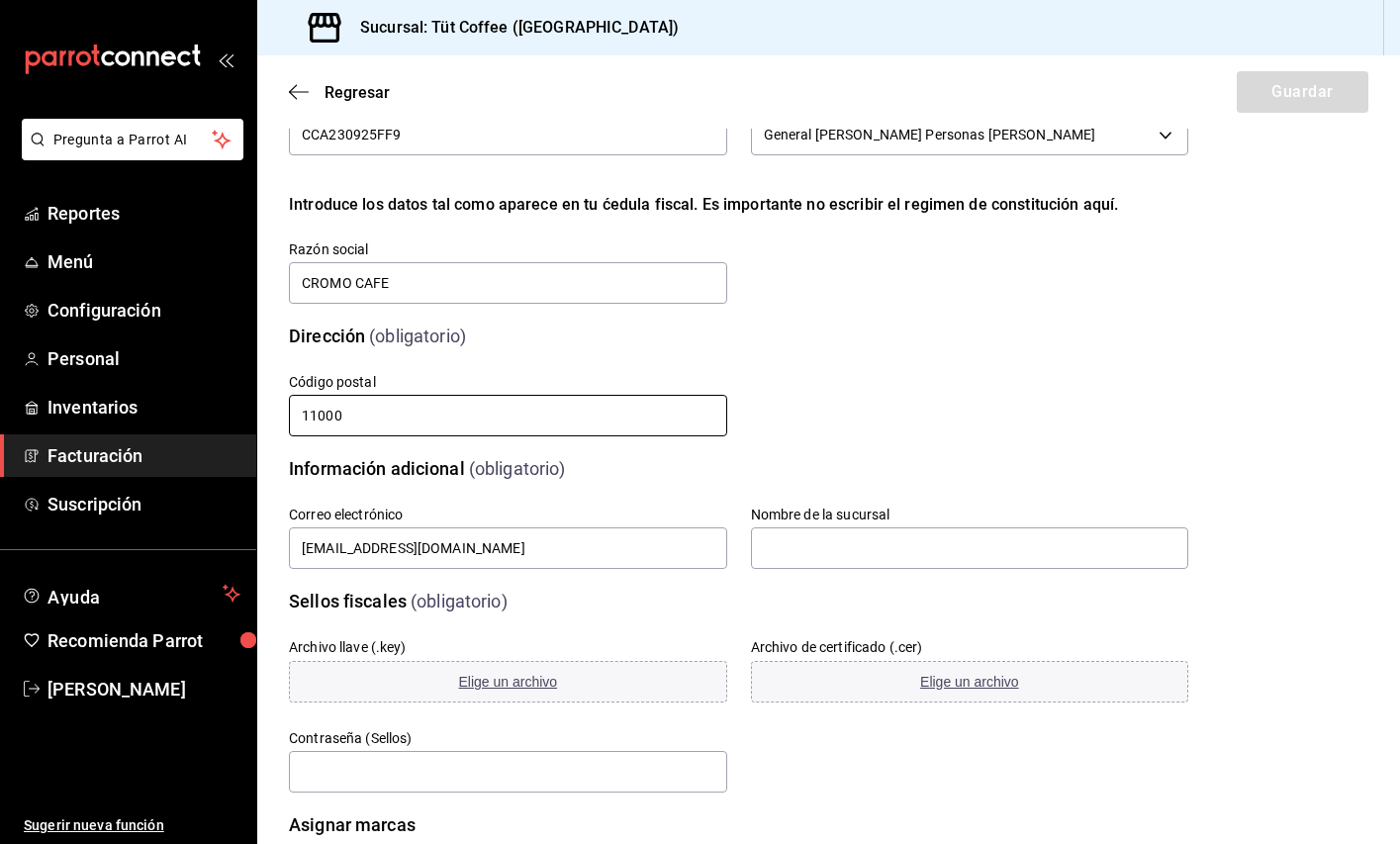 scroll, scrollTop: 104, scrollLeft: 0, axis: vertical 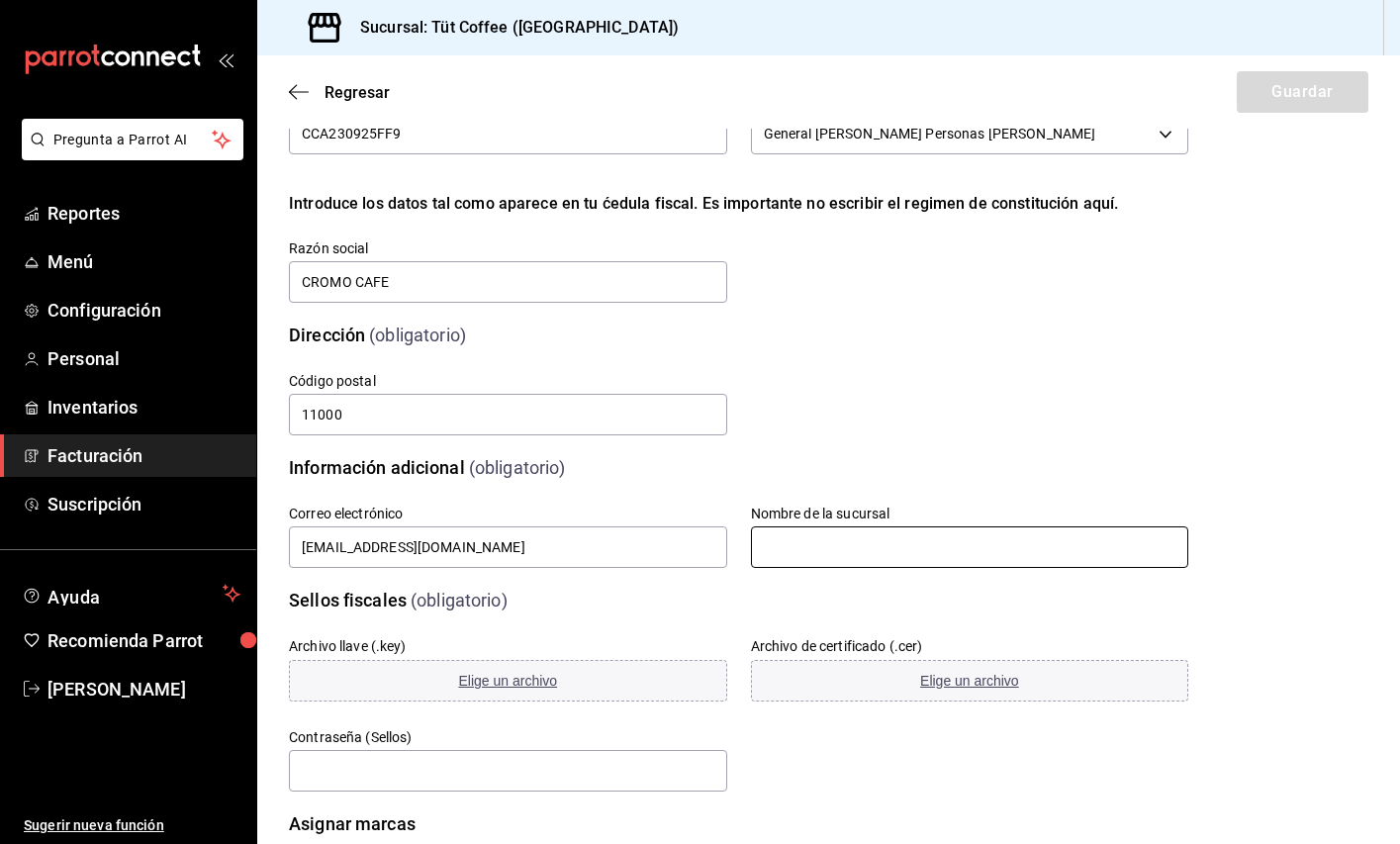 click at bounding box center (970, 547) 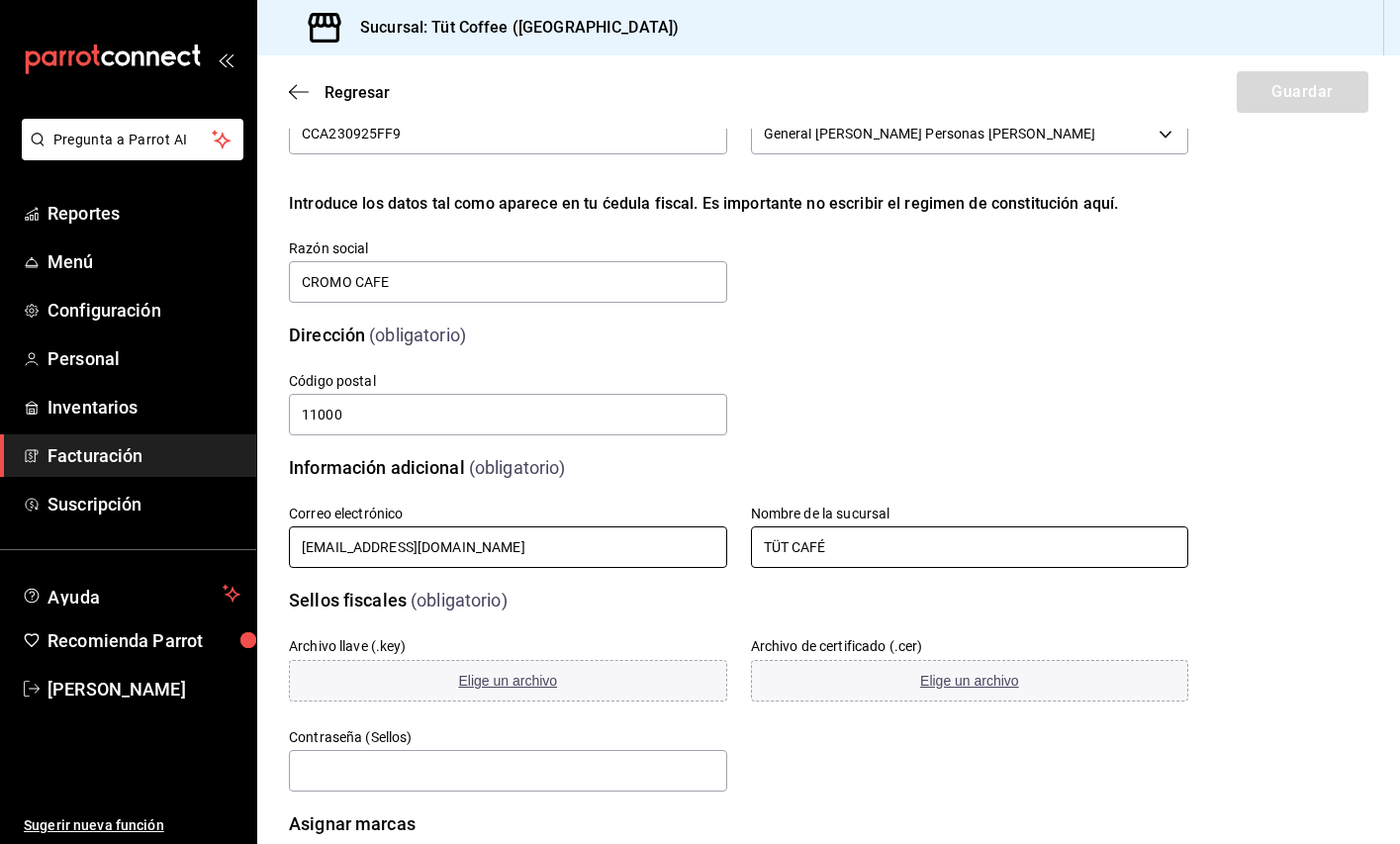 scroll, scrollTop: 231, scrollLeft: 0, axis: vertical 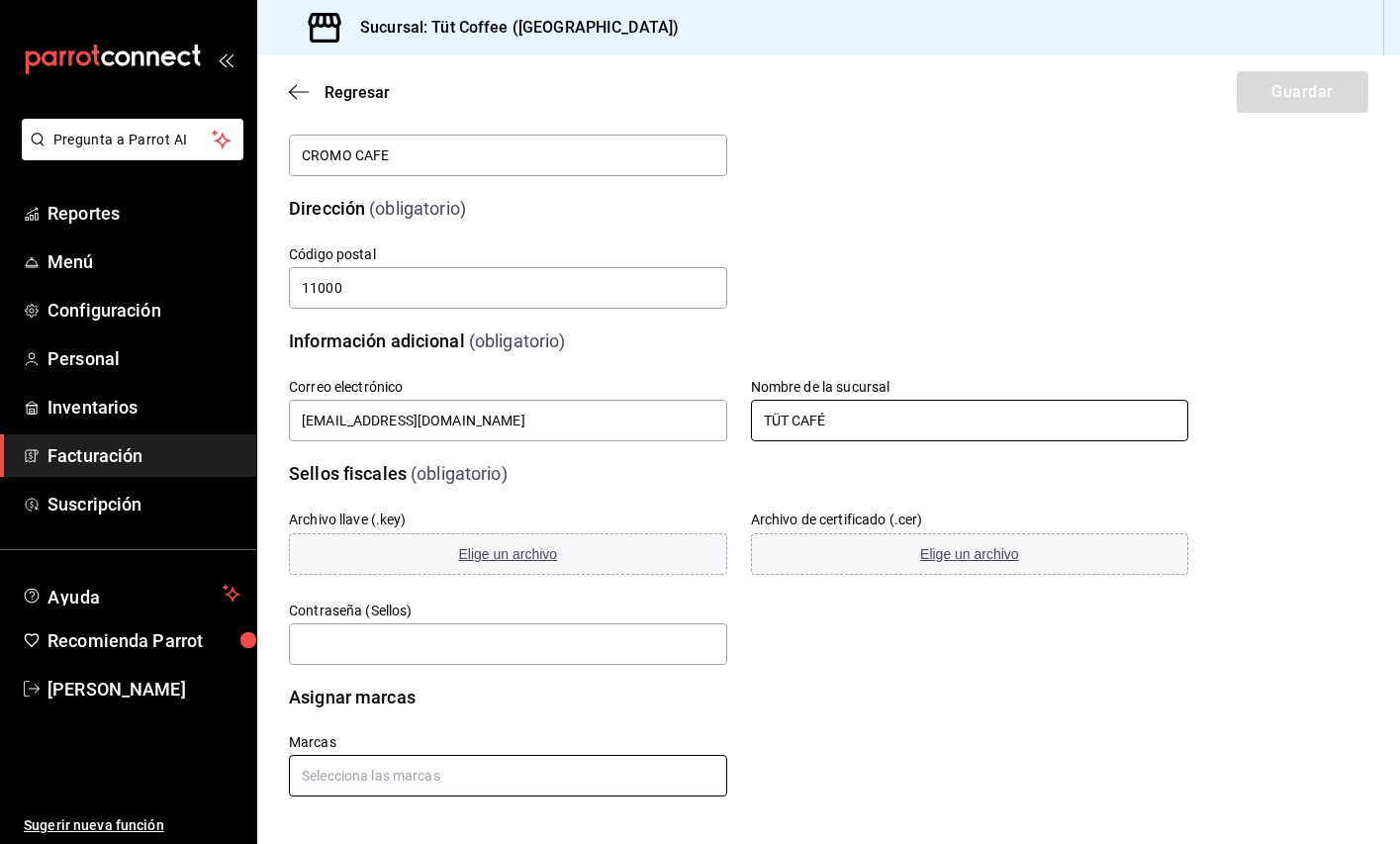 type on "TÜT CAFÉ" 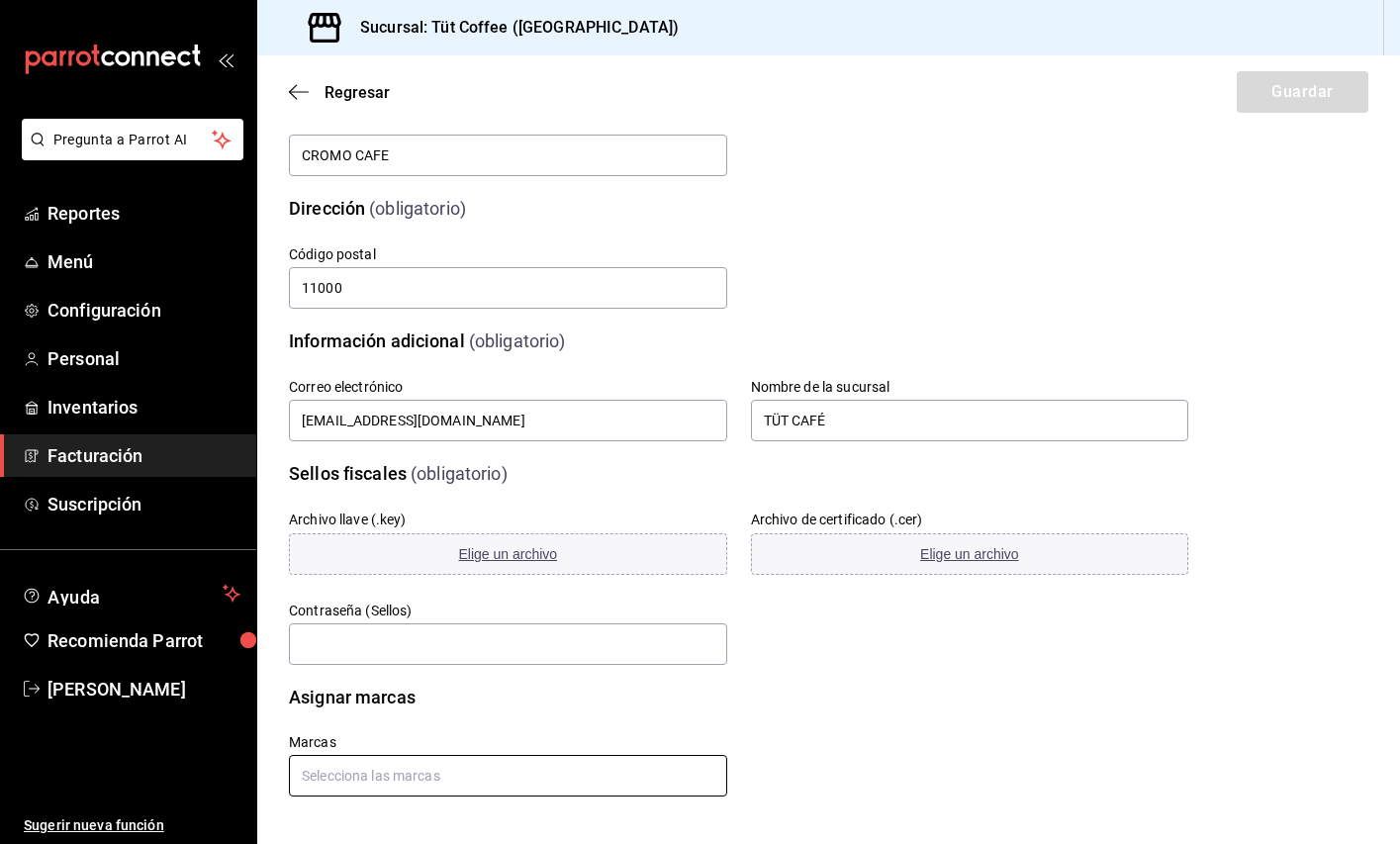 click at bounding box center [508, 776] 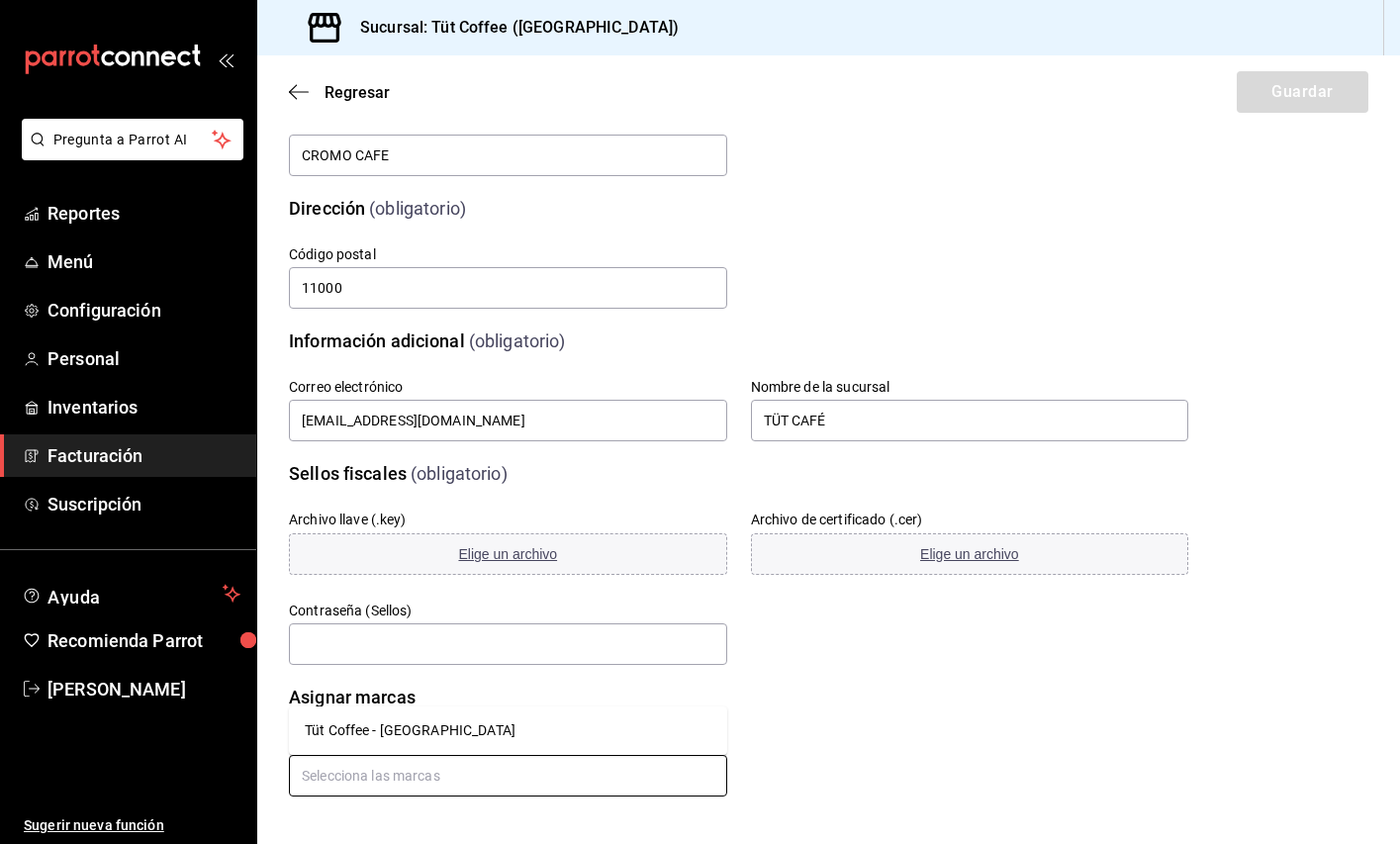 click on "Tüt Coffee - [GEOGRAPHIC_DATA]" at bounding box center [508, 730] 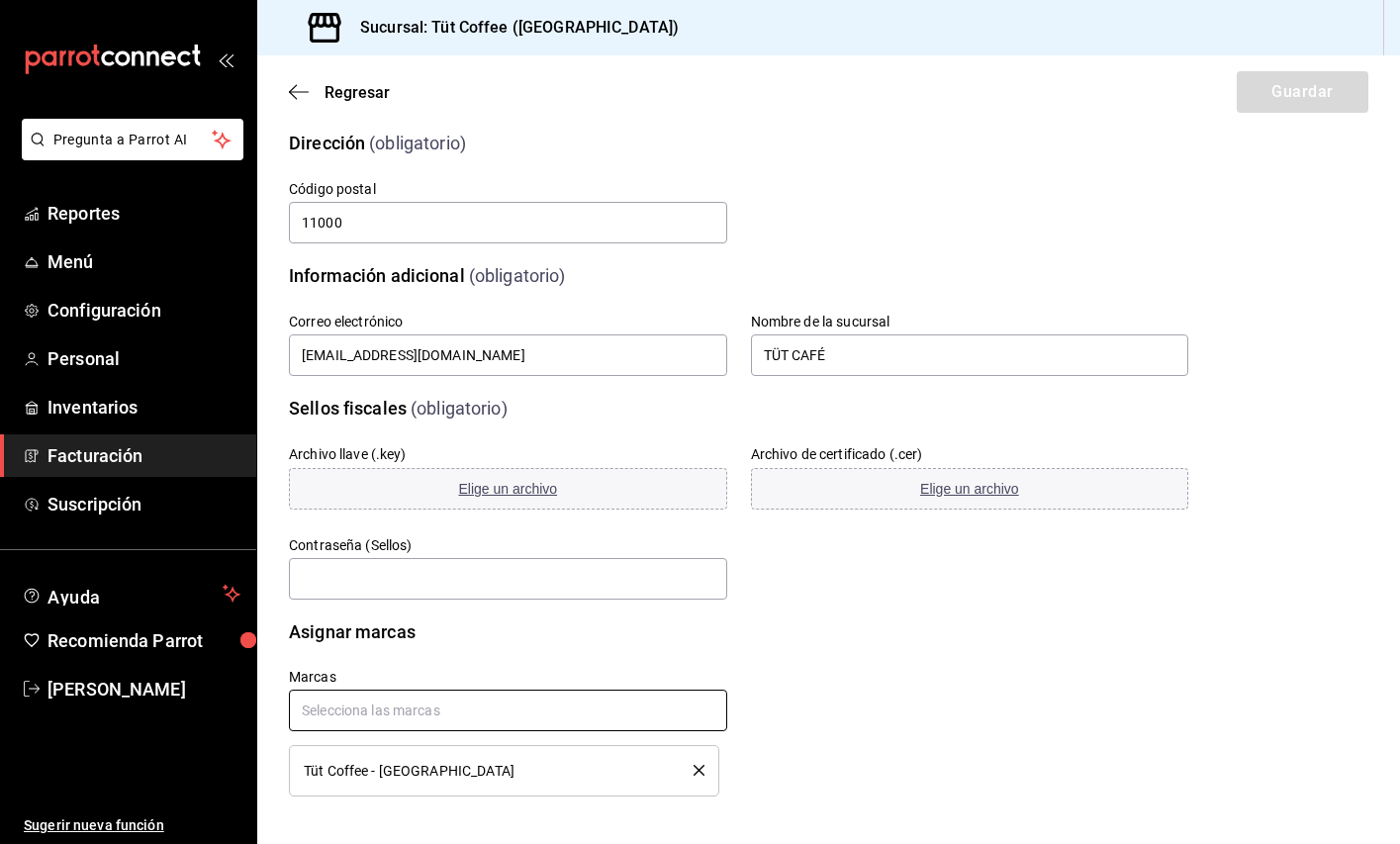 scroll, scrollTop: 237, scrollLeft: 0, axis: vertical 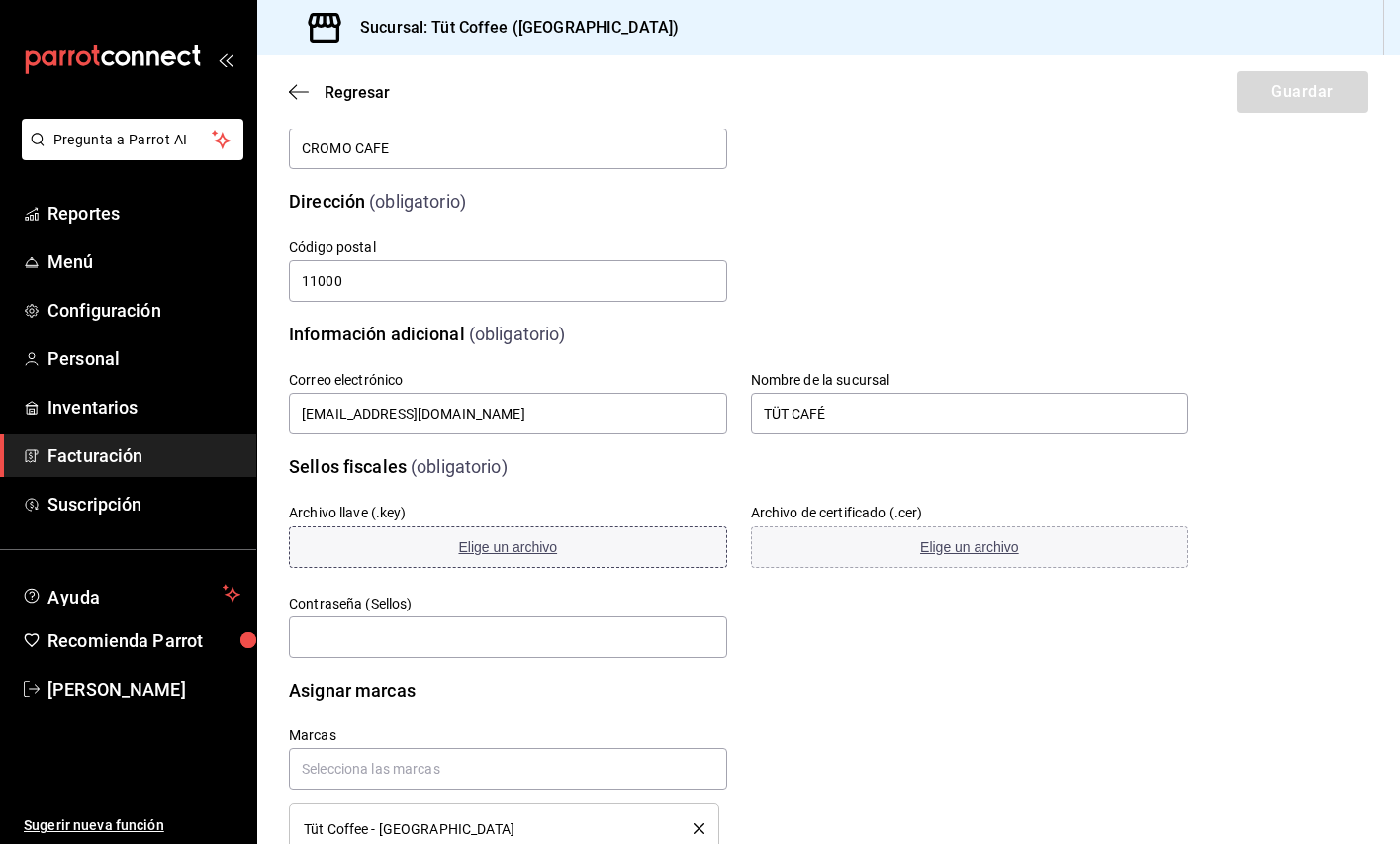 click on "Elige un archivo" at bounding box center (508, 547) 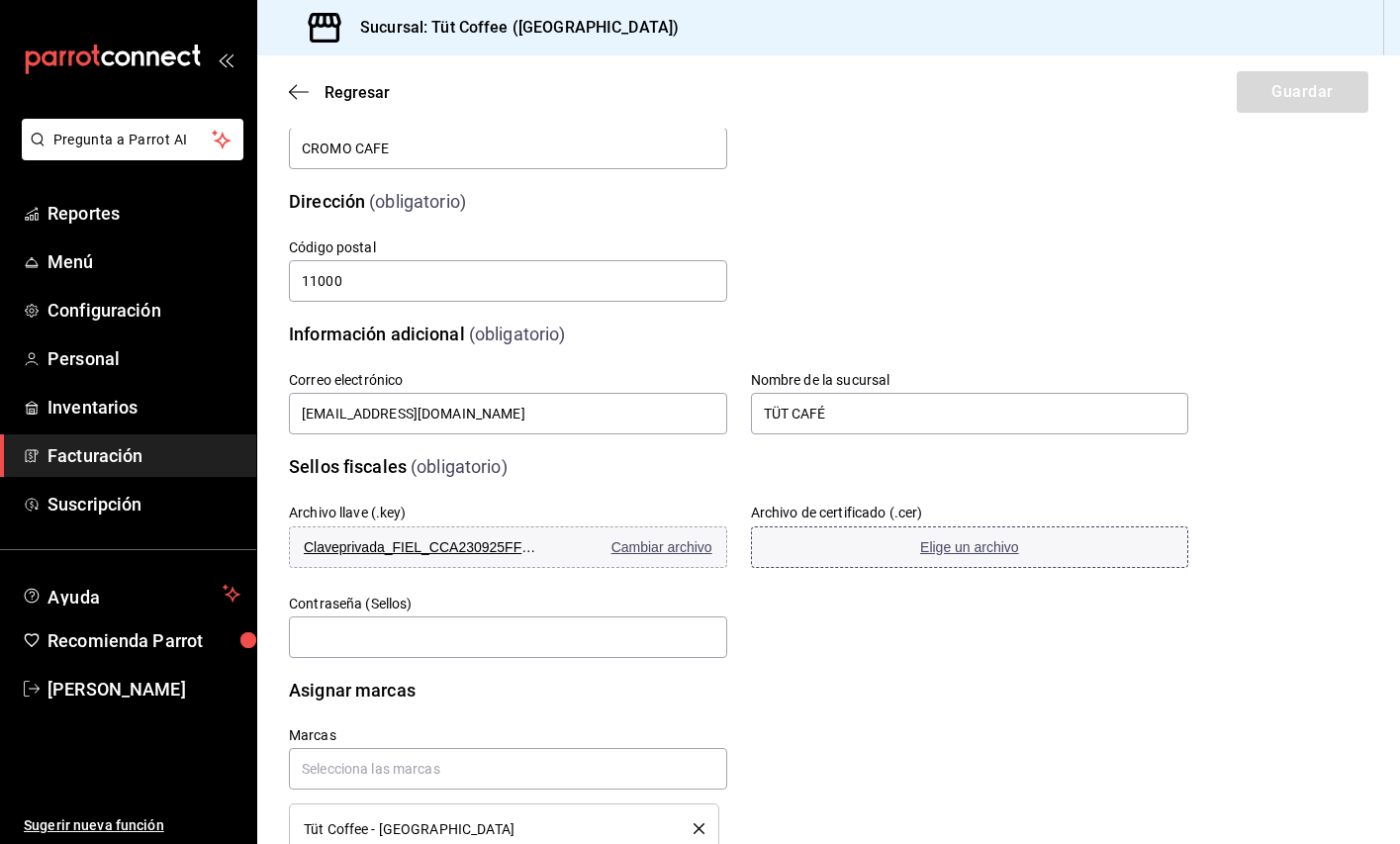 click on "Elige un archivo" at bounding box center [970, 547] 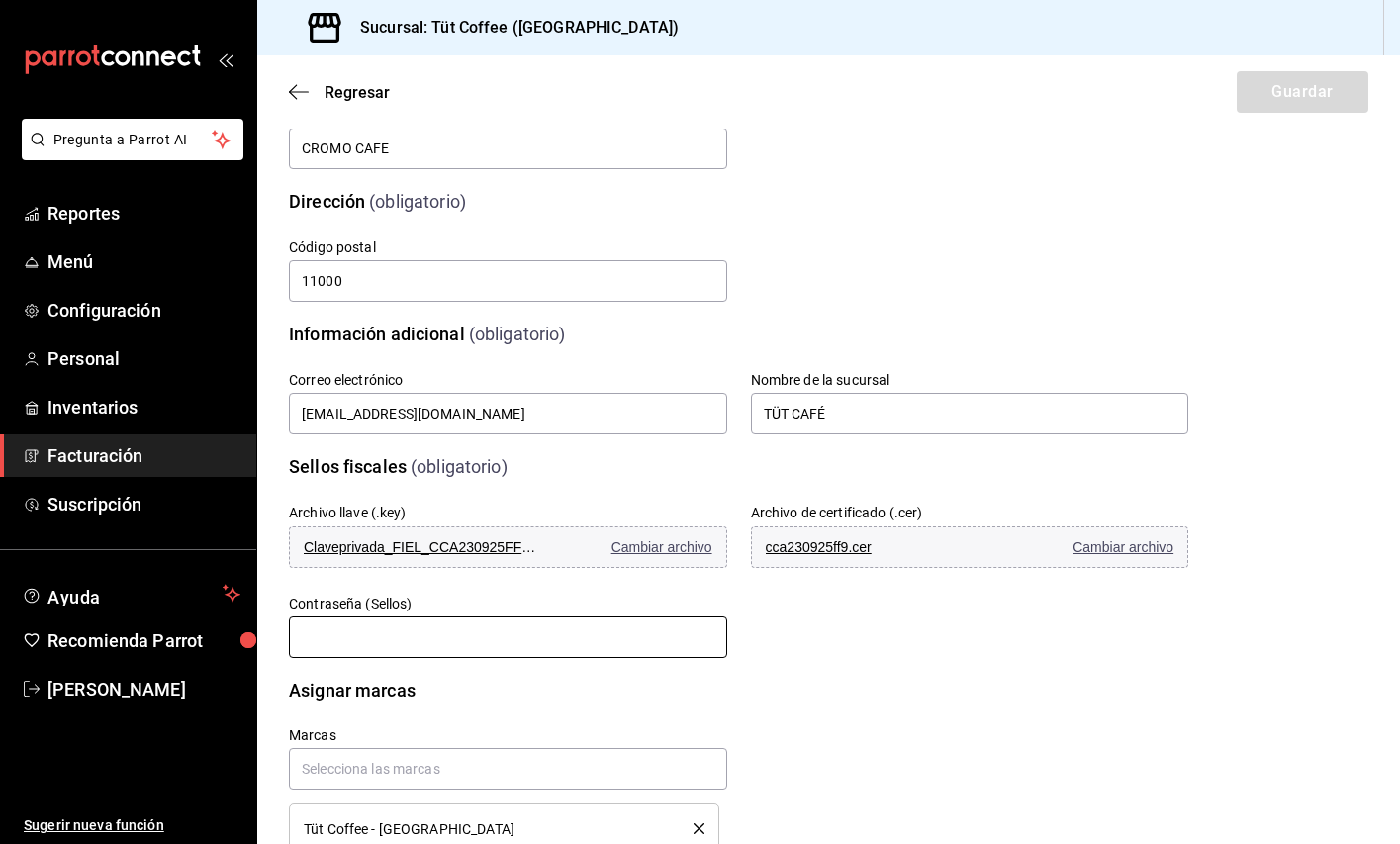 click at bounding box center [508, 637] 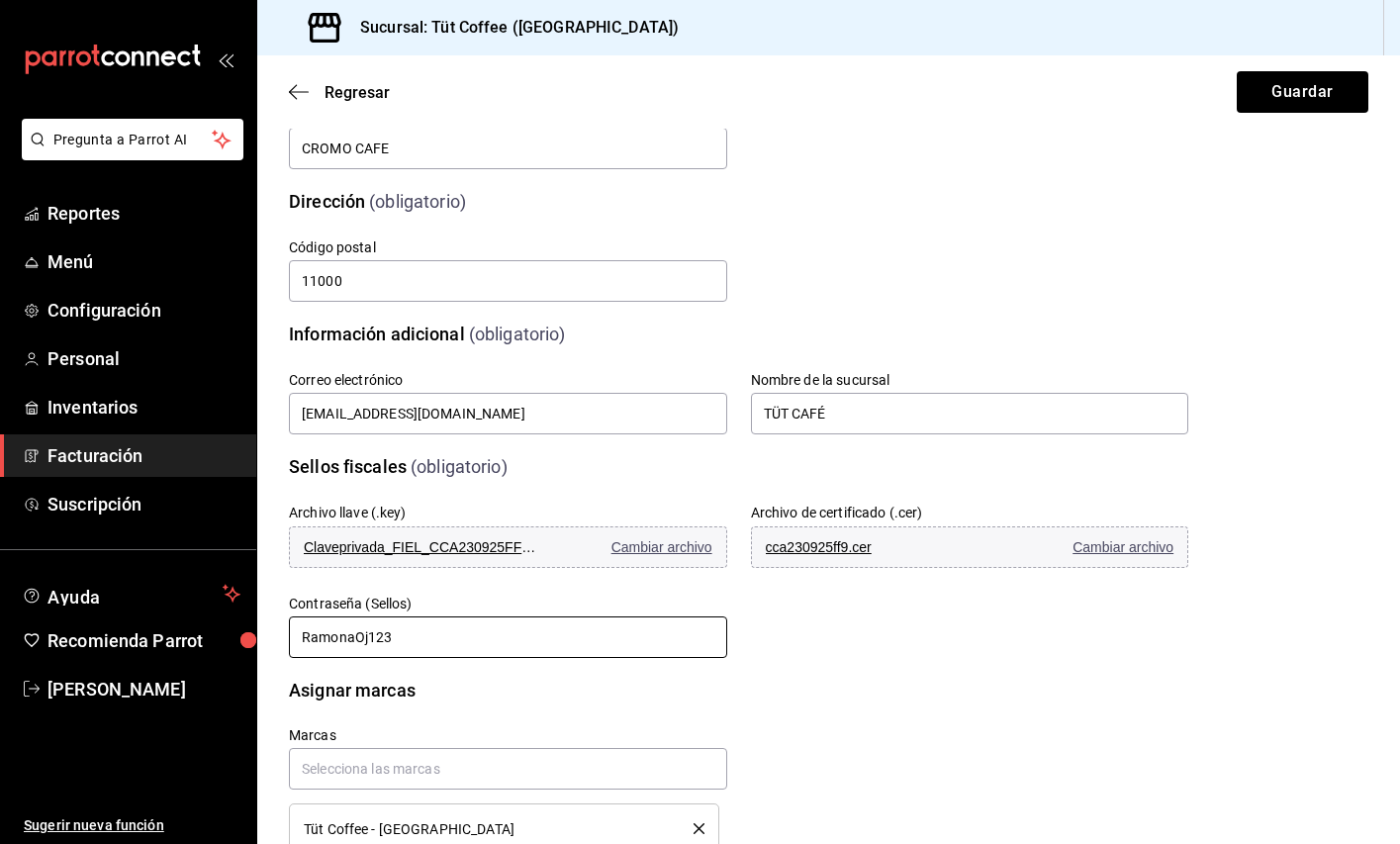 type on "RamonaOj123" 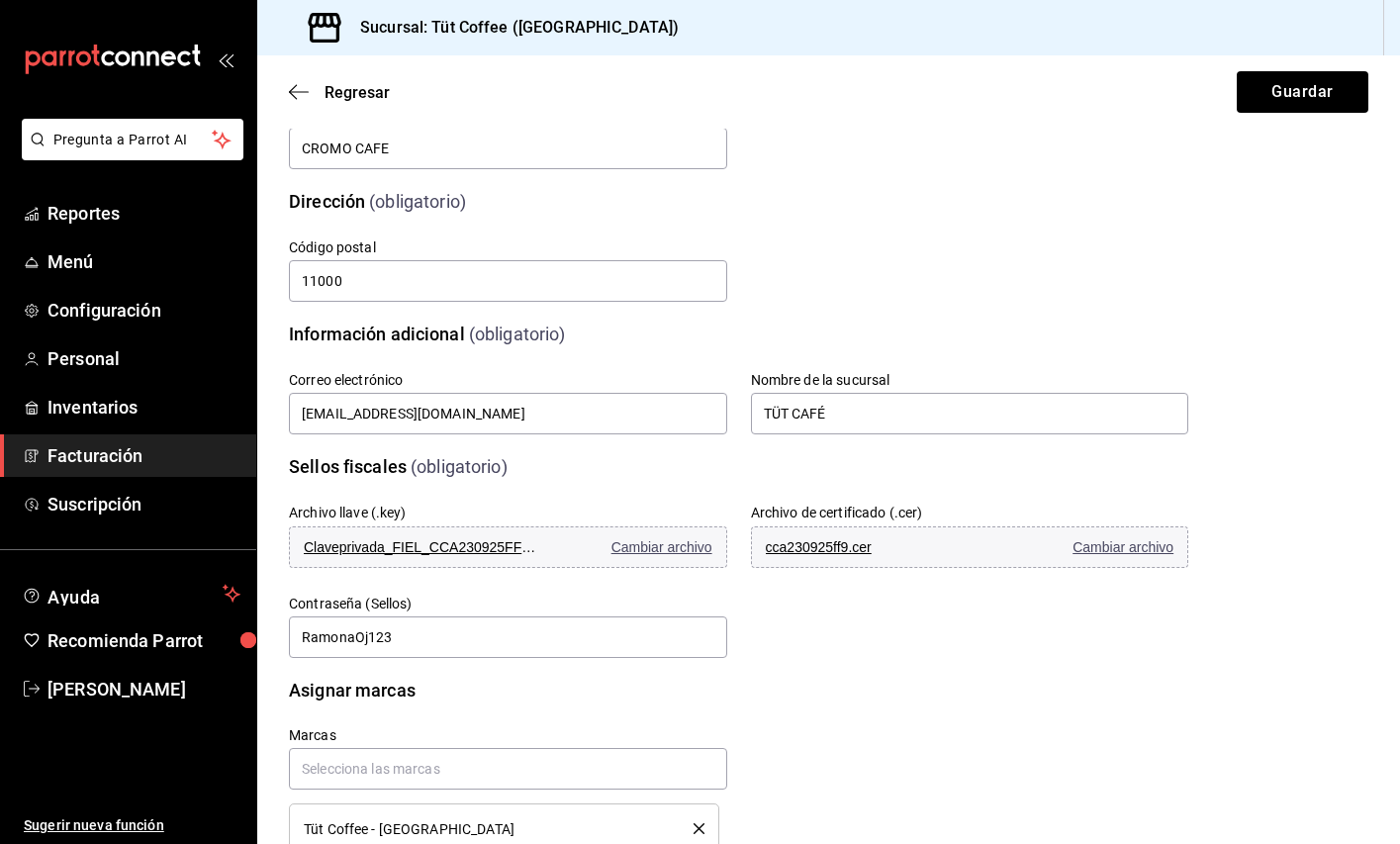 click on "Marcas Tüt Coffee - [GEOGRAPHIC_DATA]" at bounding box center (714, 767) 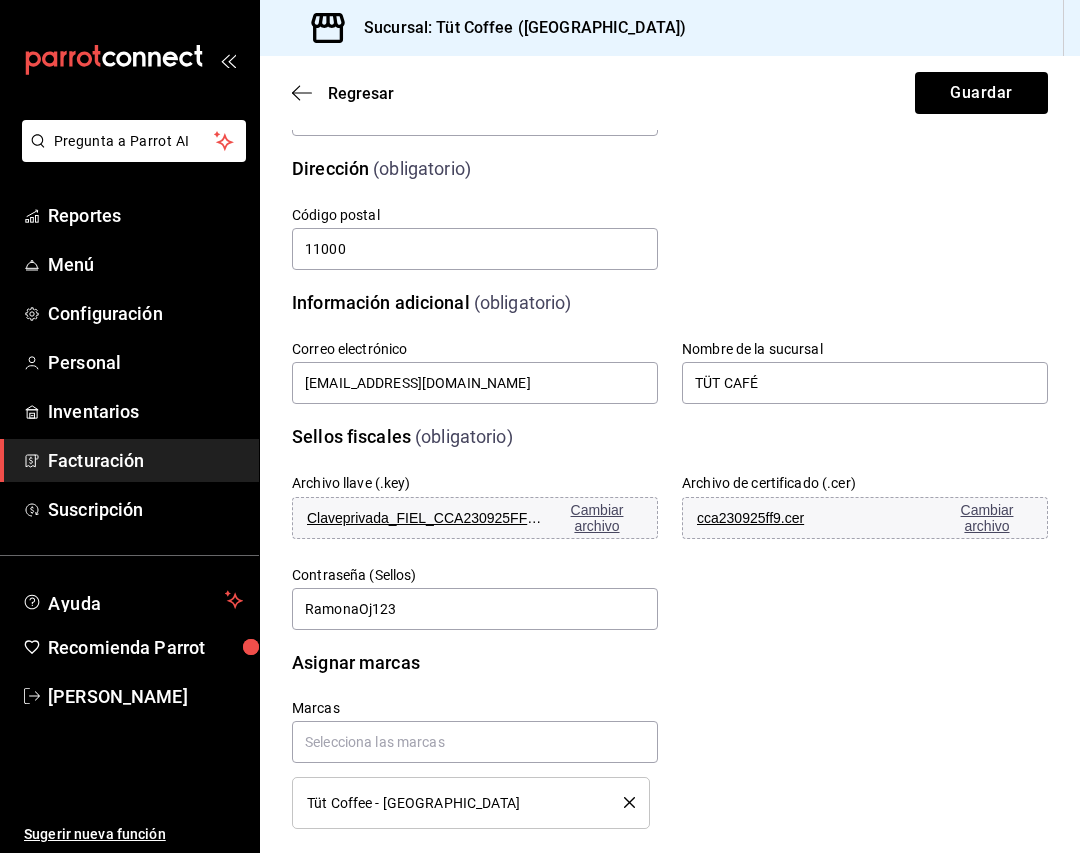 scroll, scrollTop: 301, scrollLeft: 0, axis: vertical 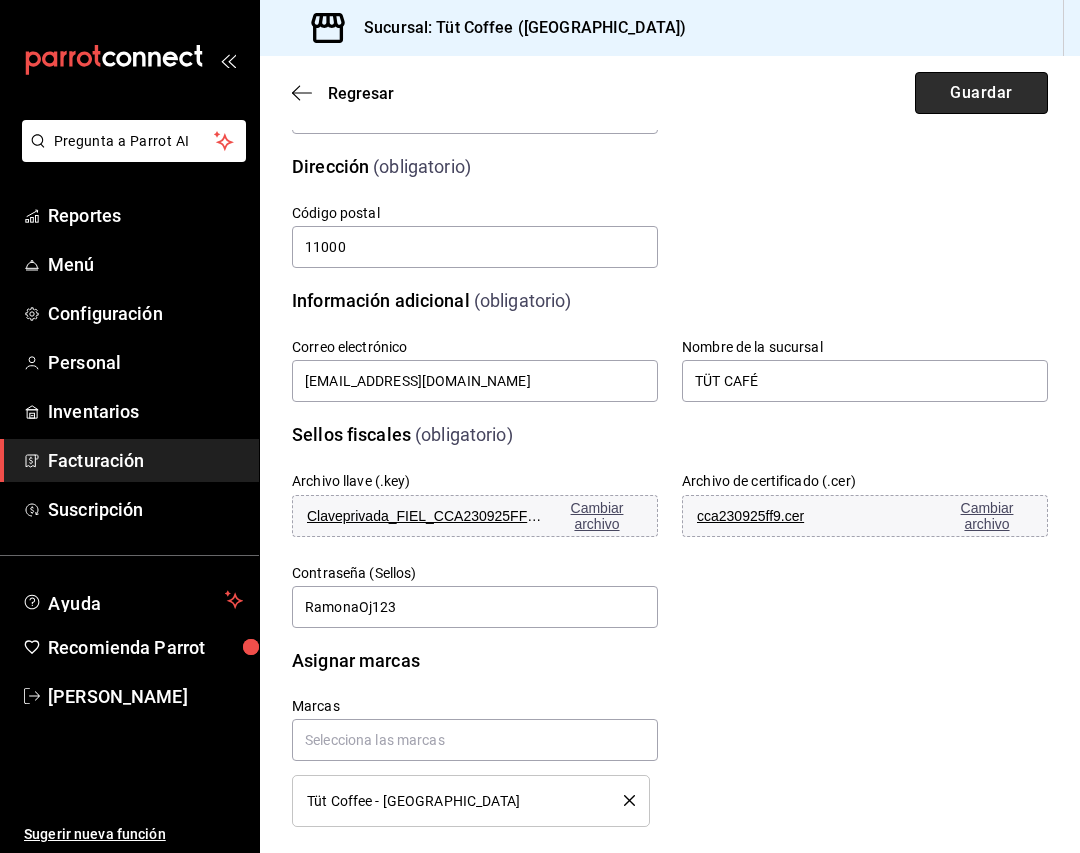 click on "Guardar" at bounding box center [981, 93] 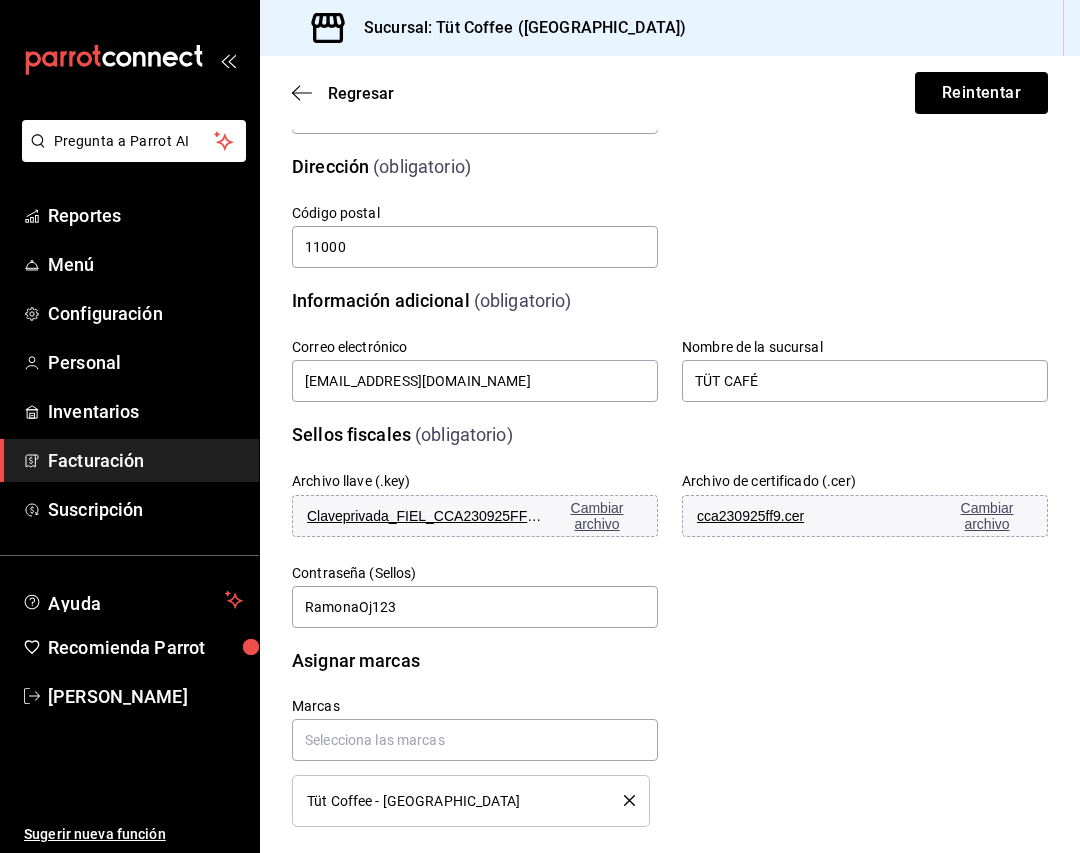 click on "Calle # exterior # interior Código postal 11000 Estado Elige una opción 0 Municipio Elige una opción 0 [GEOGRAPHIC_DATA] una opción 0" at bounding box center (646, 213) 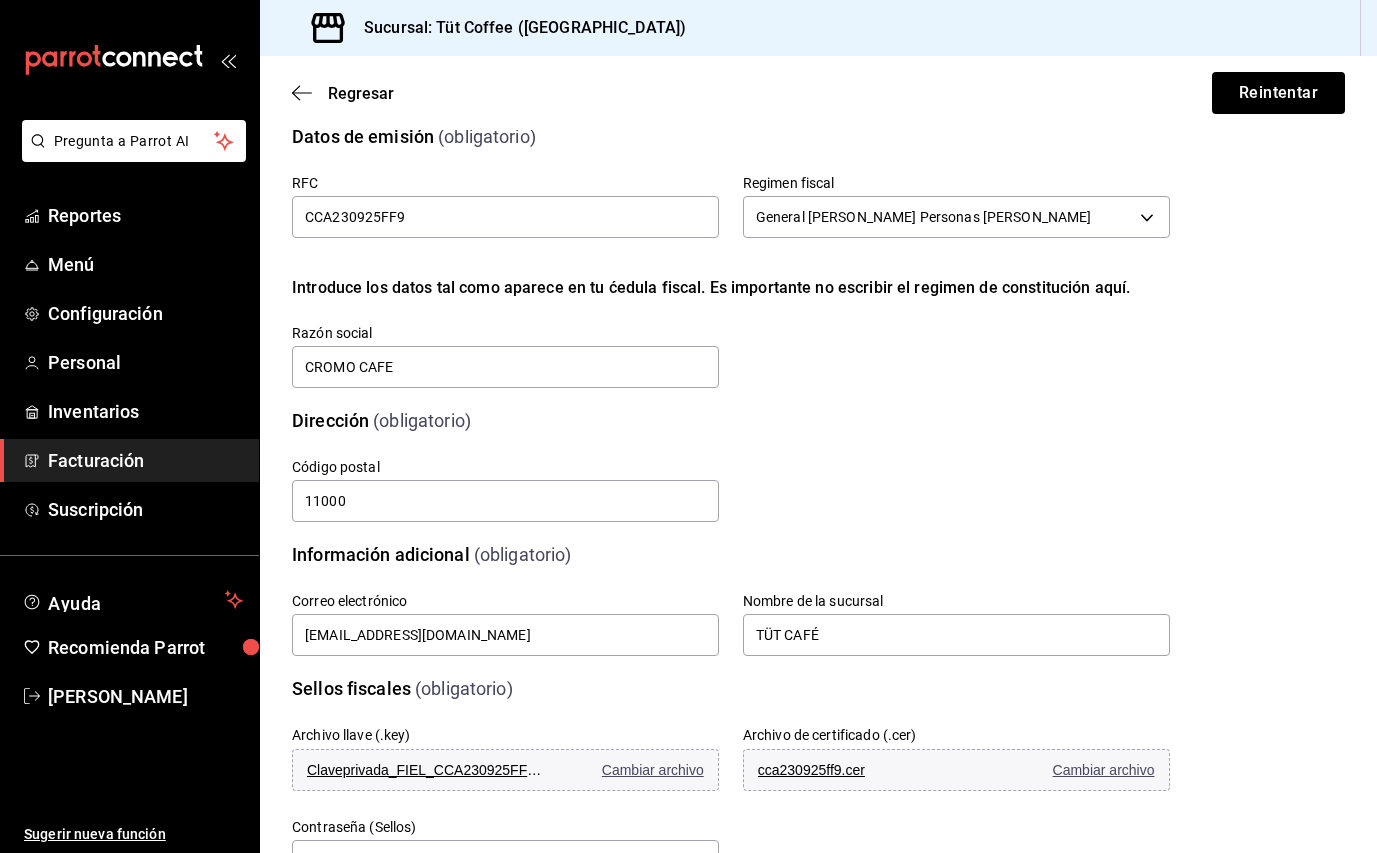 scroll, scrollTop: 0, scrollLeft: 0, axis: both 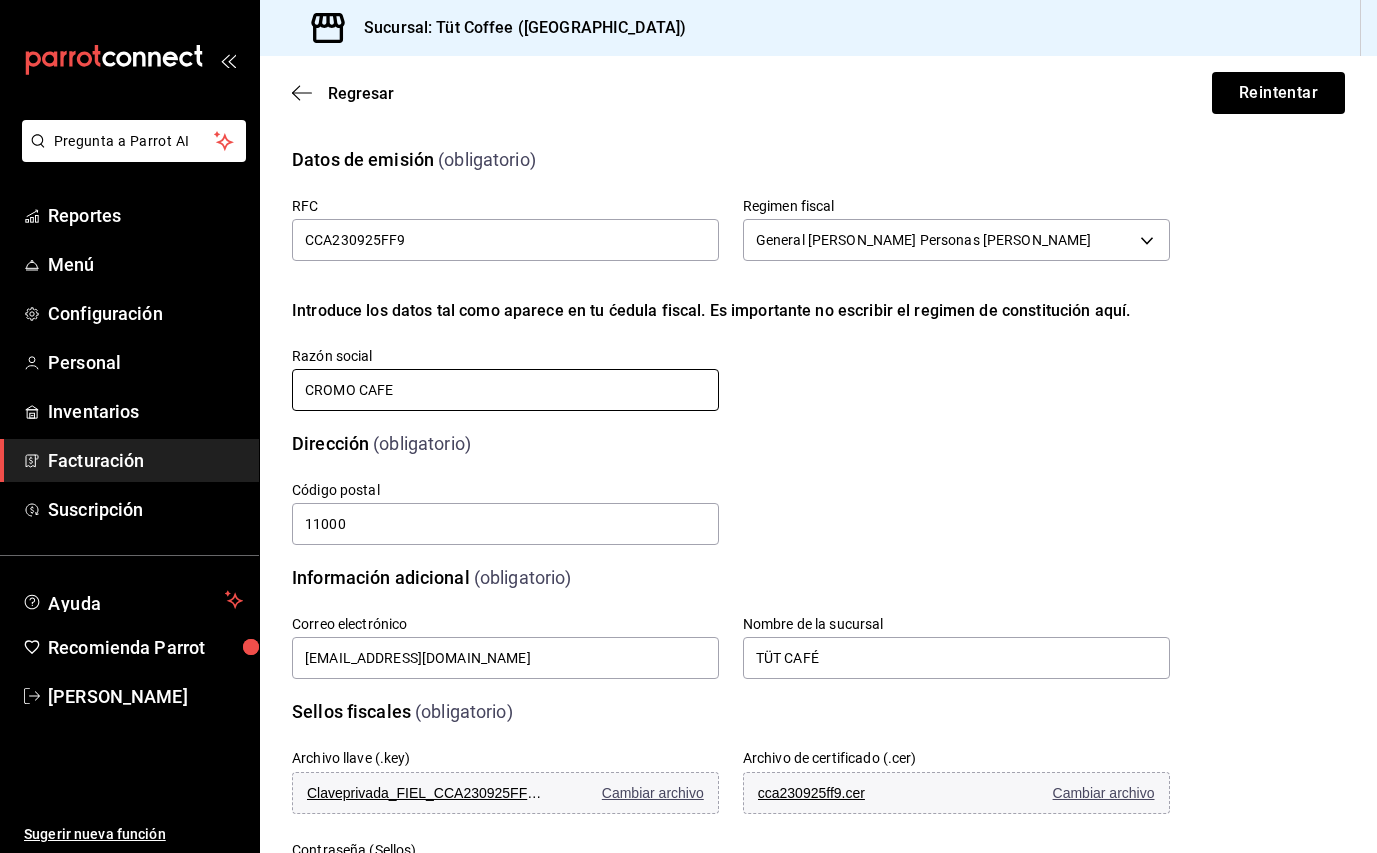 click on "CROMO CAFE" at bounding box center [505, 390] 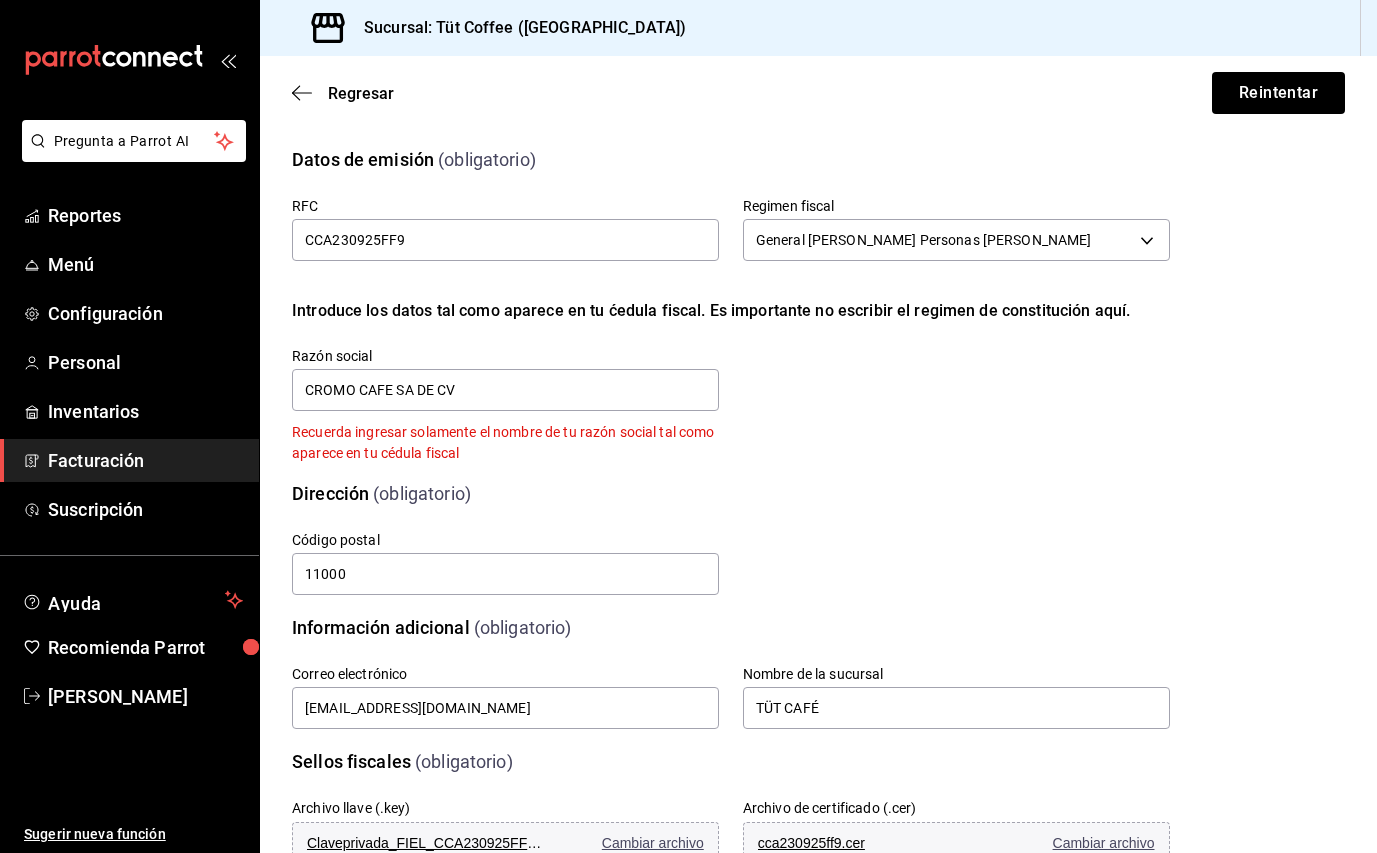 click on "Dirección (obligatorio)" at bounding box center [731, 493] 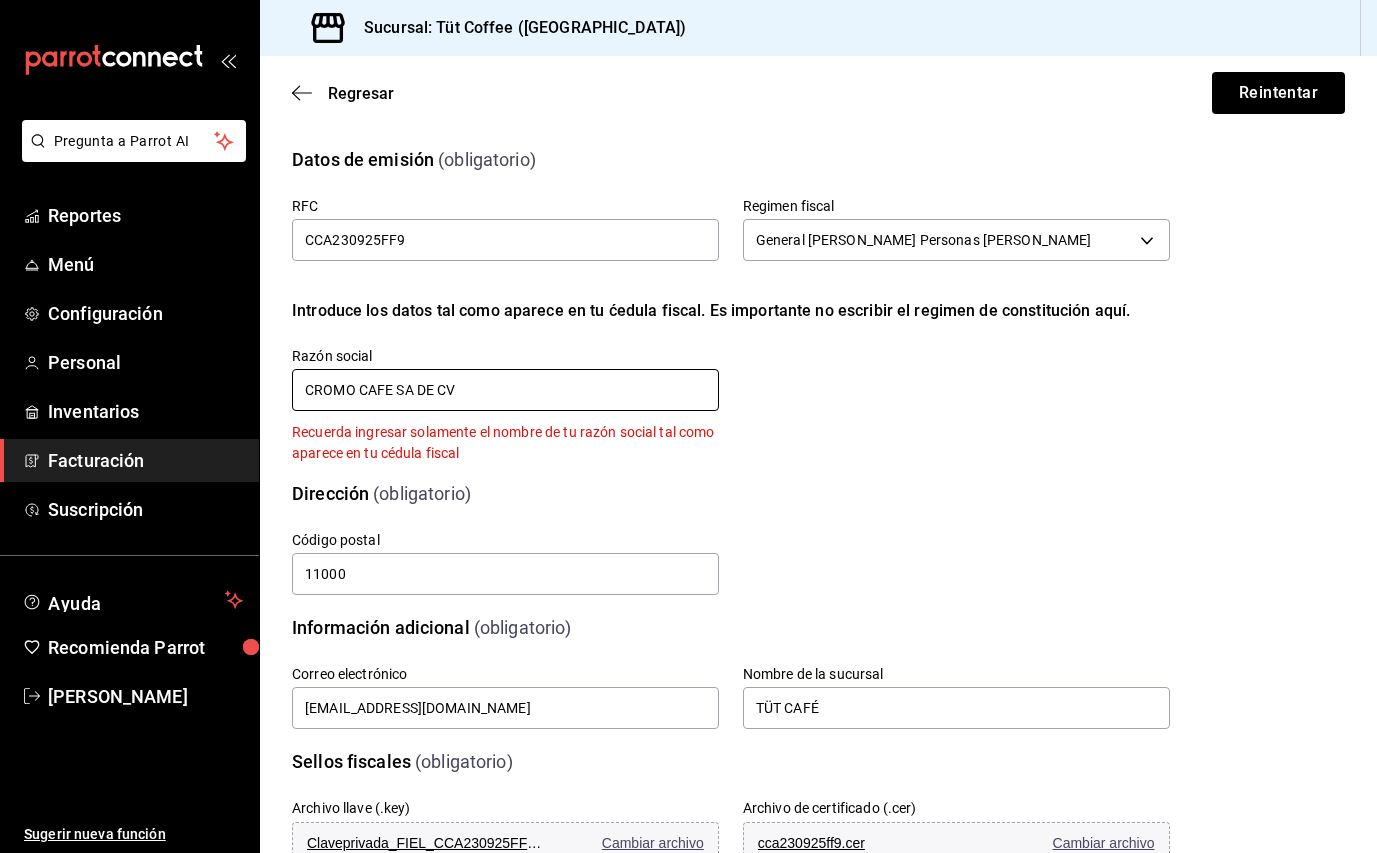 click on "CROMO CAFE SA DE CV" at bounding box center [505, 390] 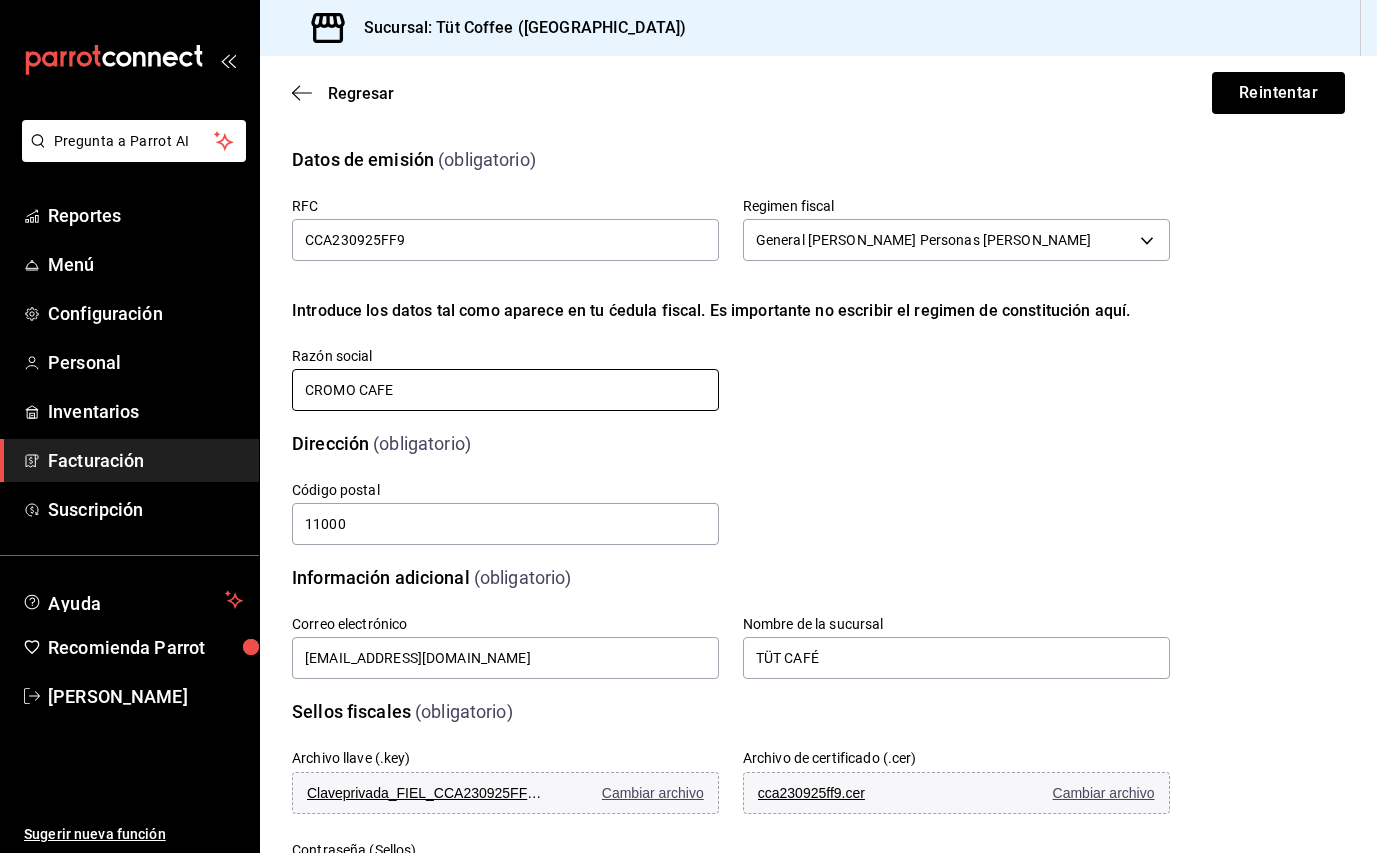 type on "CROMO CAFE" 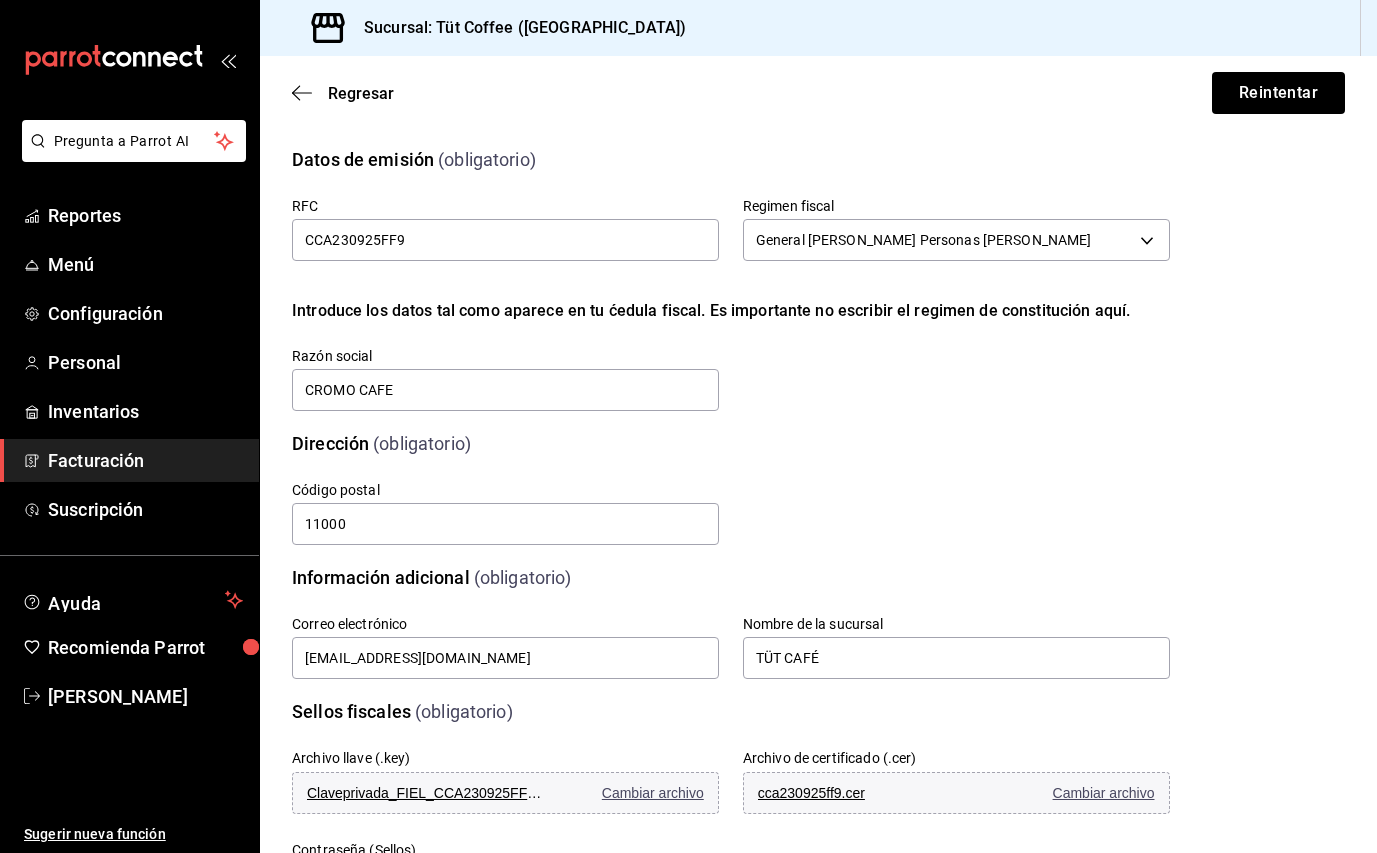 click on "Calle # exterior # interior Código postal 11000 Estado Elige una opción 0 Municipio Elige una opción 0 [GEOGRAPHIC_DATA] una opción 0" at bounding box center (707, 490) 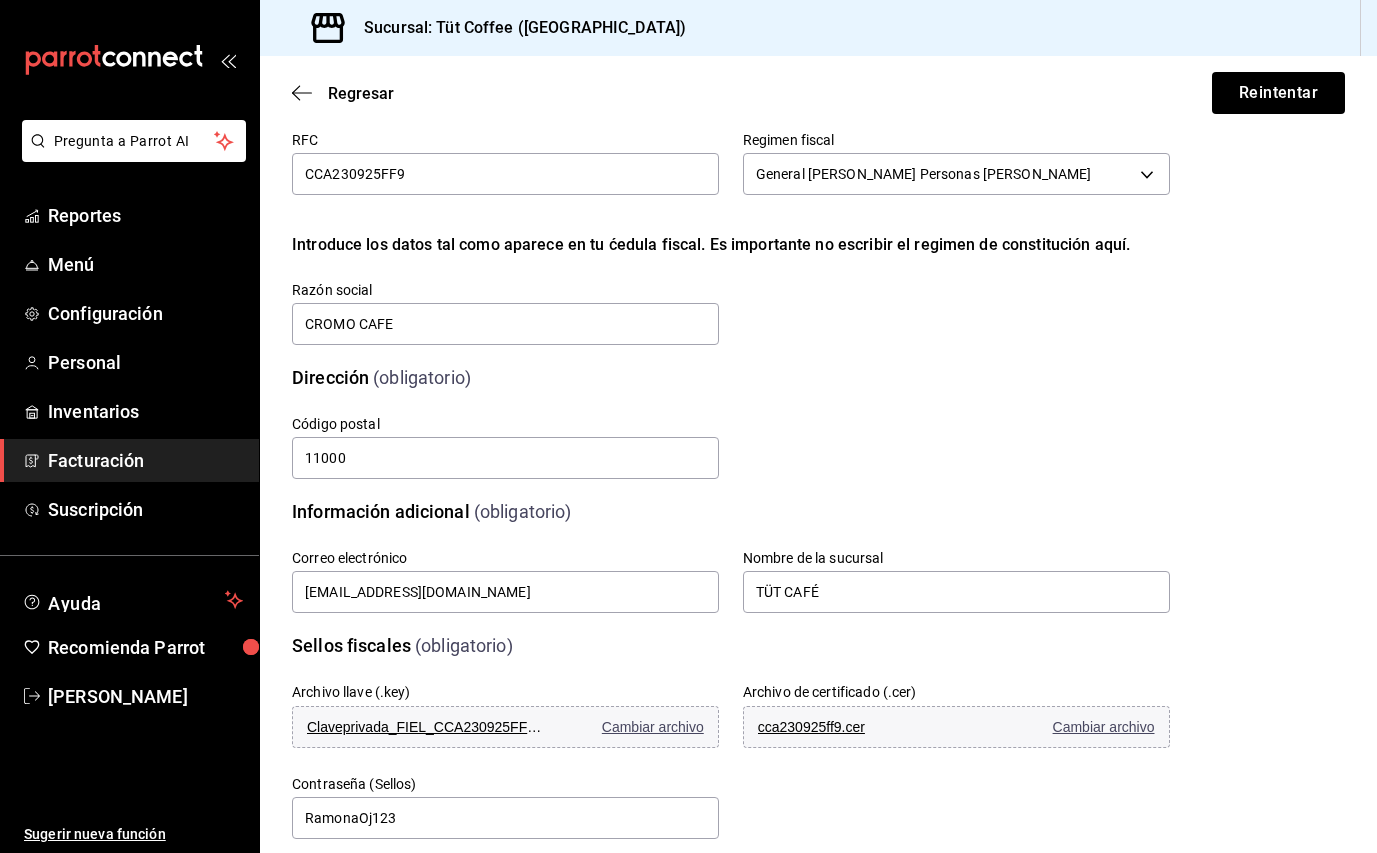 scroll, scrollTop: 299, scrollLeft: 0, axis: vertical 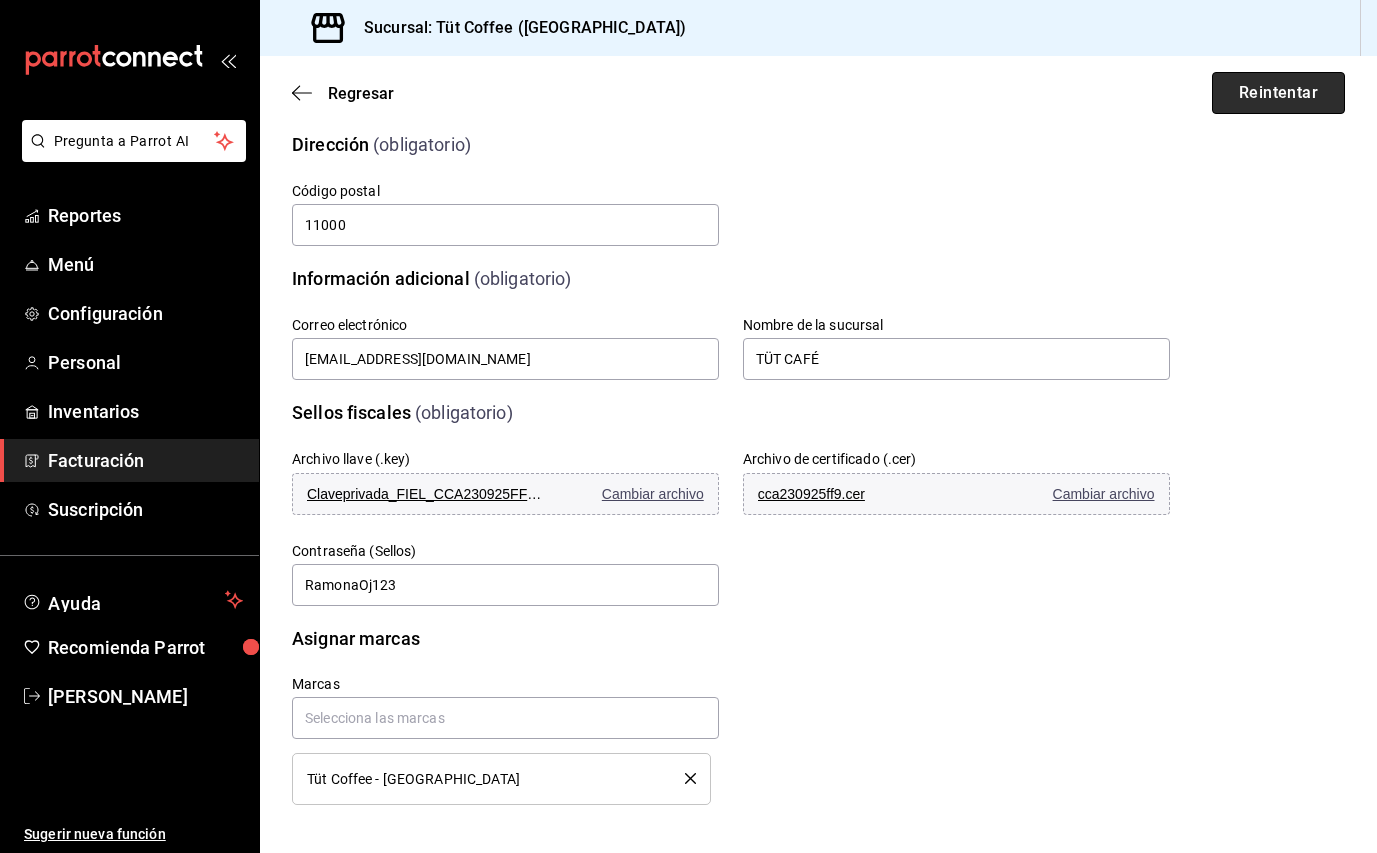 click on "Reintentar" at bounding box center [1278, 93] 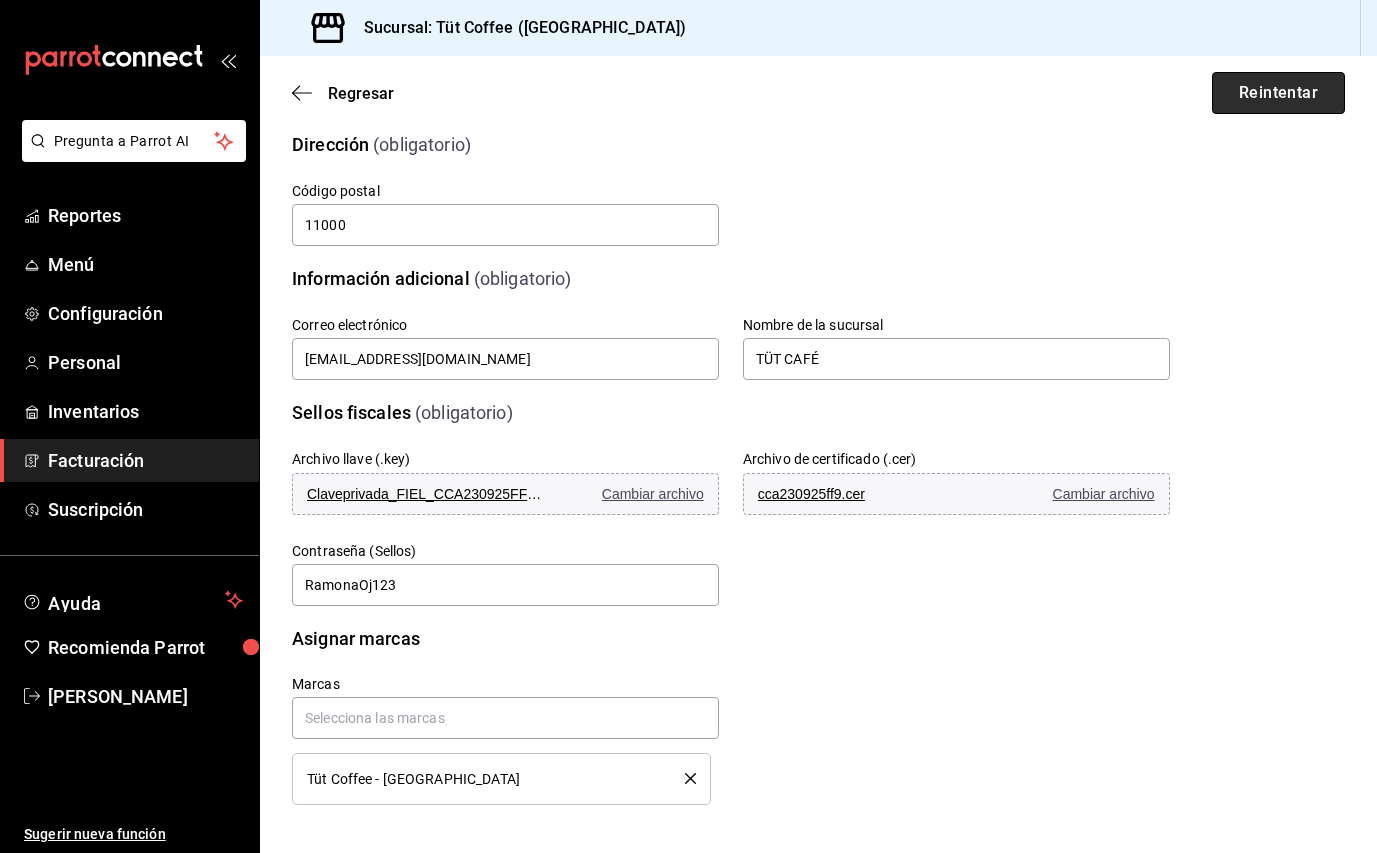 click on "Reintentar" at bounding box center [1278, 93] 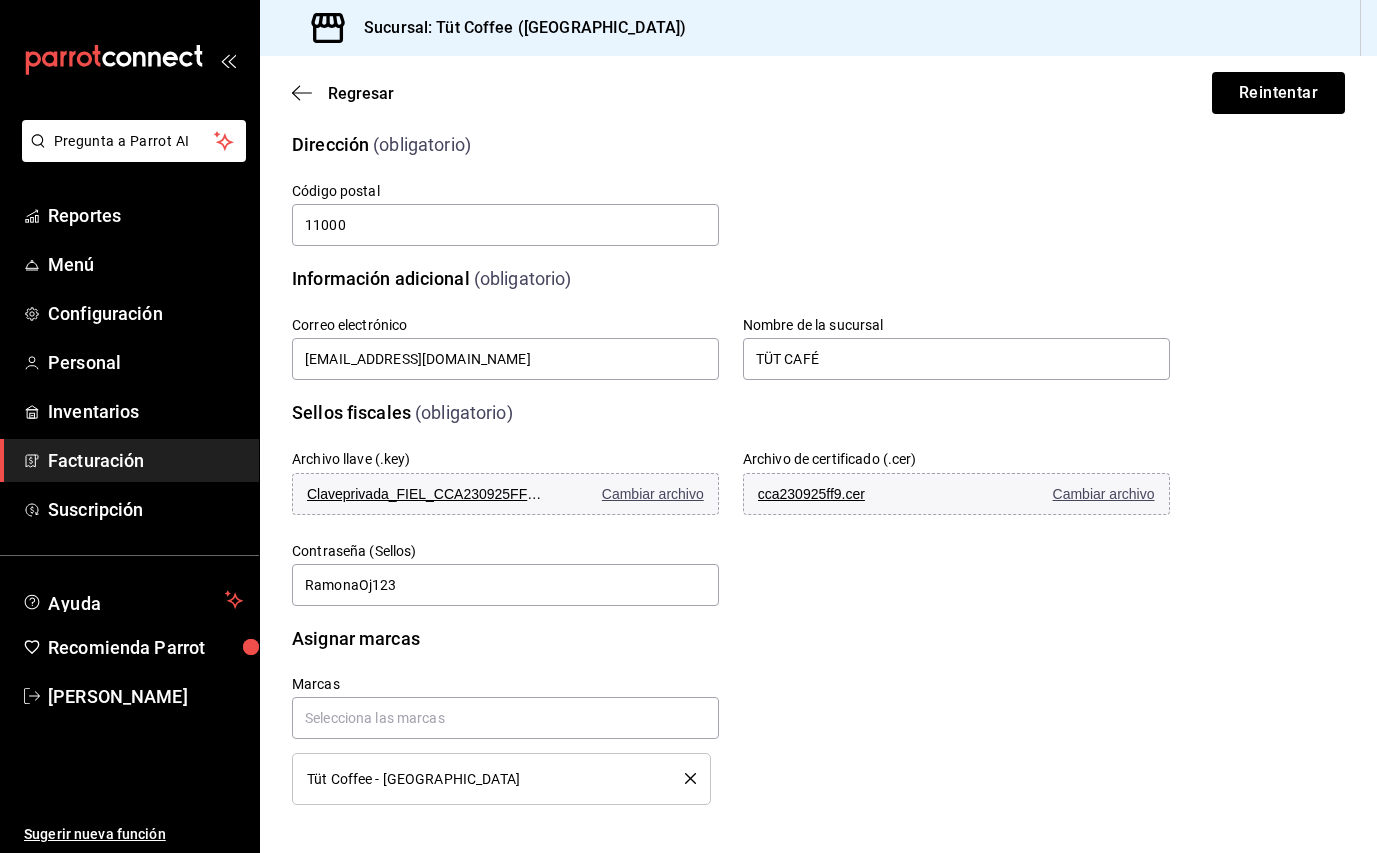 click on "Calle # exterior # interior Código postal 11000 Estado Elige una opción 0 Municipio Elige una opción 0 [GEOGRAPHIC_DATA] una opción 0" at bounding box center [707, 191] 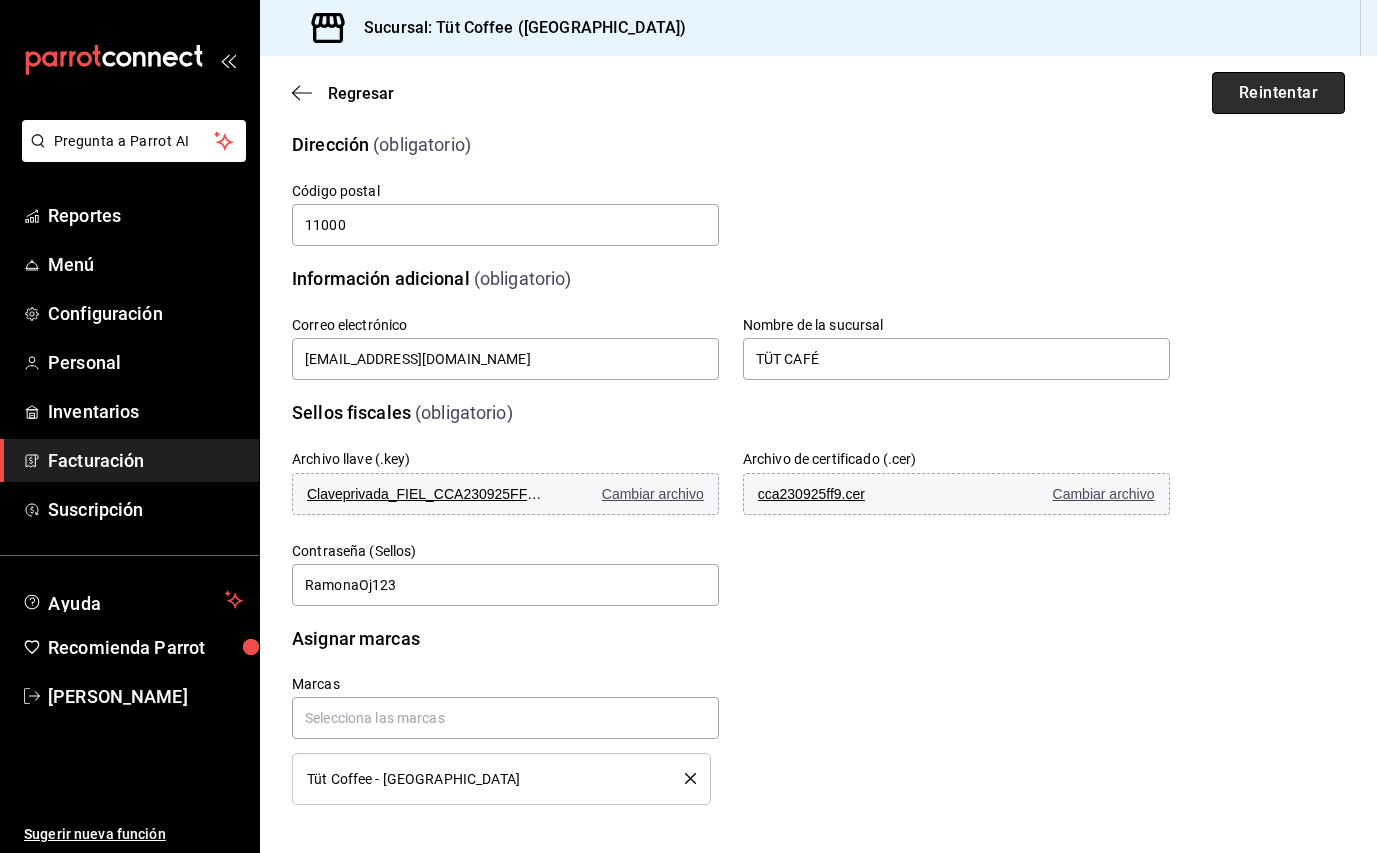 click on "Reintentar" at bounding box center (1278, 93) 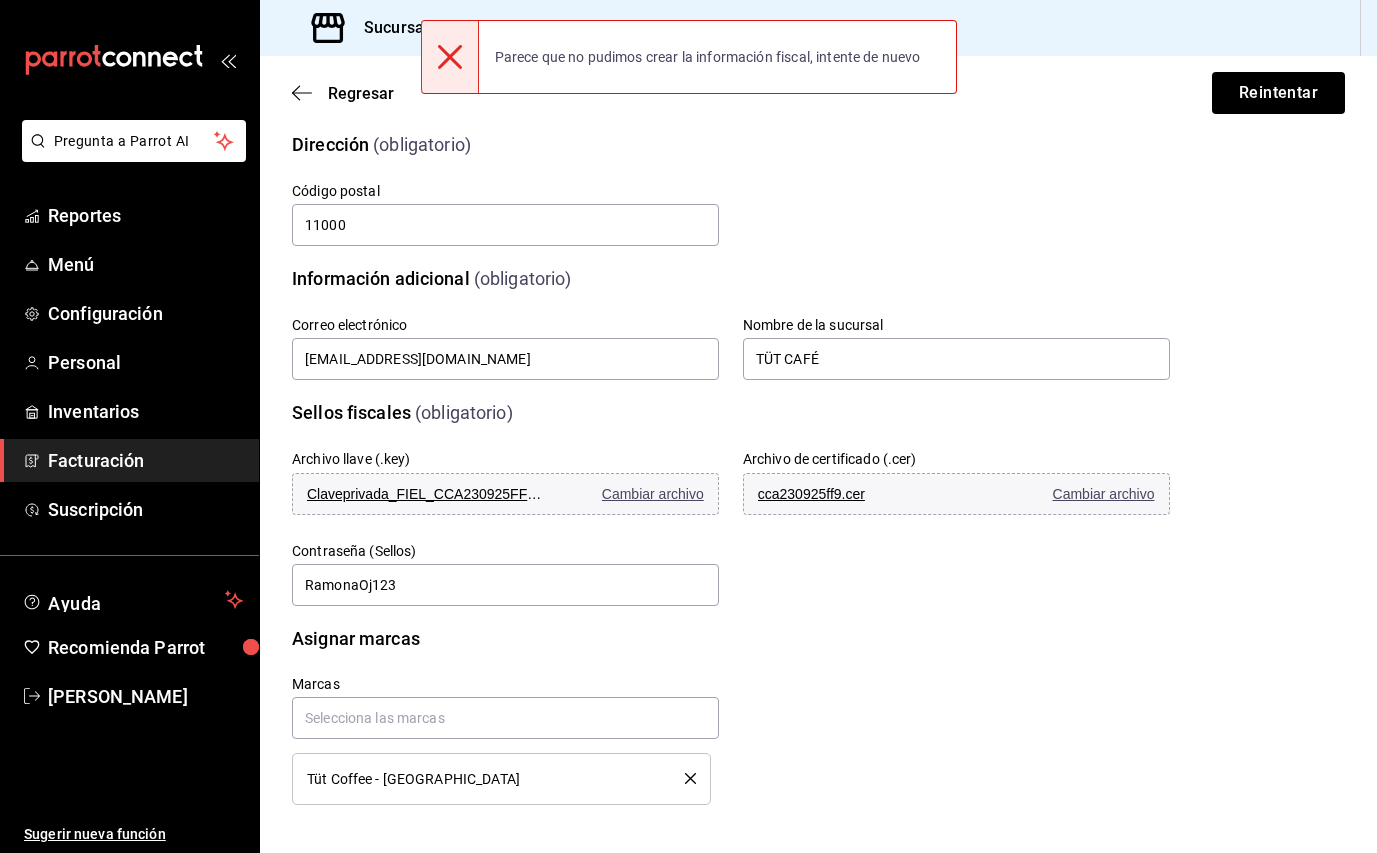 click 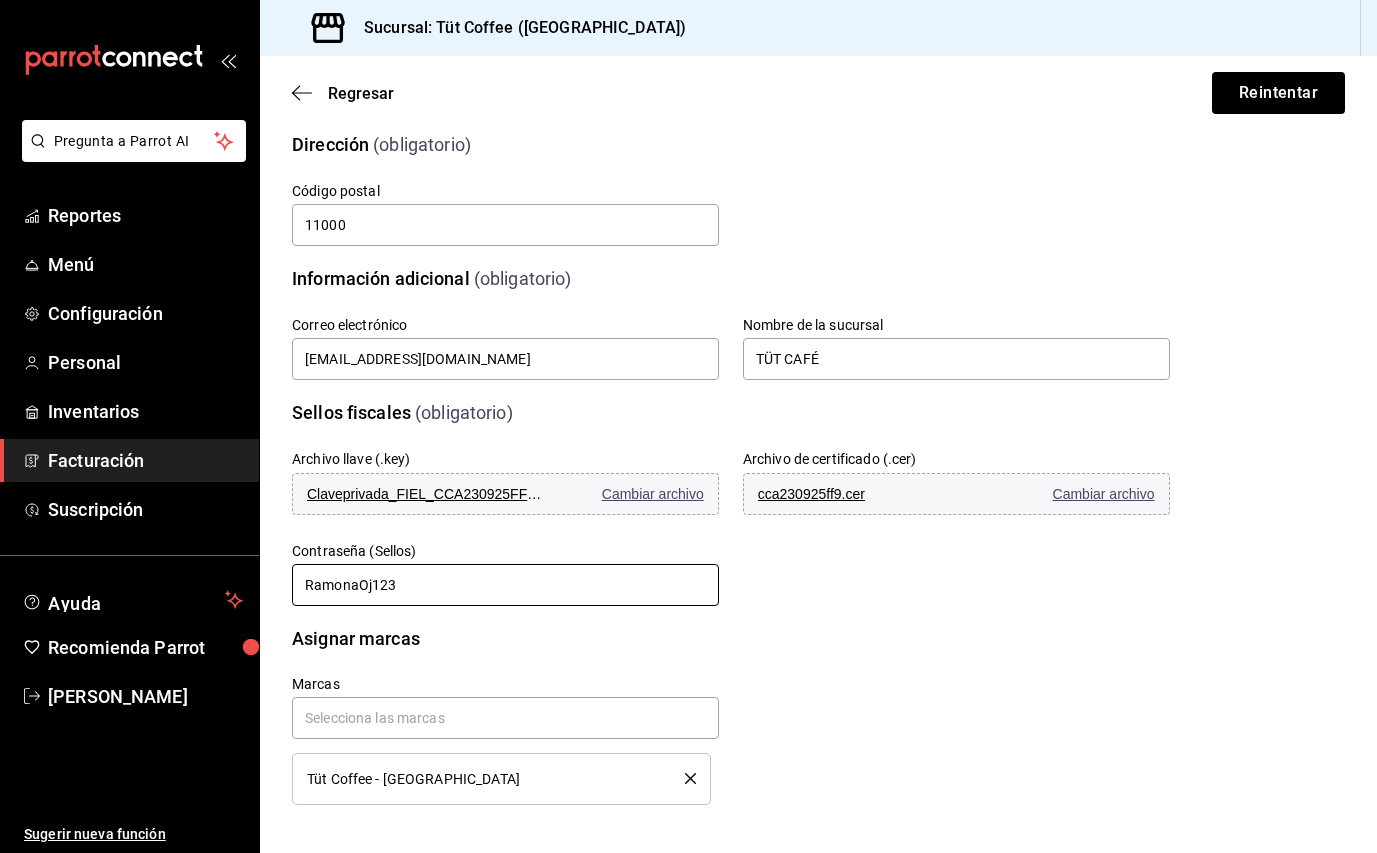 click on "RamonaOj123" at bounding box center (505, 585) 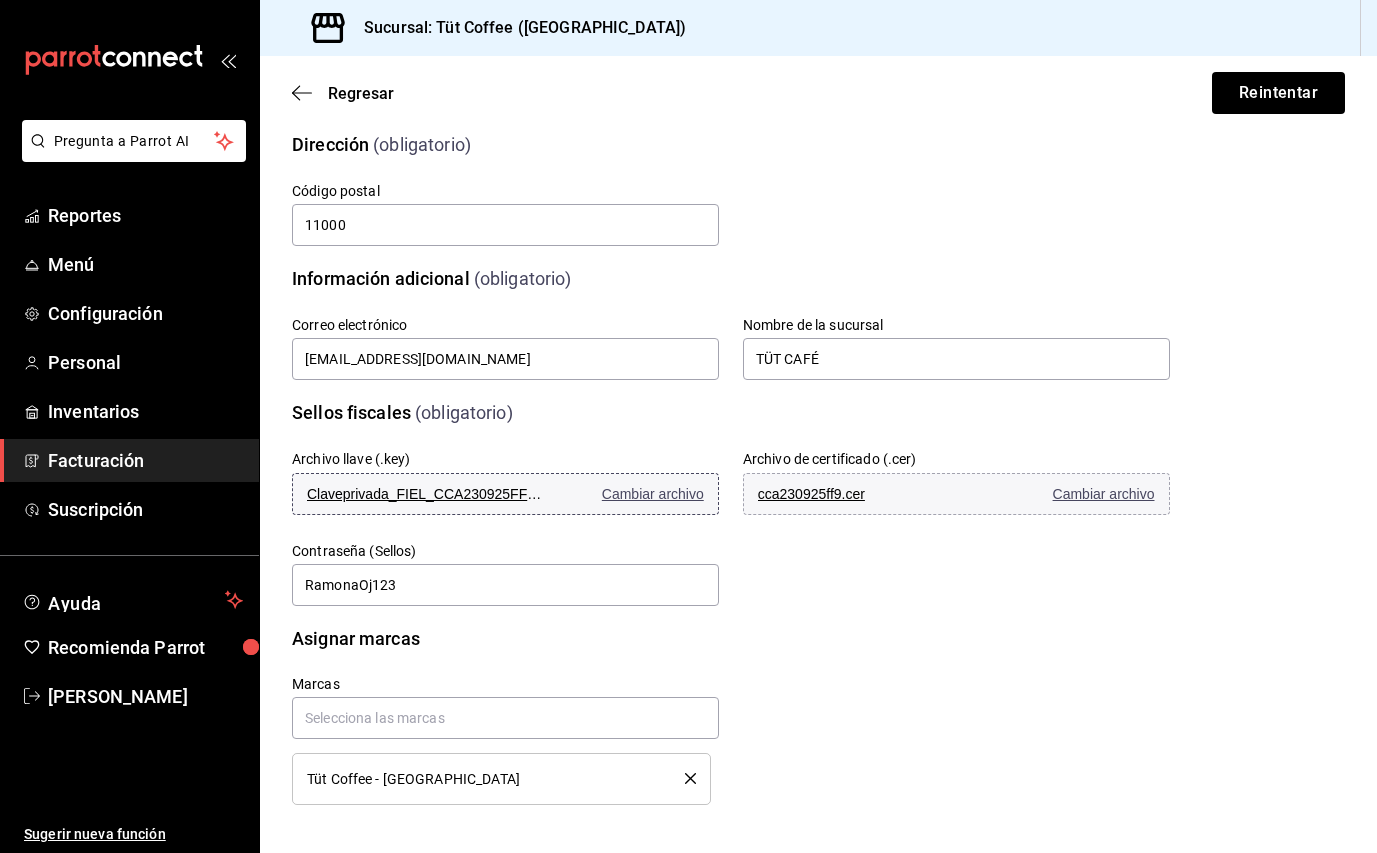 click on "Cambiar archivo" at bounding box center [653, 494] 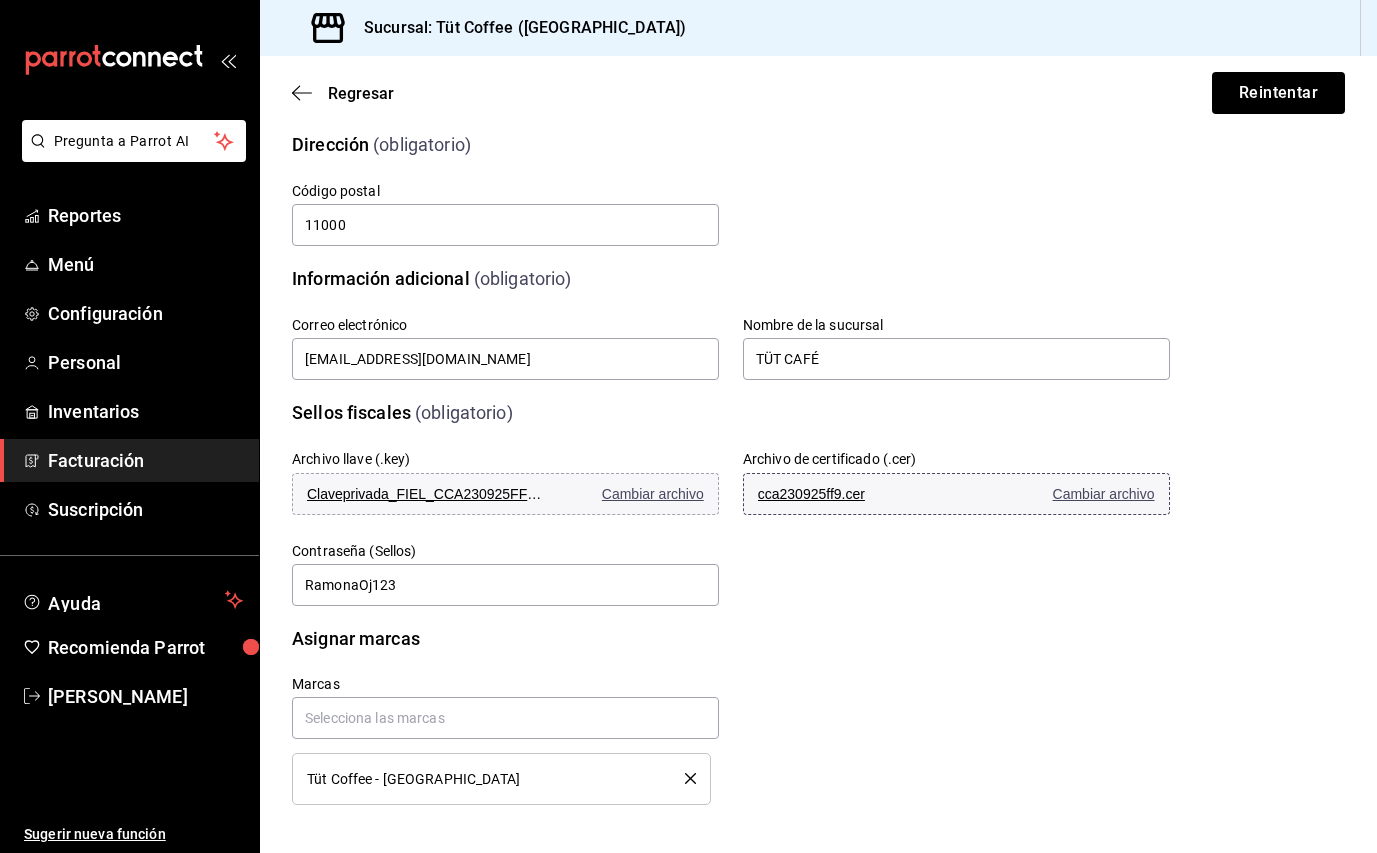 click on "Cambiar archivo" at bounding box center [1104, 494] 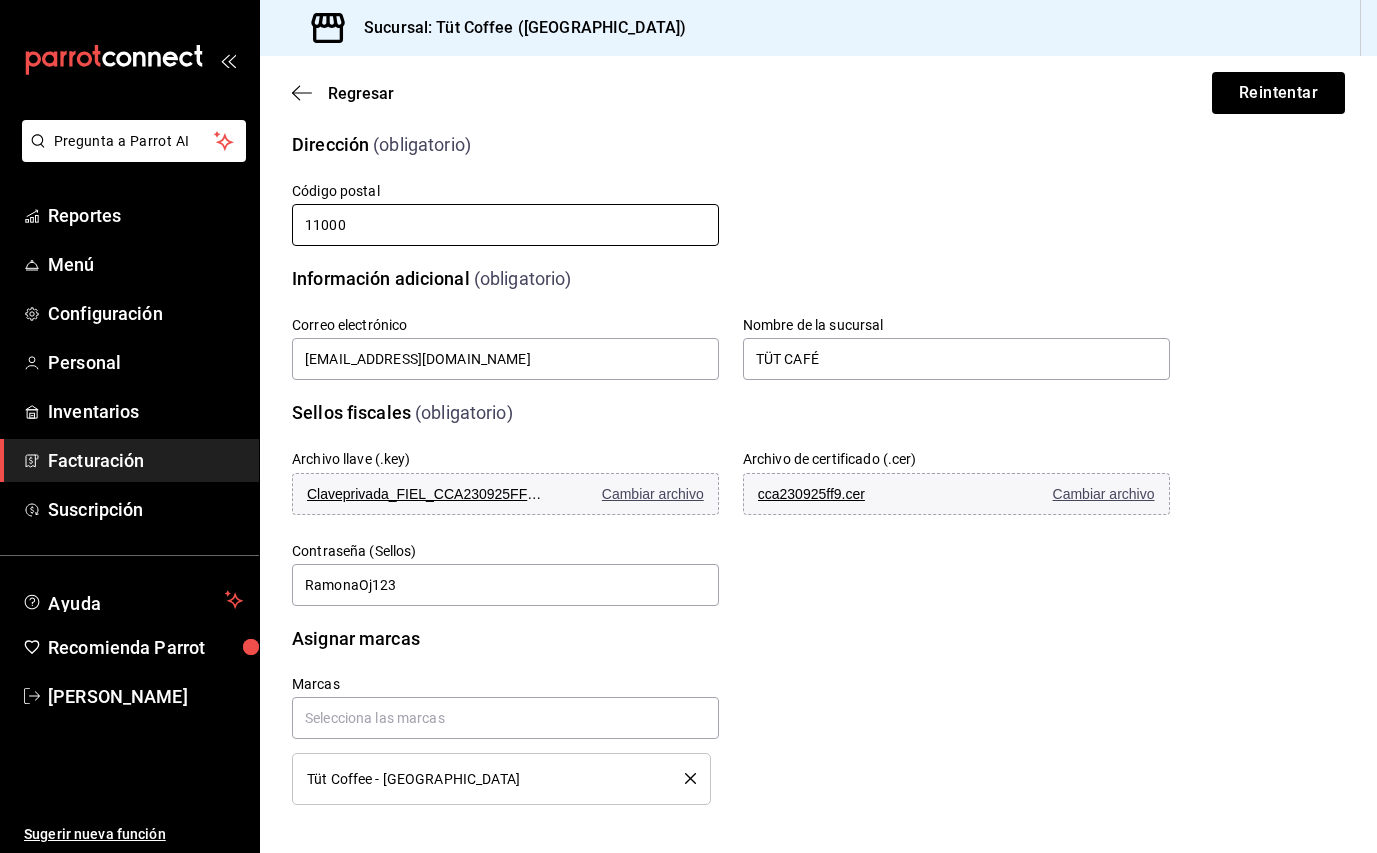 click on "11000" at bounding box center (505, 225) 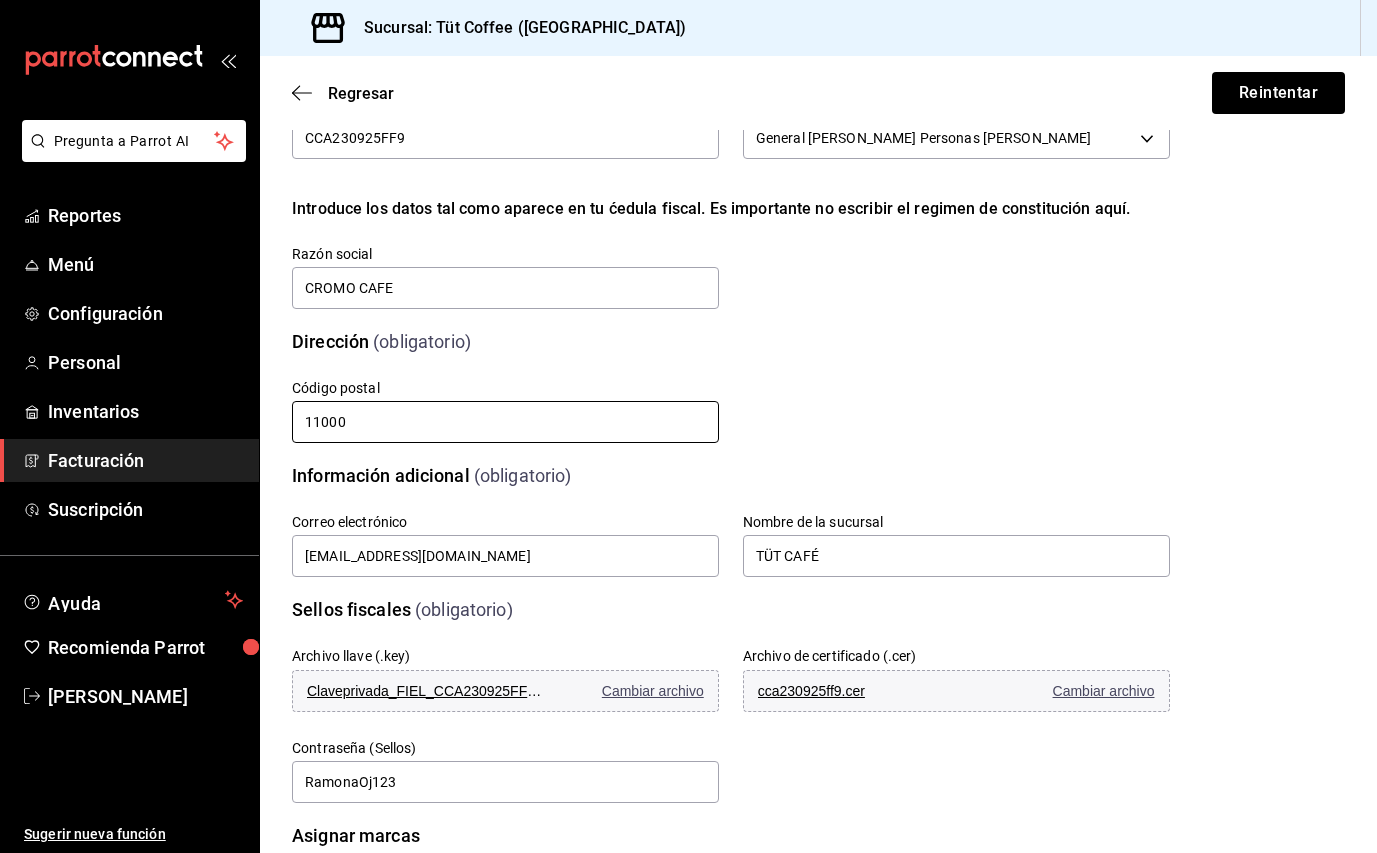 scroll, scrollTop: 96, scrollLeft: 0, axis: vertical 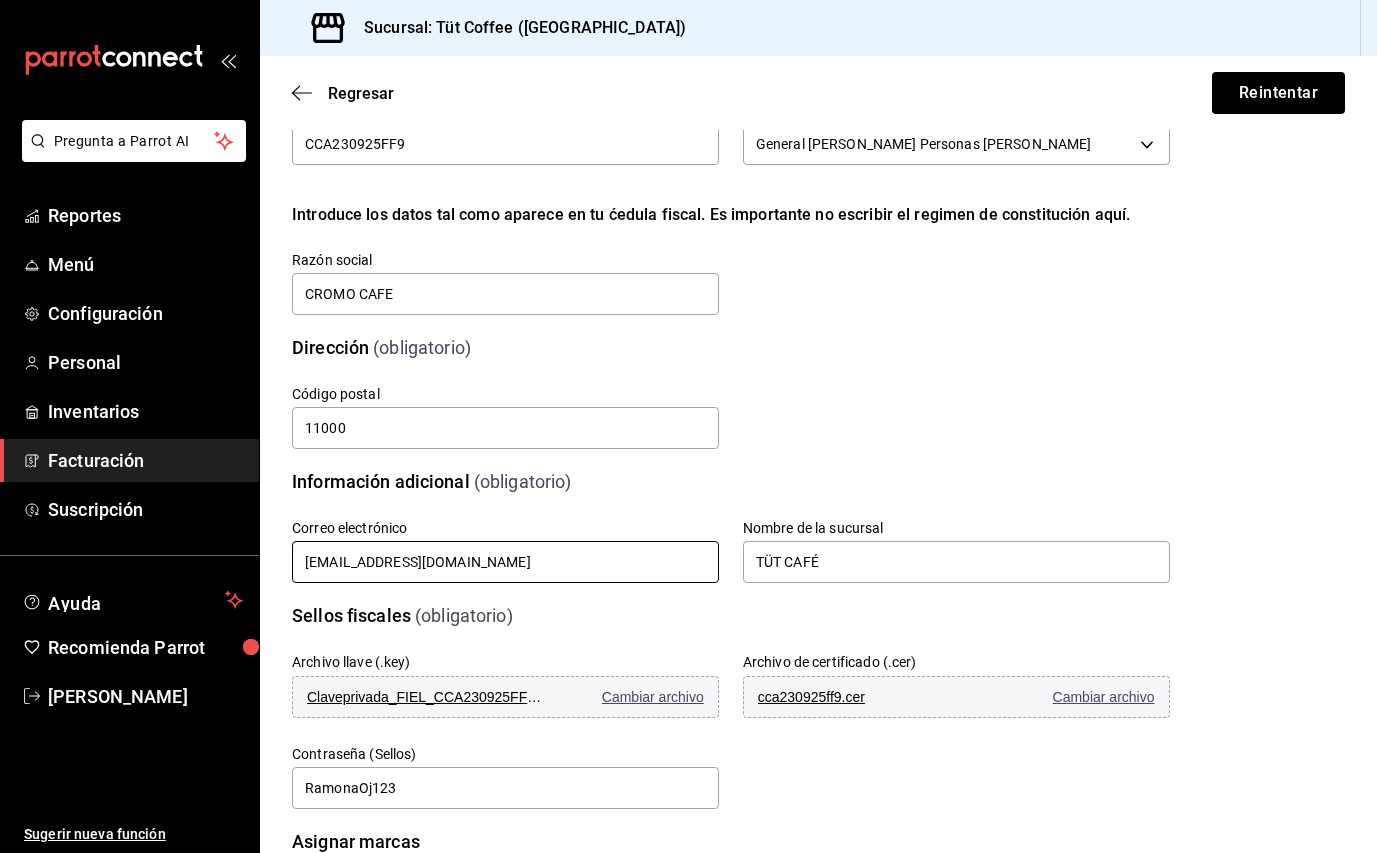 click on "[EMAIL_ADDRESS][DOMAIN_NAME]" at bounding box center (505, 562) 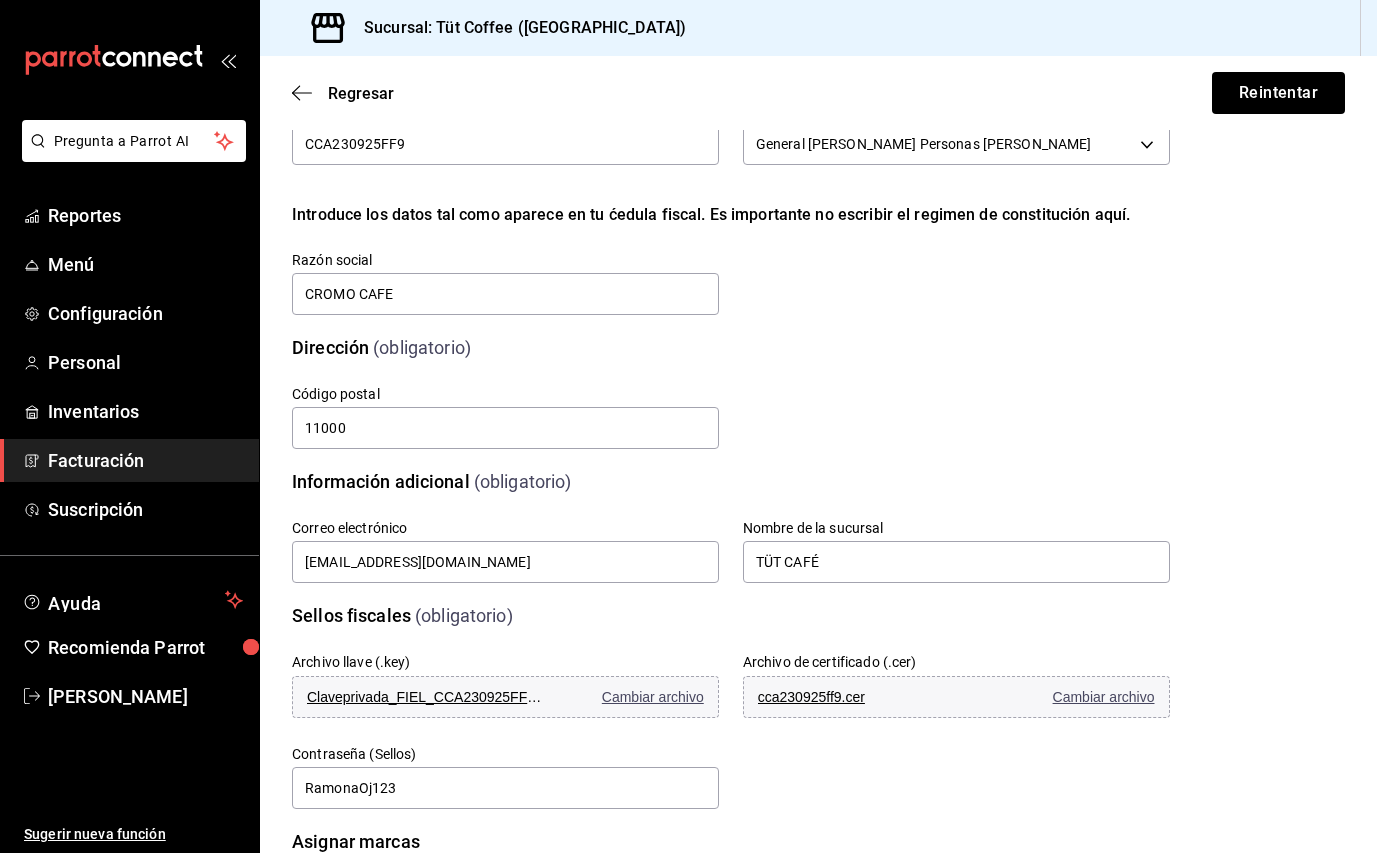 click on "Sellos fiscales (obligatorio)" at bounding box center [719, 603] 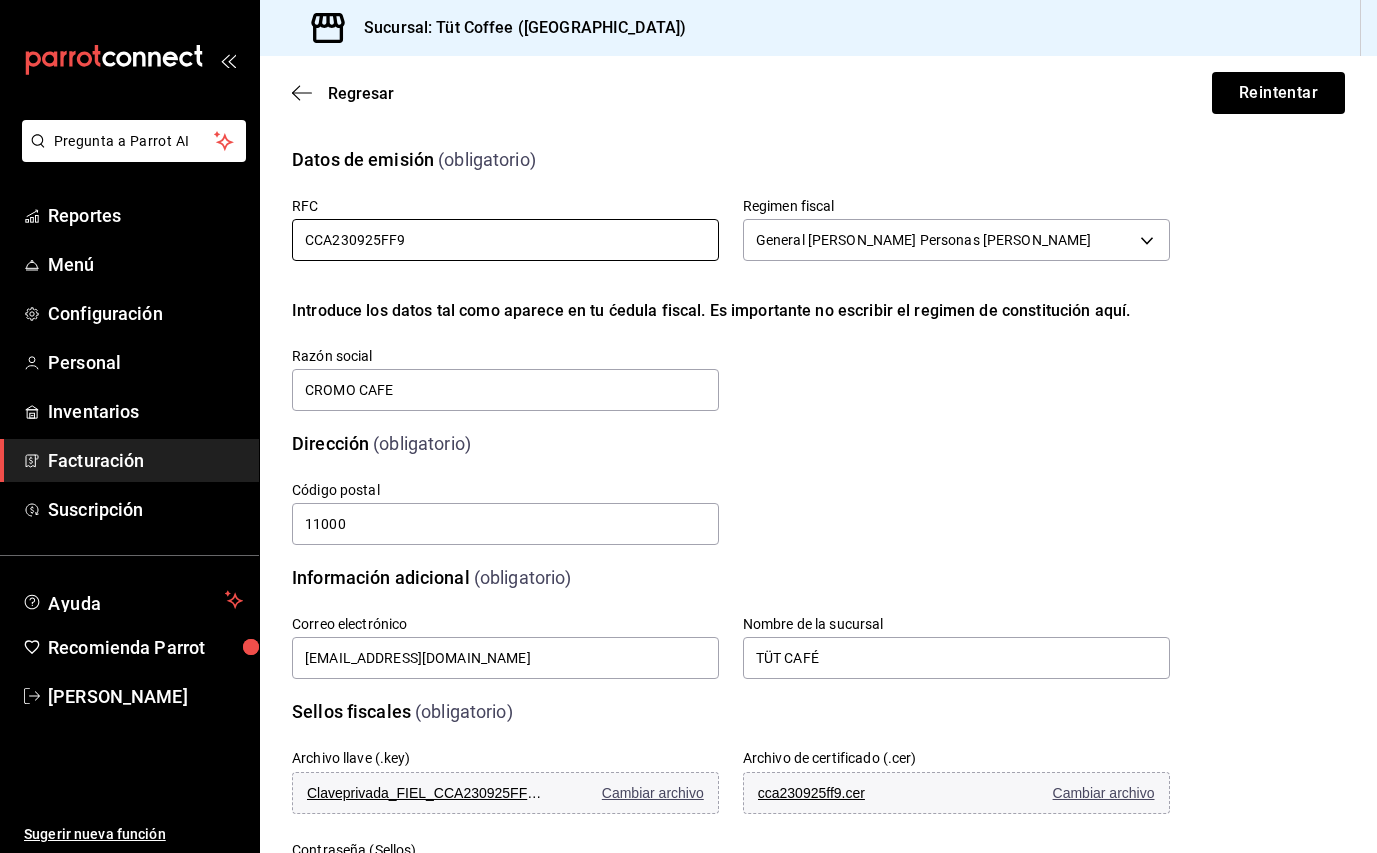 click on "CCA230925FF9" at bounding box center [505, 240] 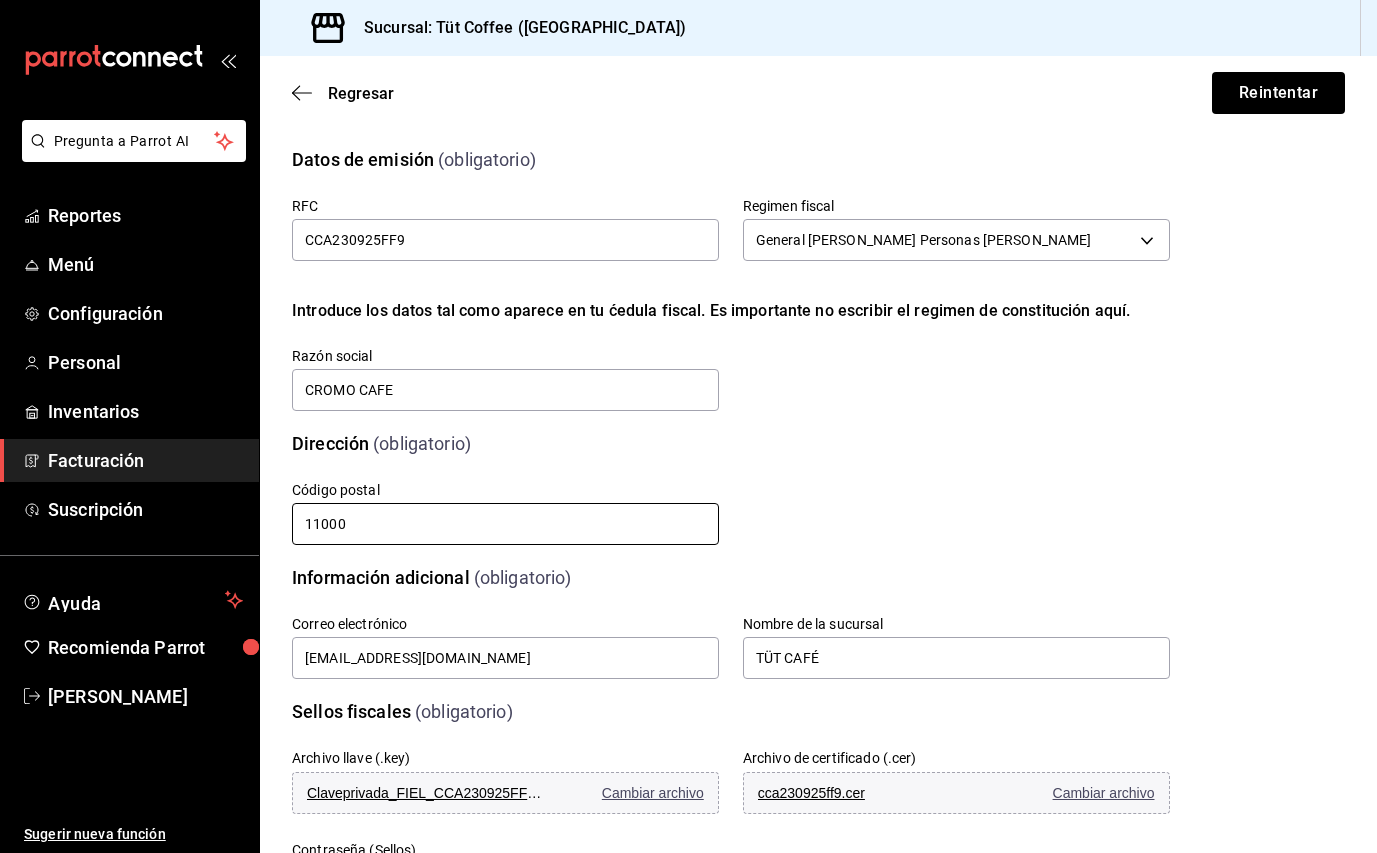 click on "11000" at bounding box center (505, 524) 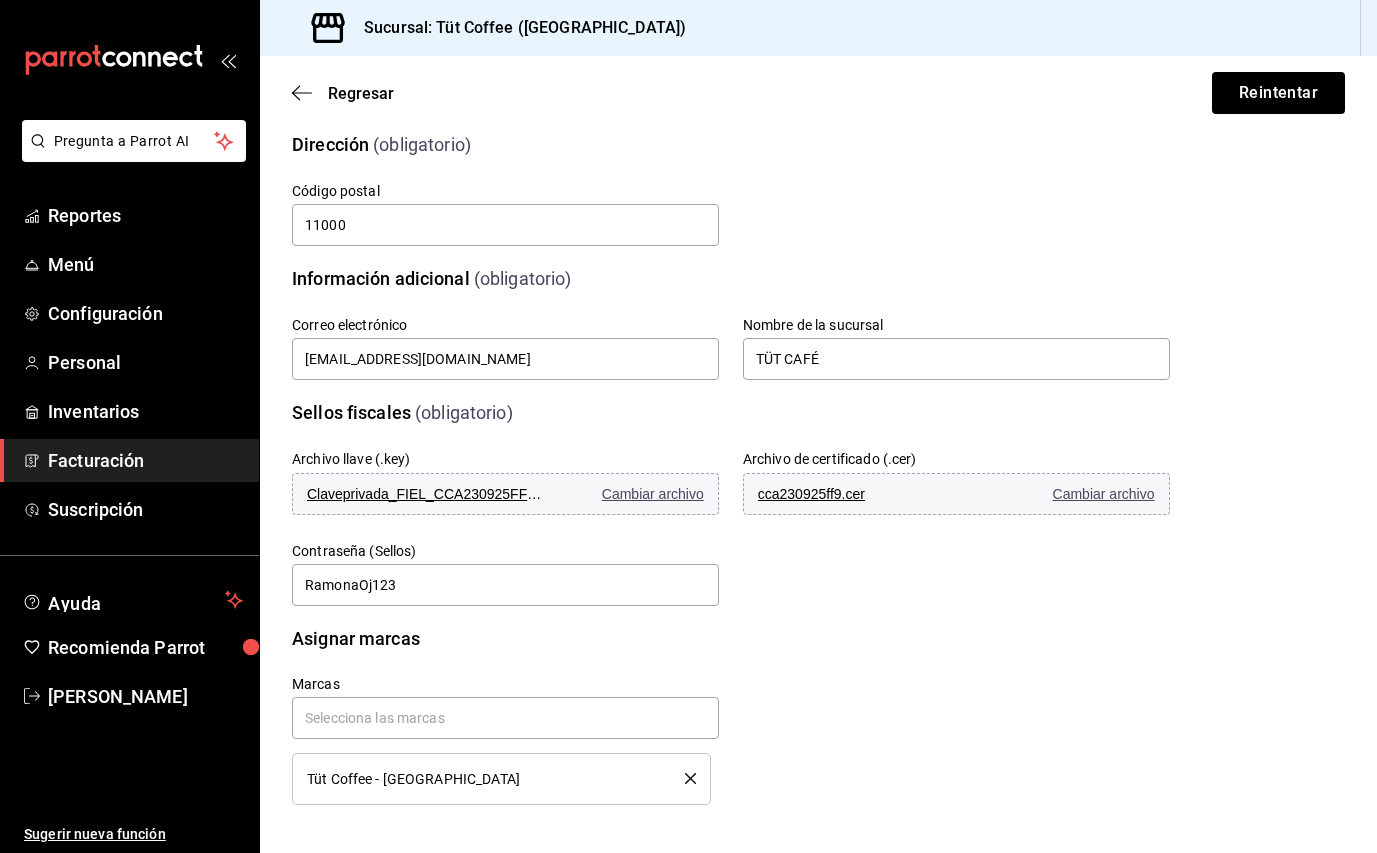 click on "Marcas Tüt Coffee - [GEOGRAPHIC_DATA]" at bounding box center [707, 716] 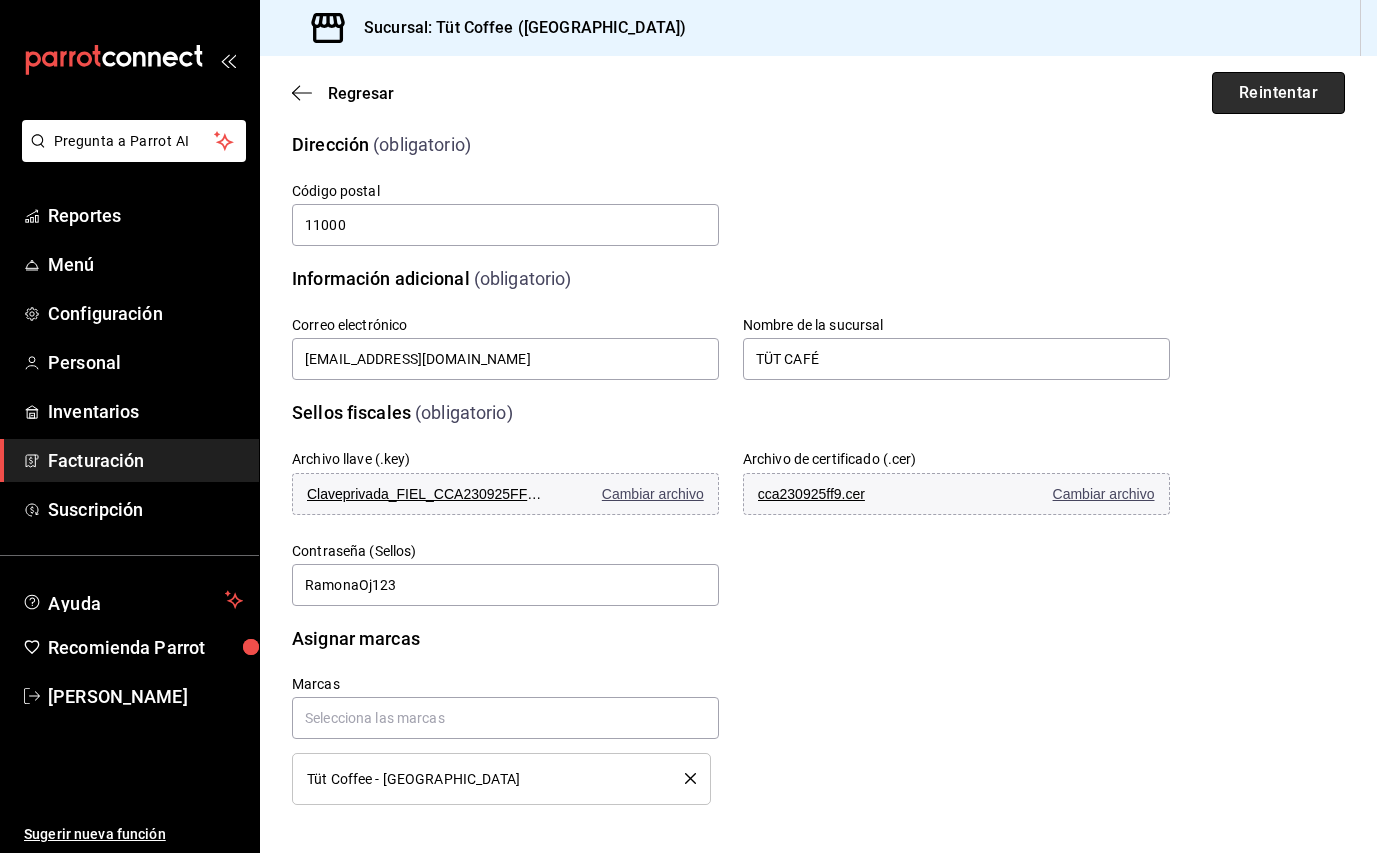 click on "Reintentar" at bounding box center [1278, 93] 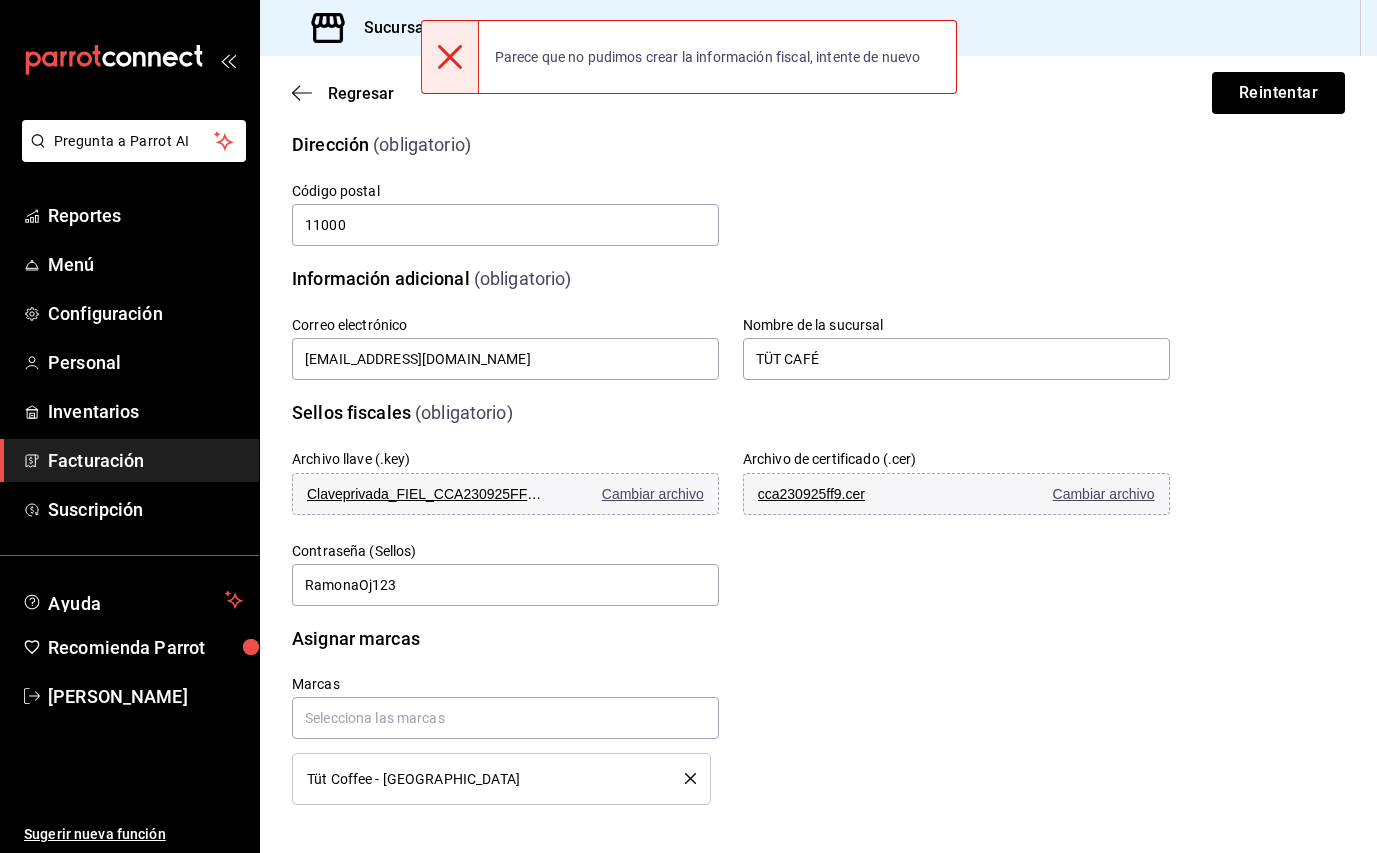 click on "Información adicional (obligatorio)" at bounding box center [719, 266] 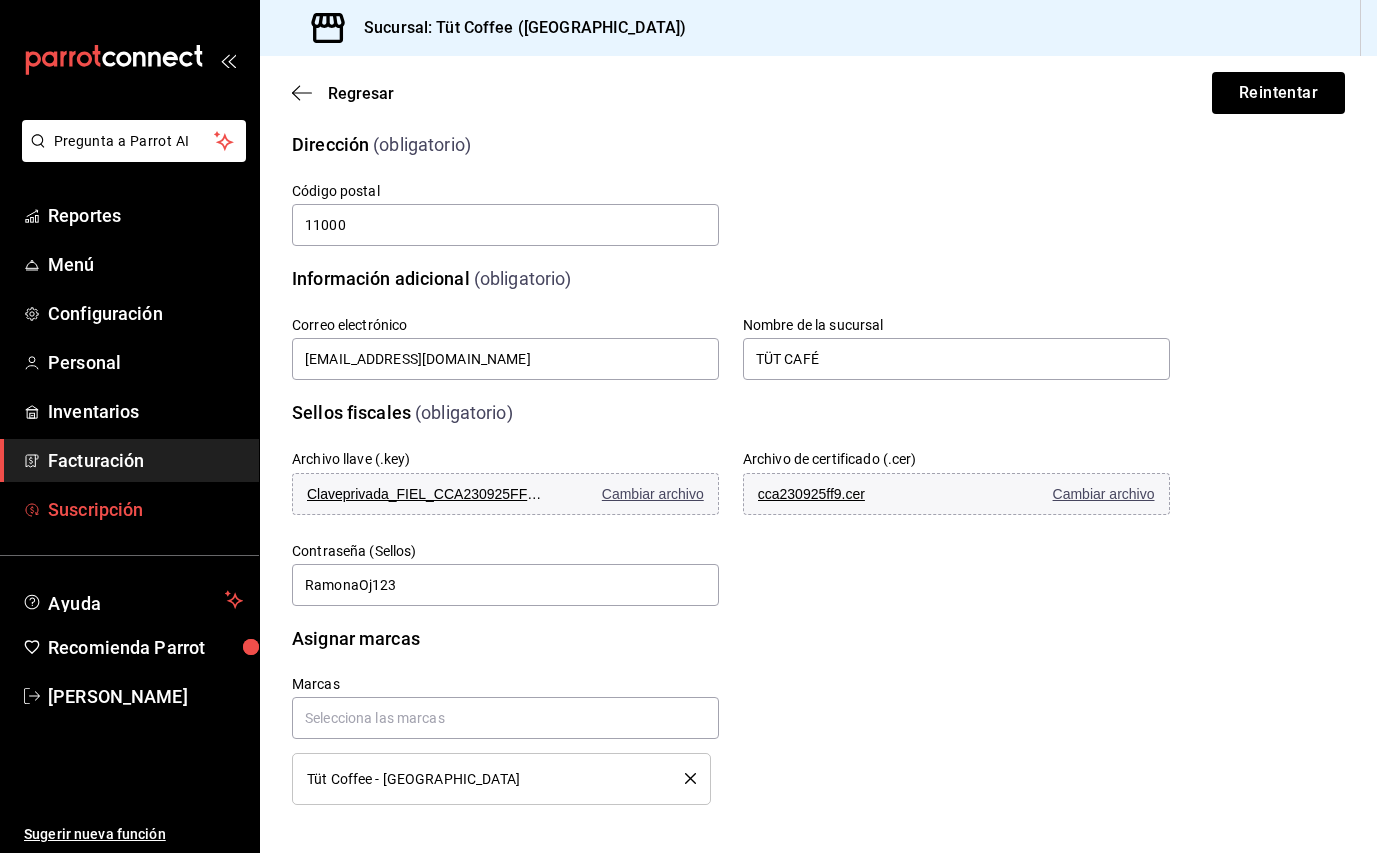 click on "Suscripción" at bounding box center [145, 509] 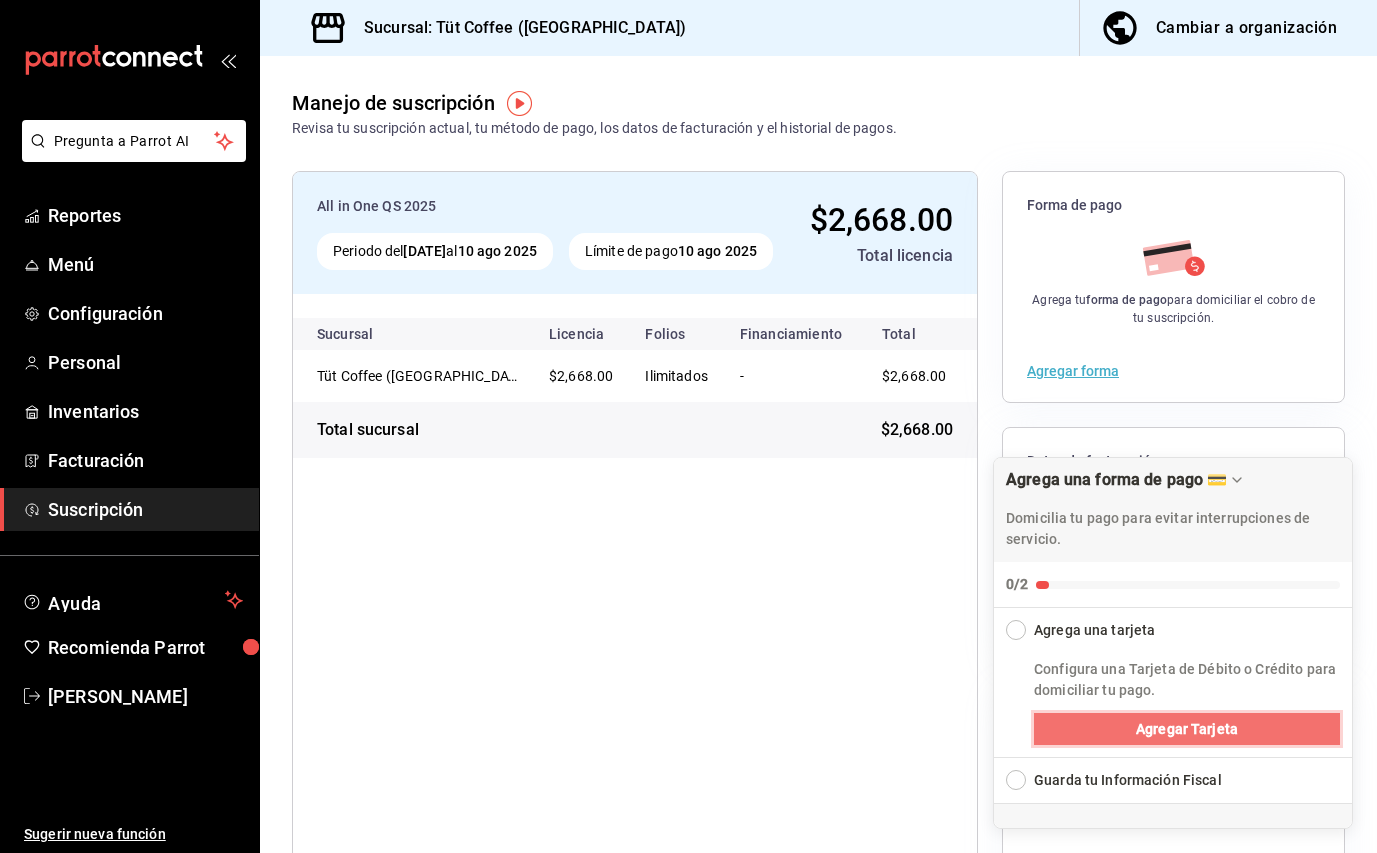 click on "Agregar Tarjeta" at bounding box center (1187, 729) 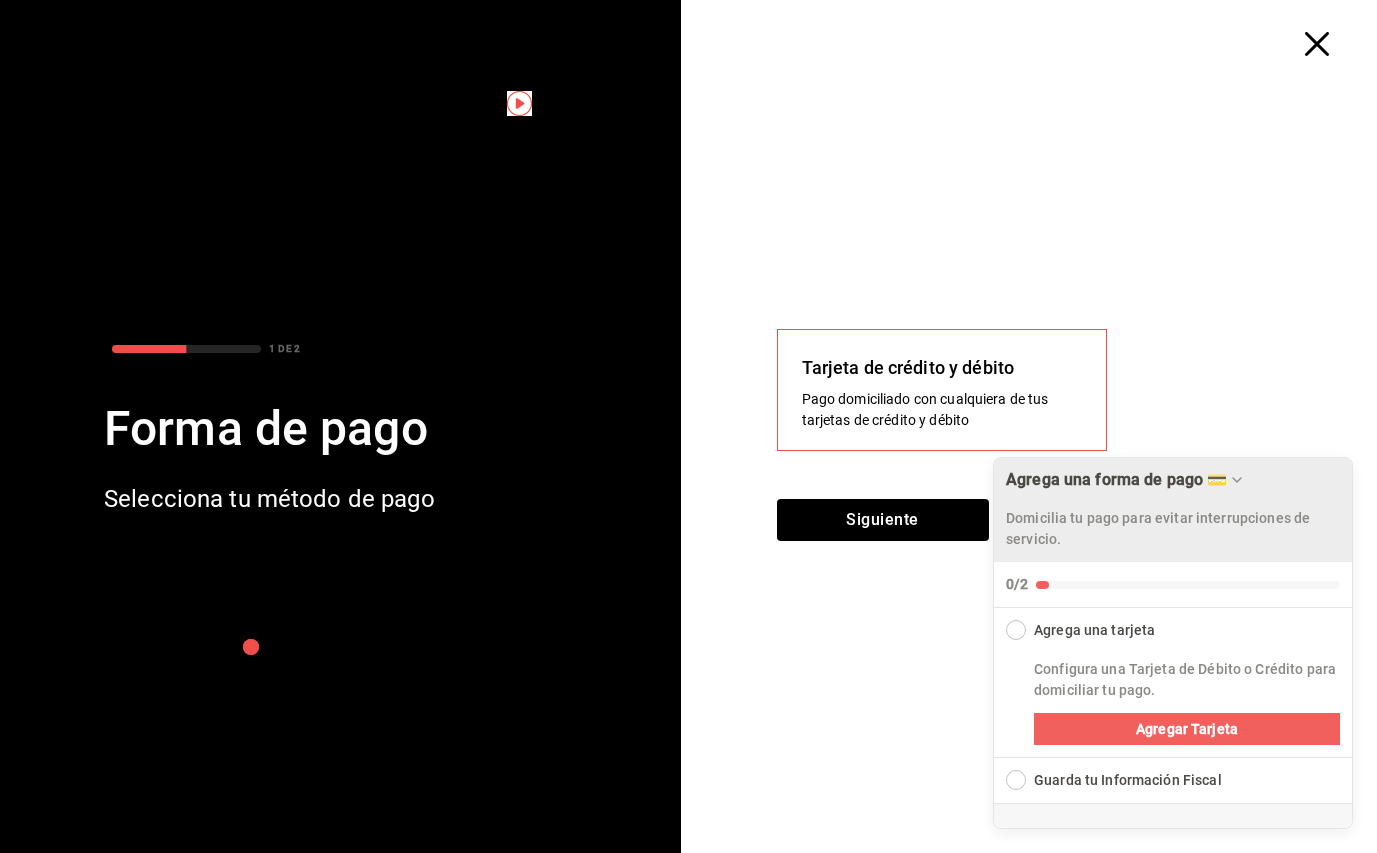 click 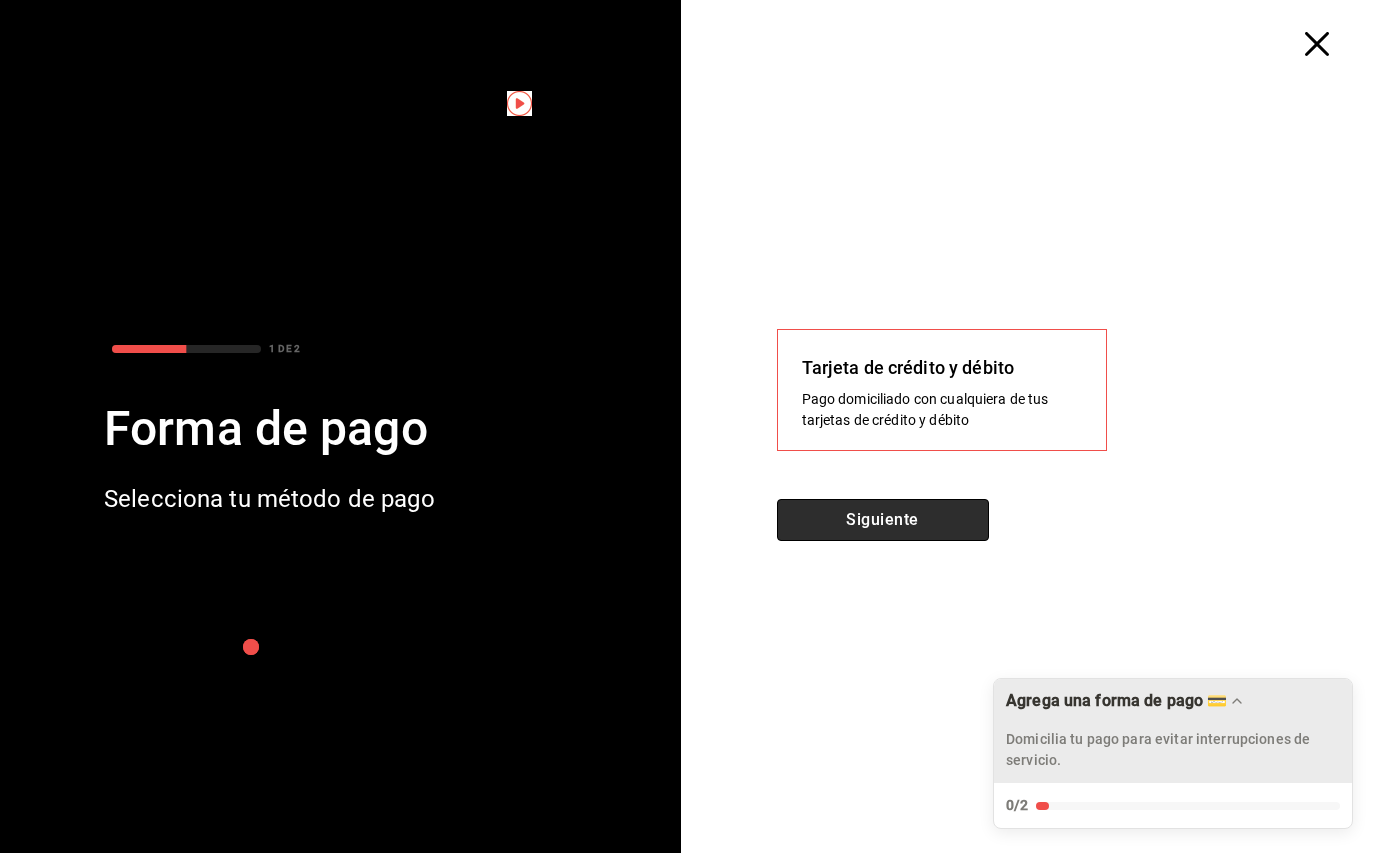 click on "Siguiente" at bounding box center [883, 520] 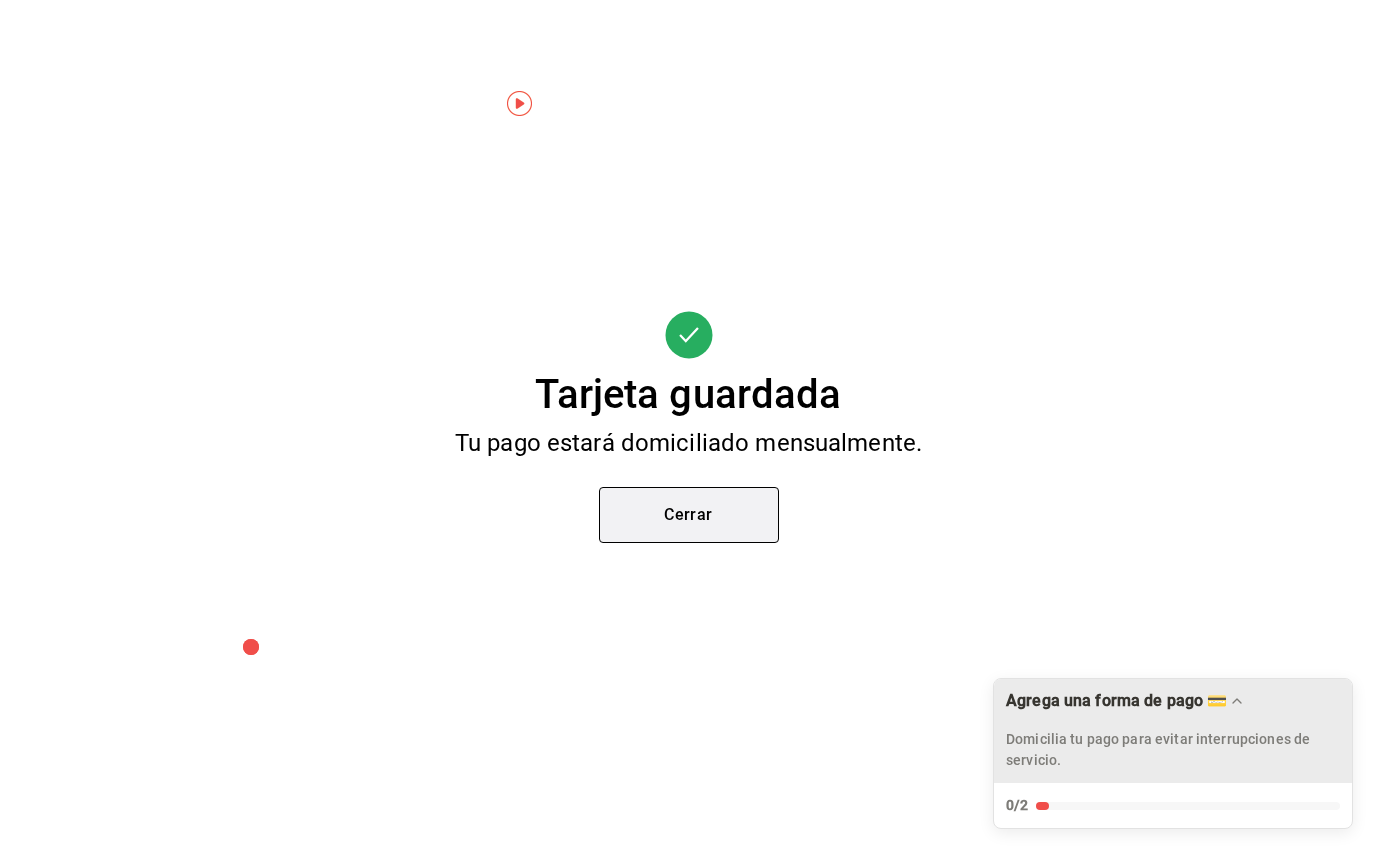 click on "Cerrar" at bounding box center (689, 515) 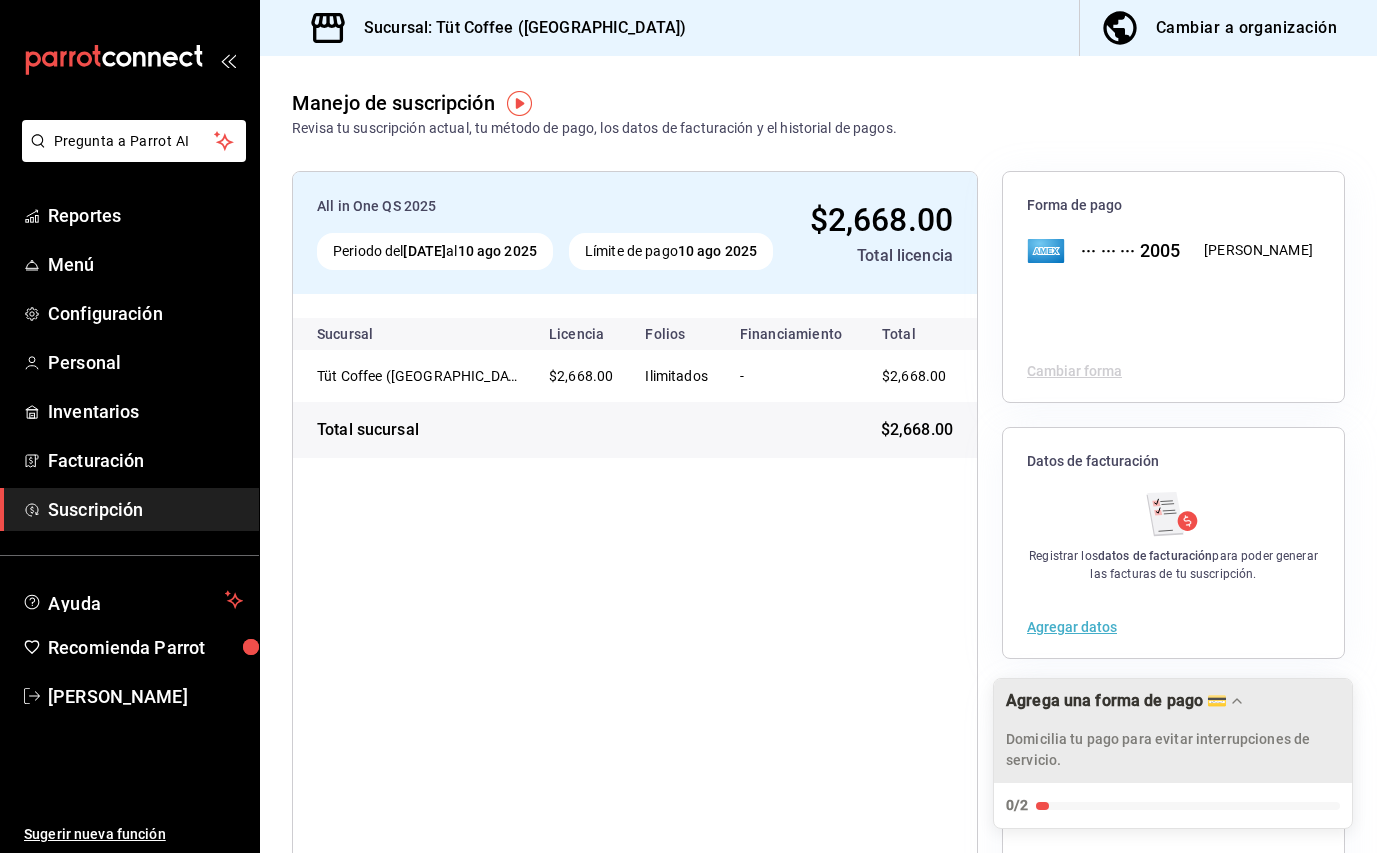 click on "Domicilia tu pago para evitar interrupciones de servicio." at bounding box center (1173, 750) 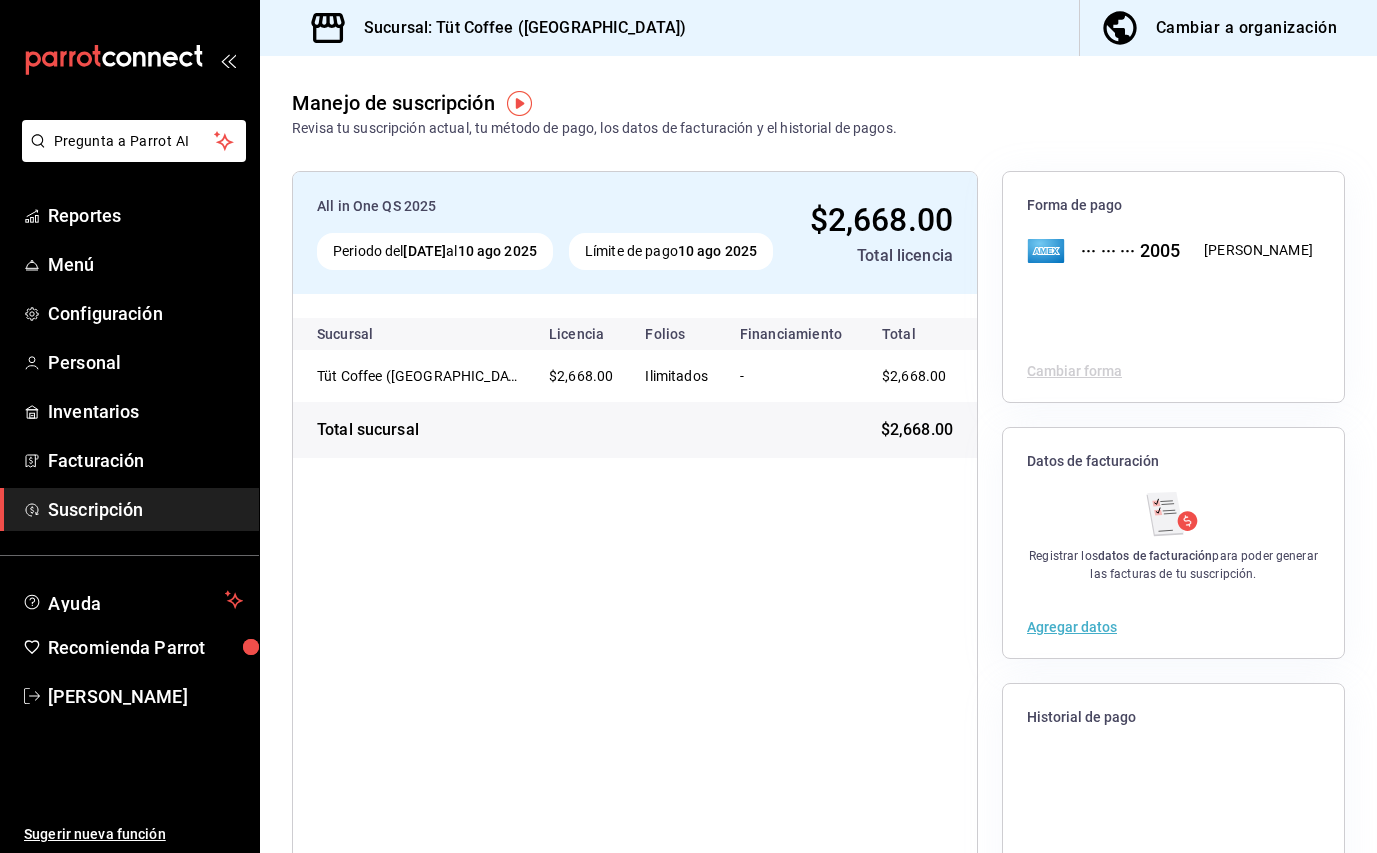click on "Agregar datos" at bounding box center (1072, 627) 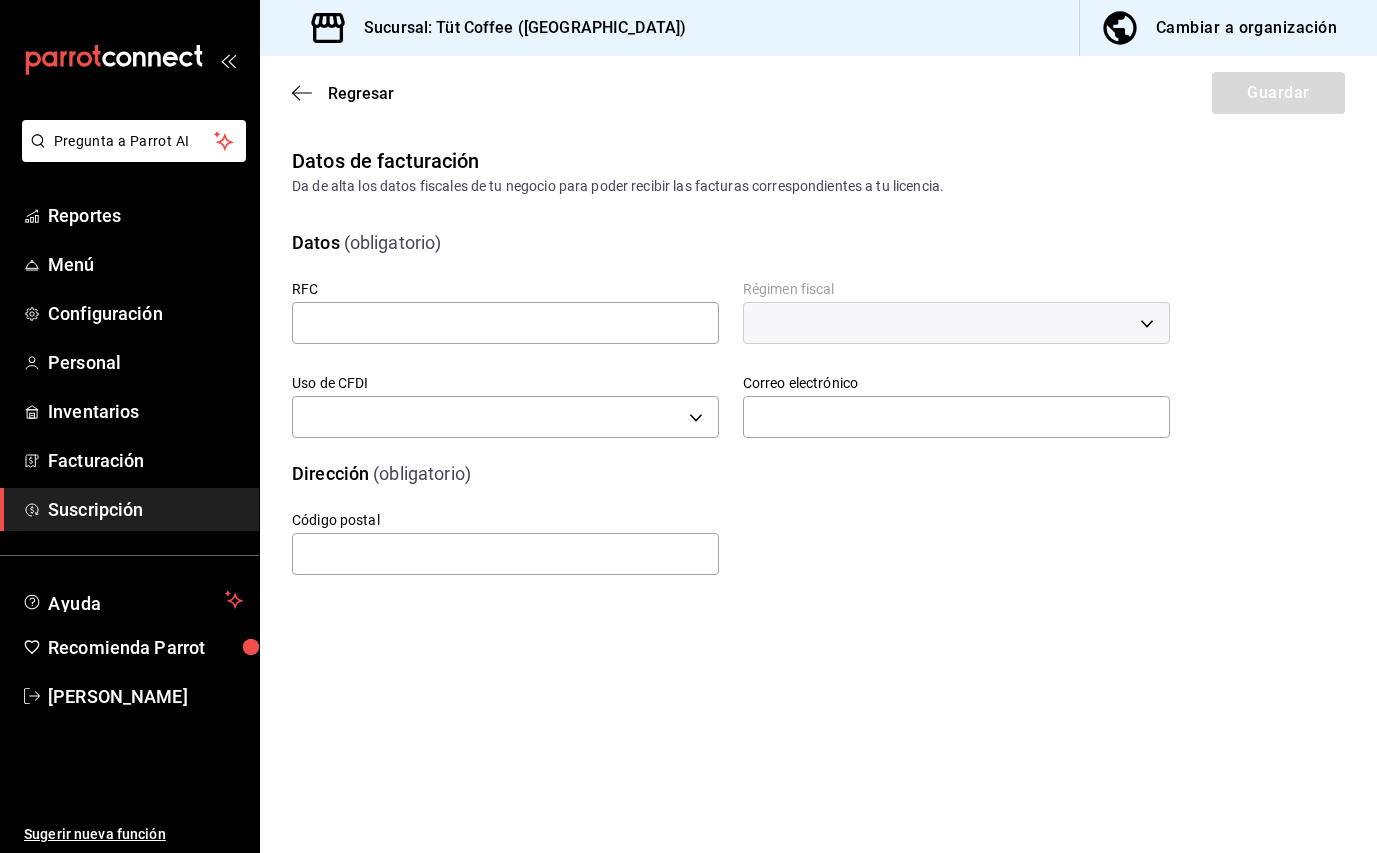 type 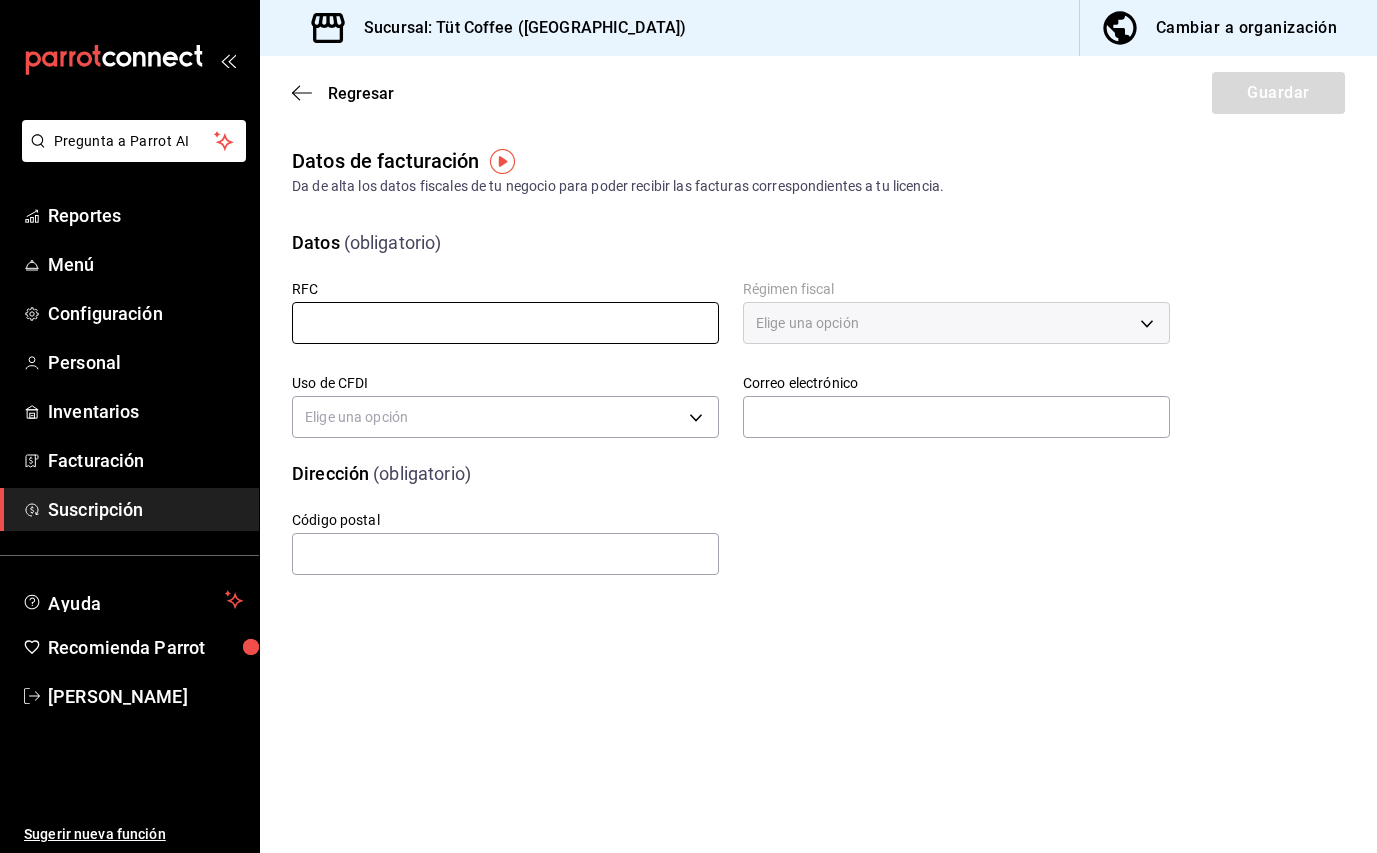 click at bounding box center [505, 323] 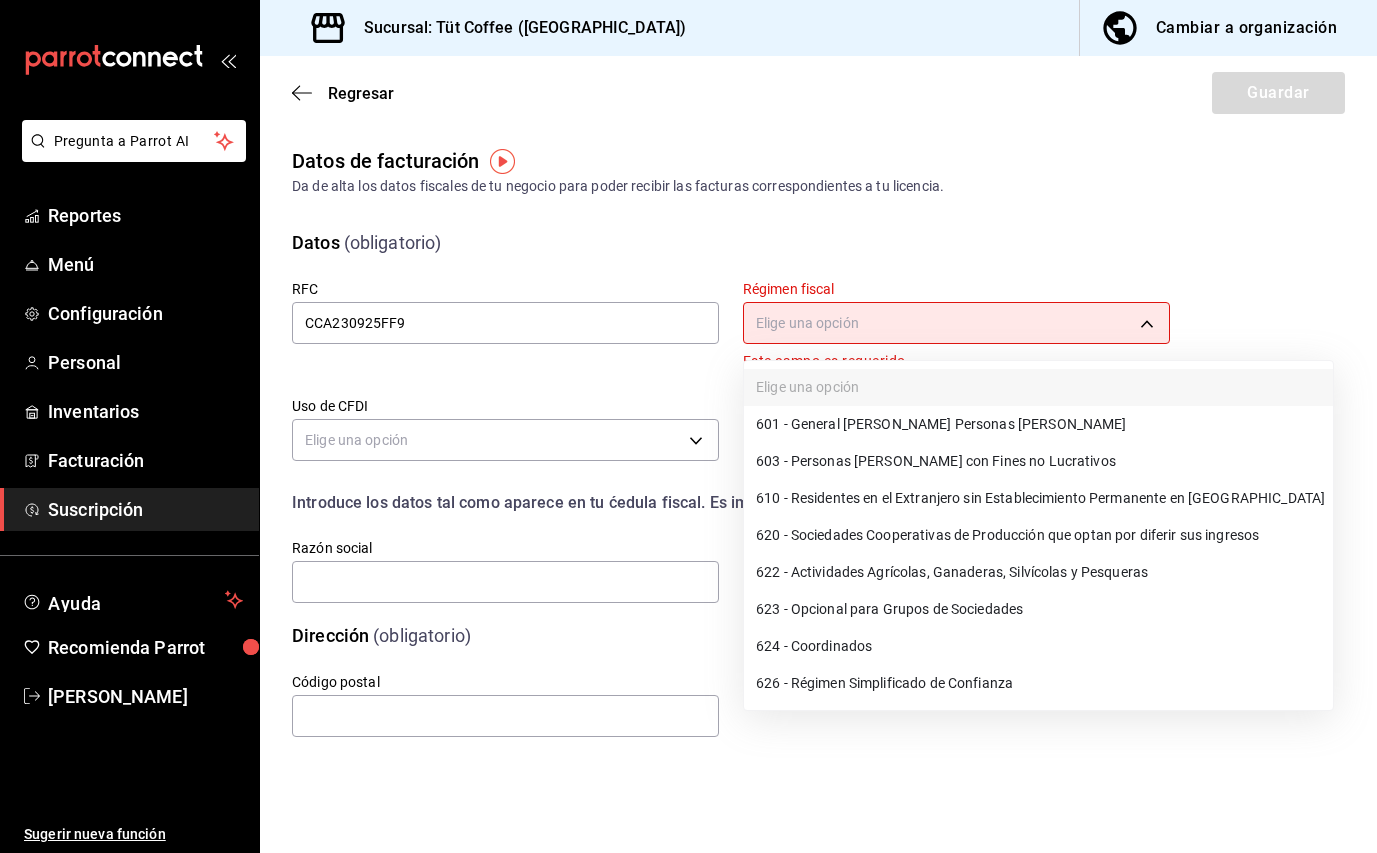 click on "Pregunta a Parrot AI Reportes   Menú   Configuración   Personal   Inventarios   Facturación   Suscripción   Ayuda Recomienda Parrot   [PERSON_NAME]   Sugerir nueva función   Sucursal: Tüt Coffee ([GEOGRAPHIC_DATA]) Cambiar a organización Regresar Guardar Datos de facturación Da de alta los datos fiscales de tu negocio para poder recibir las facturas correspondientes a tu licencia. Datos (obligatorio) RFC CCA230925FF9 Régimen fiscal Elige una opción Este campo es requerido. Uso de CFDI Elige una opción Correo electrónico Introduce los datos tal como aparece en tu ćedula fiscal. Es importante no escribir el regimen de constitución aquí. Razón social Dirección (obligatorio) Código postal GANA 1 MES GRATIS EN TU SUSCRIPCIÓN AQUÍ ¿Recuerdas cómo empezó tu restaurante?
[DATE] puedes ayudar a un colega a tener el mismo cambio que tú viviste.
Recomienda Parrot directamente desde tu Portal Administrador.
Es fácil y rápido.
🎁 Por cada restaurante que se una, ganas 1 mes gratis. Ver video tutorial" at bounding box center [688, 426] 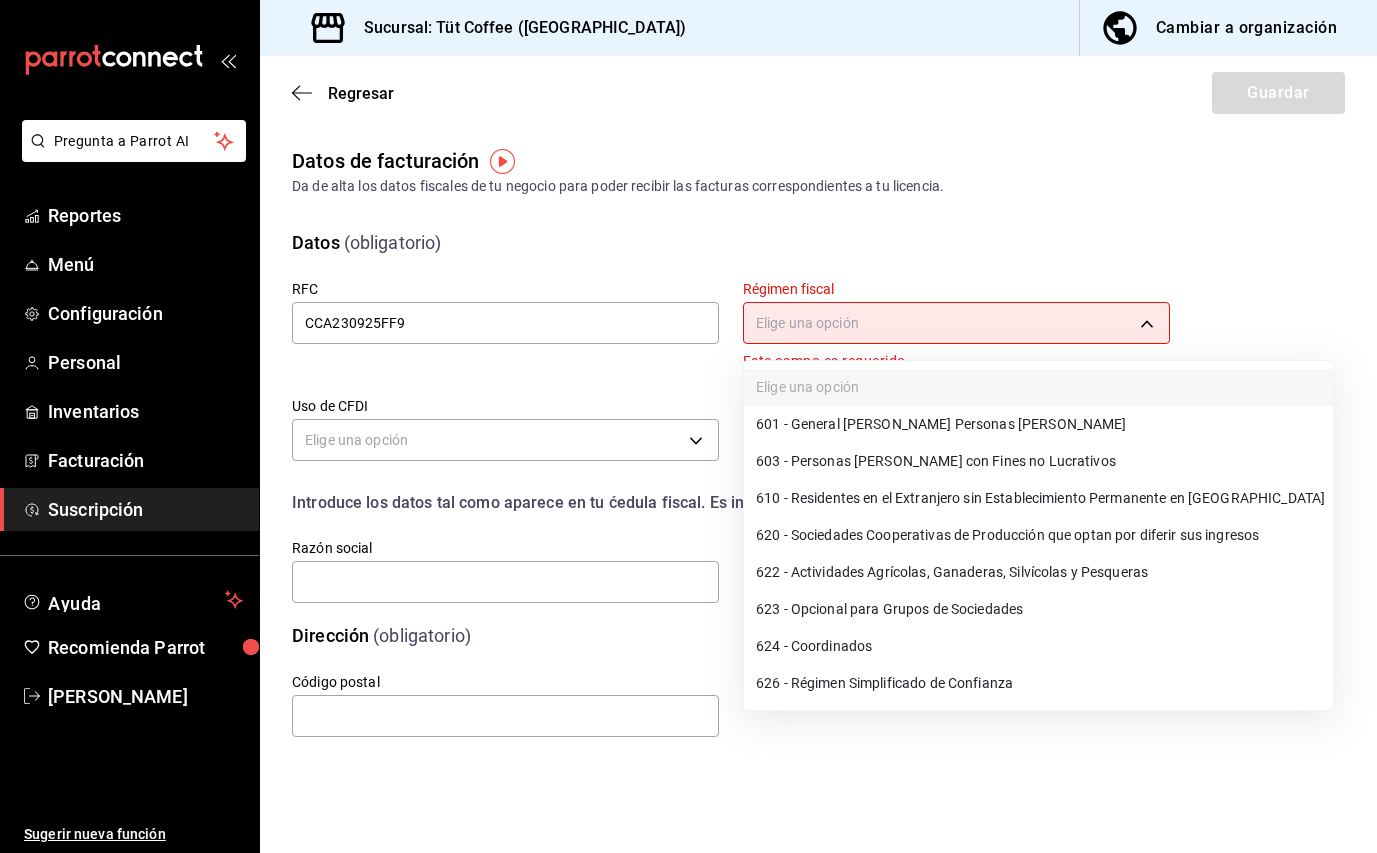 click on "601 - General [PERSON_NAME] Personas [PERSON_NAME]" at bounding box center [1038, 424] 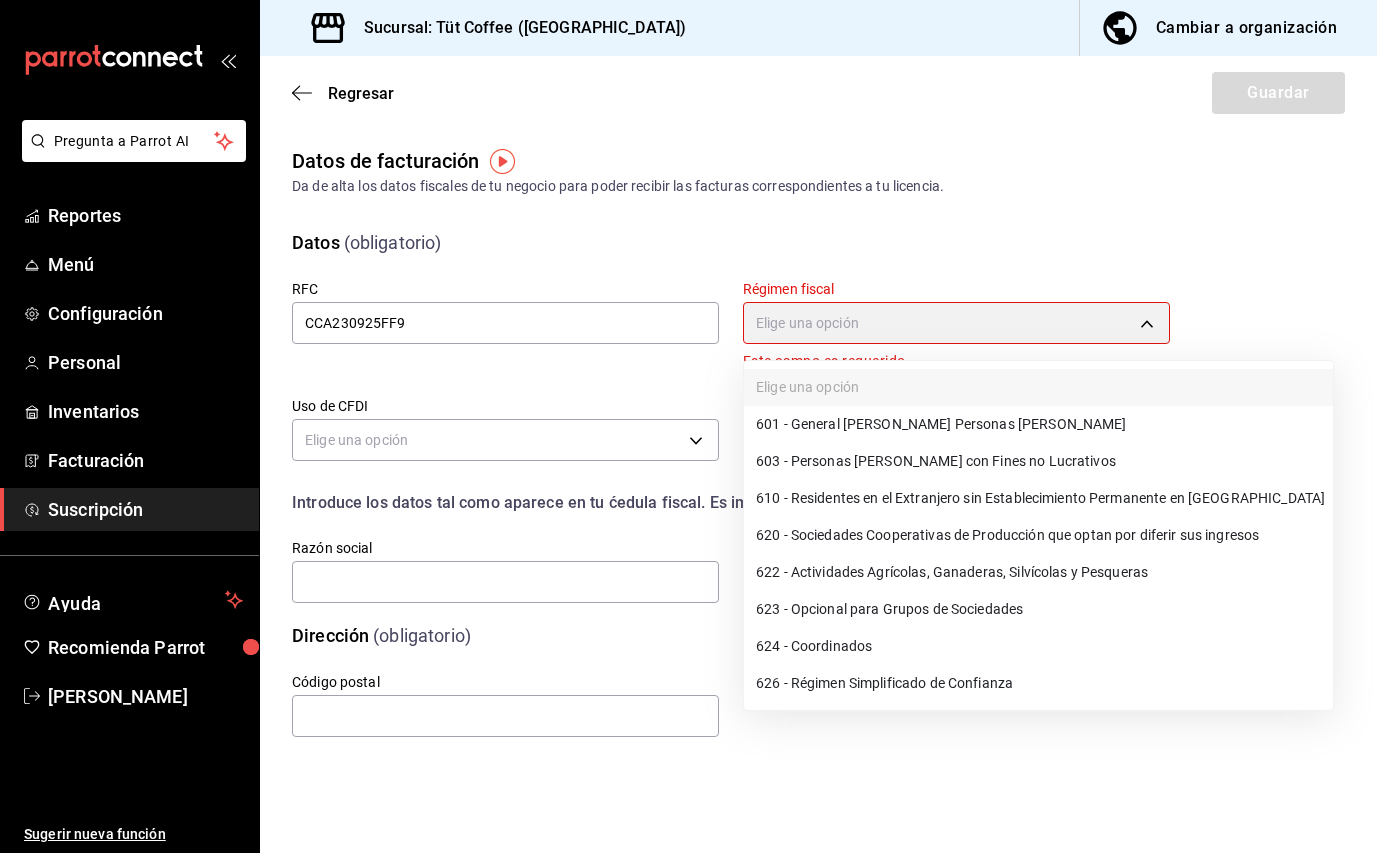 type on "601" 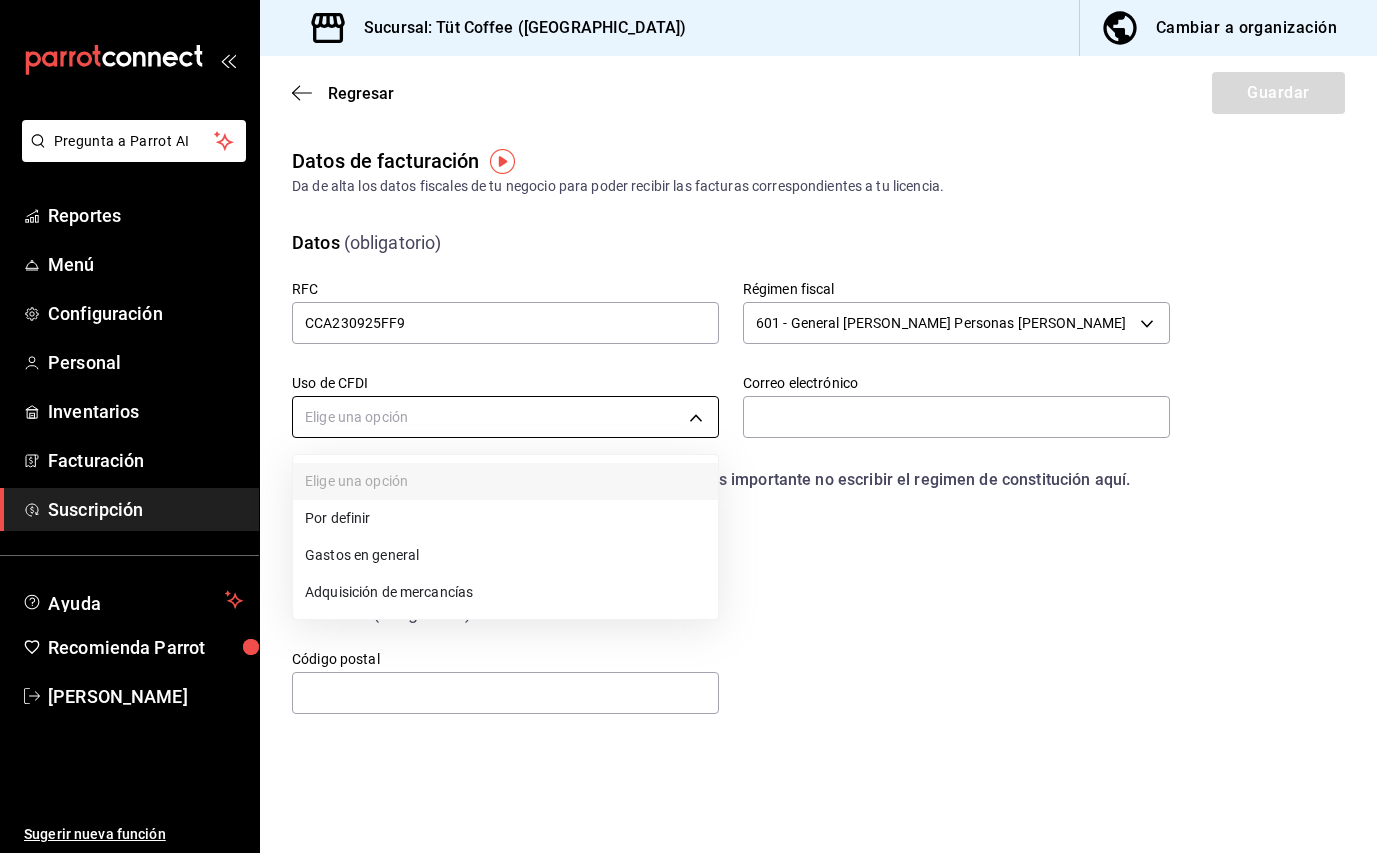 click on "Pregunta a Parrot AI Reportes   Menú   Configuración   Personal   Inventarios   Facturación   Suscripción   Ayuda Recomienda Parrot   [PERSON_NAME]   Sugerir nueva función   Sucursal: Tüt Coffee ([GEOGRAPHIC_DATA]) Cambiar a organización Regresar Guardar Datos de facturación Da de alta los datos fiscales de tu negocio para poder recibir las facturas correspondientes a tu licencia. Datos (obligatorio) RFC CCA230925FF9 Régimen fiscal 601 - General [PERSON_NAME] Personas [PERSON_NAME] 601 Uso de CFDI Elige una opción Correo electrónico Introduce los datos tal como aparece en tu ćedula fiscal. Es importante no escribir el regimen de constitución aquí. Razón social Dirección (obligatorio) Código postal GANA 1 MES GRATIS EN TU SUSCRIPCIÓN AQUÍ ¿Recuerdas cómo empezó tu restaurante?
[DATE] puedes ayudar a un colega a tener el mismo cambio que tú viviste.
Recomienda Parrot directamente desde tu Portal Administrador.
Es fácil y rápido.
🎁 Por cada restaurante que se una, ganas 1 mes gratis. Ver video tutorial" at bounding box center [688, 426] 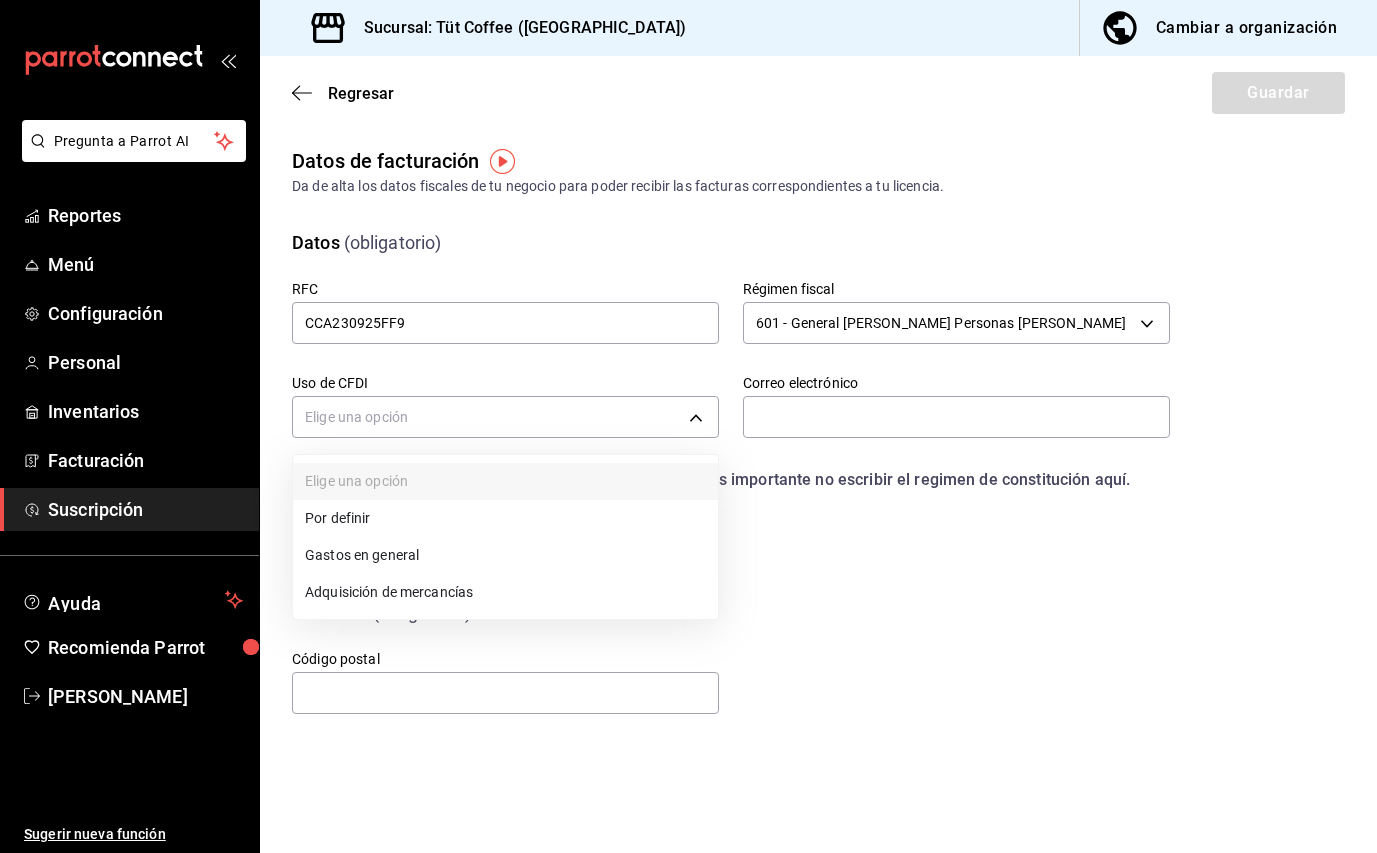 click on "Gastos en general" at bounding box center (505, 555) 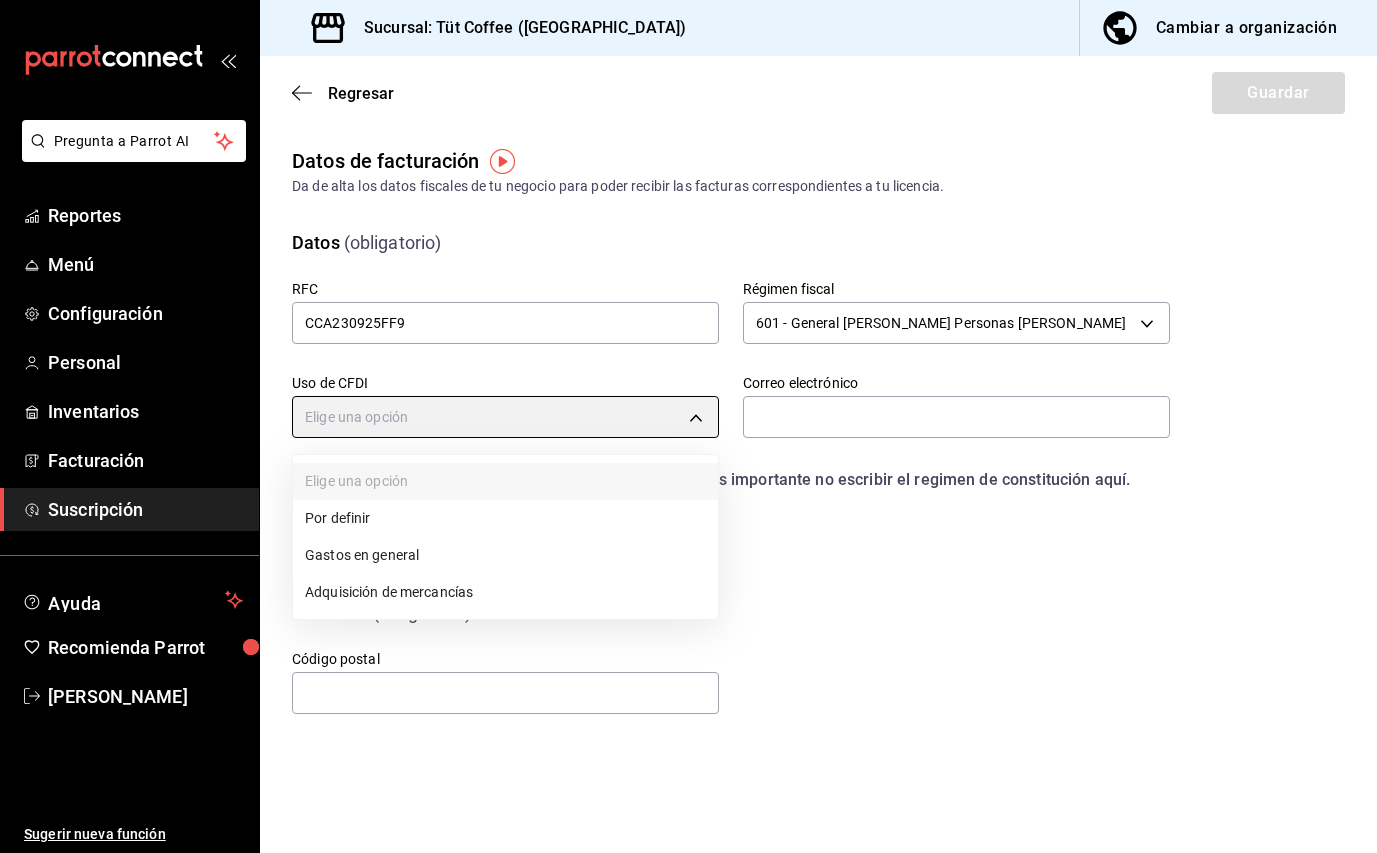 type on "G03" 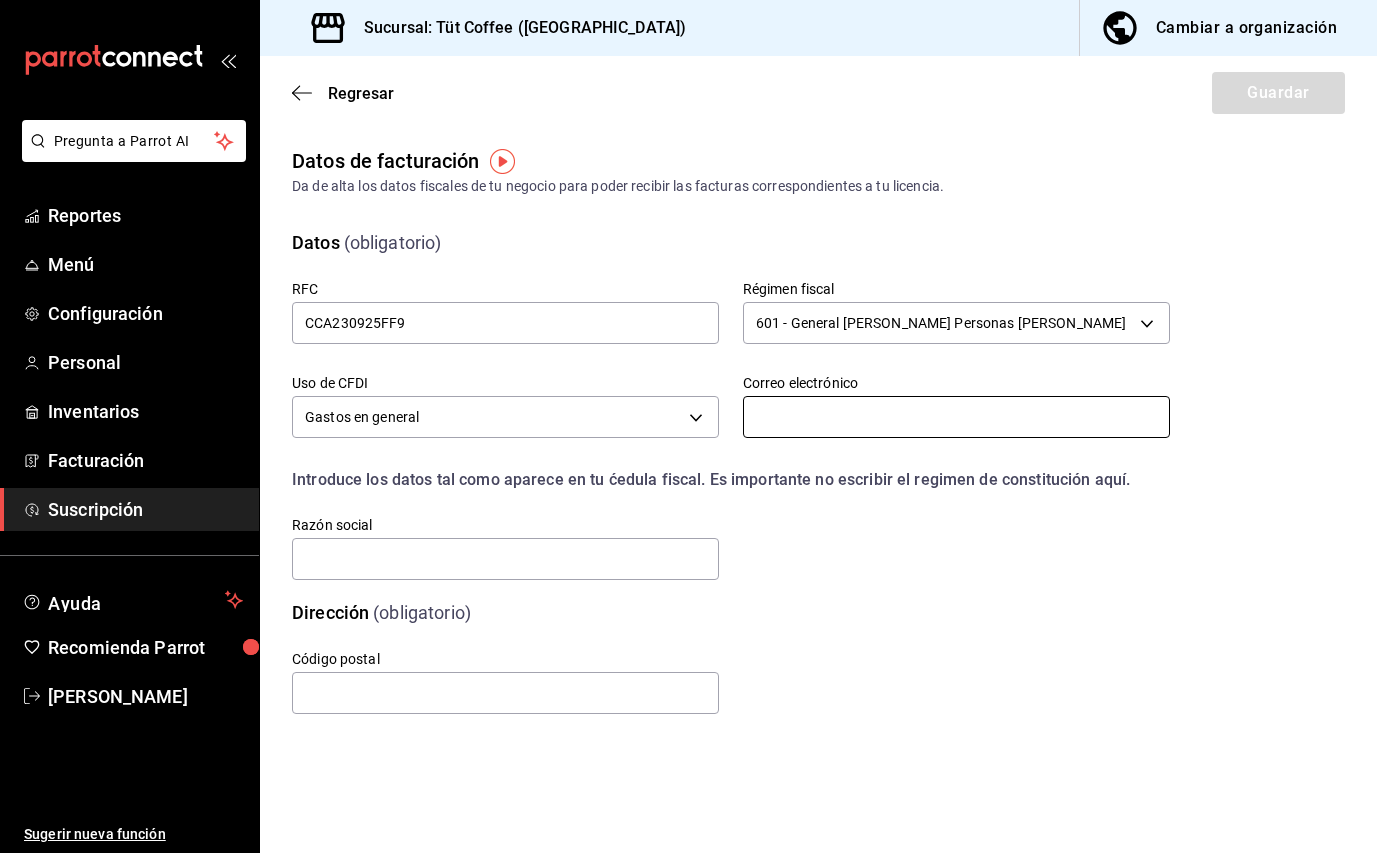 click at bounding box center (956, 417) 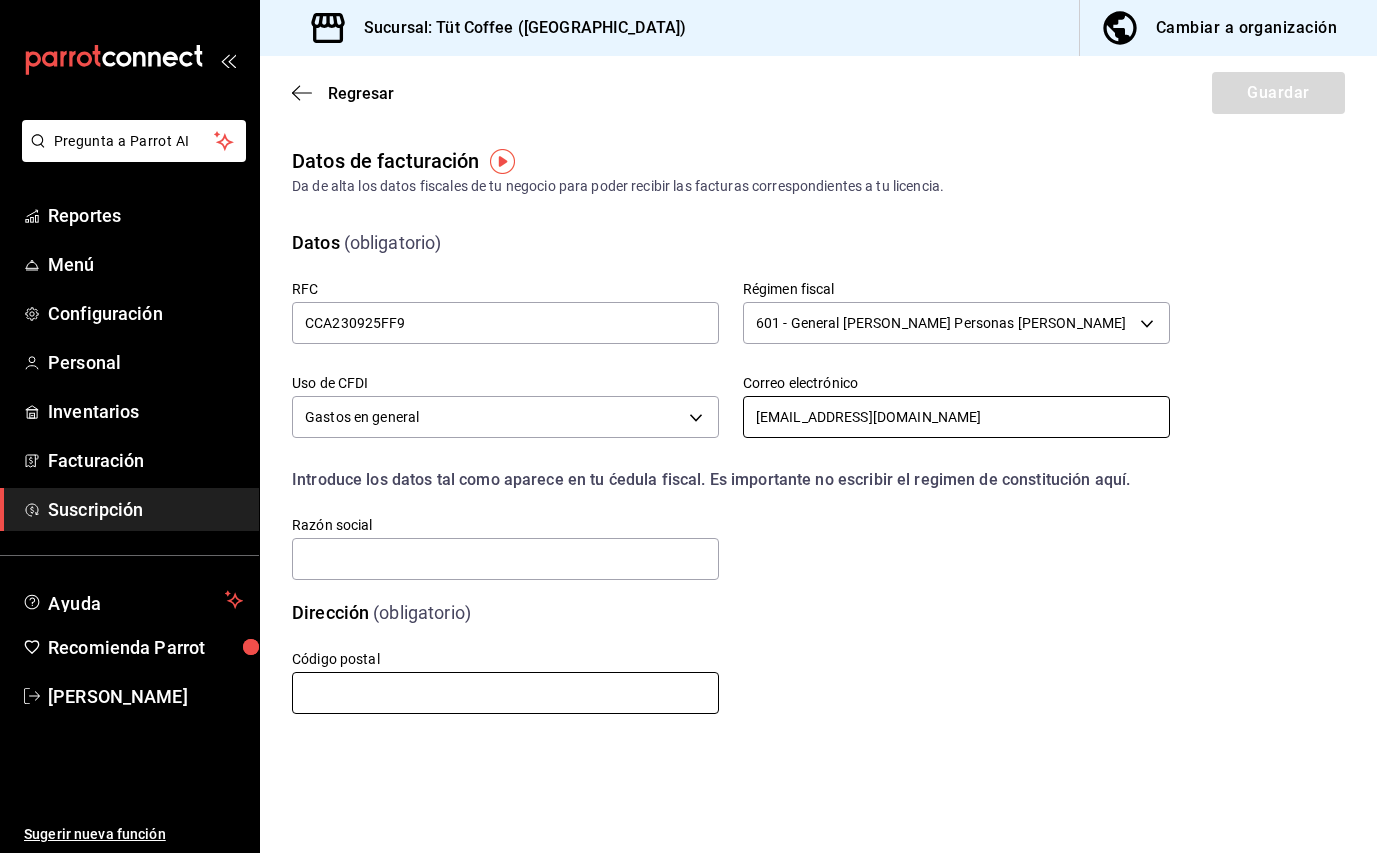 type on "11000" 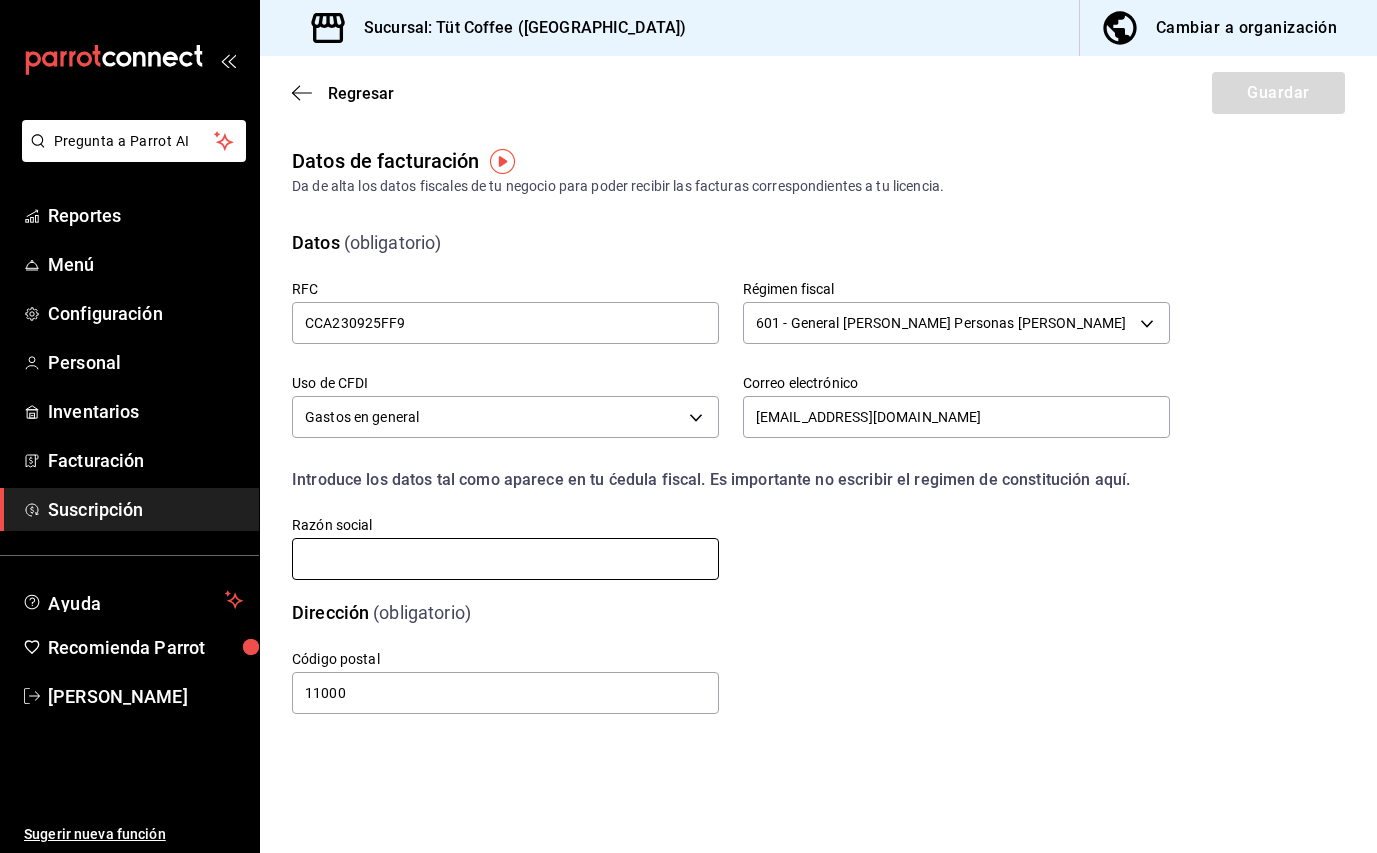 click at bounding box center (505, 559) 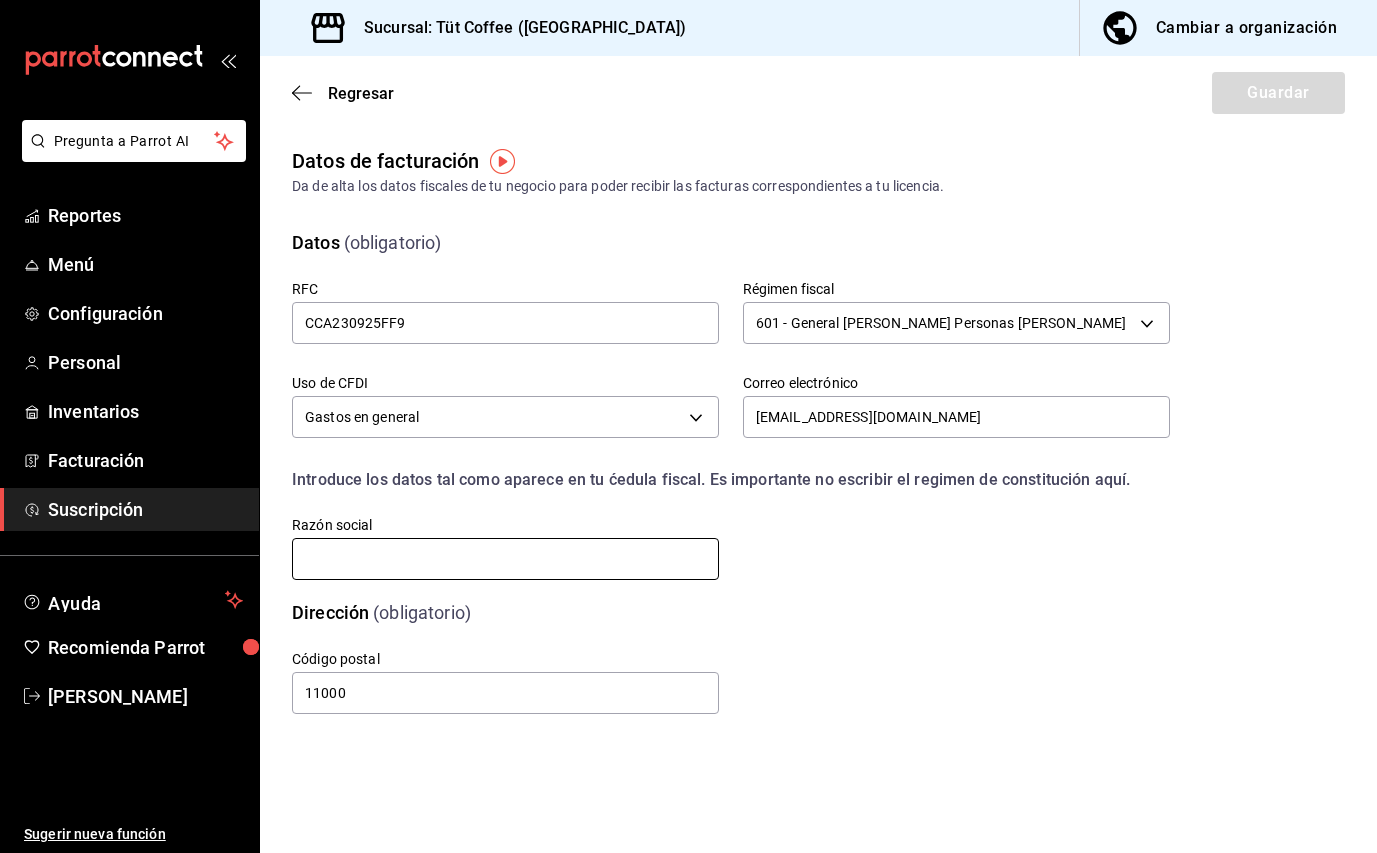 type on "CROMO CAFE" 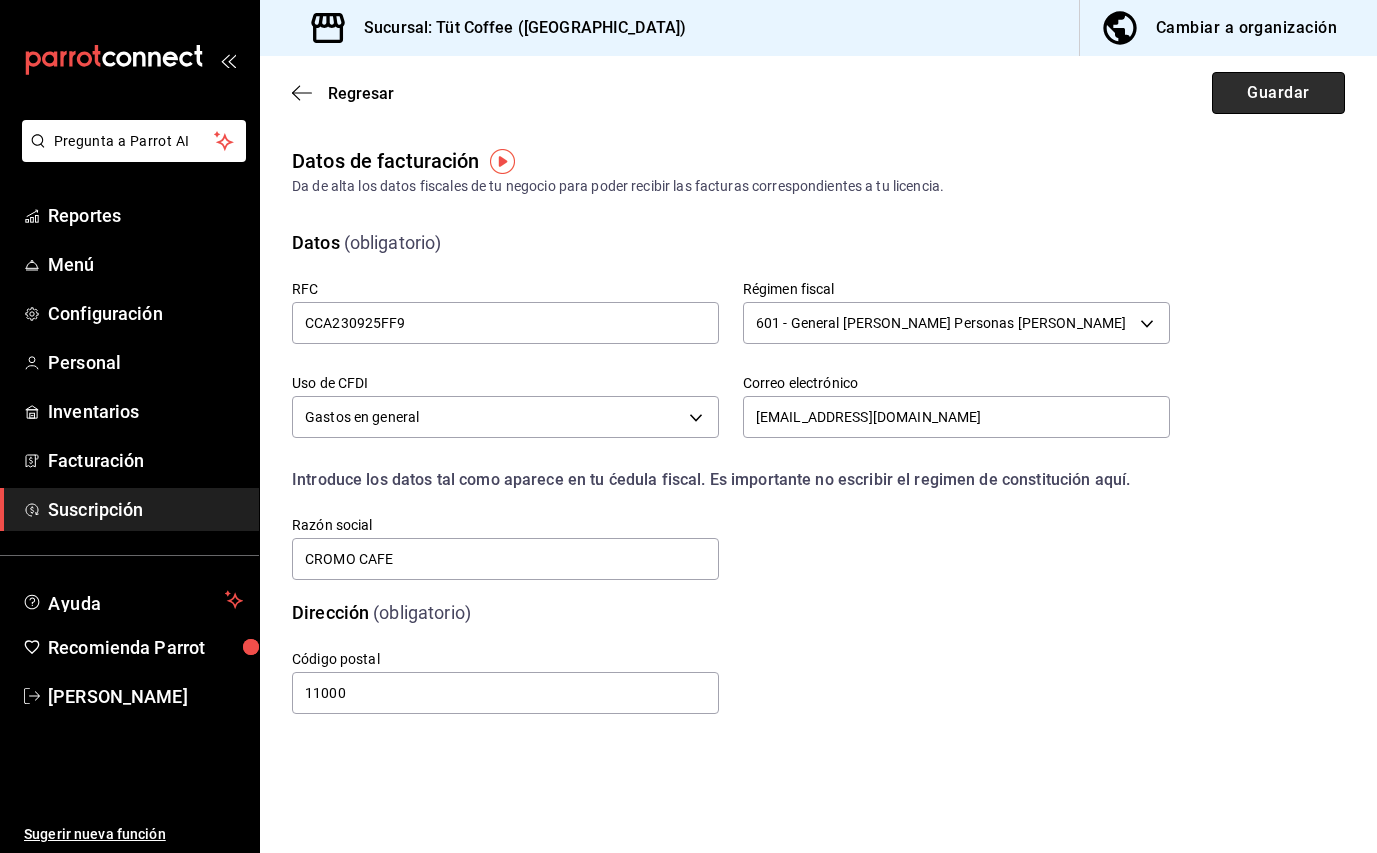 click on "Guardar" at bounding box center [1278, 93] 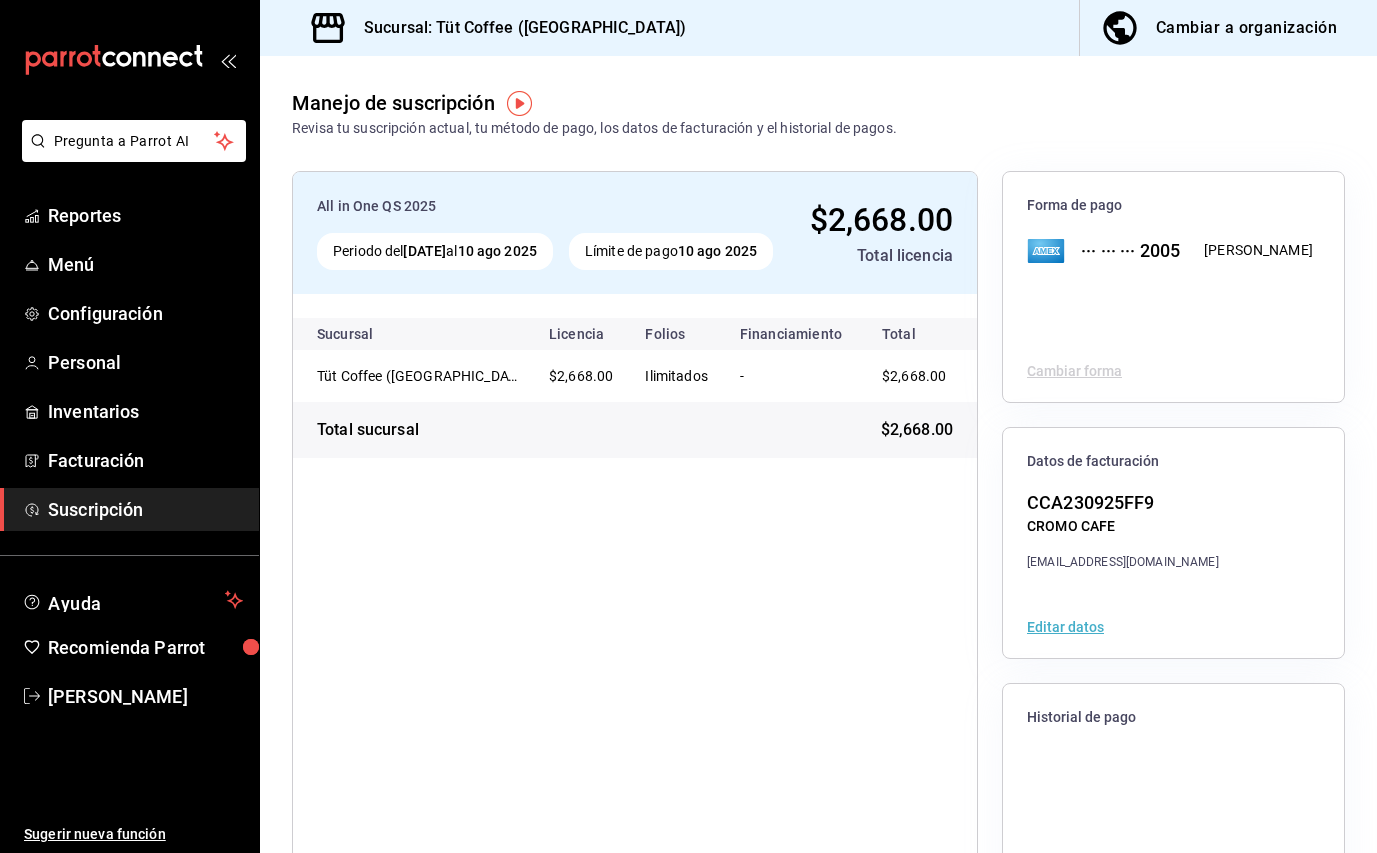 scroll, scrollTop: 94, scrollLeft: 0, axis: vertical 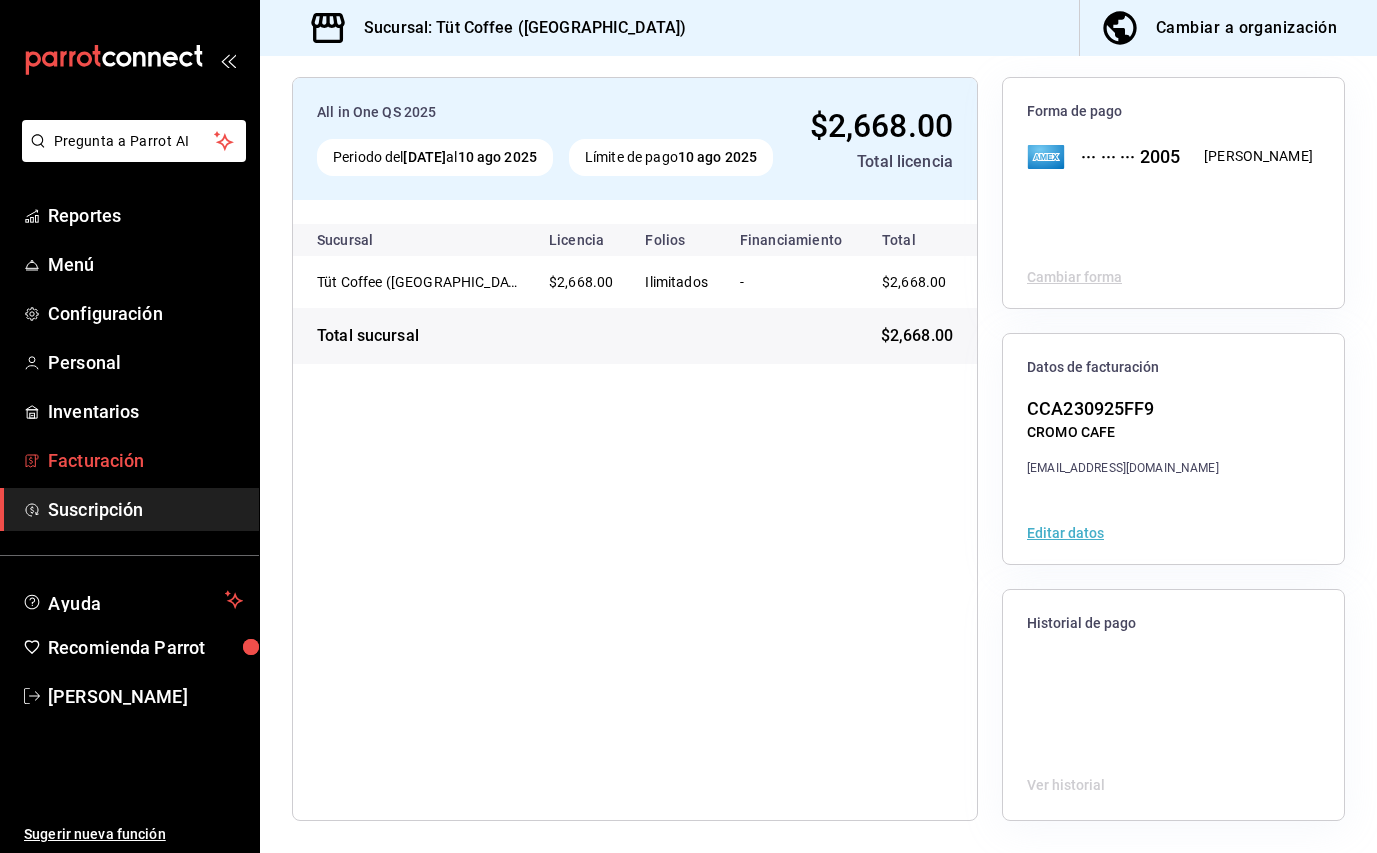 click on "Facturación" at bounding box center (145, 460) 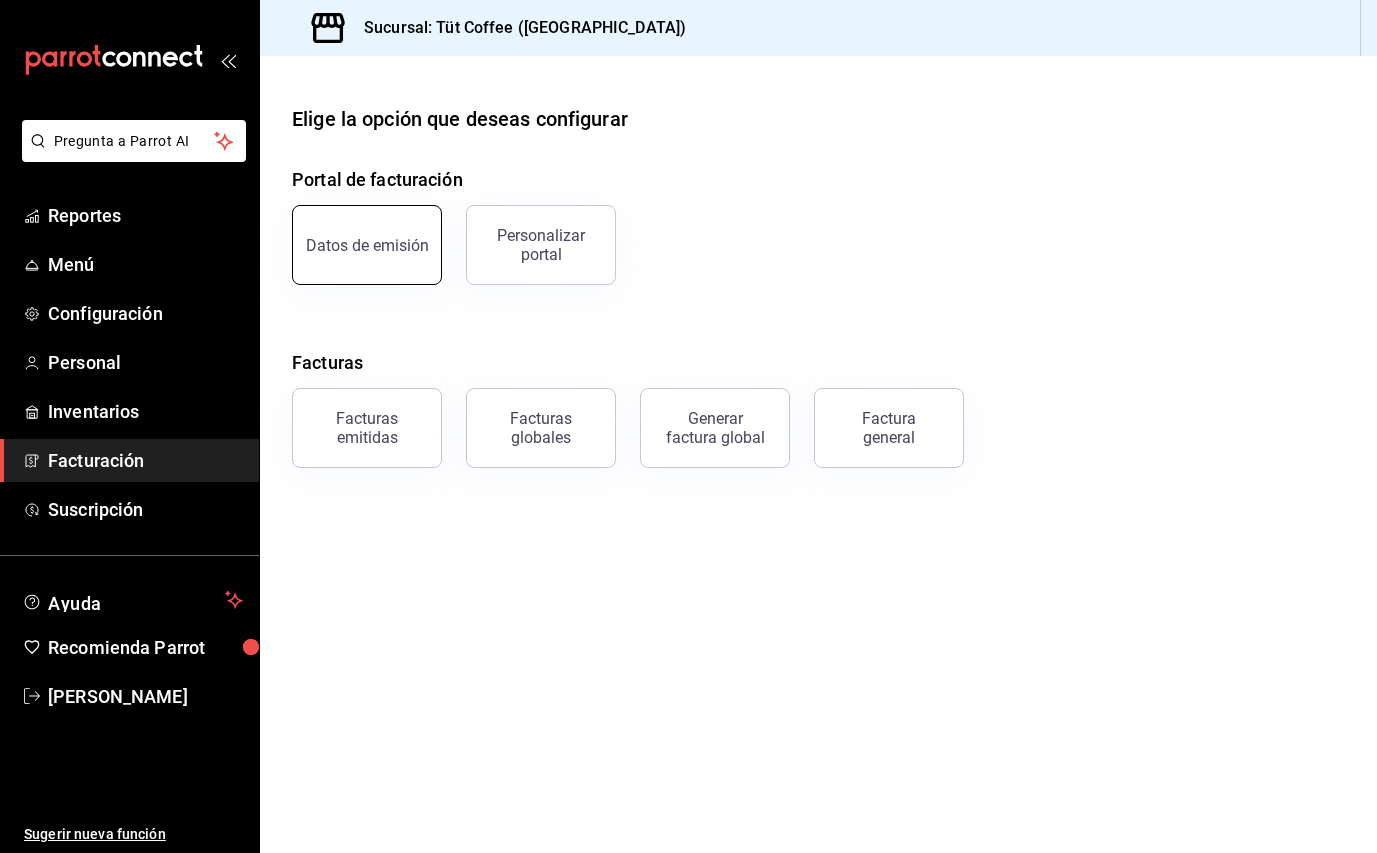 click on "Datos de emisión" at bounding box center [367, 245] 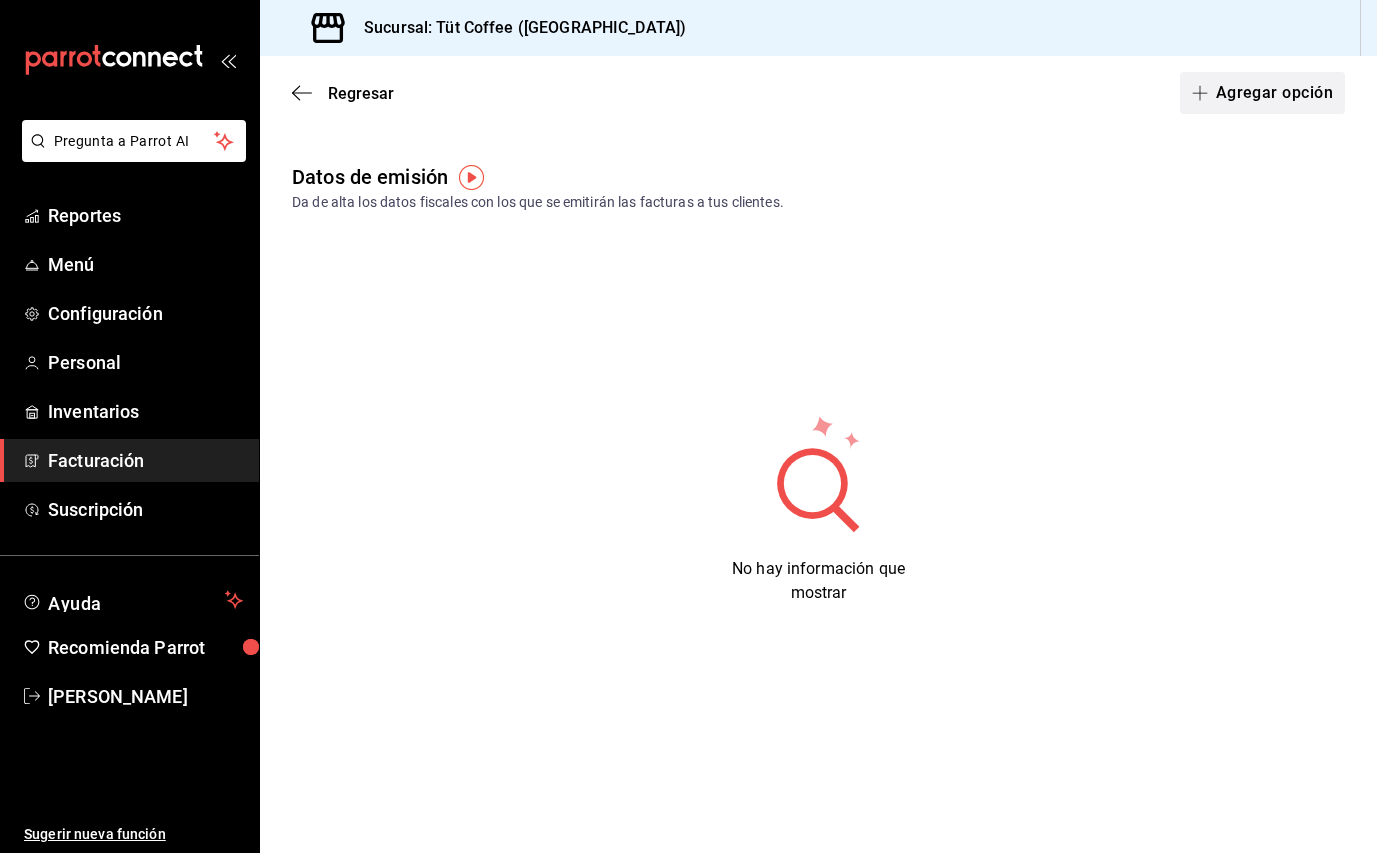 click on "Agregar opción" at bounding box center (1262, 93) 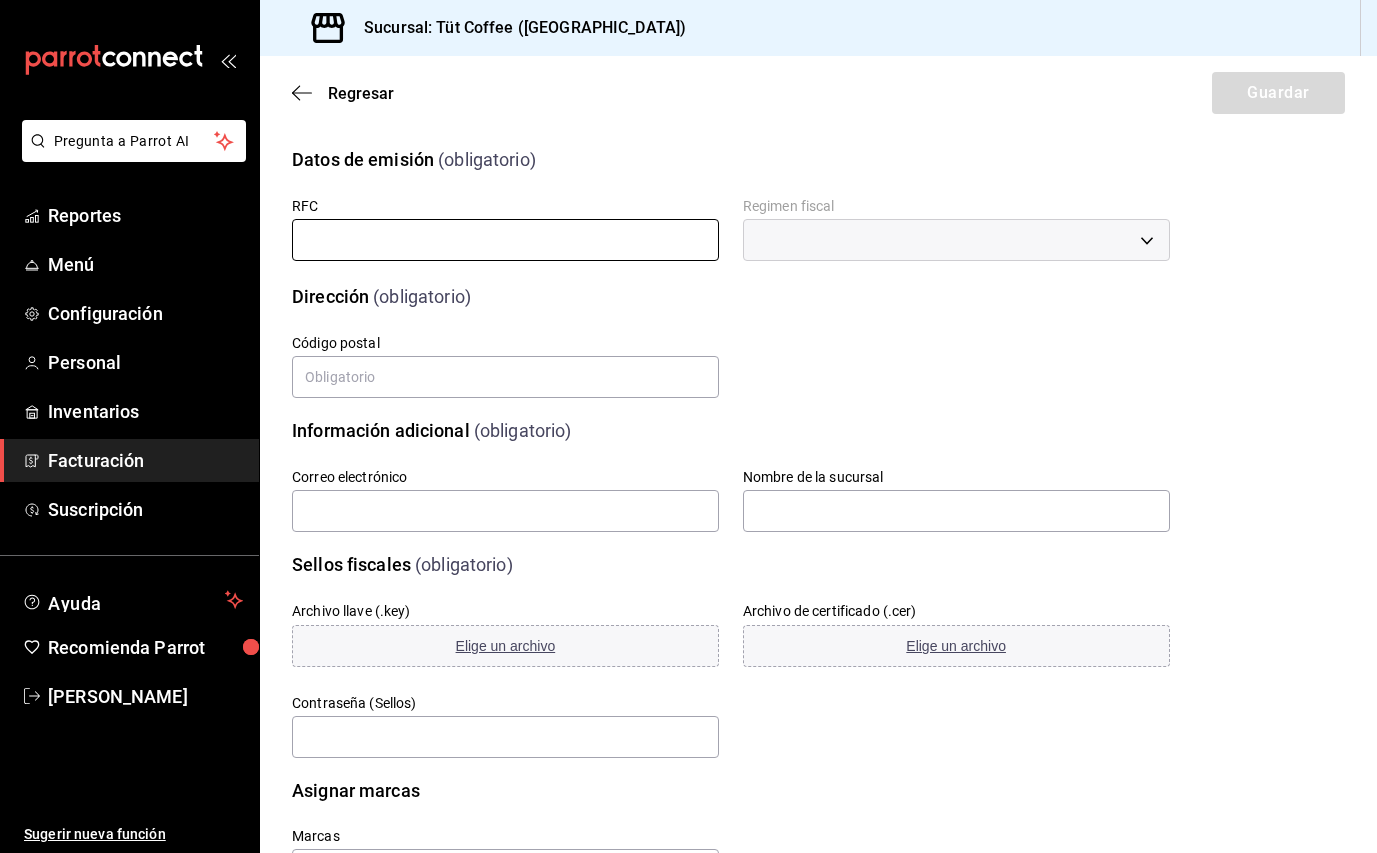 click at bounding box center [505, 240] 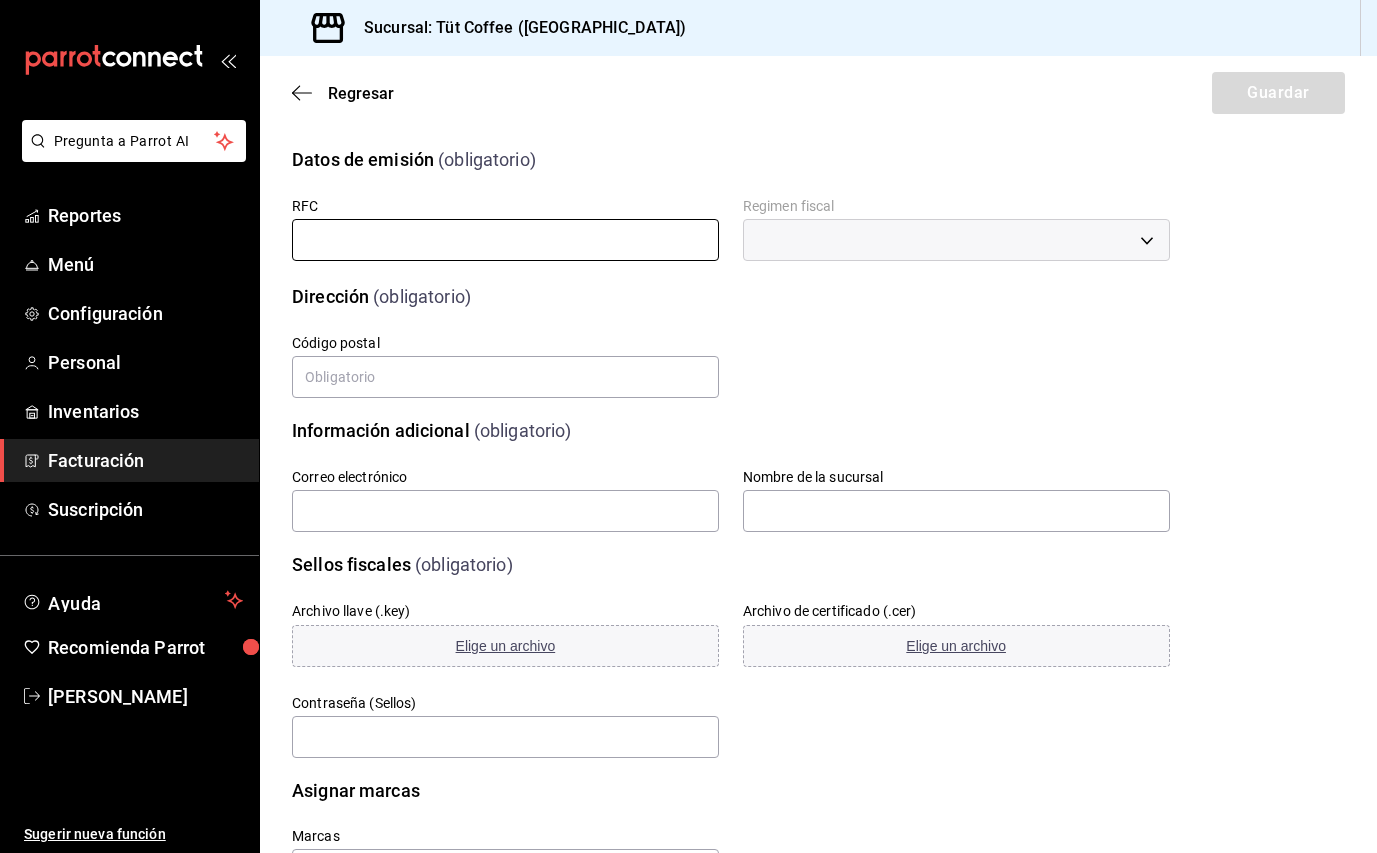type on "CCA230925FF9" 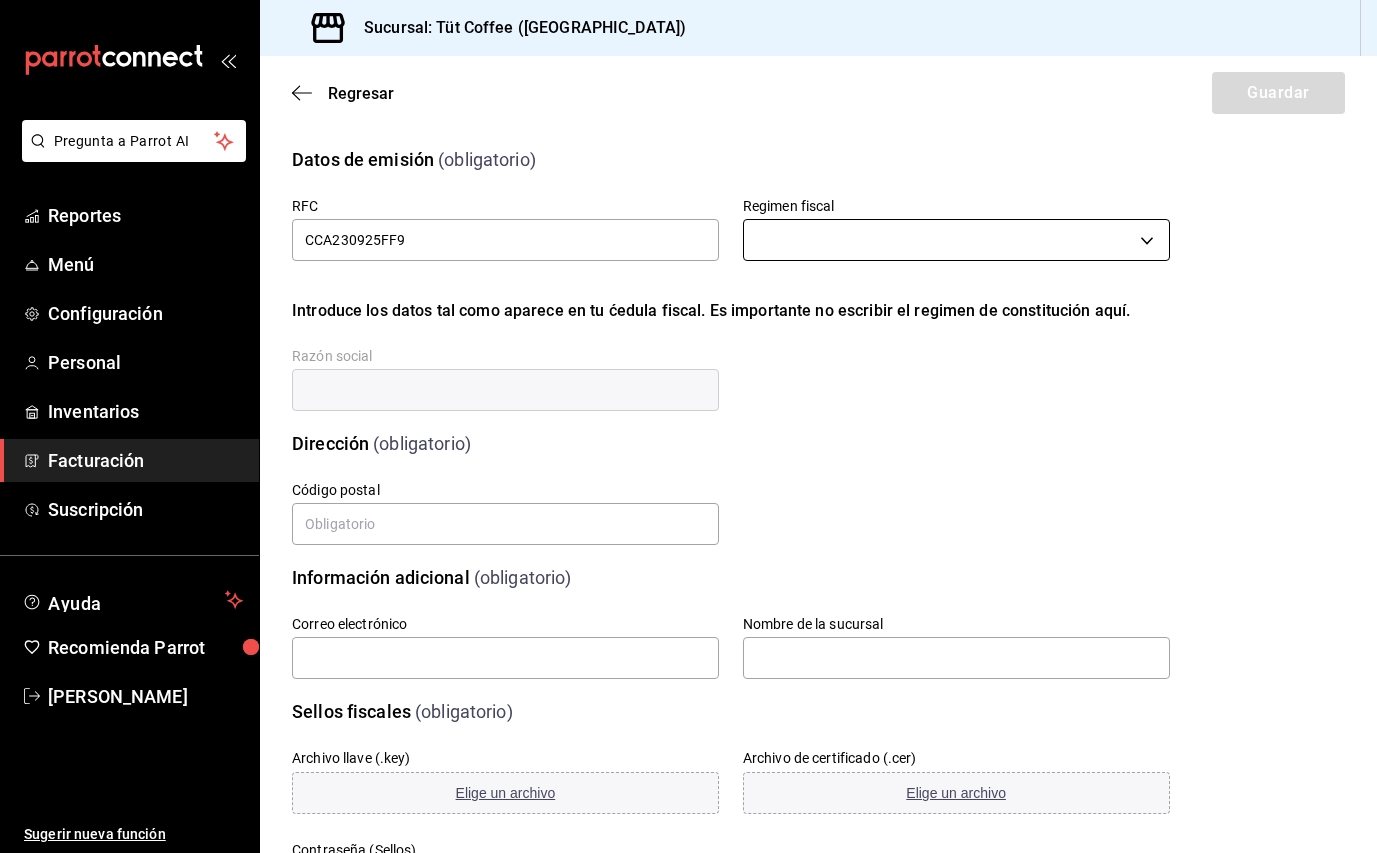 click on "Pregunta a Parrot AI Reportes   Menú   Configuración   Personal   Inventarios   Facturación   Suscripción   Ayuda Recomienda Parrot   [PERSON_NAME]   Sugerir nueva función   Sucursal: Tüt Coffee ([GEOGRAPHIC_DATA]) Regresar Guardar Datos de emisión (obligatorio) RFC CCA230925FF9 Regimen fiscal ​ Introduce los datos tal como aparece en tu ćedula fiscal. Es importante no escribir el regimen de constitución aquí. Razón social Dirección (obligatorio) Calle # exterior # interior Código postal Estado Elige una opción 0 Municipio Elige una opción 0 Colonia Elige una opción 0 Información adicional (obligatorio) Correo electrónico Nombre de la sucursal Sellos fiscales (obligatorio) Archivo llave (.key) Elige un archivo Archivo de certificado (.cer) Elige un archivo Contraseña (Sellos) Asignar marcas Marcas GANA 1 MES GRATIS EN TU SUSCRIPCIÓN AQUÍ Ver video tutorial Ir a video Pregunta a Parrot AI Reportes   Menú   Configuración   Personal   Inventarios   Facturación   Suscripción   [GEOGRAPHIC_DATA]" at bounding box center (688, 426) 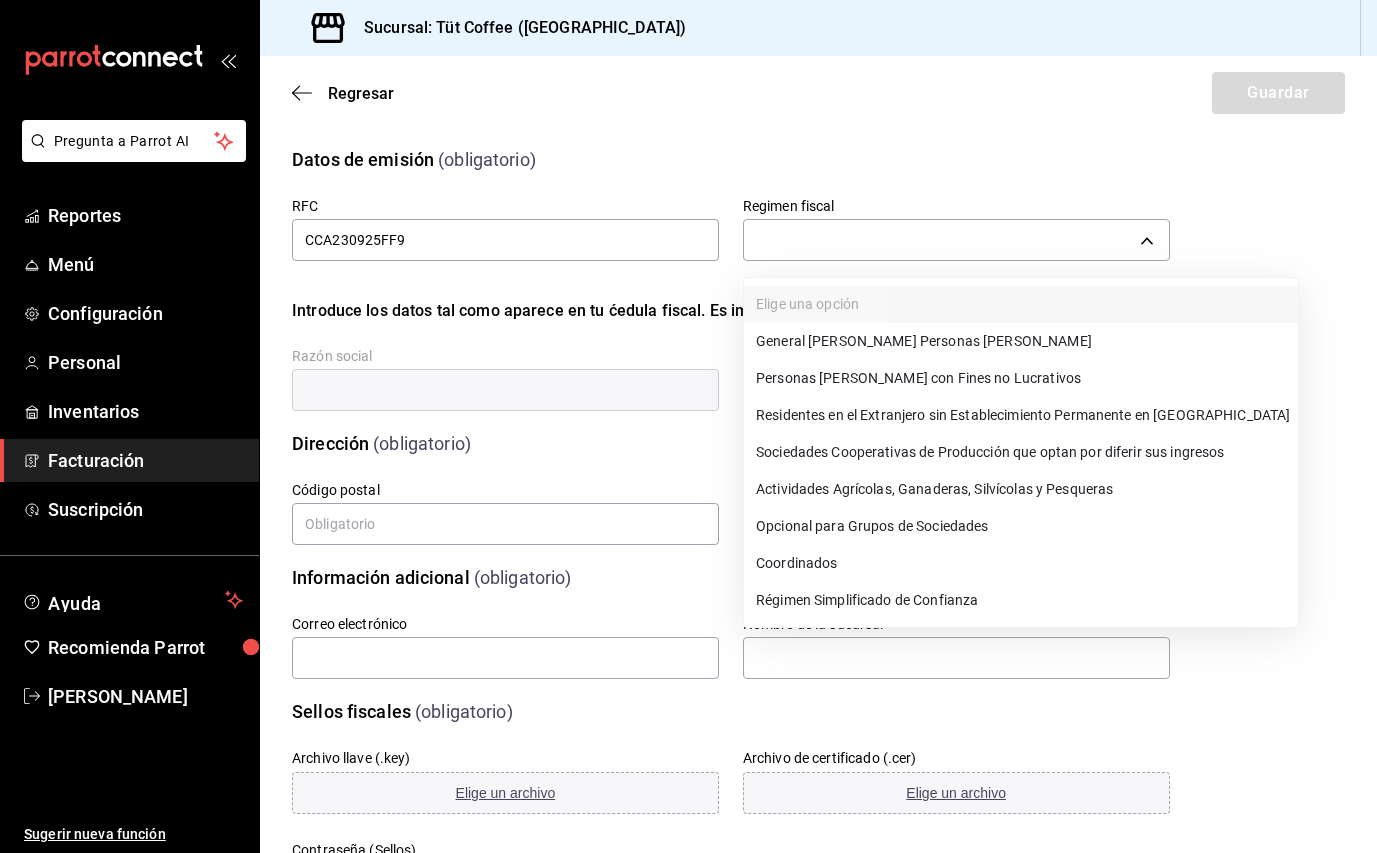 click on "General [PERSON_NAME] Personas [PERSON_NAME]" at bounding box center (1021, 341) 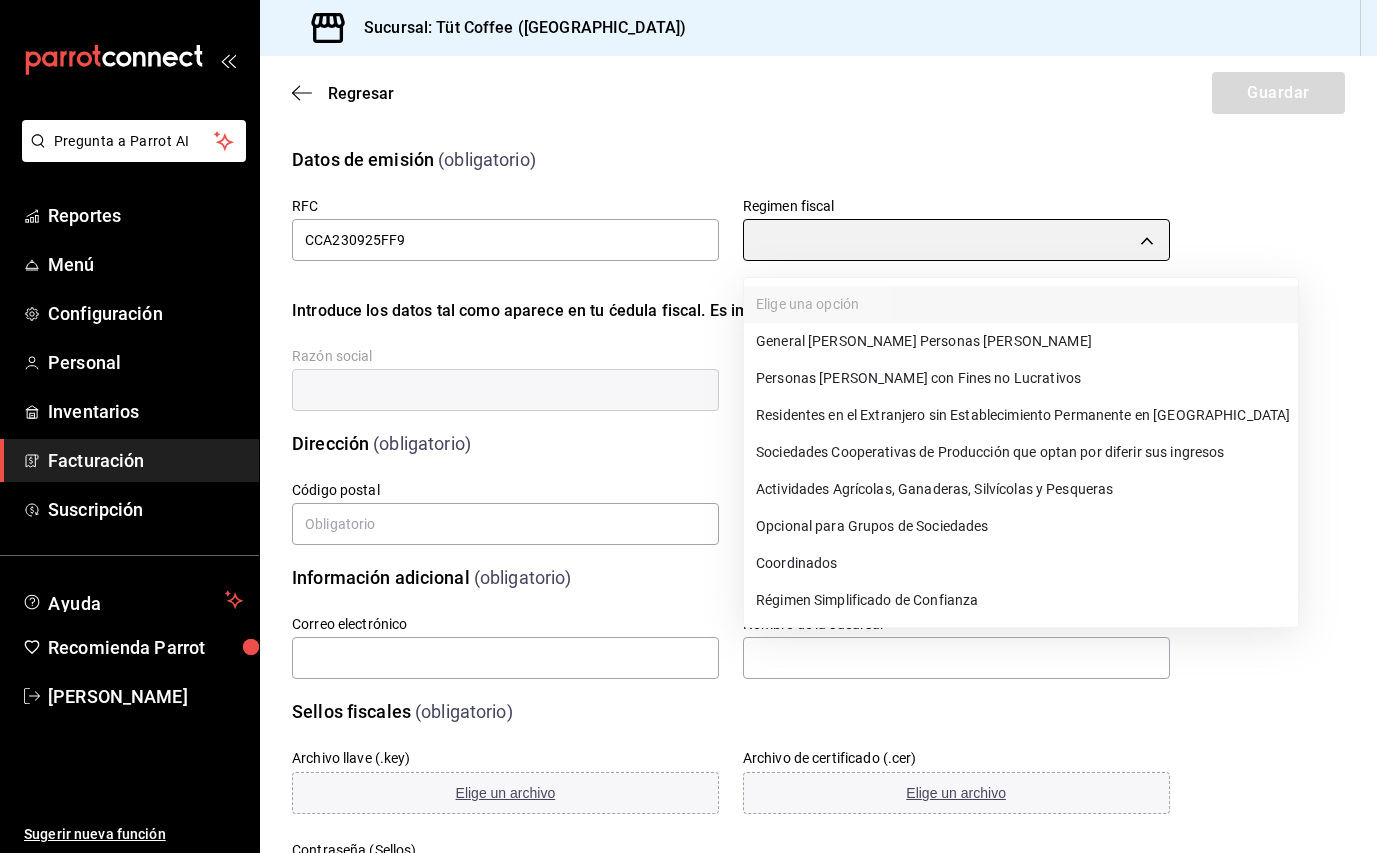 type on "601" 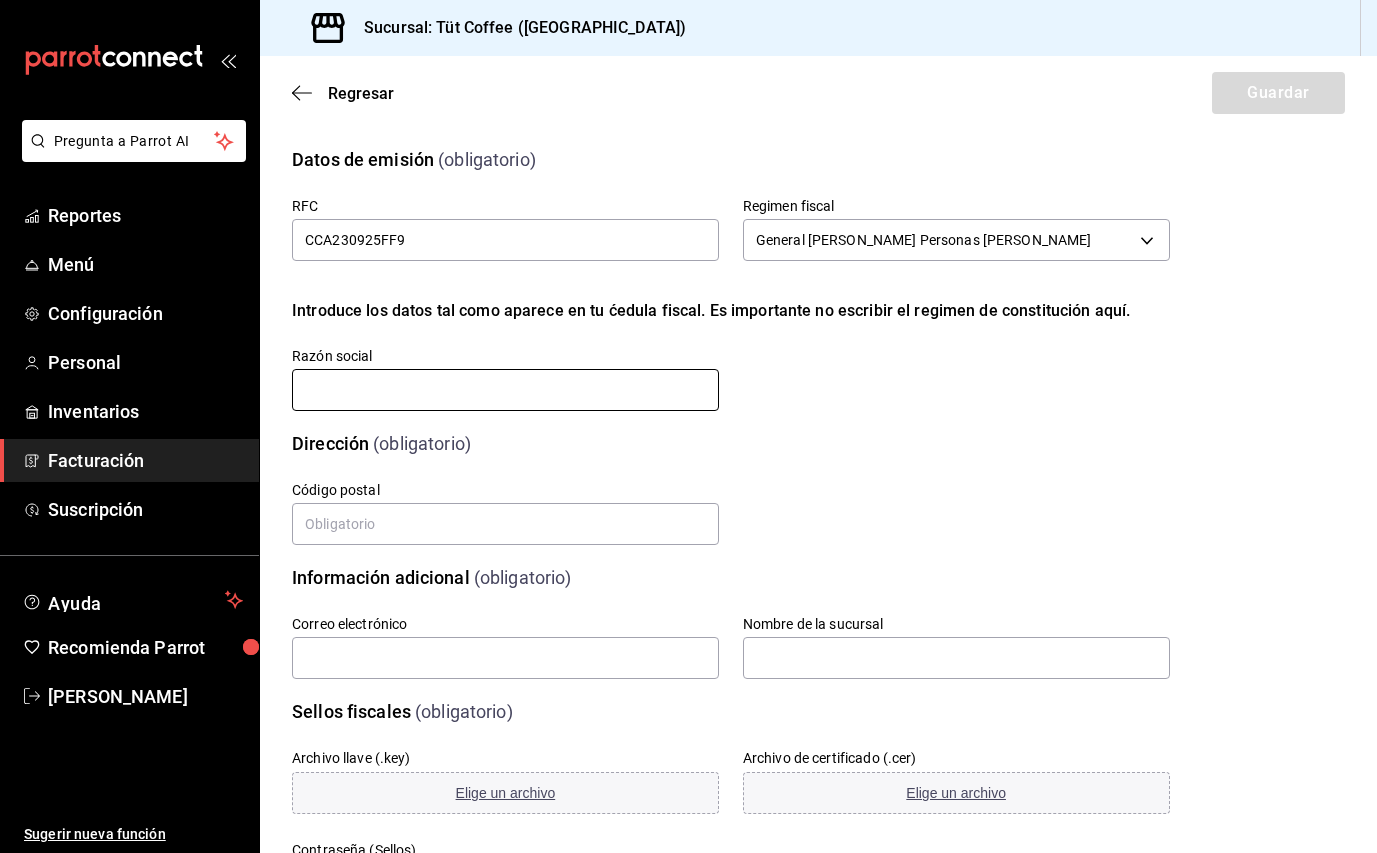 click at bounding box center [505, 390] 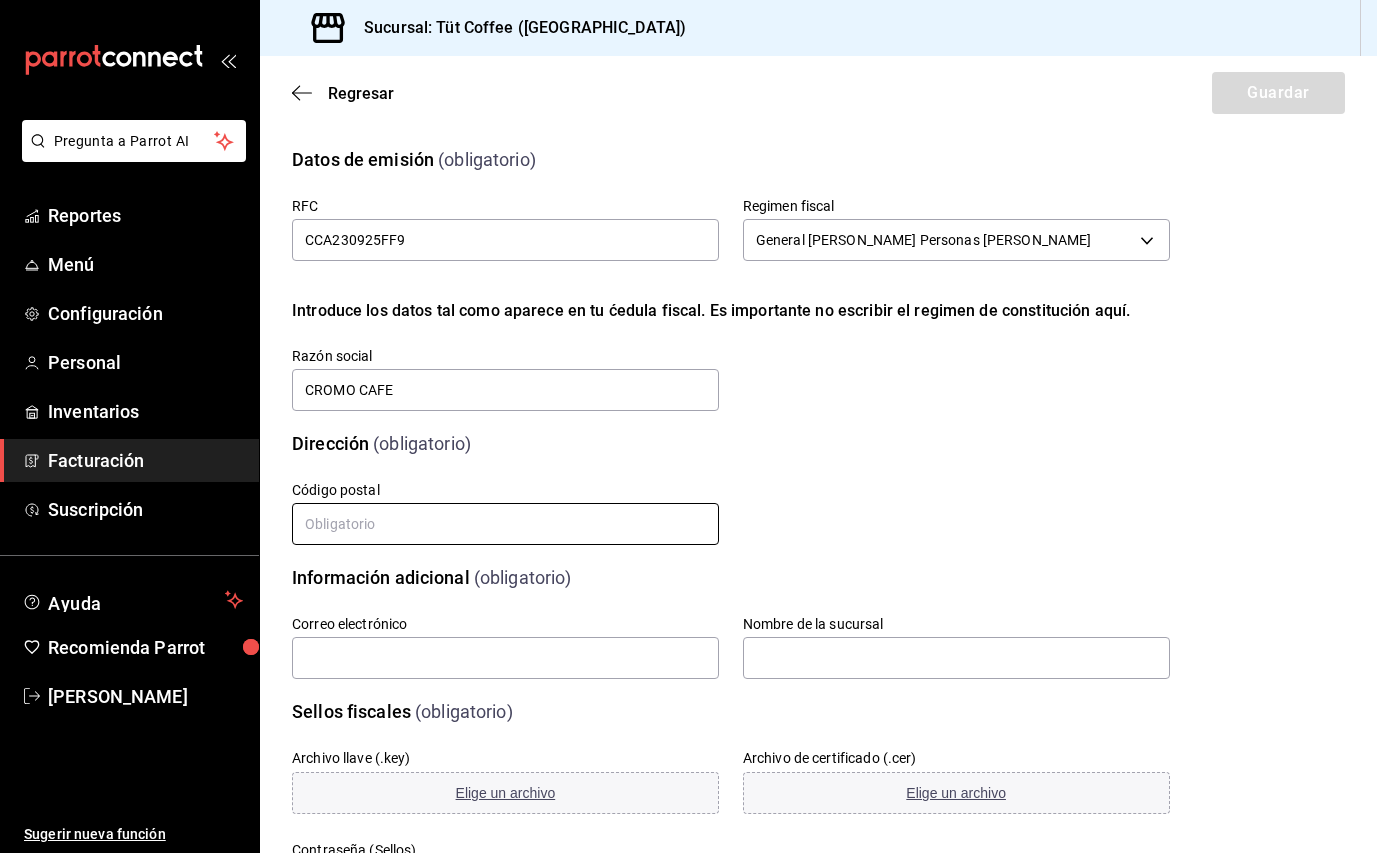 click at bounding box center (505, 524) 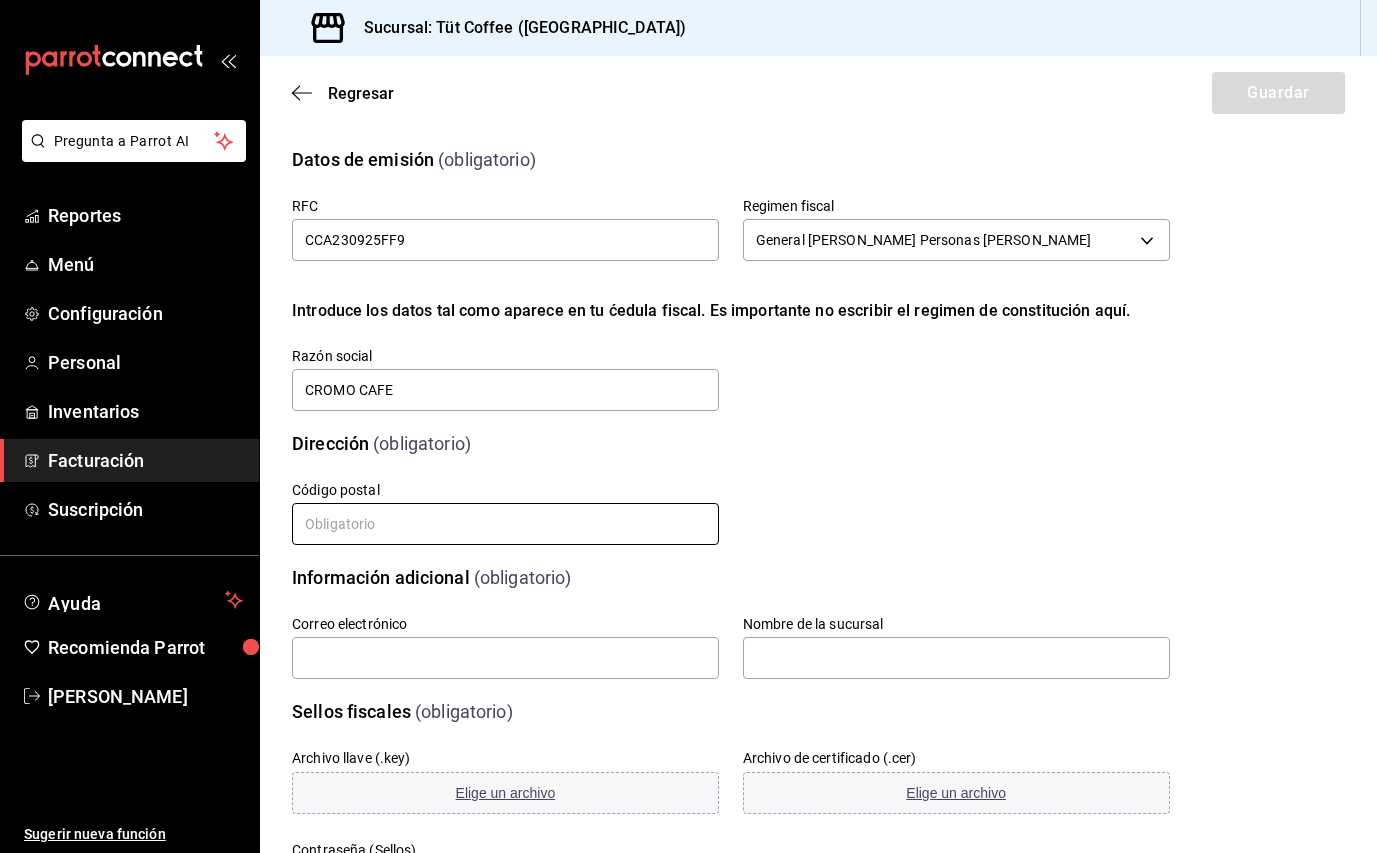 type on "11000" 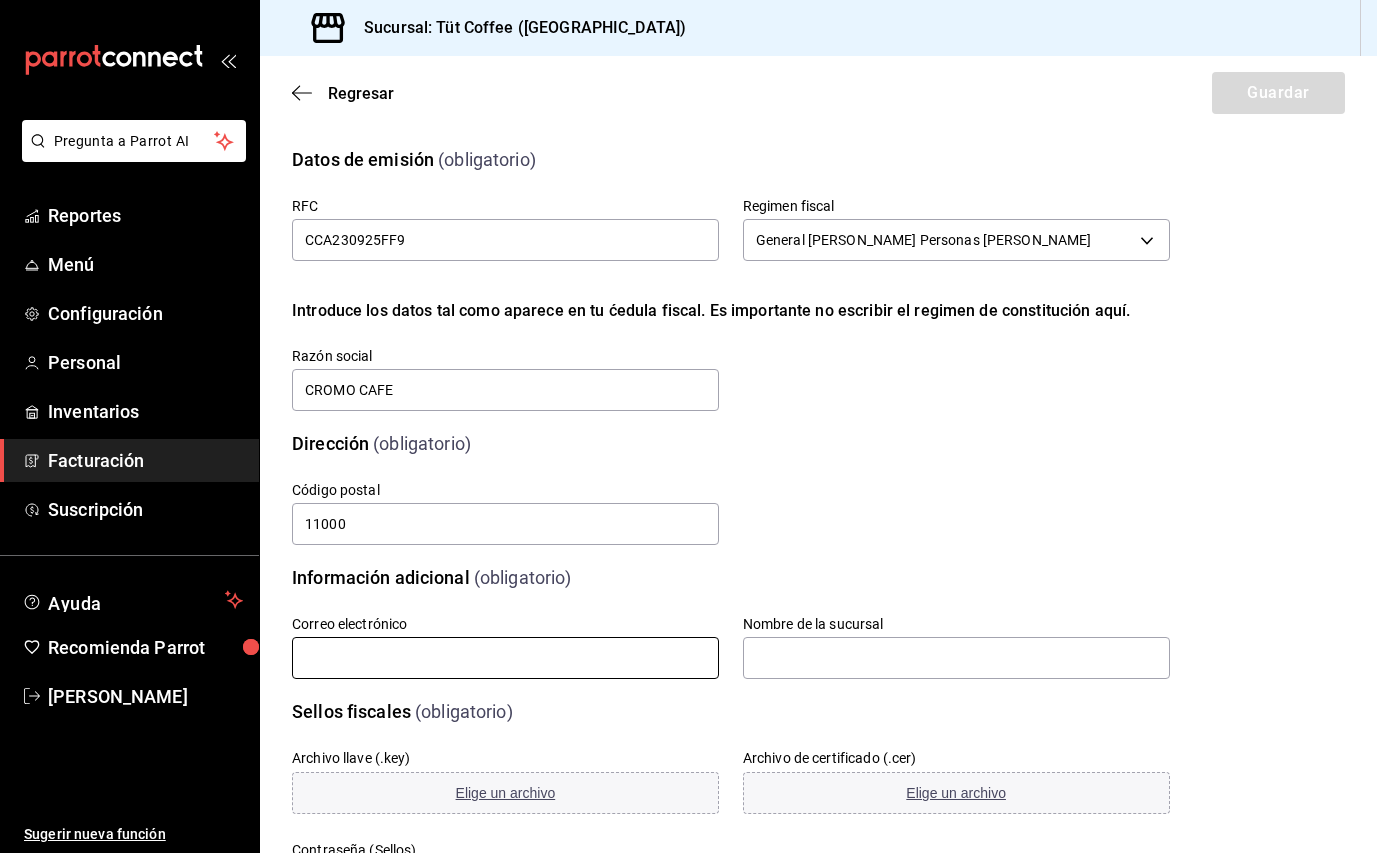 type on "[EMAIL_ADDRESS][DOMAIN_NAME]" 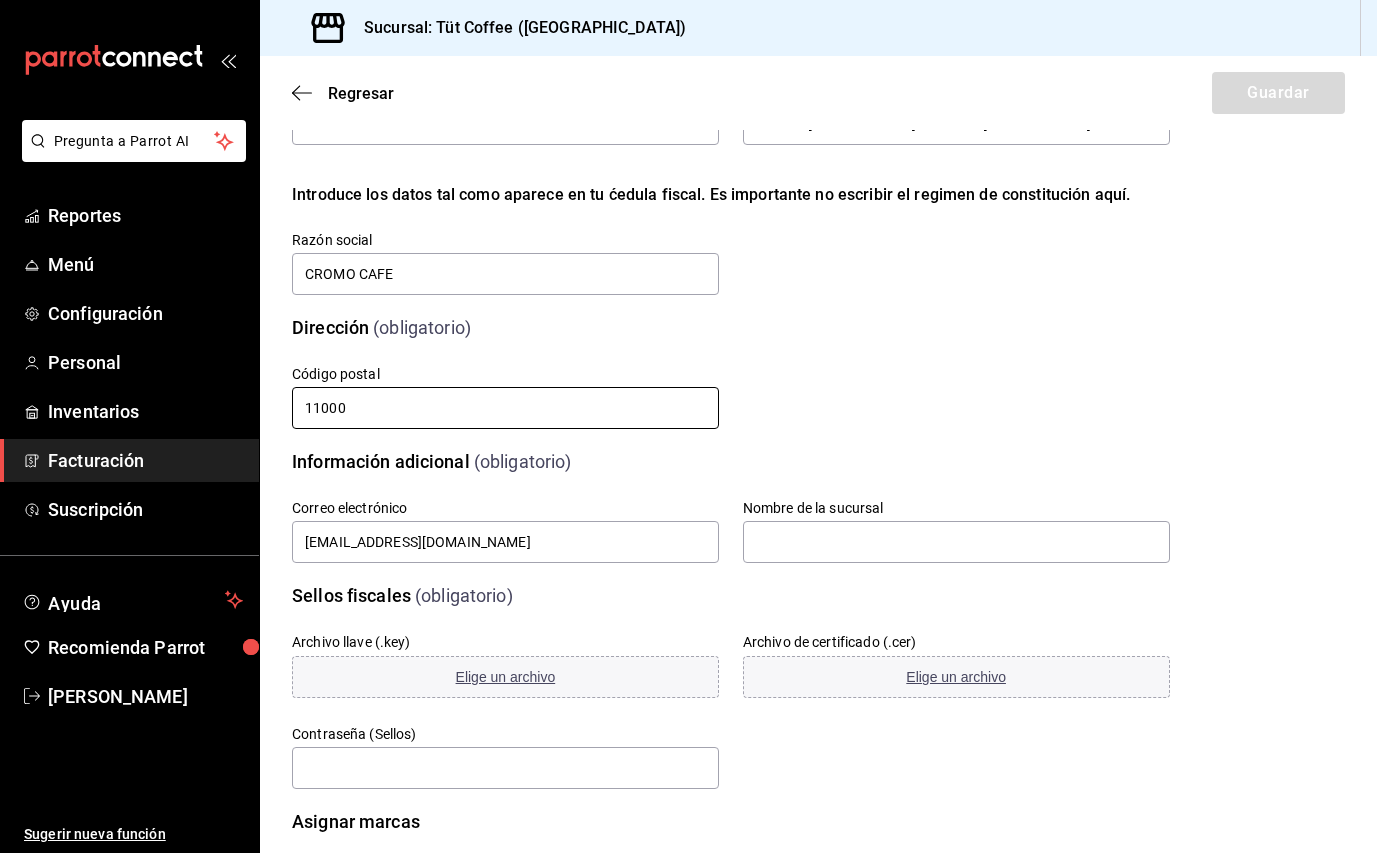 scroll, scrollTop: 118, scrollLeft: 0, axis: vertical 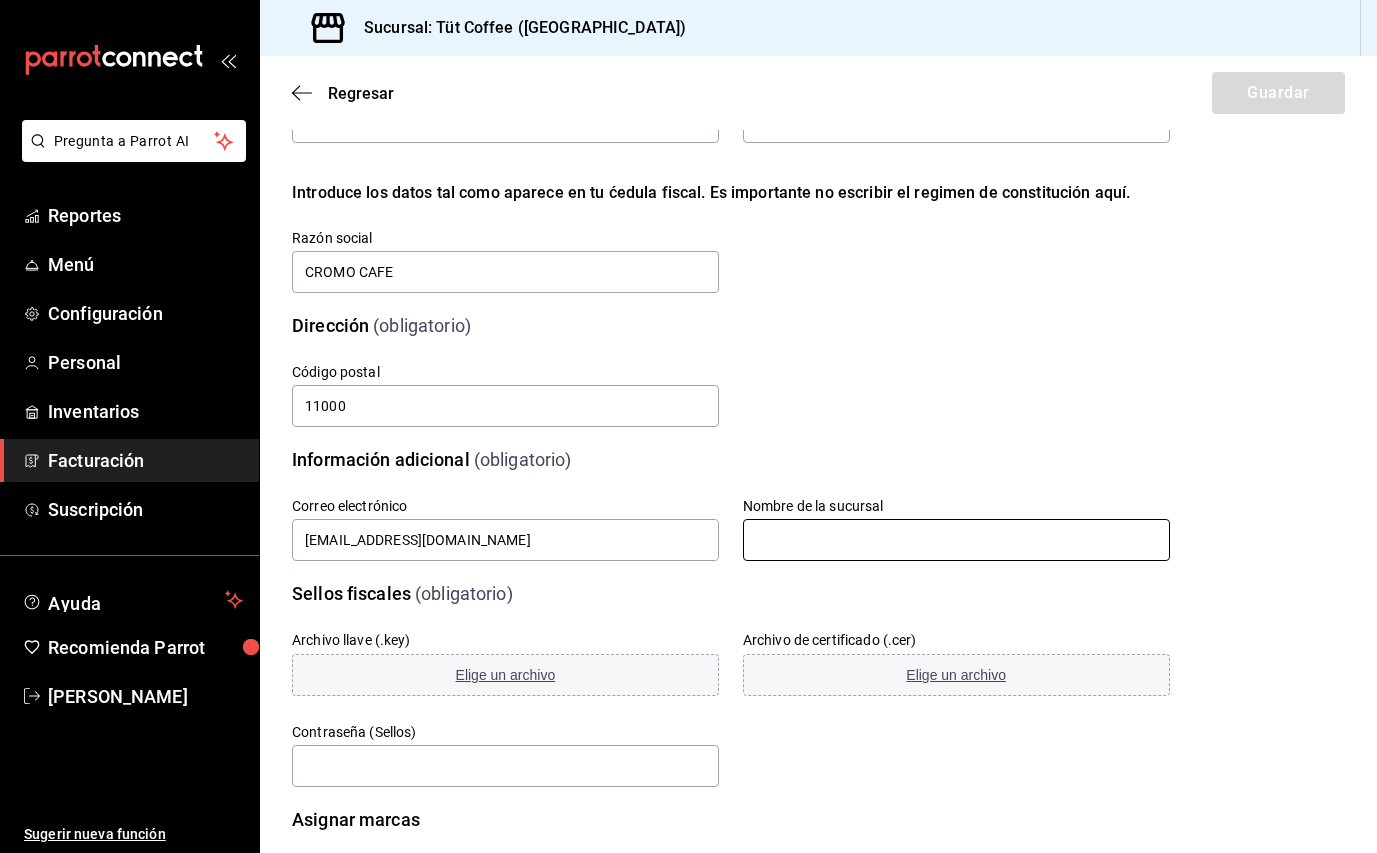 click at bounding box center [956, 540] 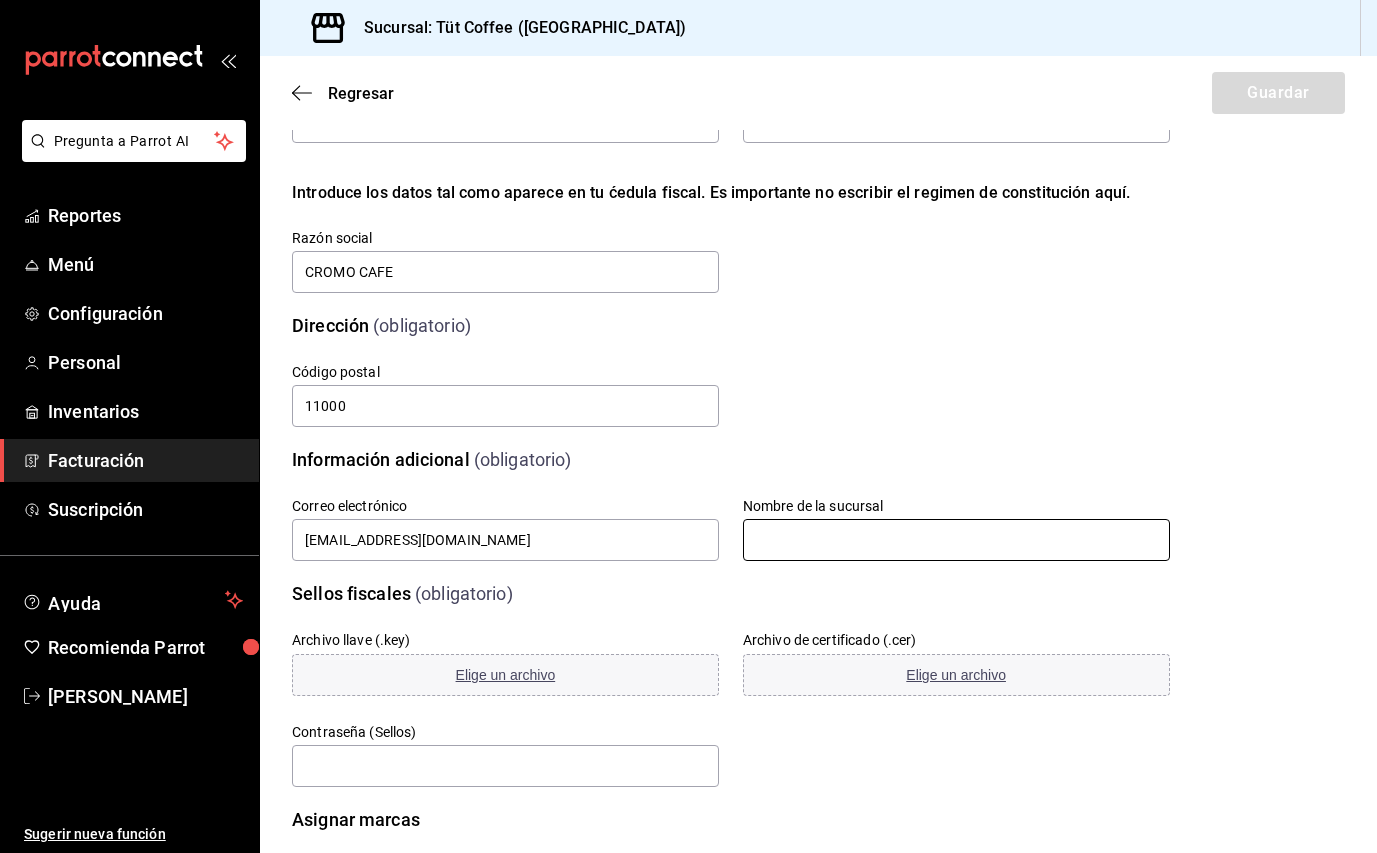 type on "TÜT CAFÉ" 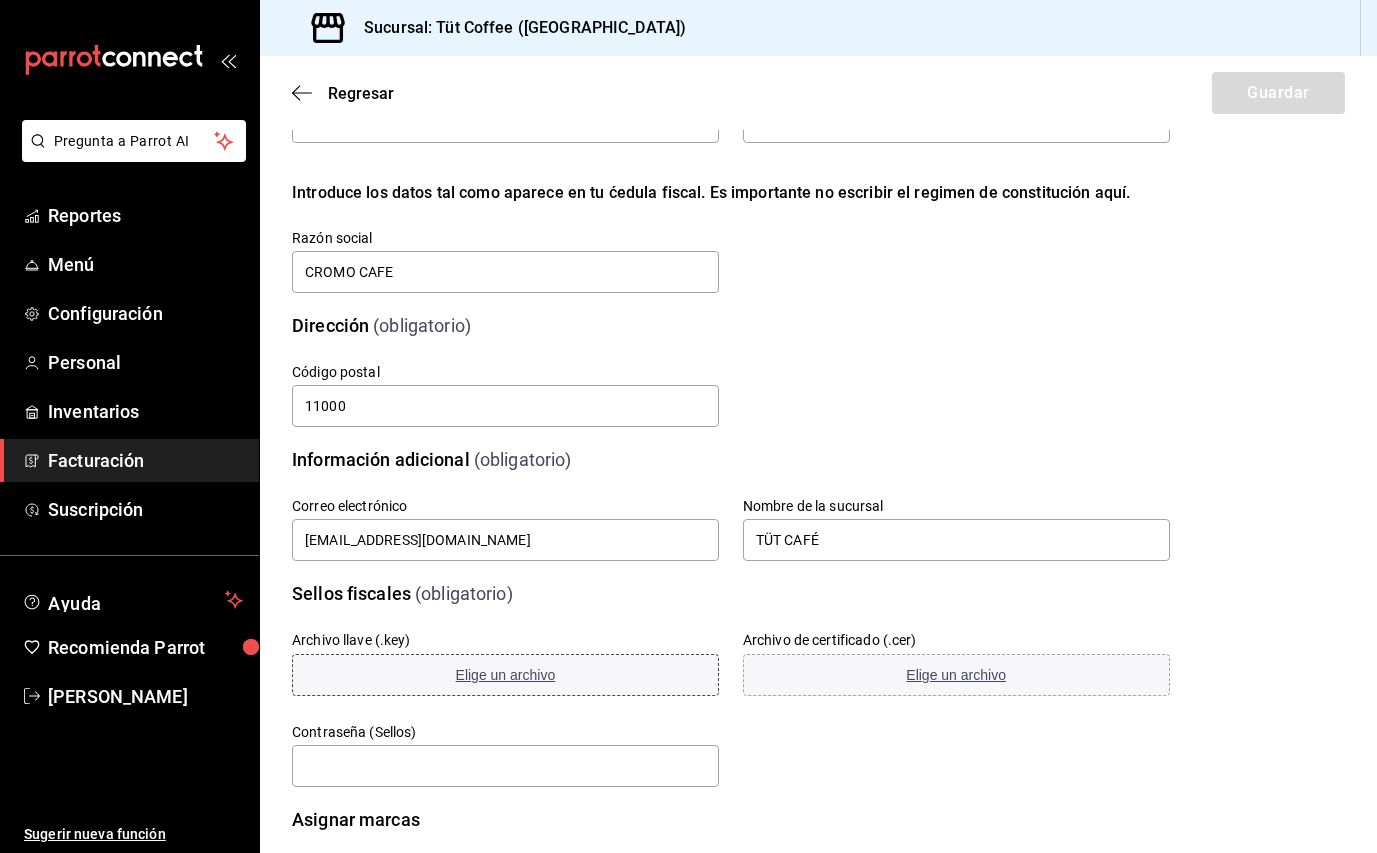 click on "Elige un archivo" at bounding box center [505, 675] 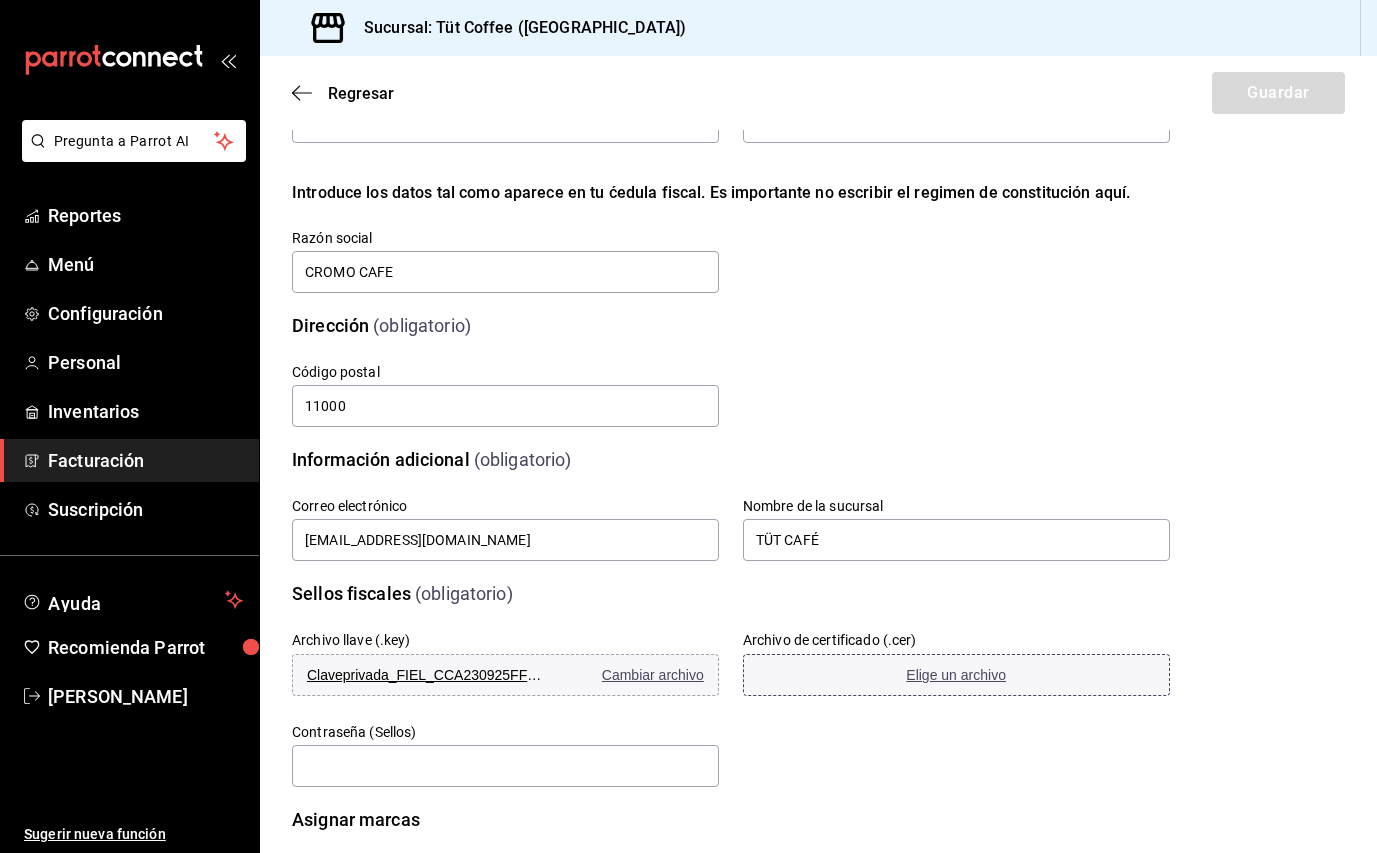 click on "Elige un archivo" at bounding box center (956, 675) 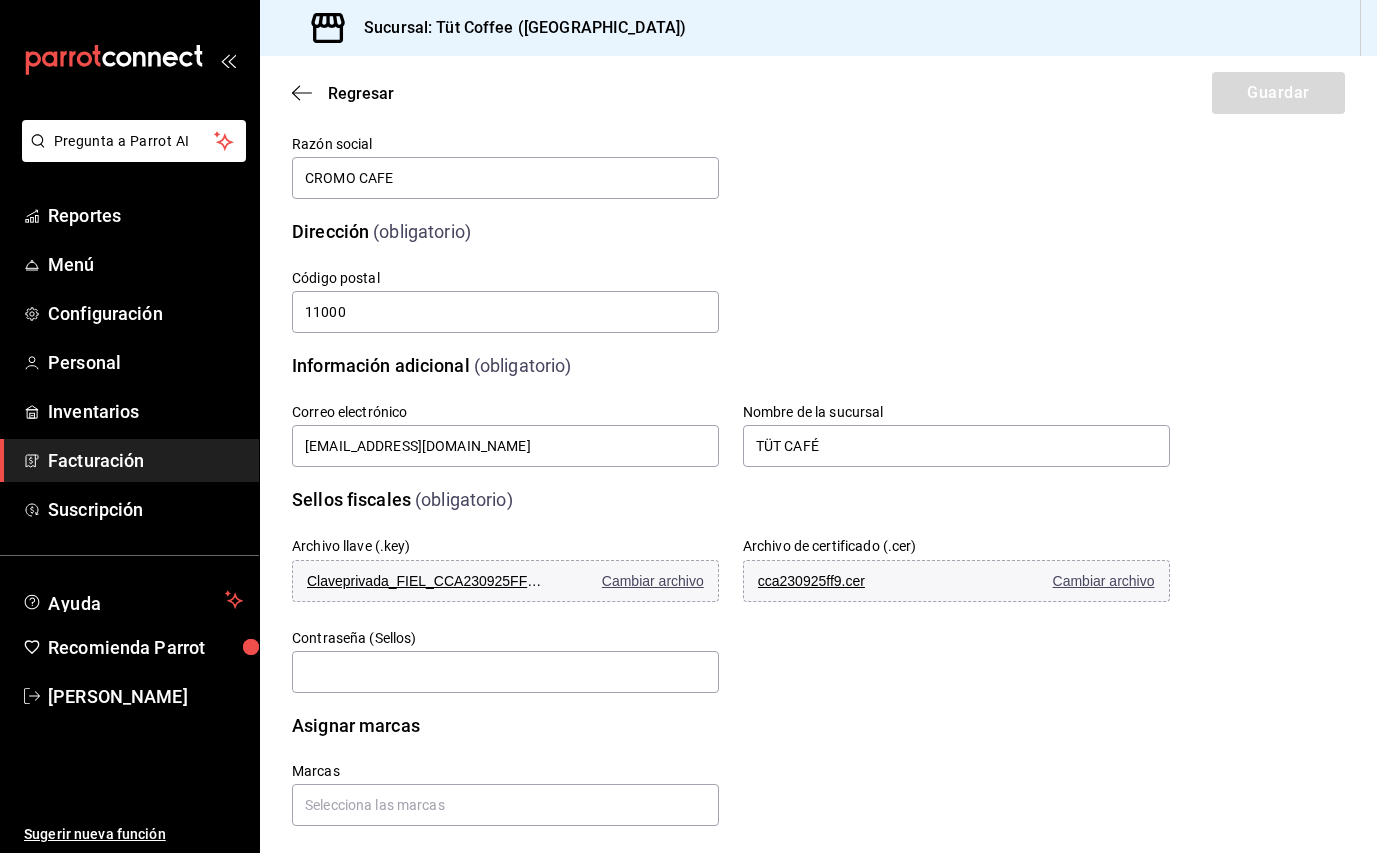 scroll, scrollTop: 233, scrollLeft: 0, axis: vertical 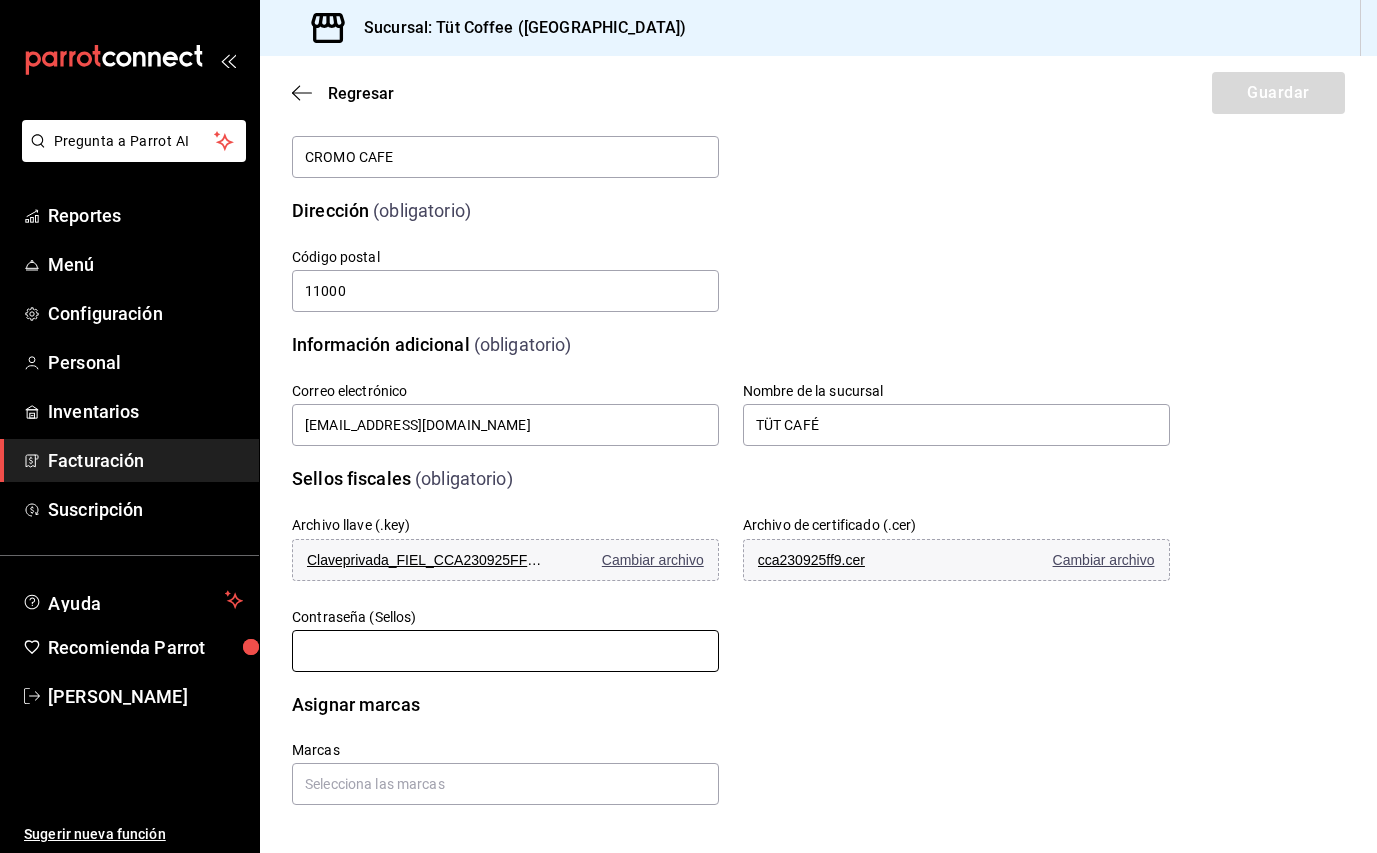 click at bounding box center [505, 651] 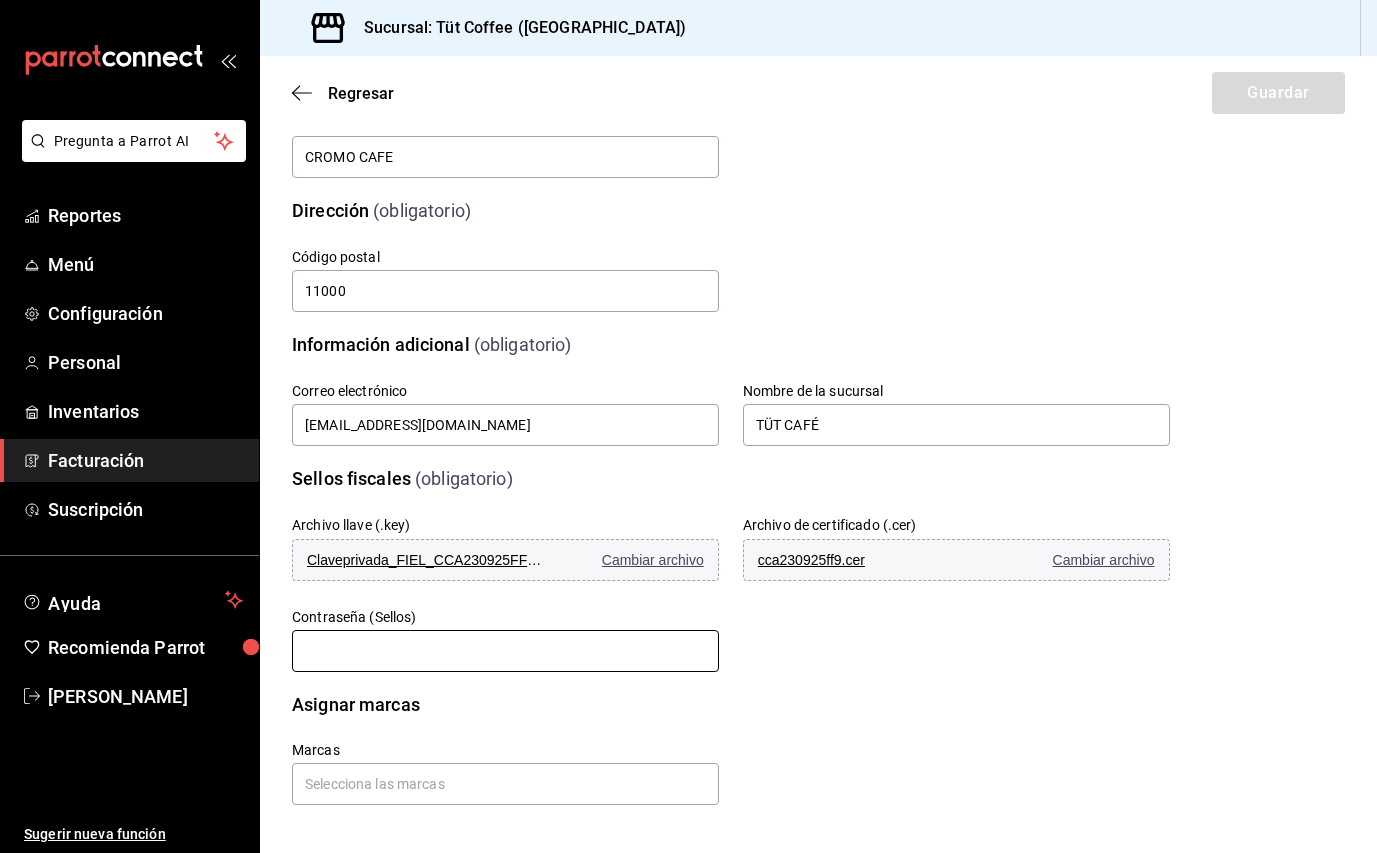 type on "RamonaOj123" 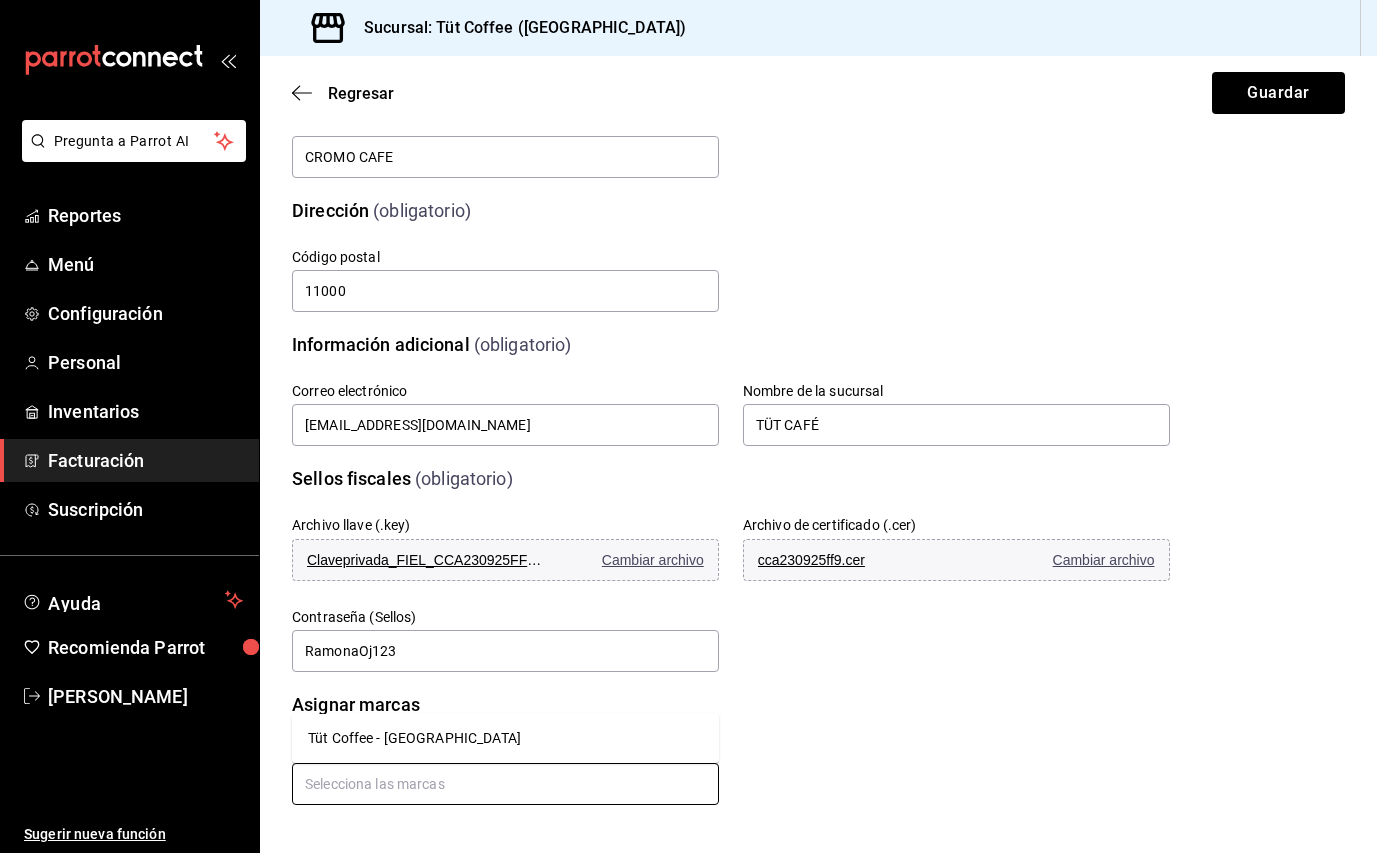 click at bounding box center (505, 784) 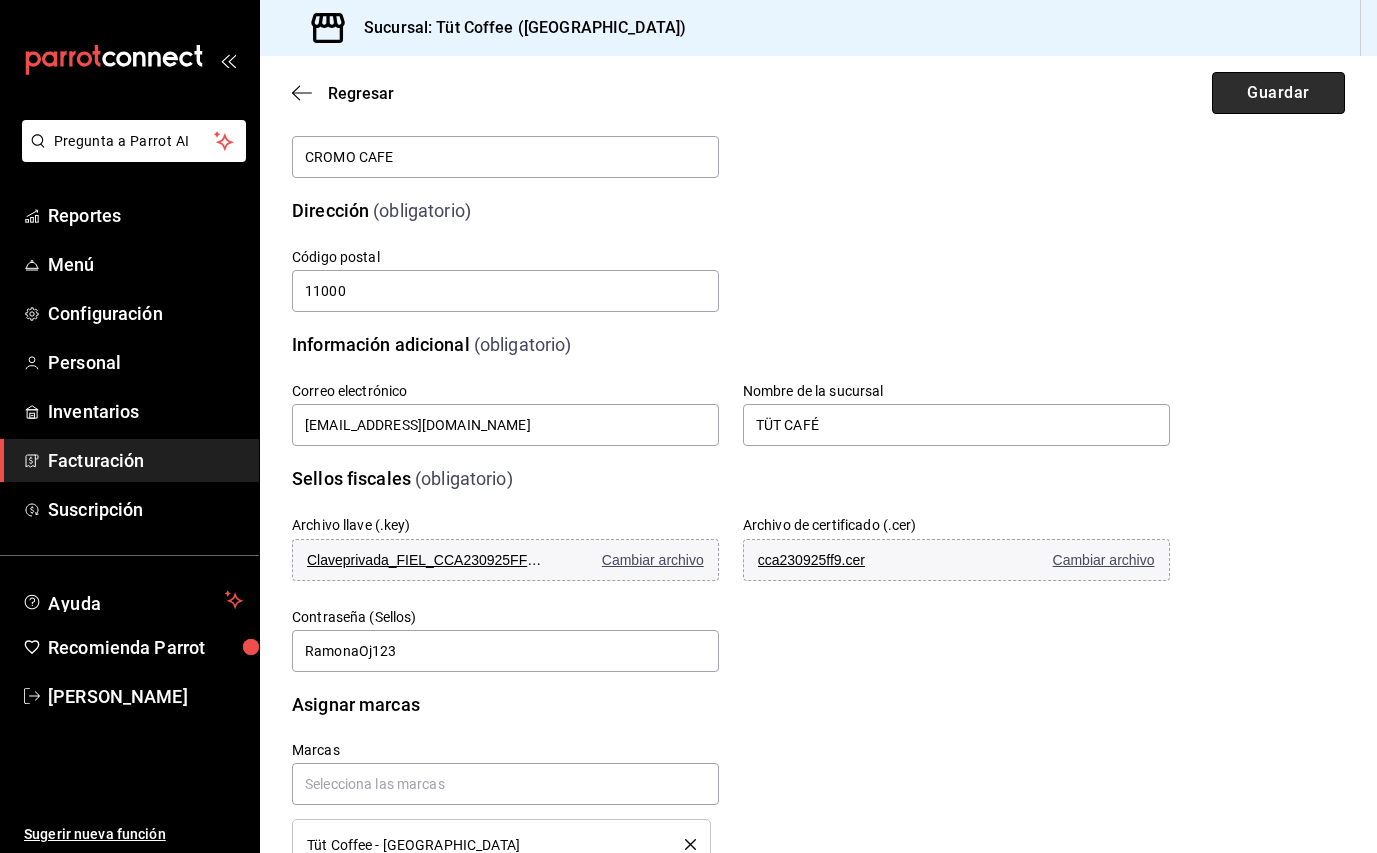 click on "Guardar" at bounding box center (1278, 93) 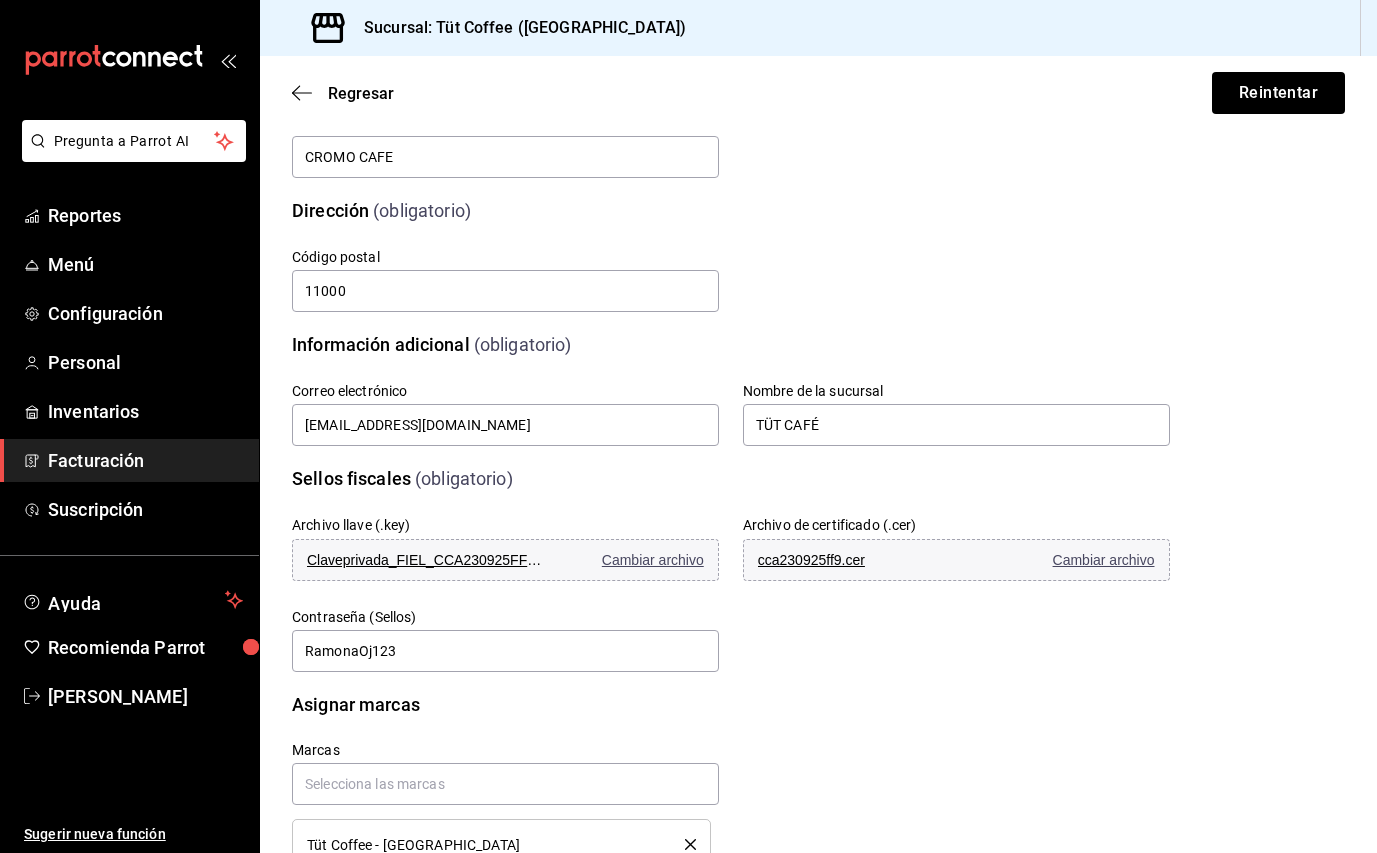 scroll, scrollTop: 299, scrollLeft: 0, axis: vertical 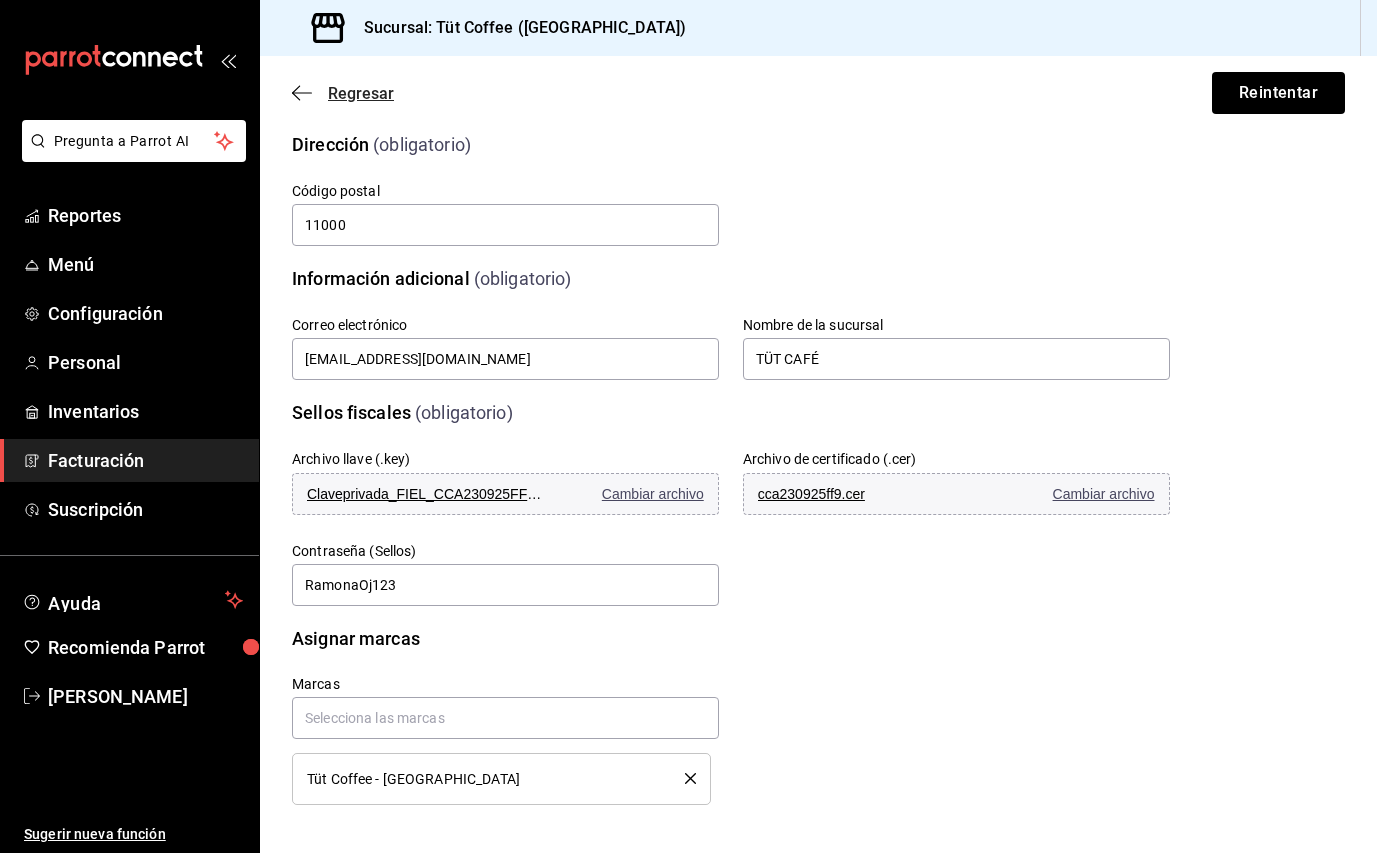 click on "Regresar" at bounding box center [361, 93] 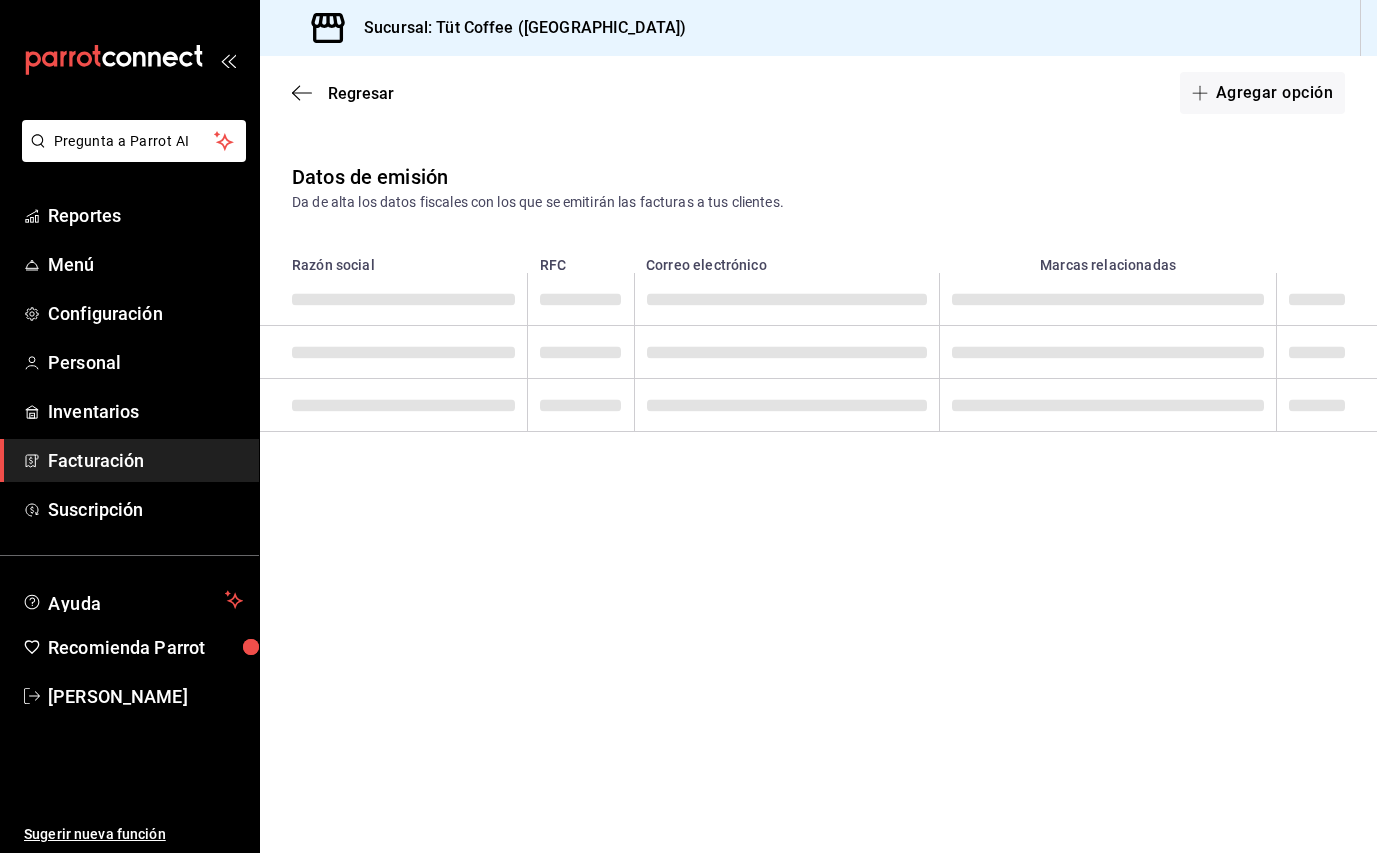 scroll, scrollTop: 0, scrollLeft: 0, axis: both 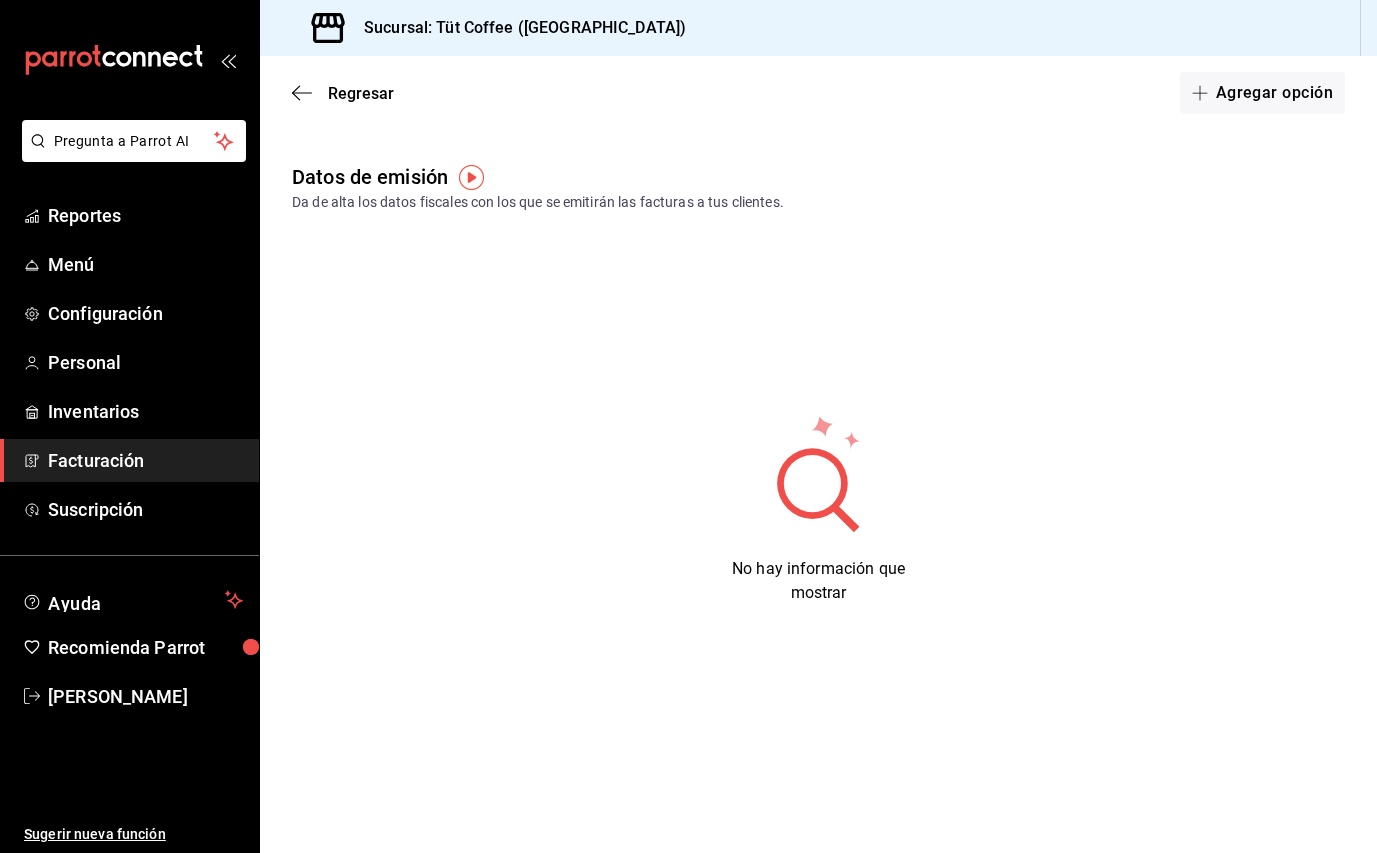 click on "Regresar Agregar opción" at bounding box center (818, 93) 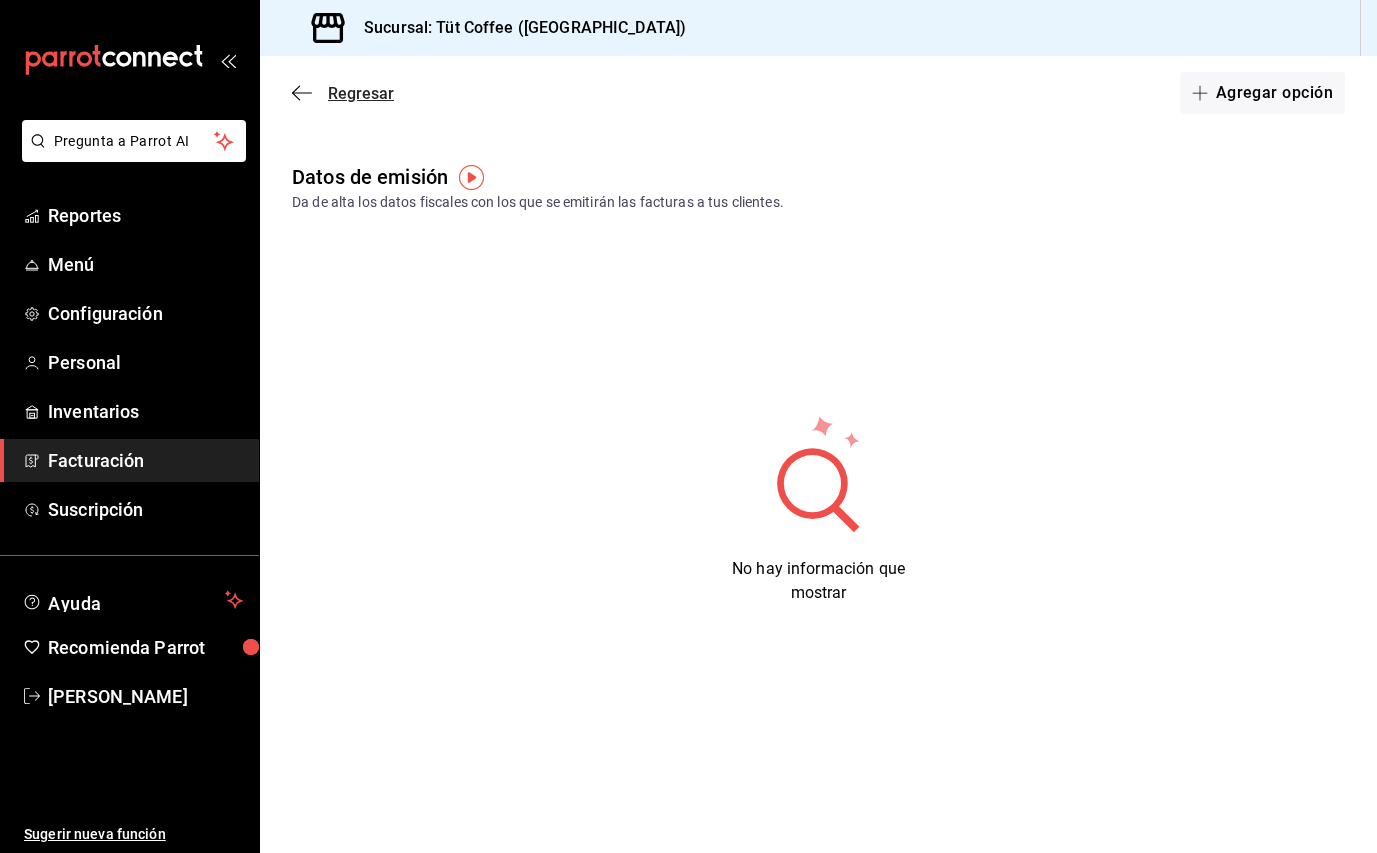 click on "Regresar" at bounding box center [361, 93] 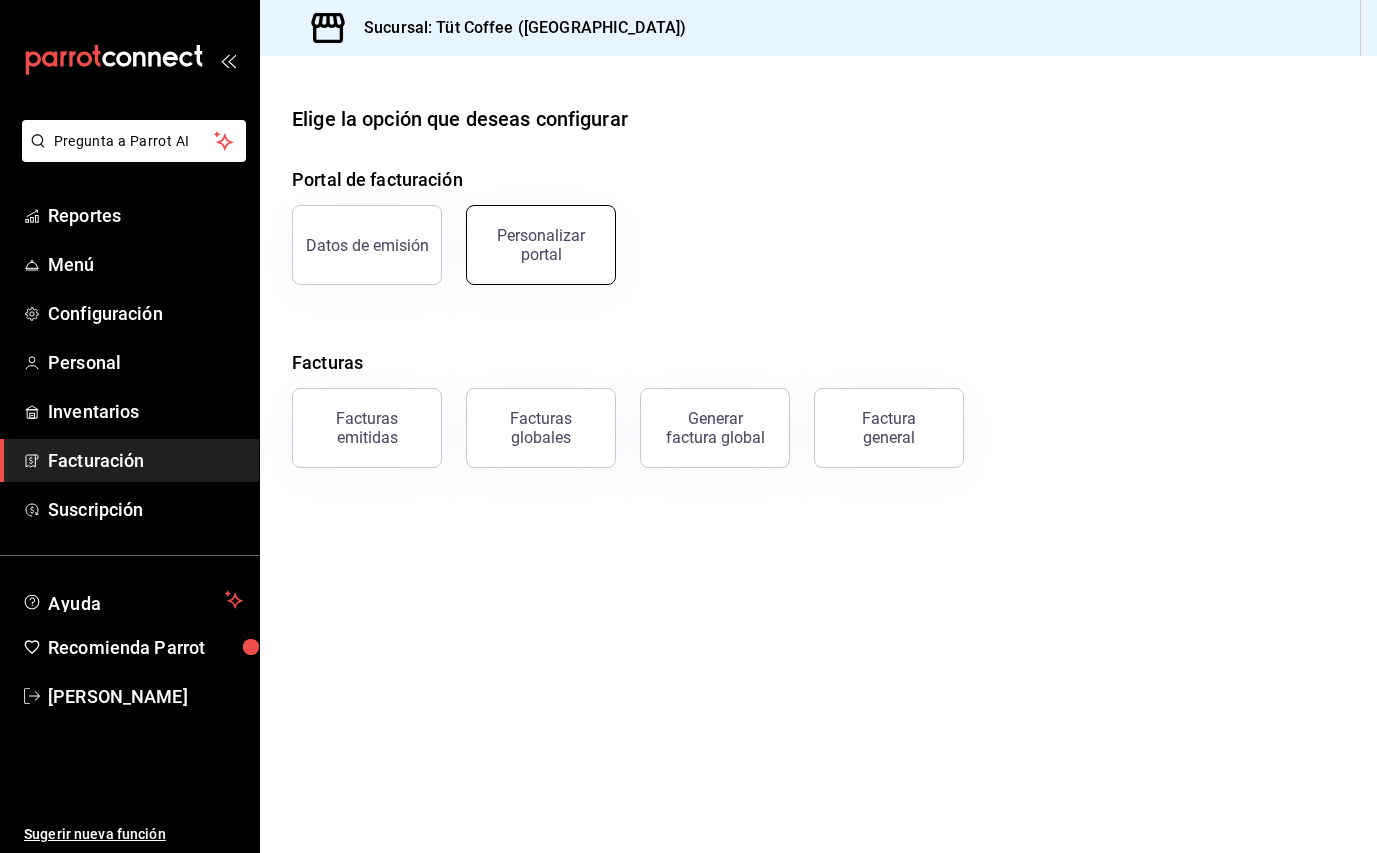 click on "Personalizar portal" at bounding box center (541, 245) 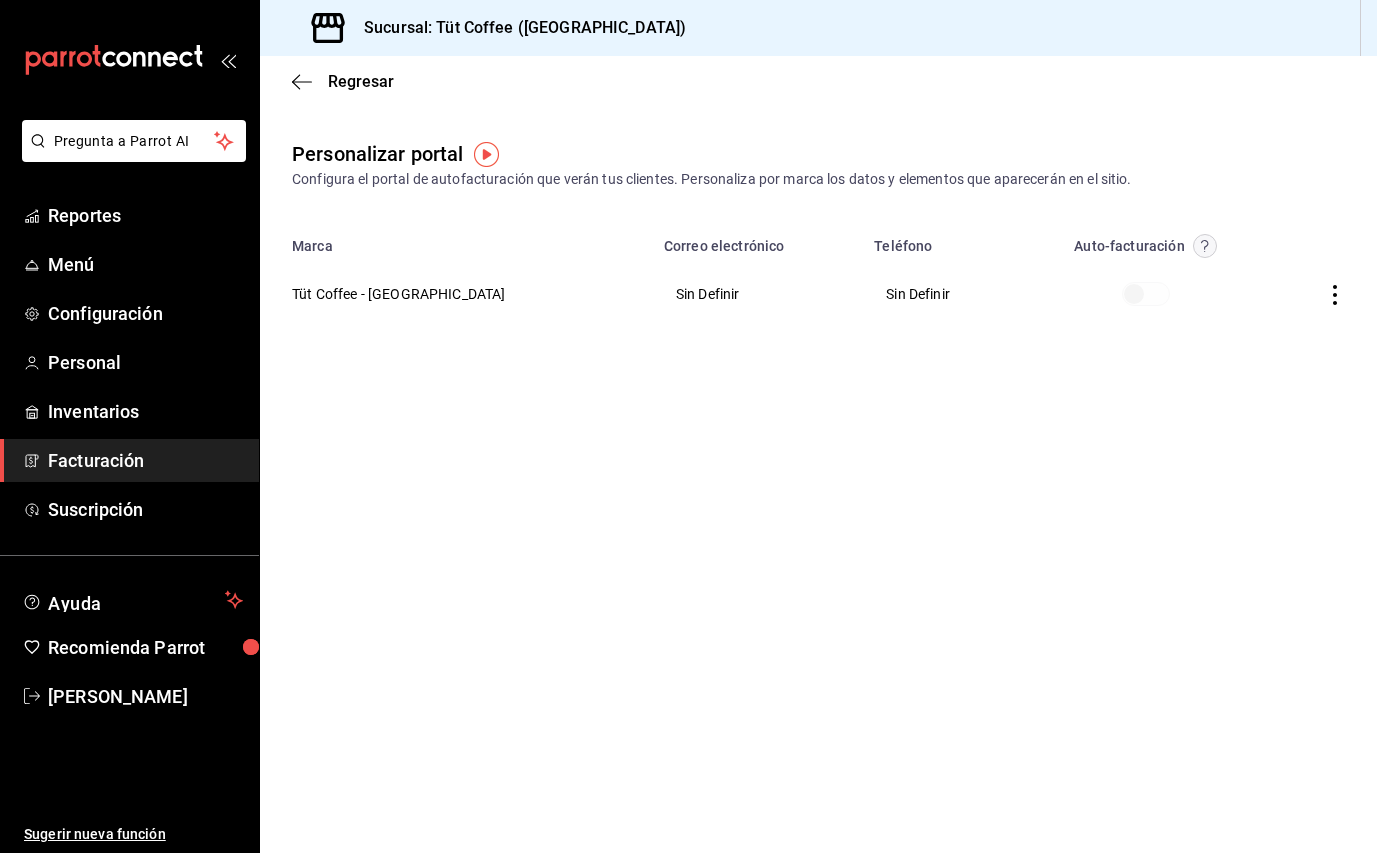 click on "Tüt Coffee - [GEOGRAPHIC_DATA]" at bounding box center (456, 294) 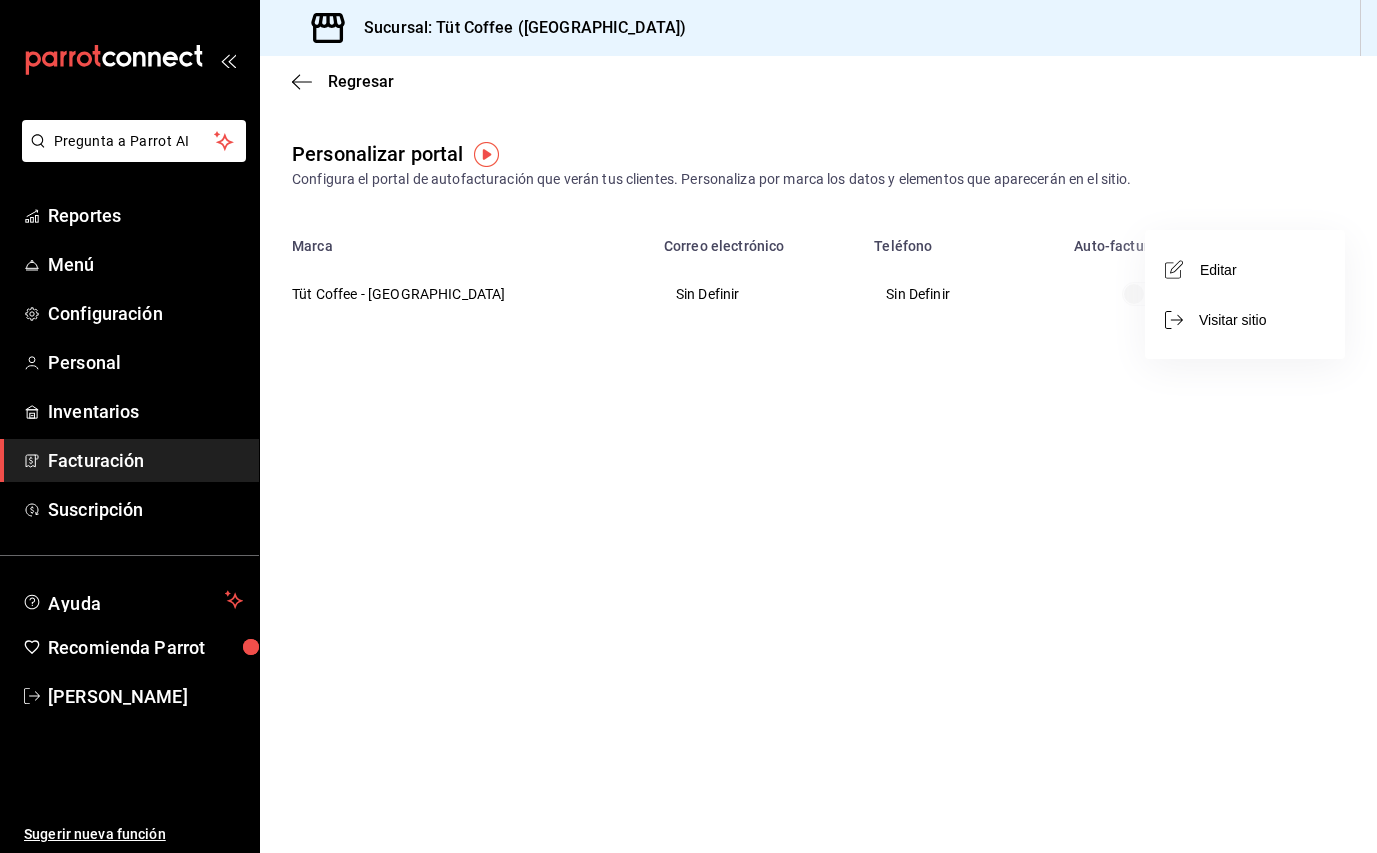 click on "Editar" at bounding box center [1245, 269] 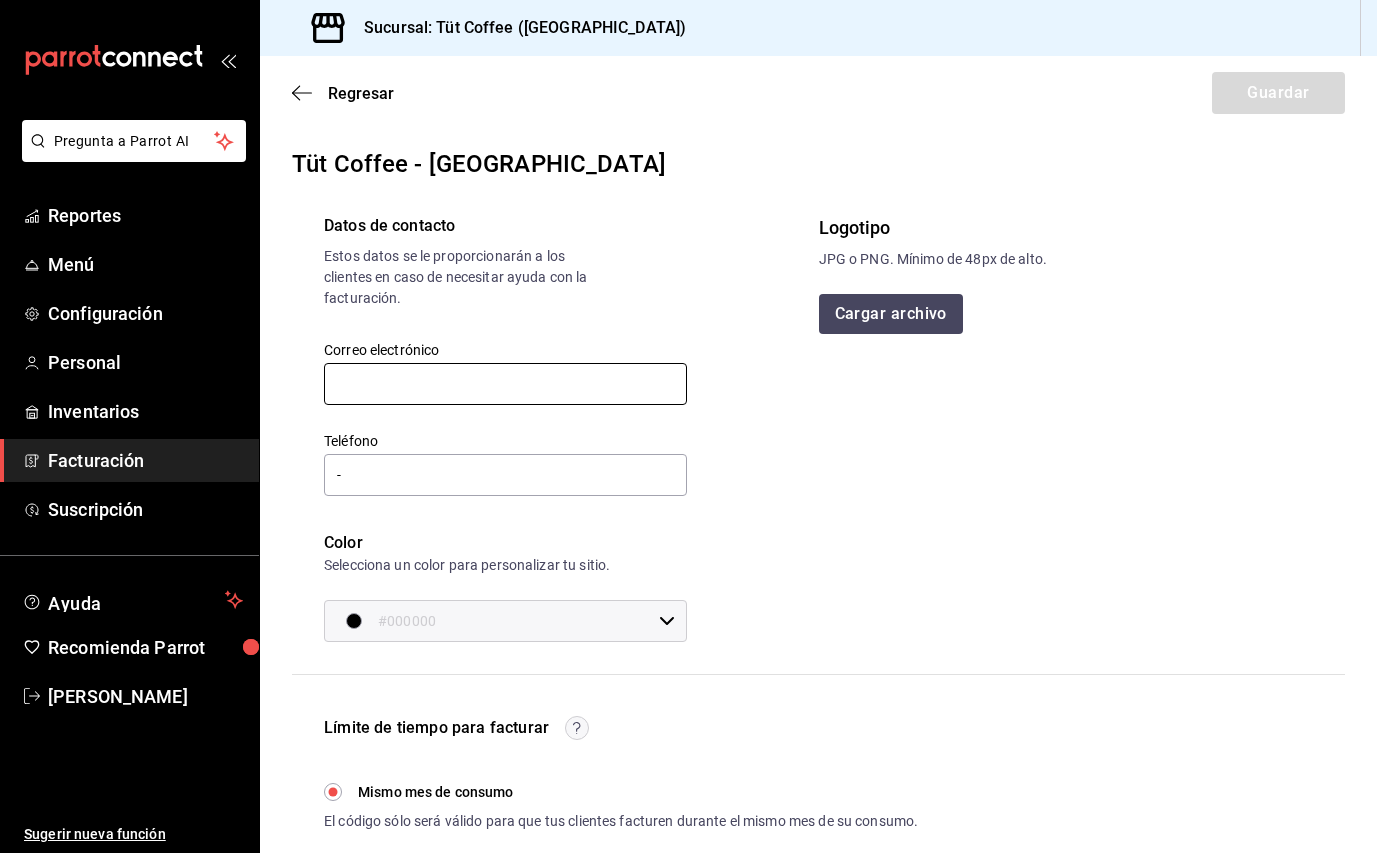 click at bounding box center (505, 384) 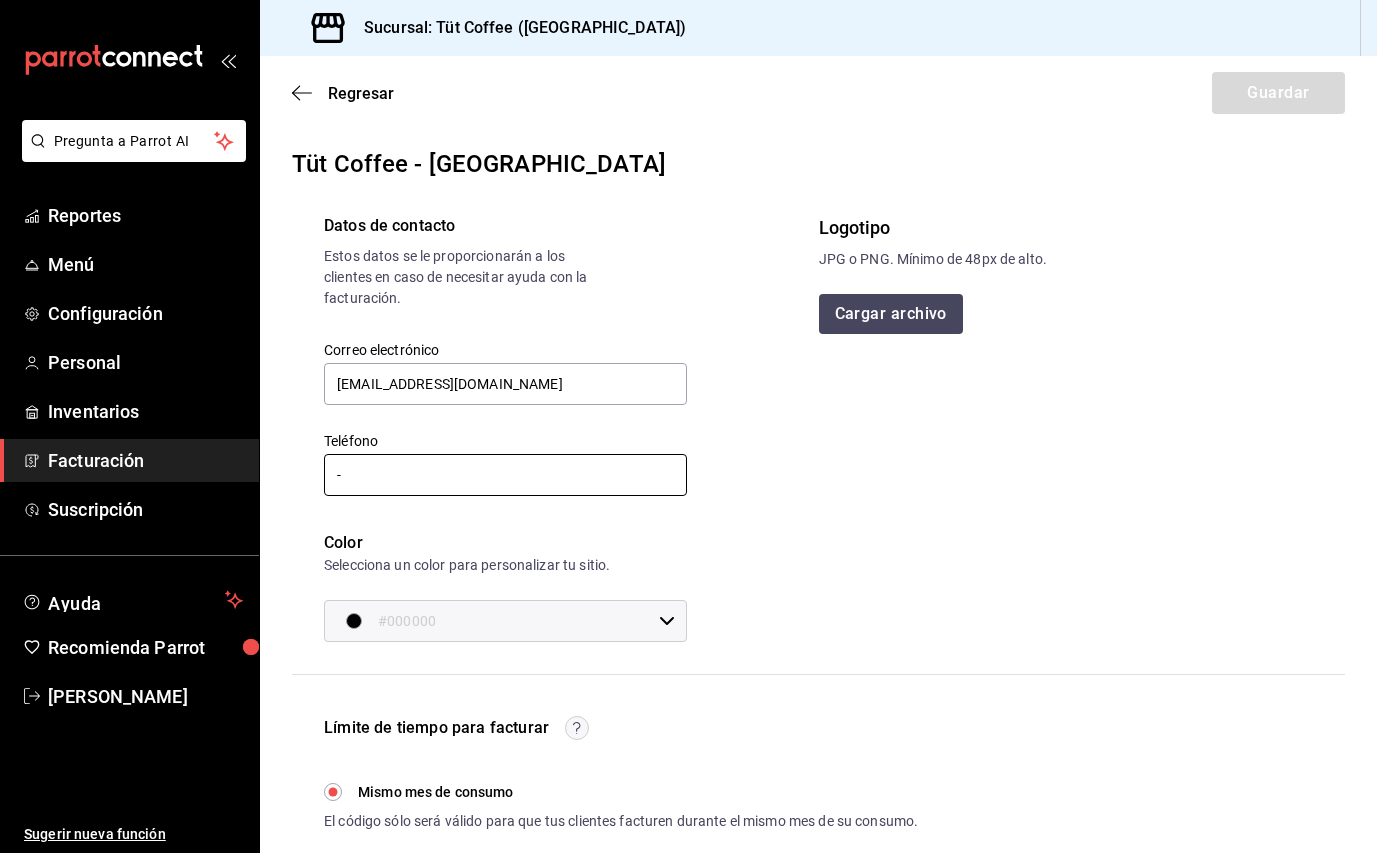 click on "-" at bounding box center [505, 475] 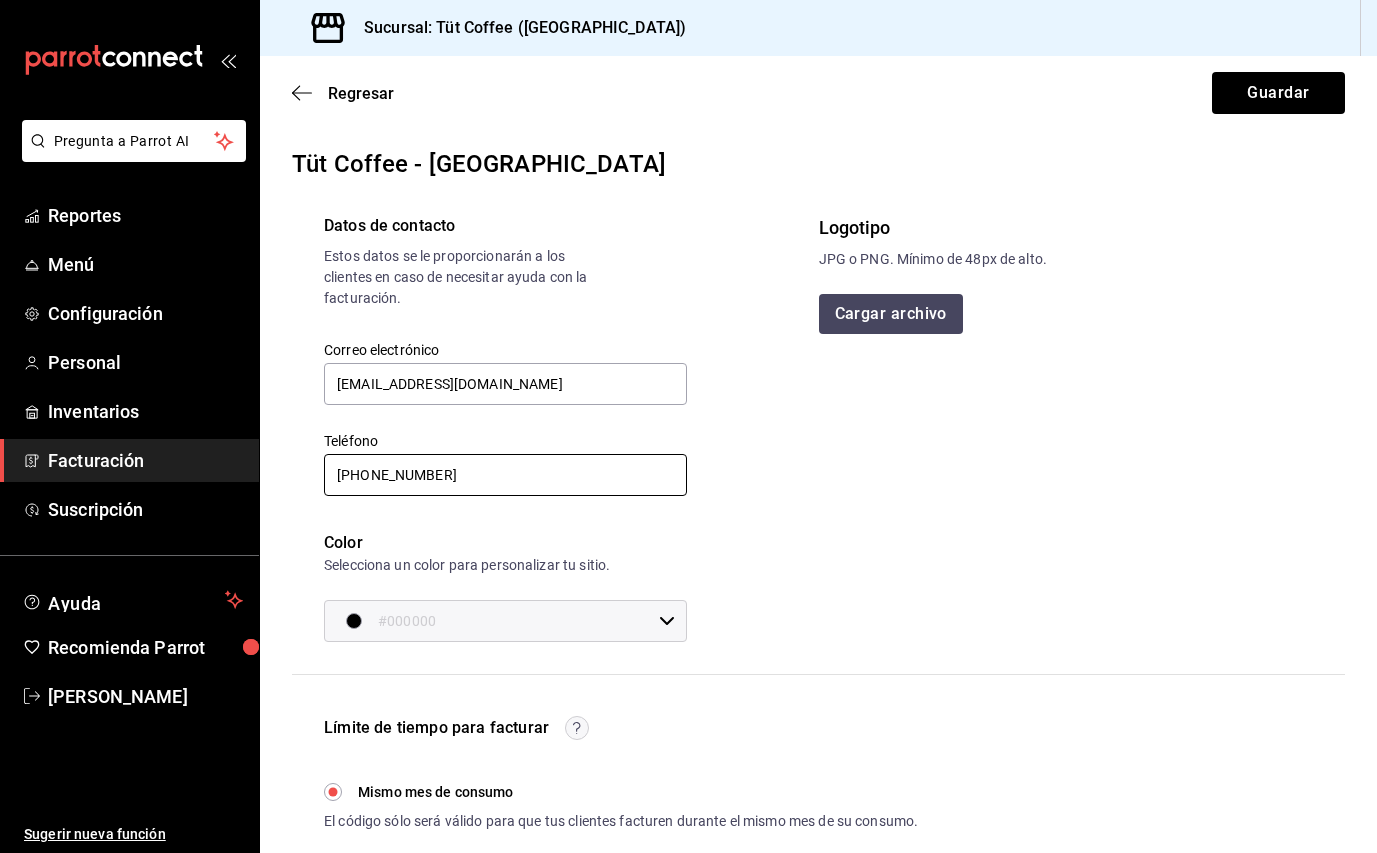 type on "[PHONE_NUMBER]" 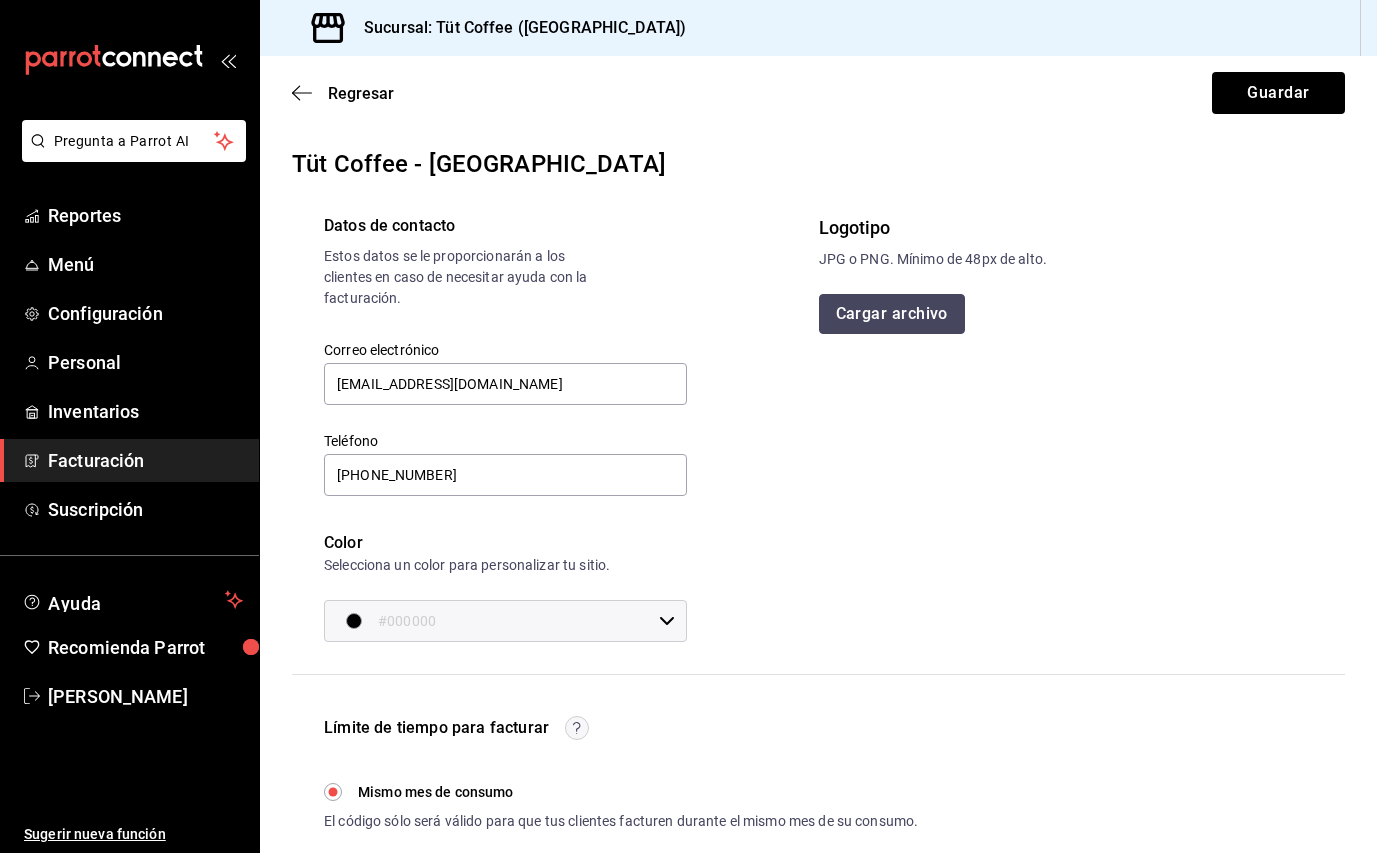 click on "Cargar archivo" at bounding box center (892, 314) 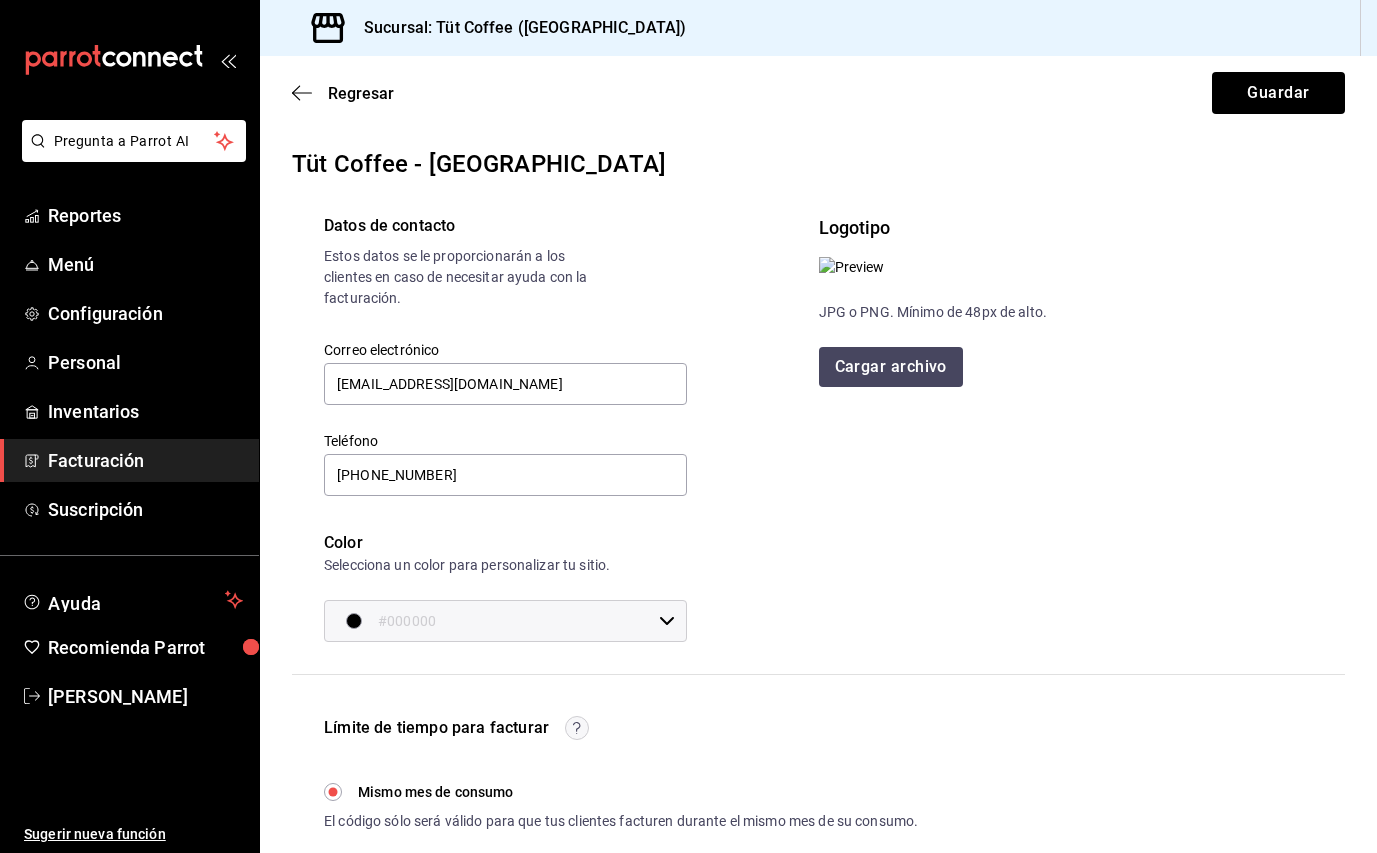 click on "#000000" at bounding box center [514, 621] 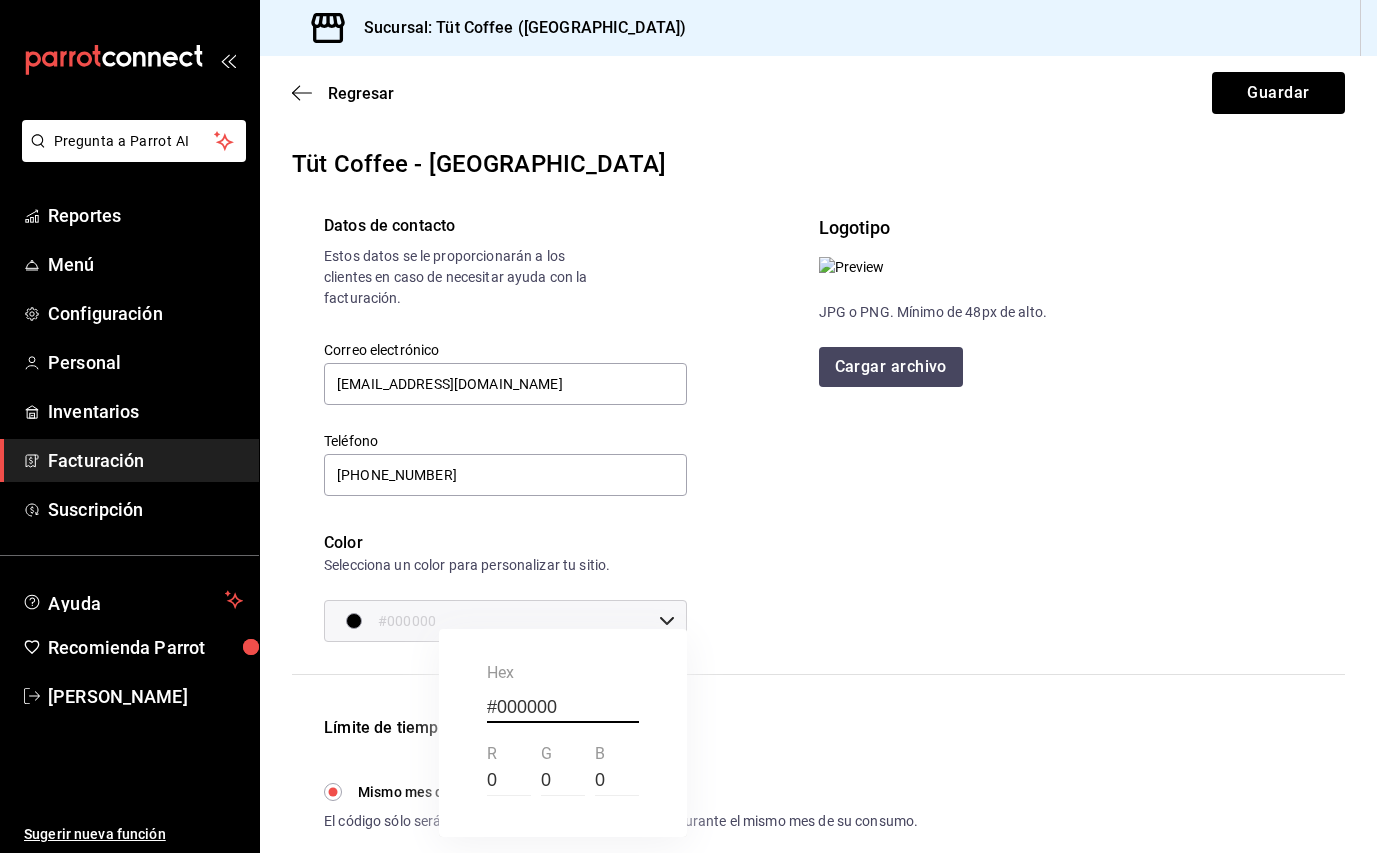 click on "#000000" at bounding box center (563, 708) 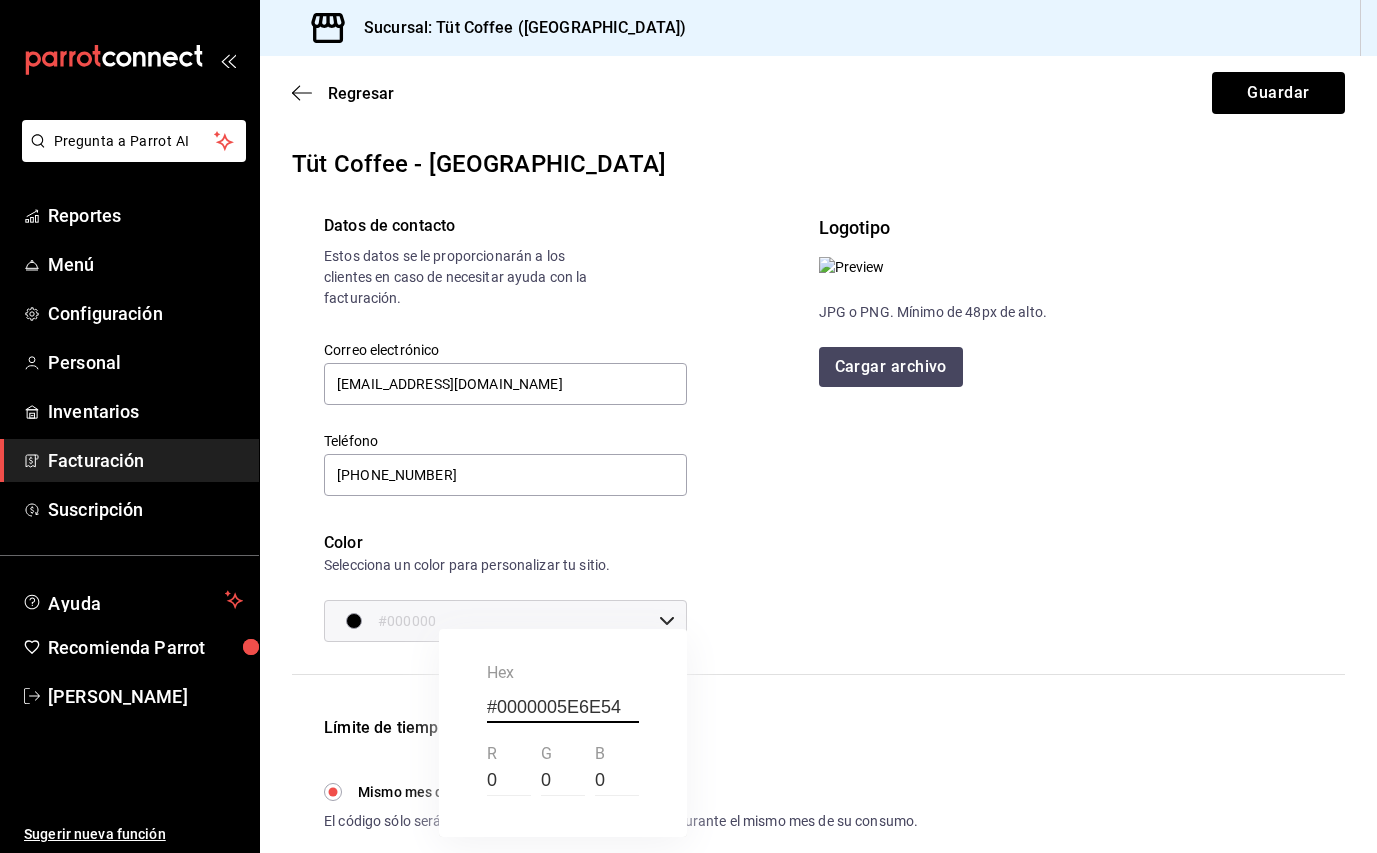 drag, startPoint x: 557, startPoint y: 705, endPoint x: 478, endPoint y: 702, distance: 79.05694 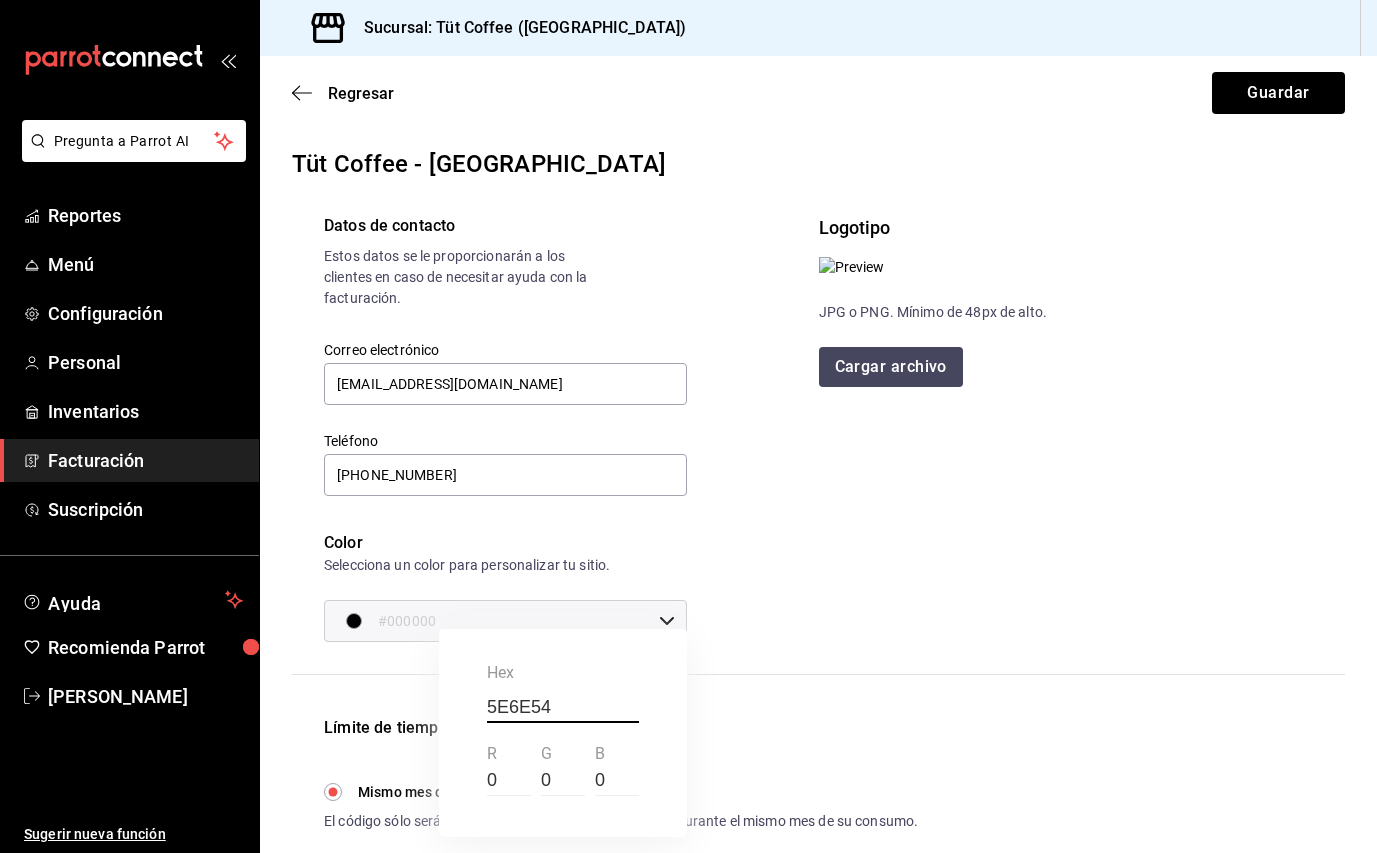 type on "#5E6E54" 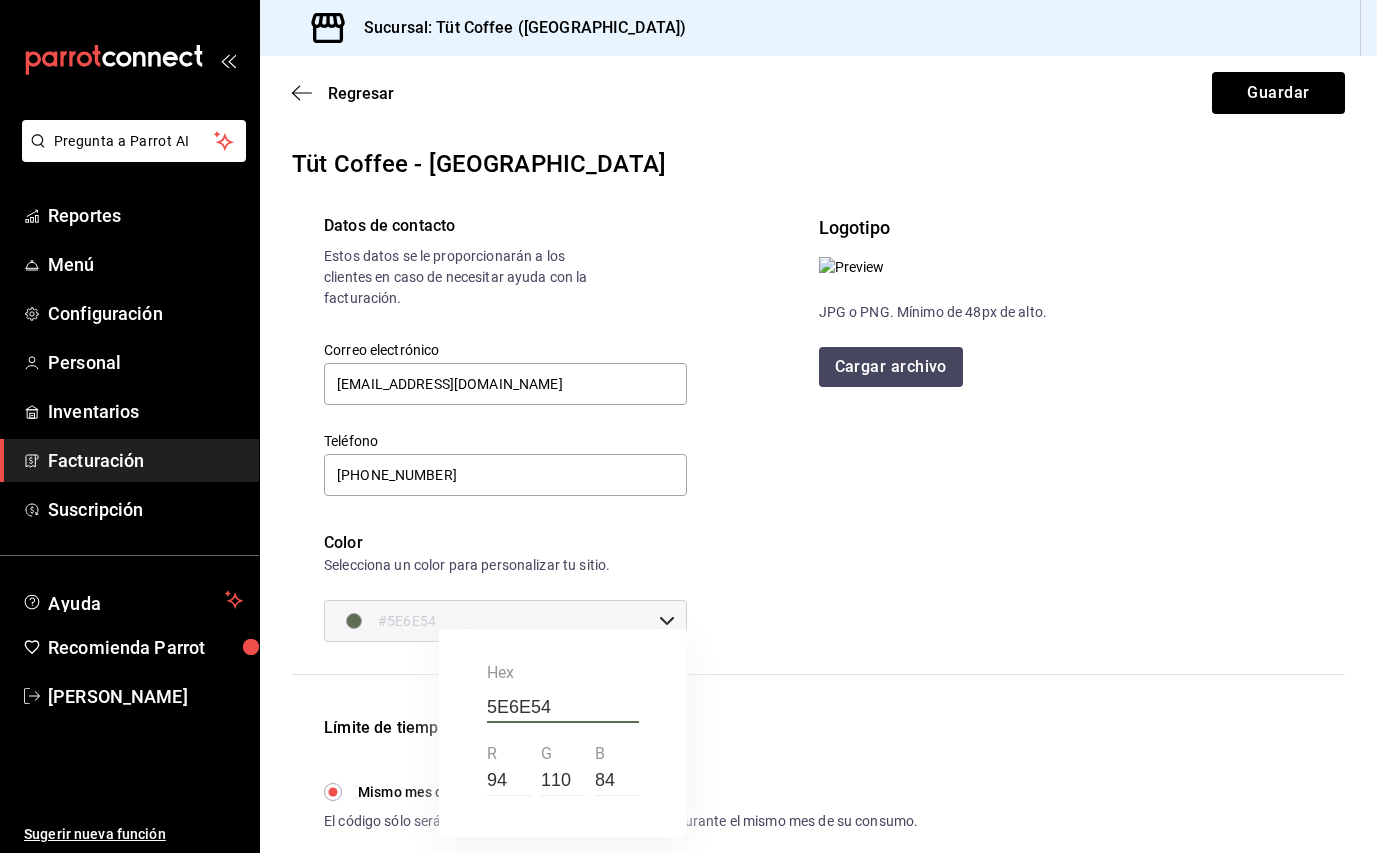 click at bounding box center (688, 426) 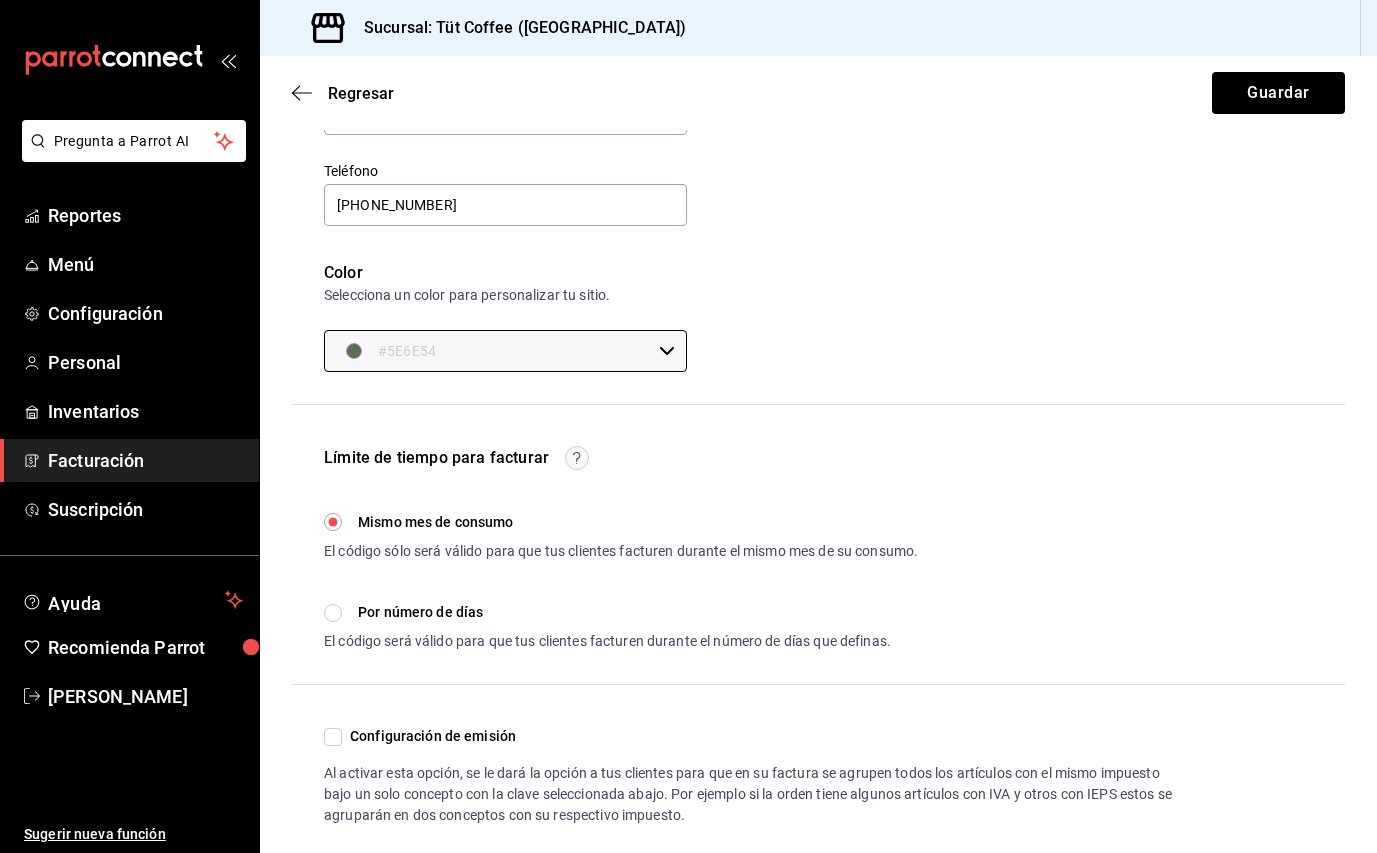 scroll, scrollTop: 273, scrollLeft: 0, axis: vertical 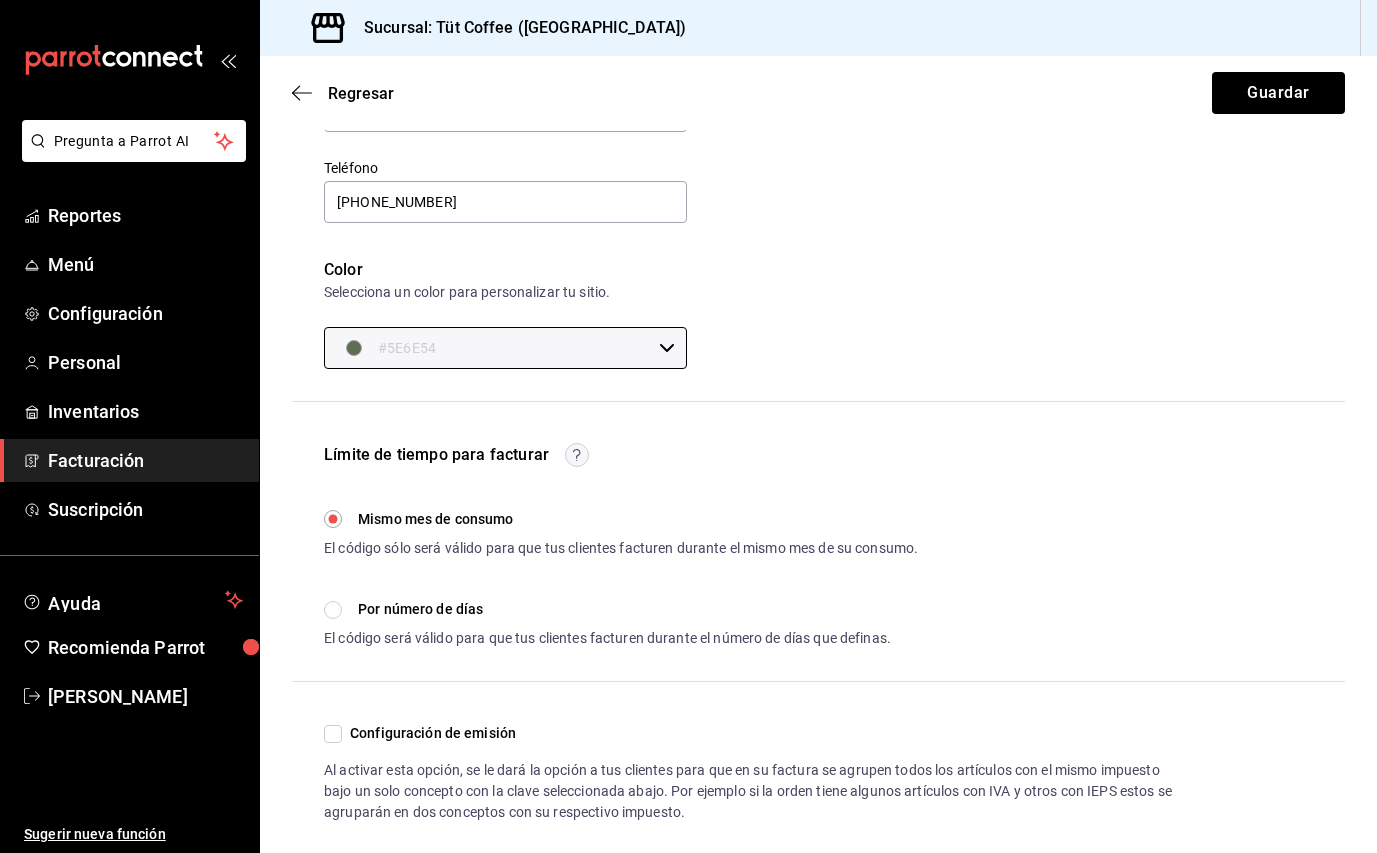 click on "Por número de días" at bounding box center (333, 610) 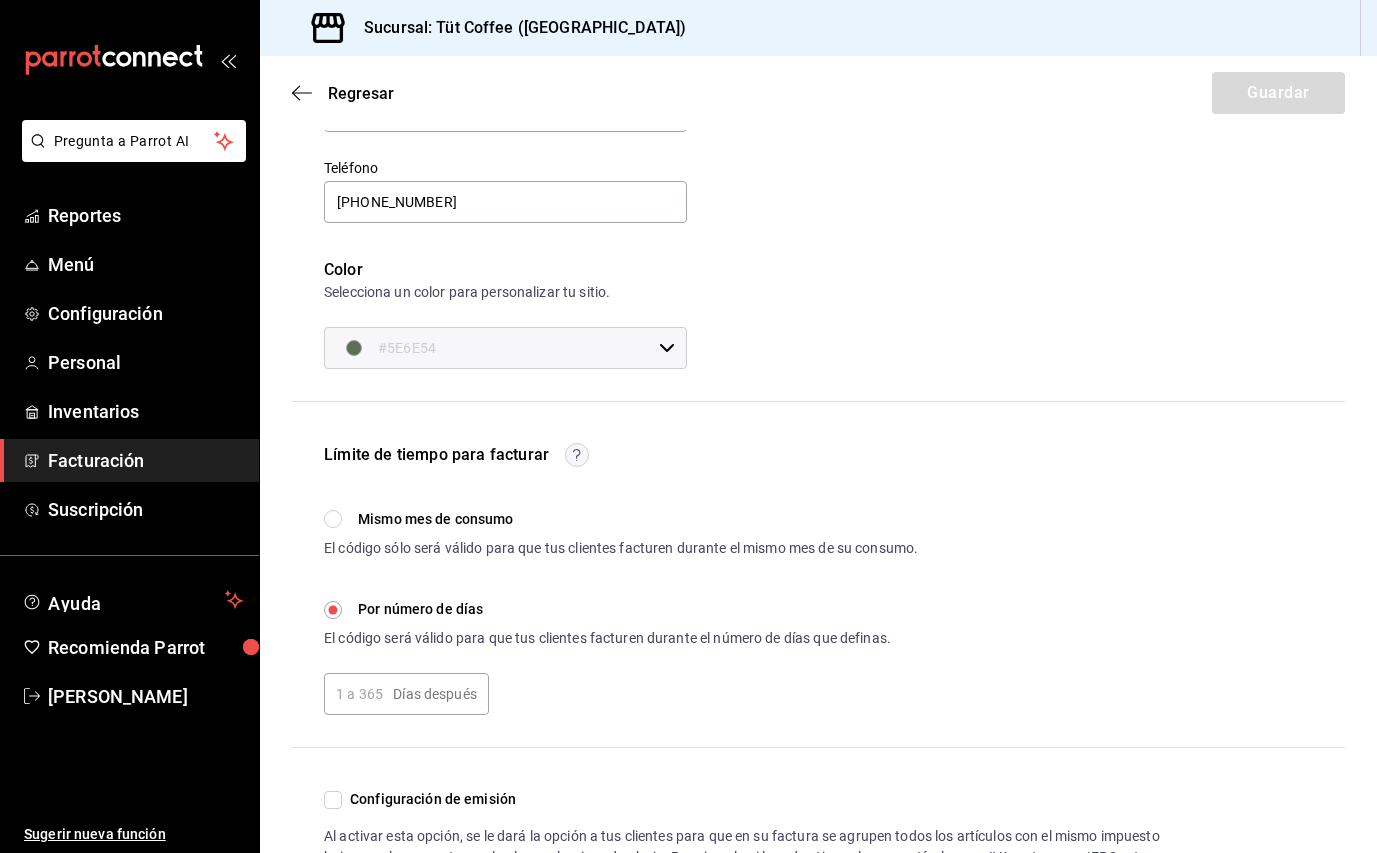 click on "Días después ​" at bounding box center (406, 694) 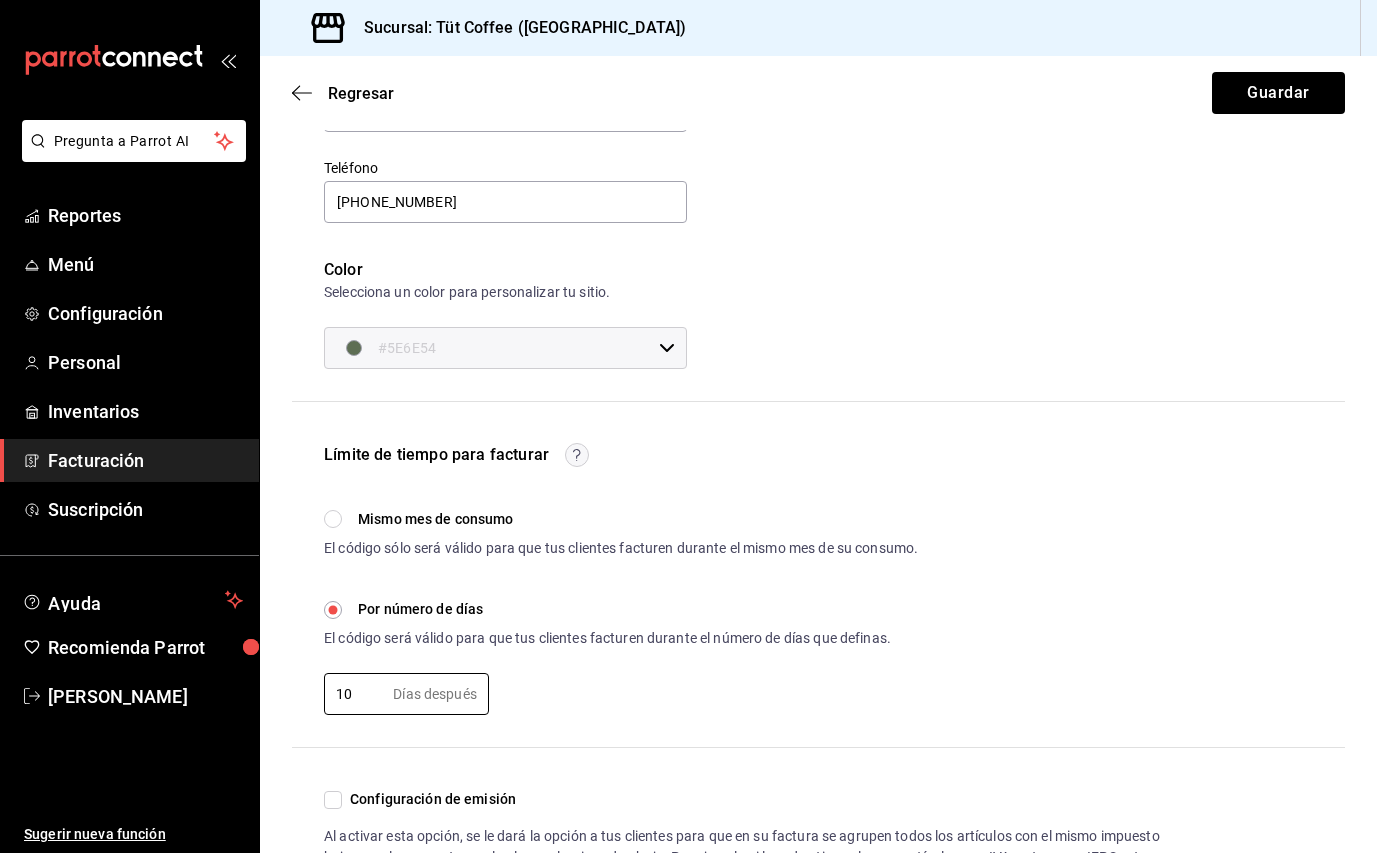 type on "10" 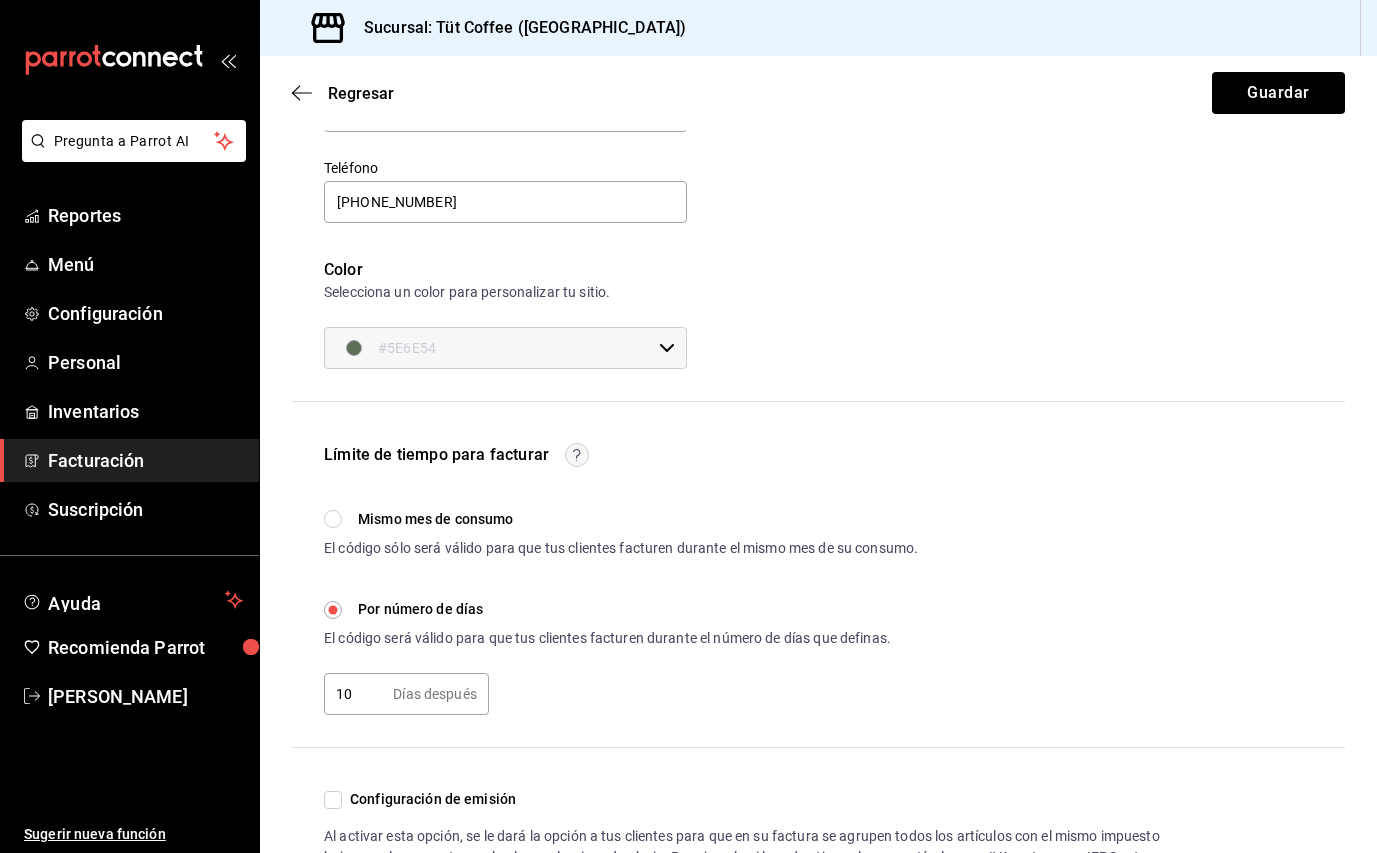 scroll, scrollTop: 365, scrollLeft: 0, axis: vertical 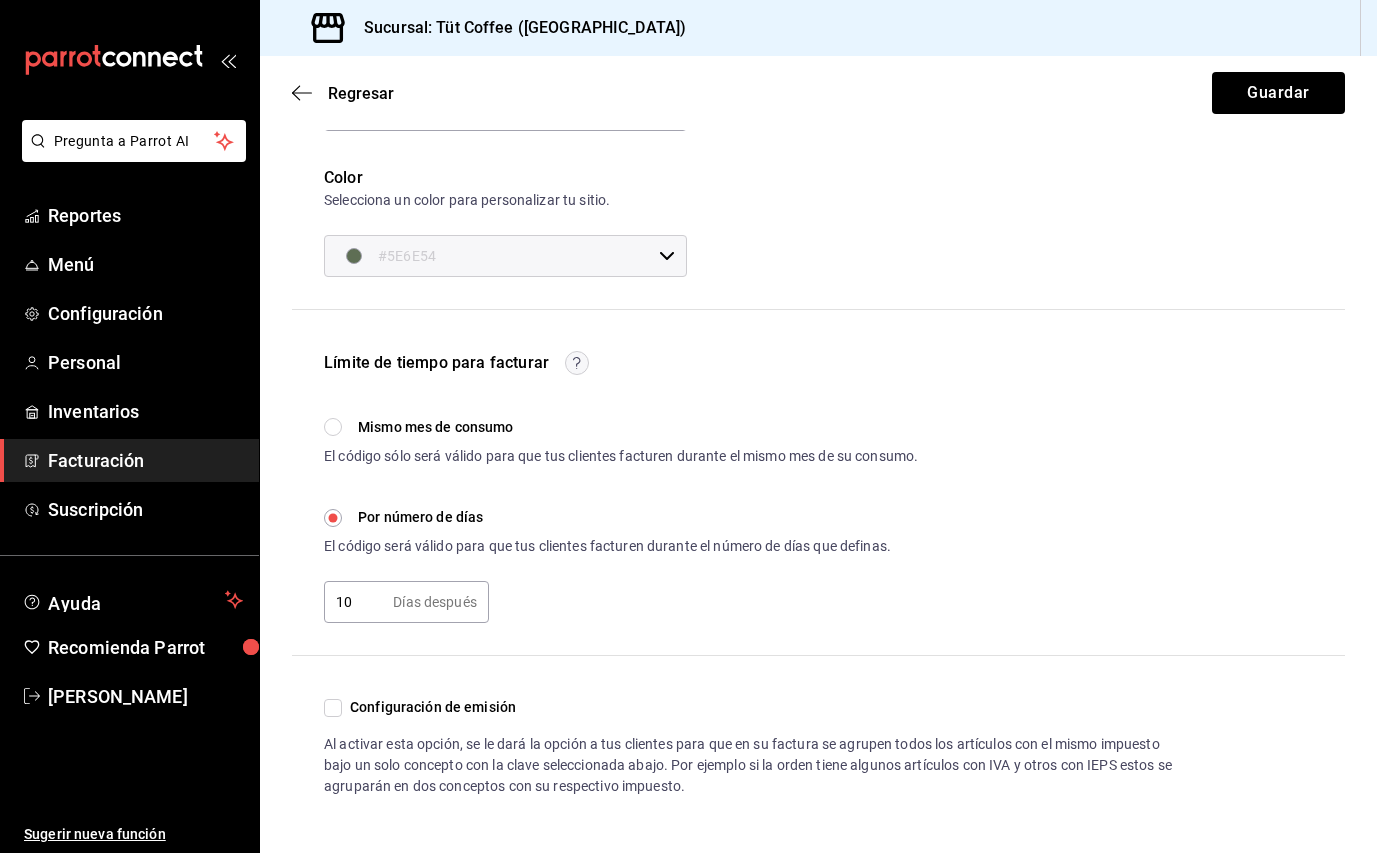 click on "Configuración de emisión" at bounding box center [333, 708] 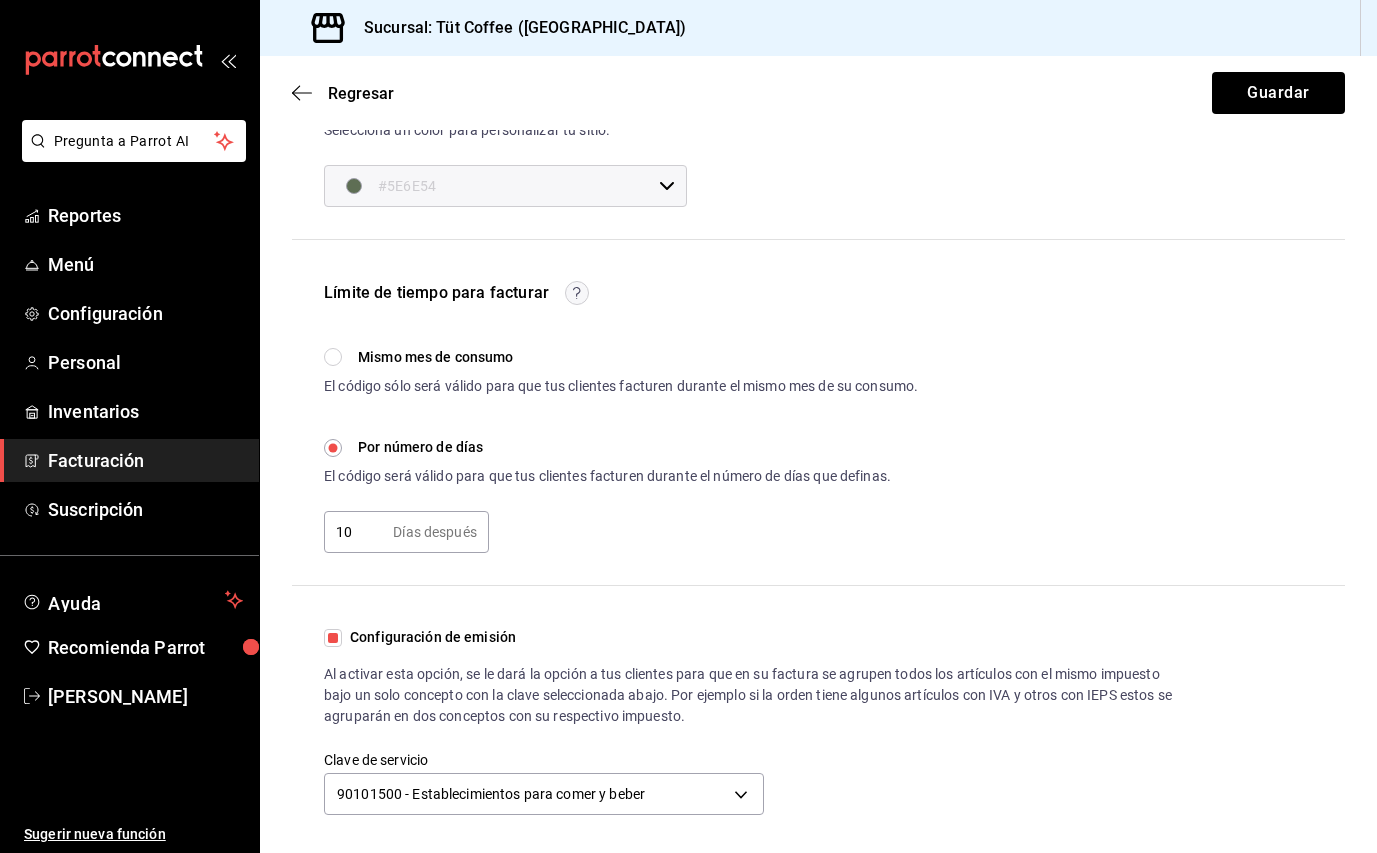 scroll, scrollTop: 434, scrollLeft: 0, axis: vertical 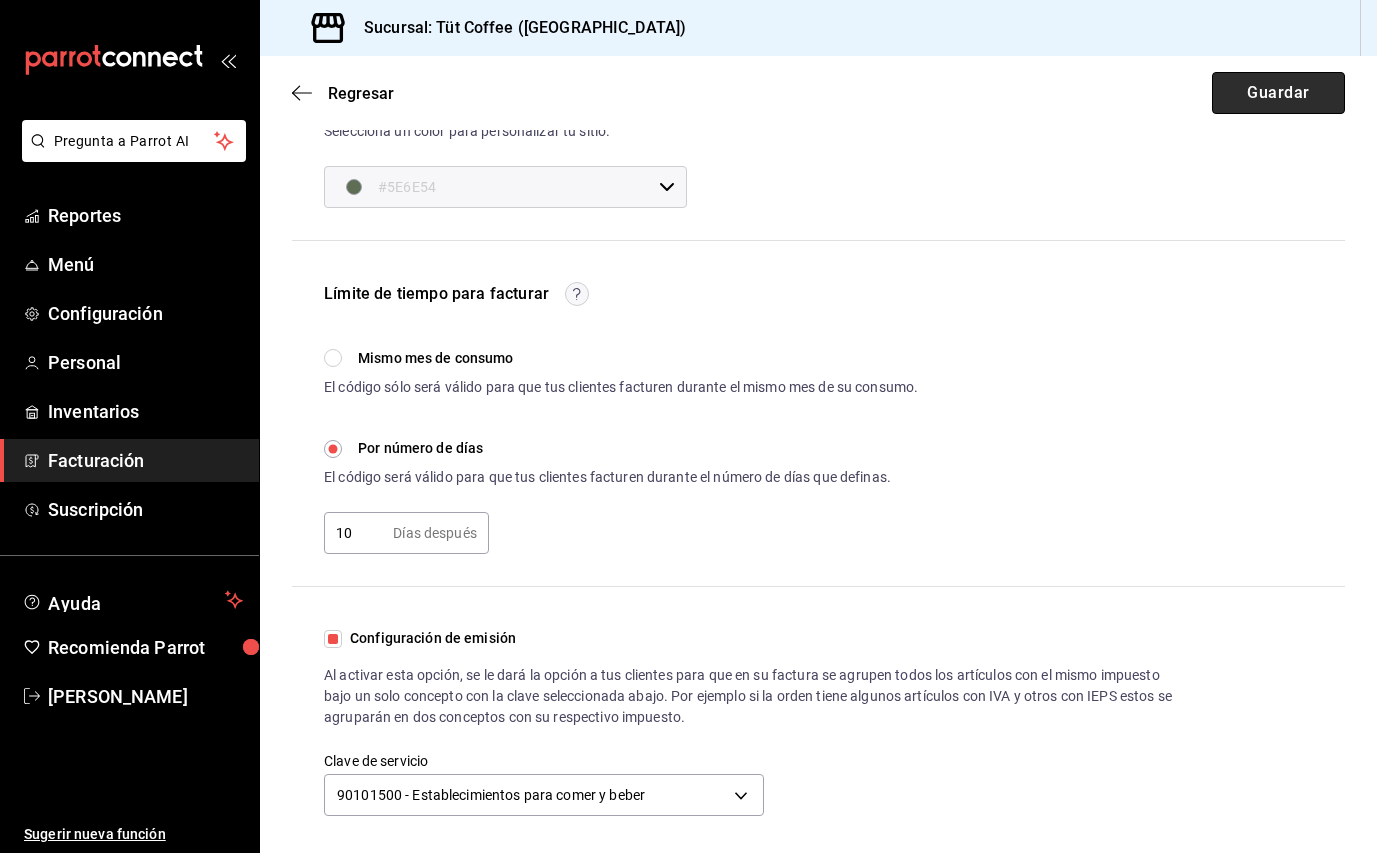 click on "Guardar" at bounding box center [1278, 93] 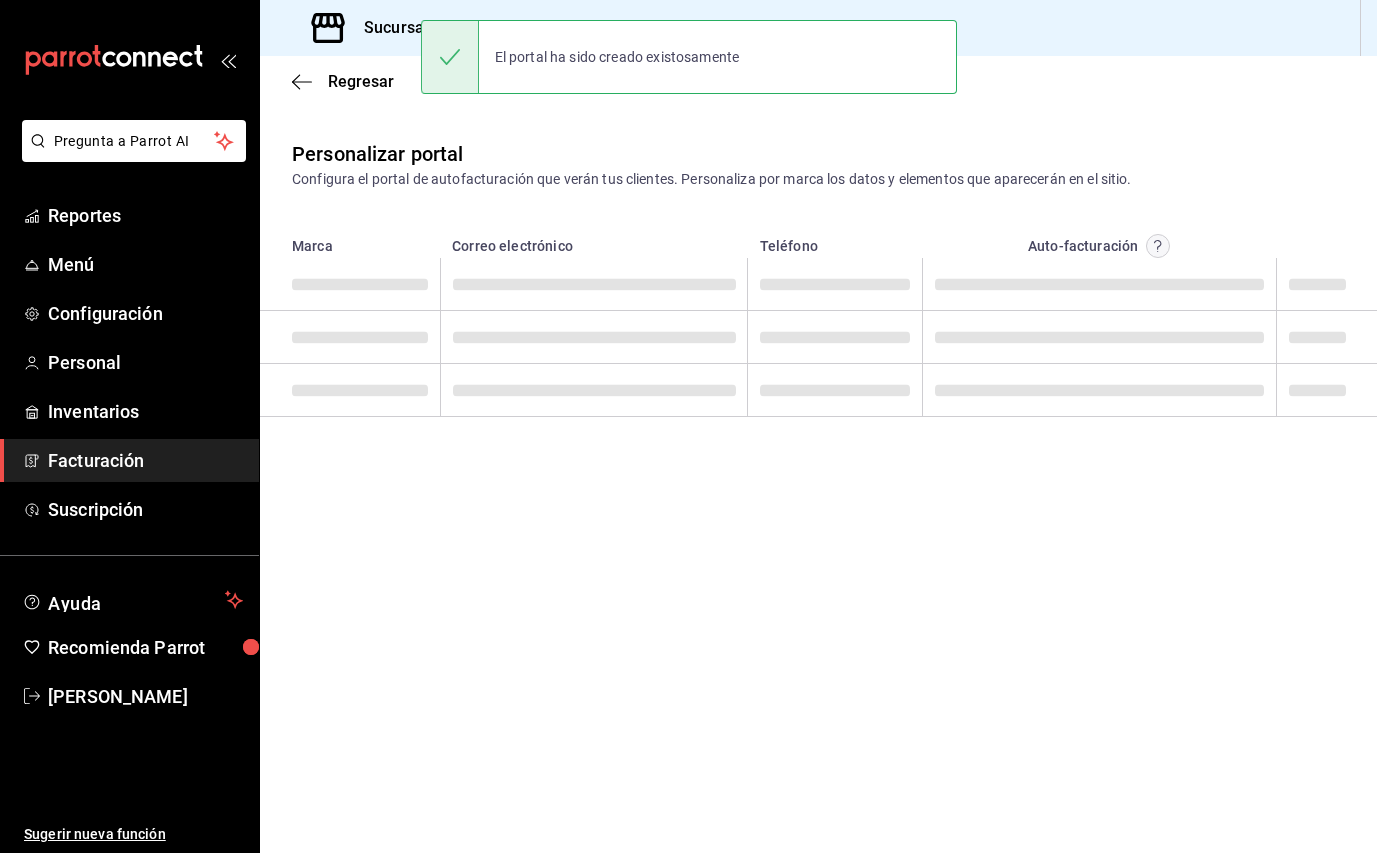 scroll, scrollTop: 0, scrollLeft: 0, axis: both 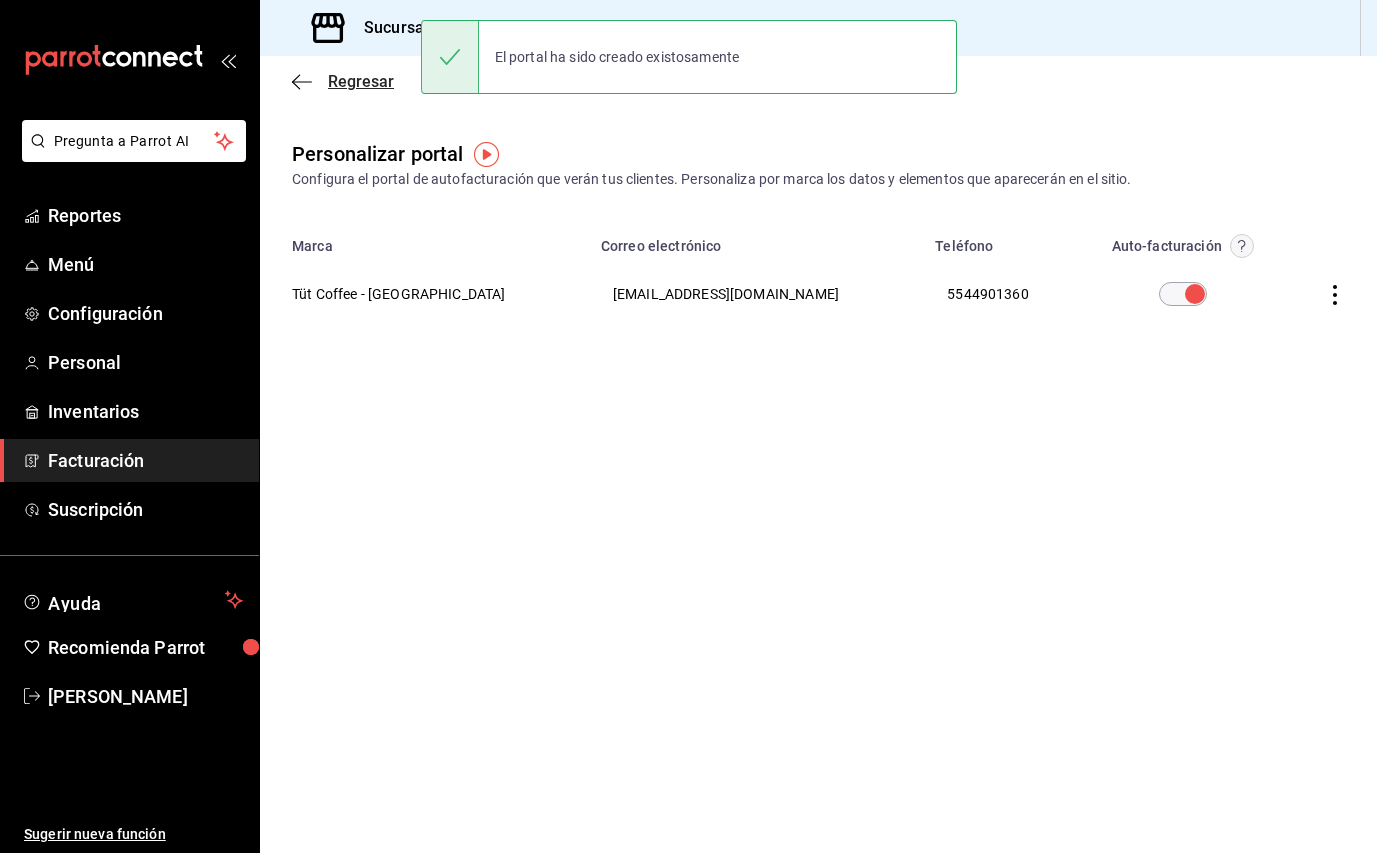 click on "Regresar" at bounding box center (361, 81) 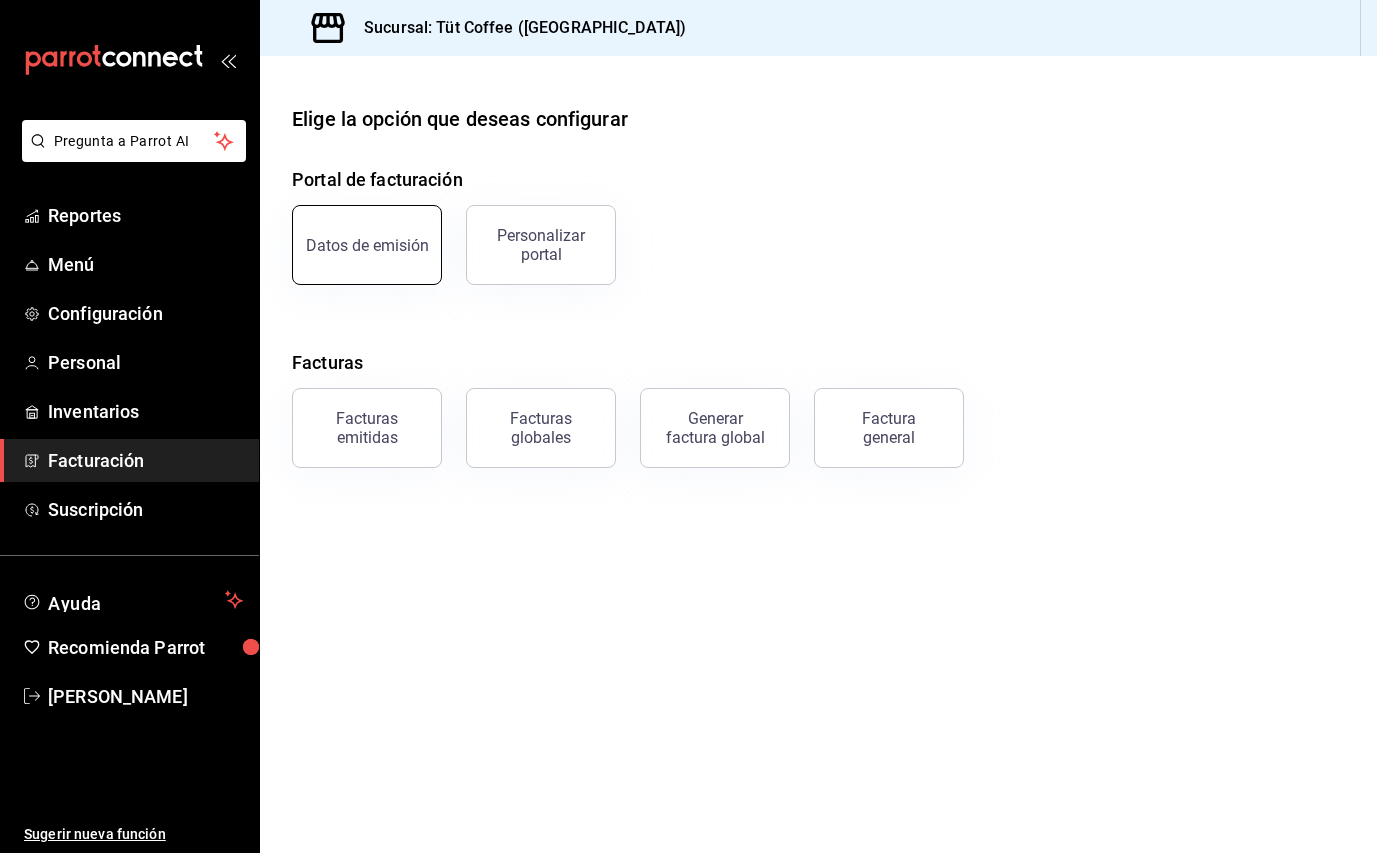 click on "Datos de emisión" at bounding box center [367, 245] 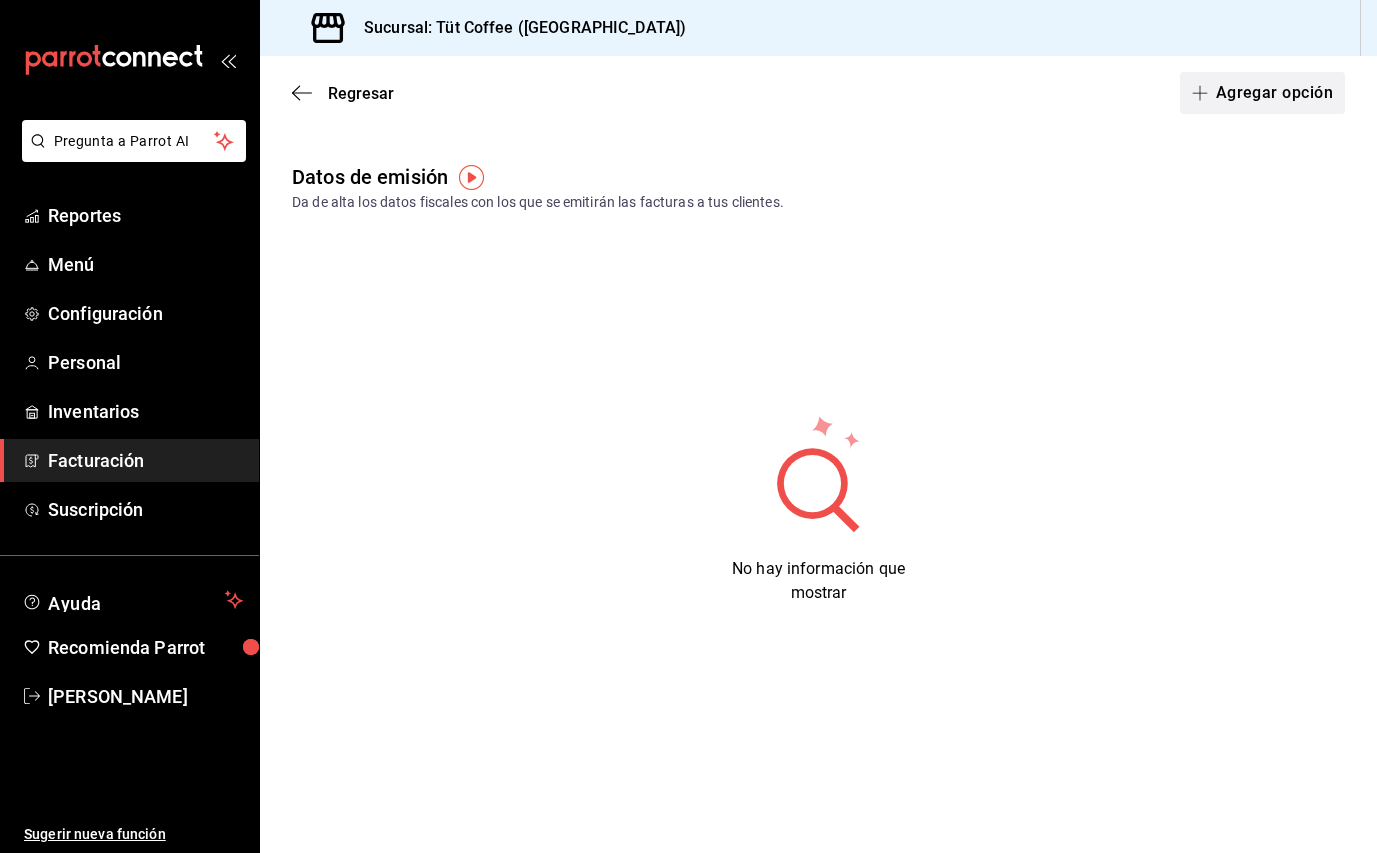 click on "Agregar opción" at bounding box center [1262, 93] 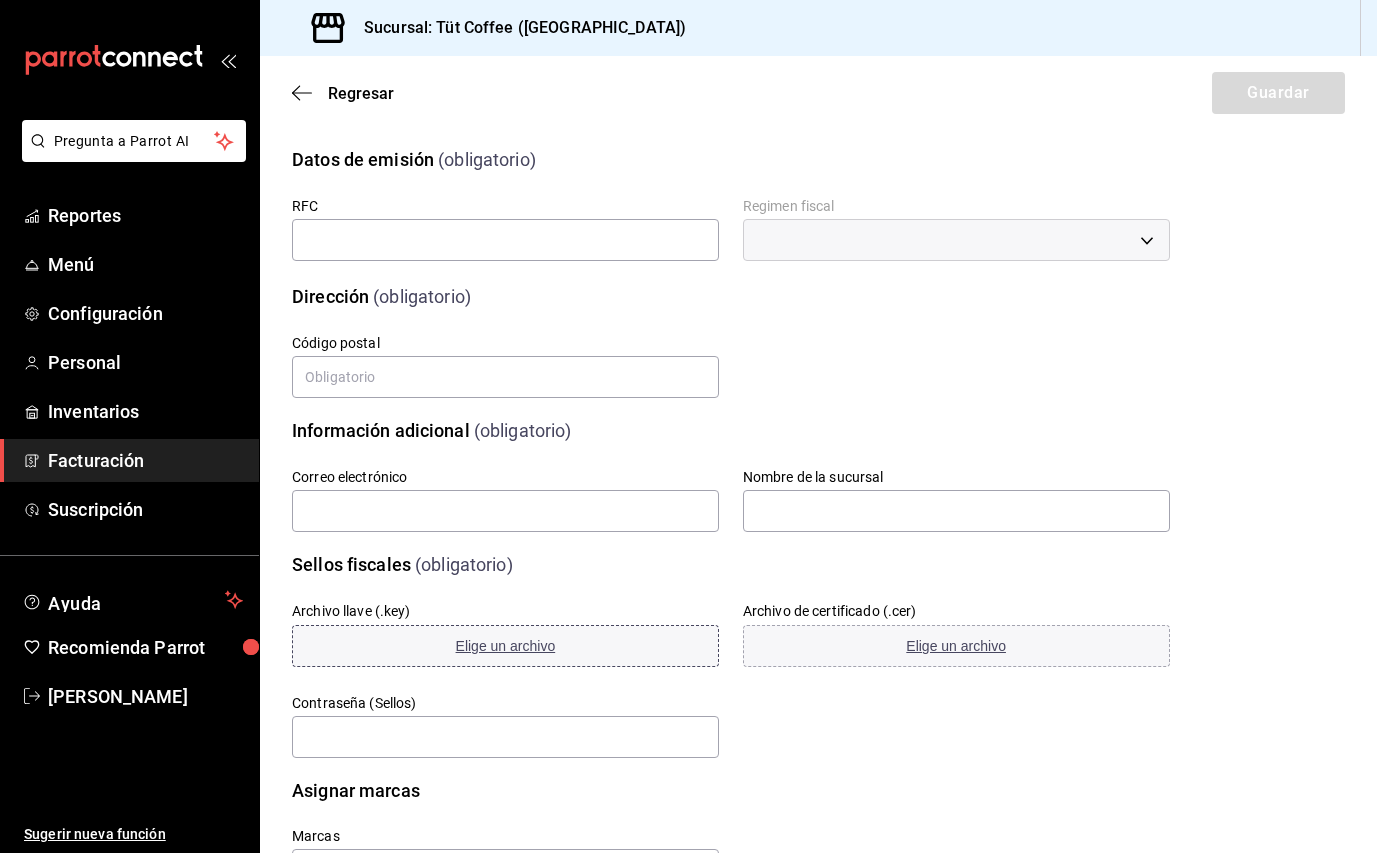 click on "Elige un archivo" at bounding box center [506, 646] 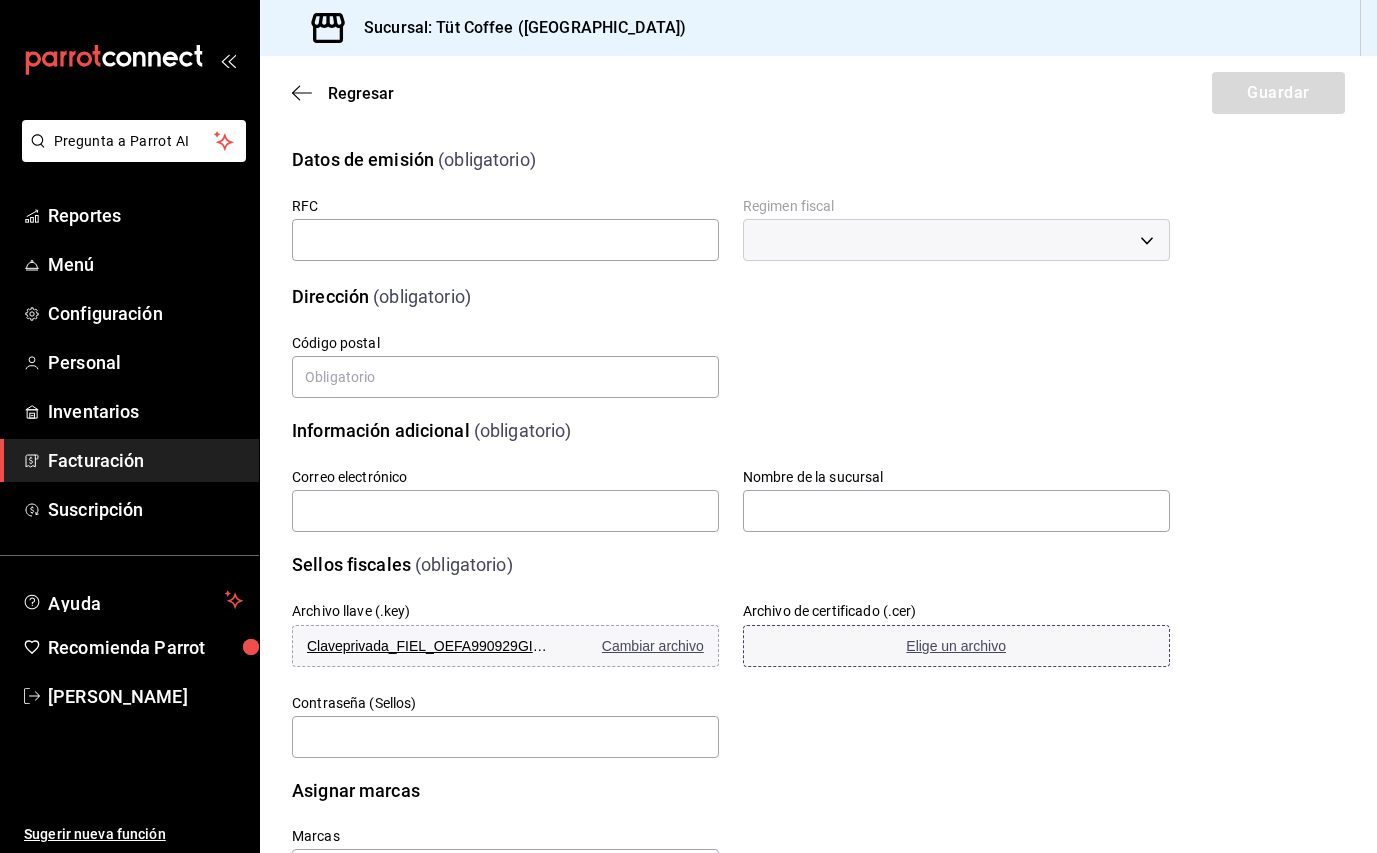 click on "Elige un archivo" at bounding box center [956, 646] 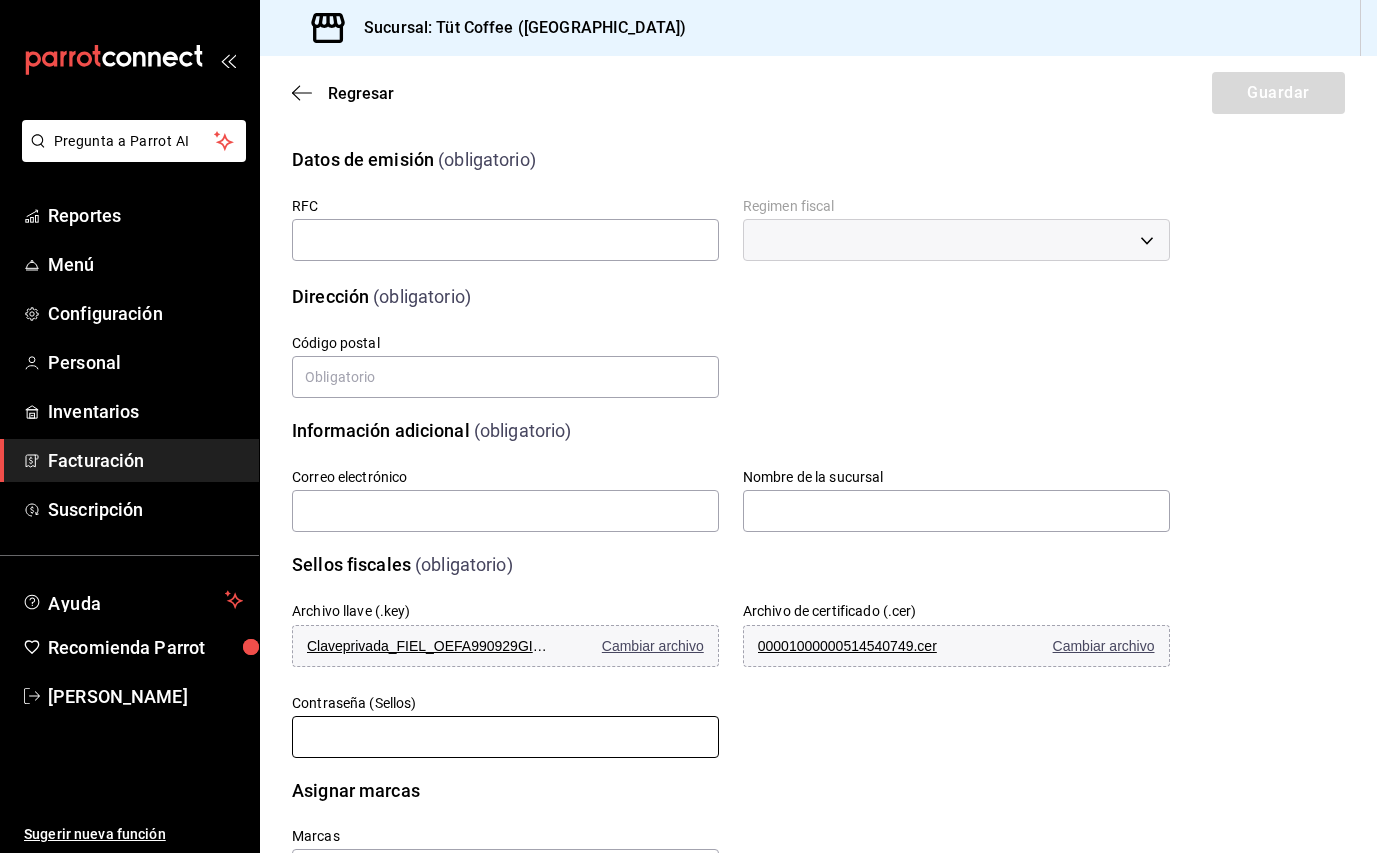 click at bounding box center (505, 737) 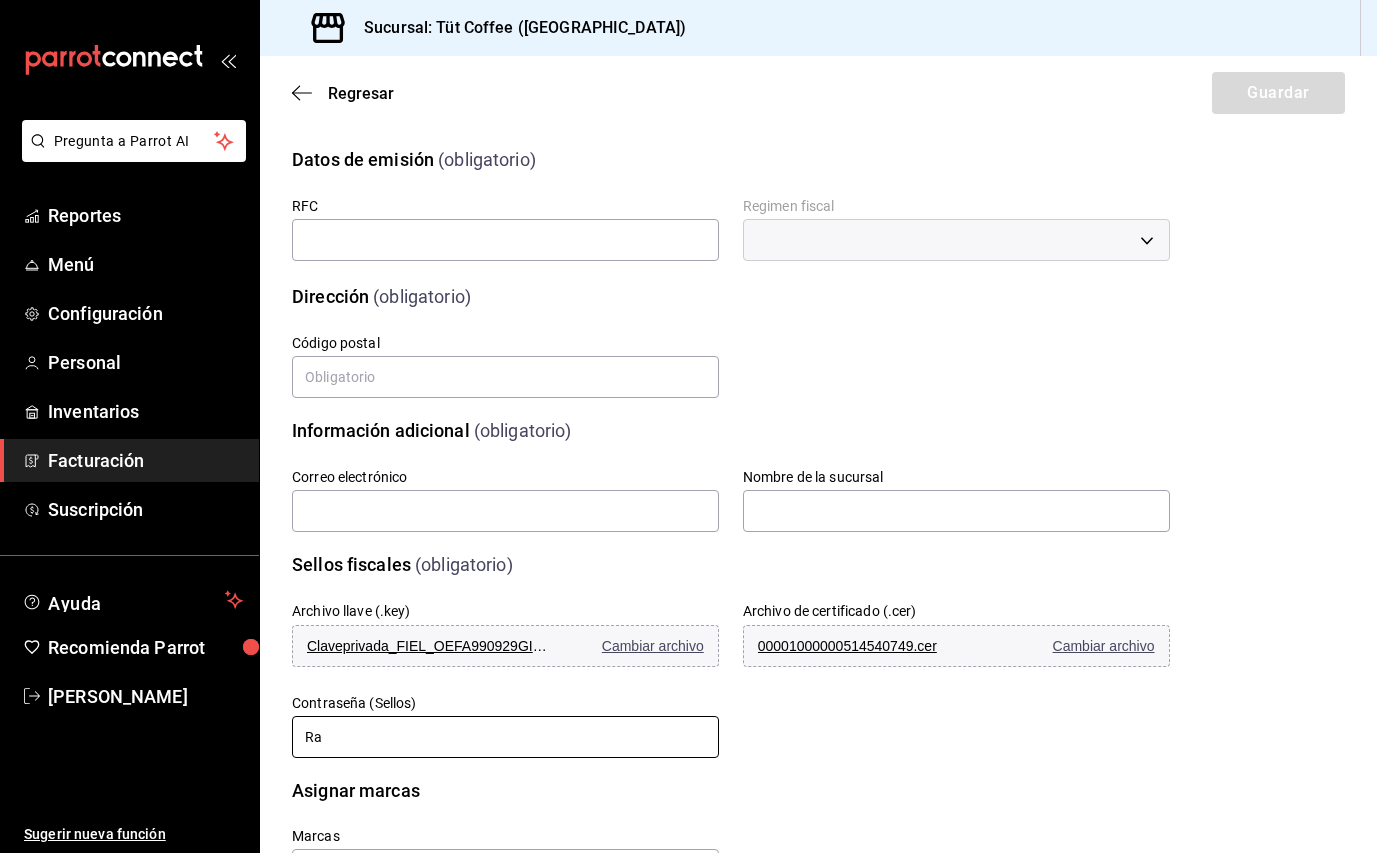 type on "R" 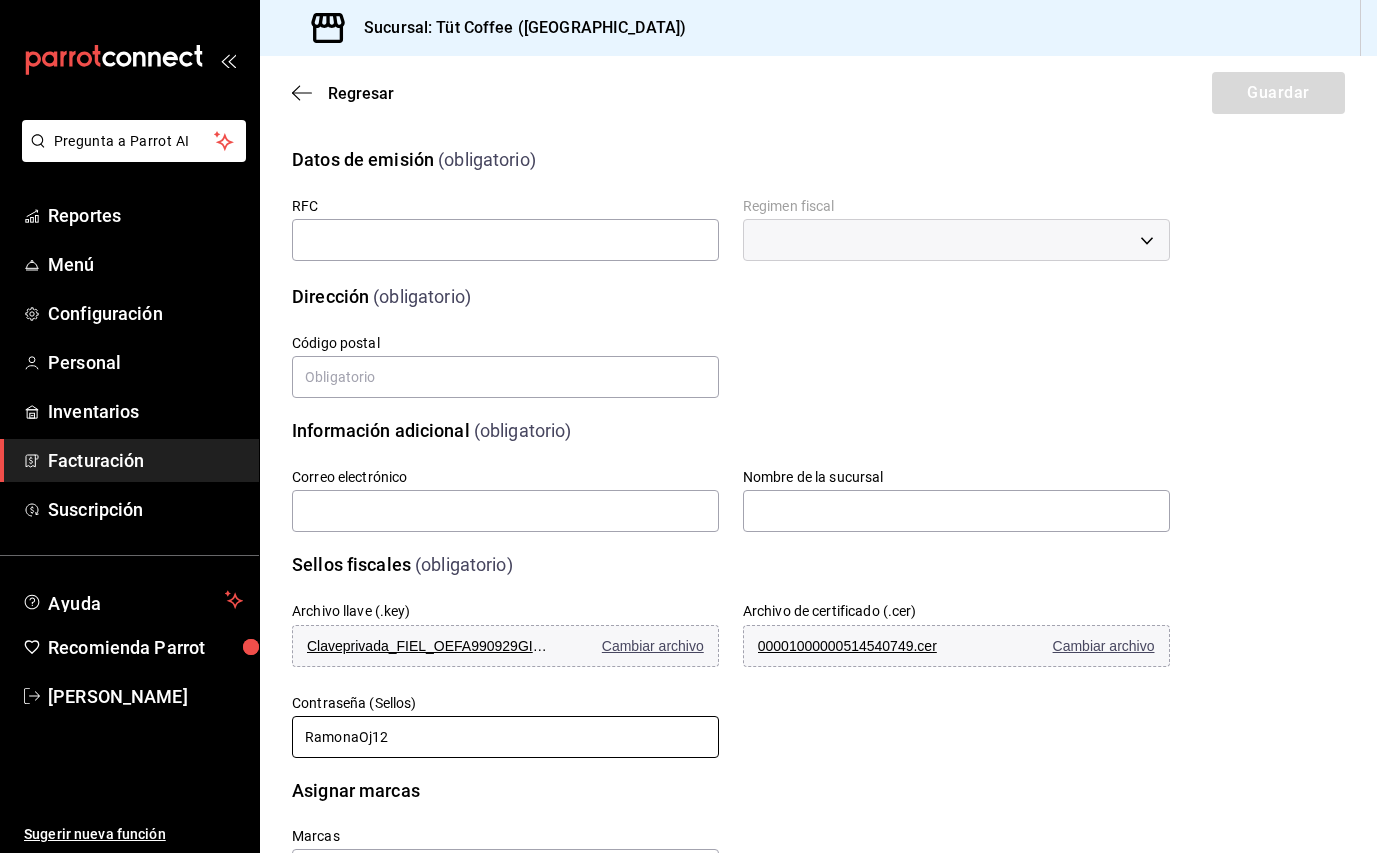 type on "RamonaOj123" 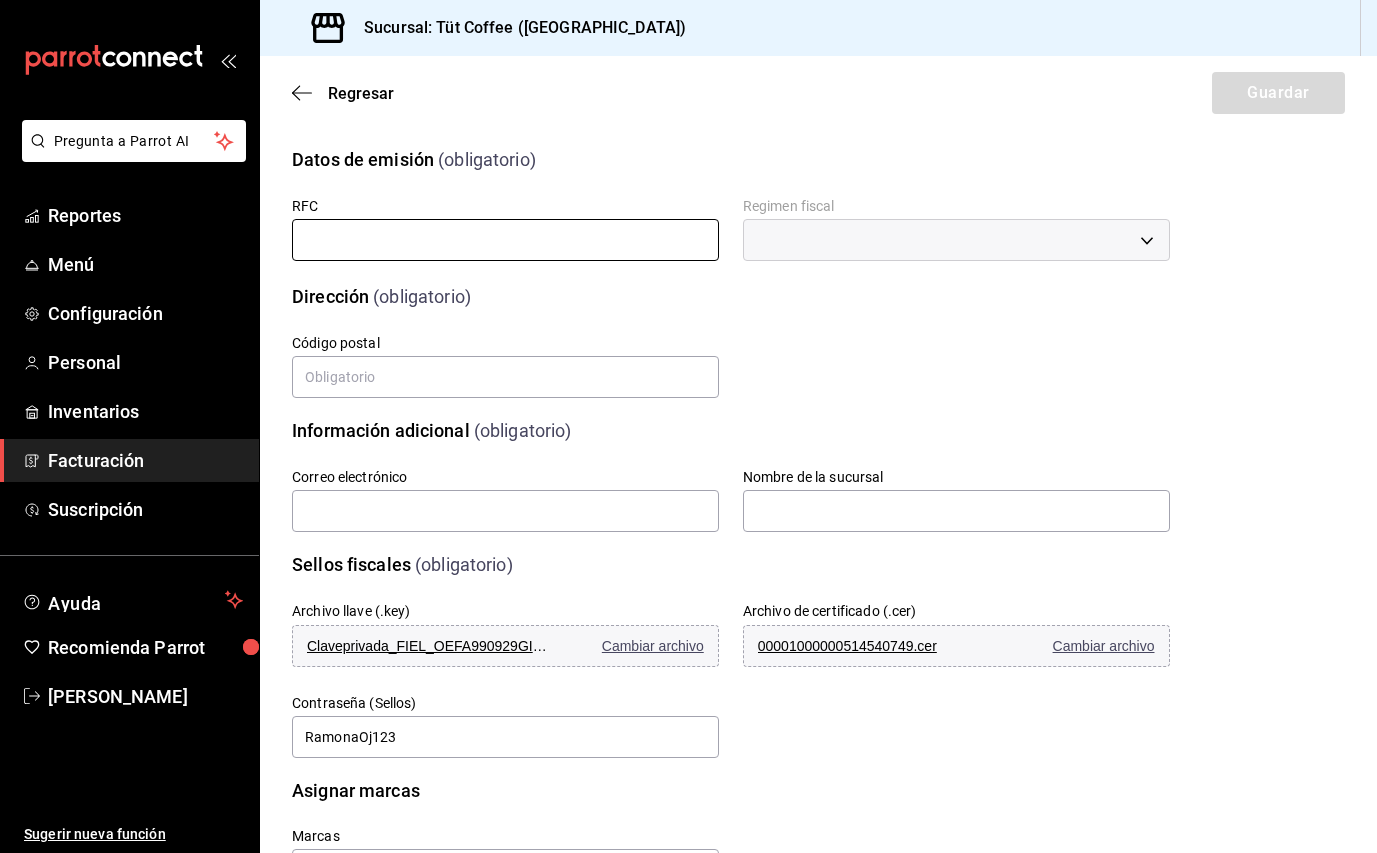 click at bounding box center [505, 240] 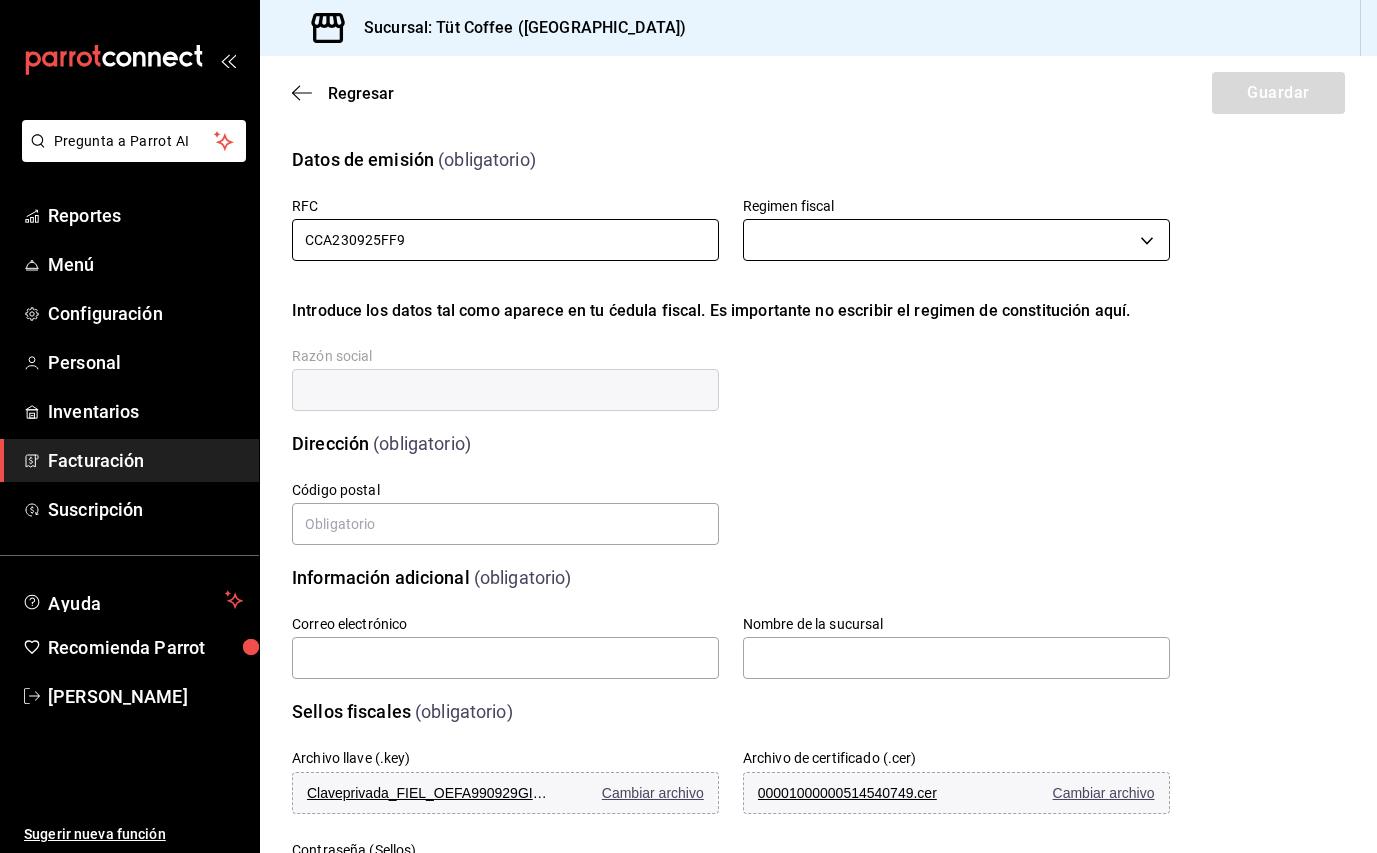 type on "CCA230925FF9" 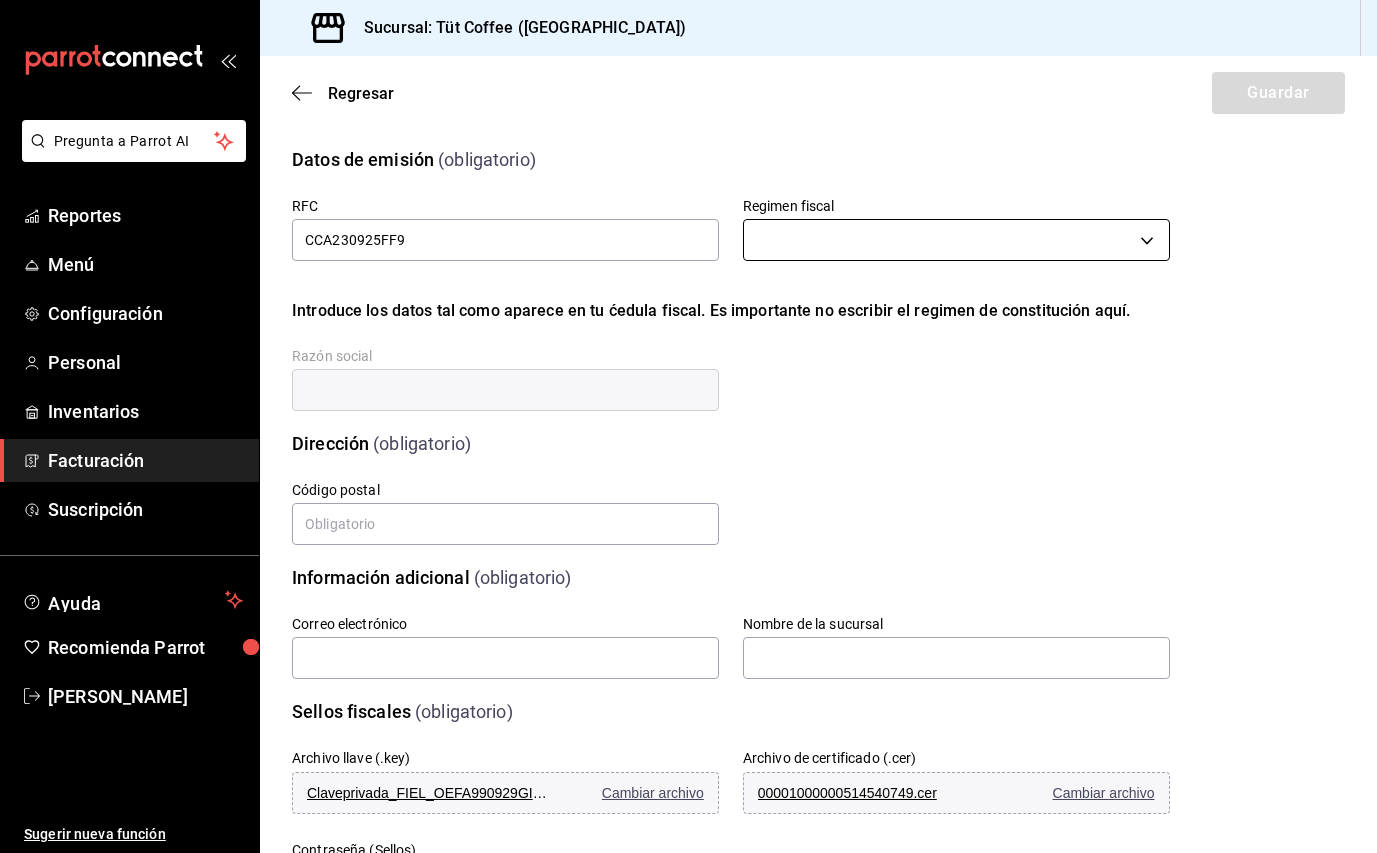 click on "Pregunta a Parrot AI Reportes   Menú   Configuración   Personal   Inventarios   Facturación   Suscripción   Ayuda Recomienda Parrot   [PERSON_NAME]   Sugerir nueva función   Sucursal: Tüt Coffee ([GEOGRAPHIC_DATA]) Regresar Guardar Datos de emisión (obligatorio) RFC CCA230925FF9 Regimen fiscal ​ Introduce los datos tal como aparece en tu ćedula fiscal. Es importante no escribir el regimen de constitución aquí. Razón social Dirección (obligatorio) Calle # exterior # interior Código postal Estado Elige una opción 0 Municipio Elige una opción 0 Colonia Elige una opción 0 Información adicional (obligatorio) Correo electrónico Nombre de la sucursal Sellos fiscales (obligatorio) Archivo llave (.key) Claveprivada_FIEL_OEFA990929GI5_20220815_114643.key Cambiar archivo Archivo de certificado (.cer) 00001000000514540749.cer Cambiar archivo Contraseña (Sellos) RamonaOj123 Asignar marcas Marcas GANA 1 MES GRATIS EN TU SUSCRIPCIÓN AQUÍ Ver video tutorial Ir a video Pregunta a Parrot AI Reportes   Menú" at bounding box center (688, 426) 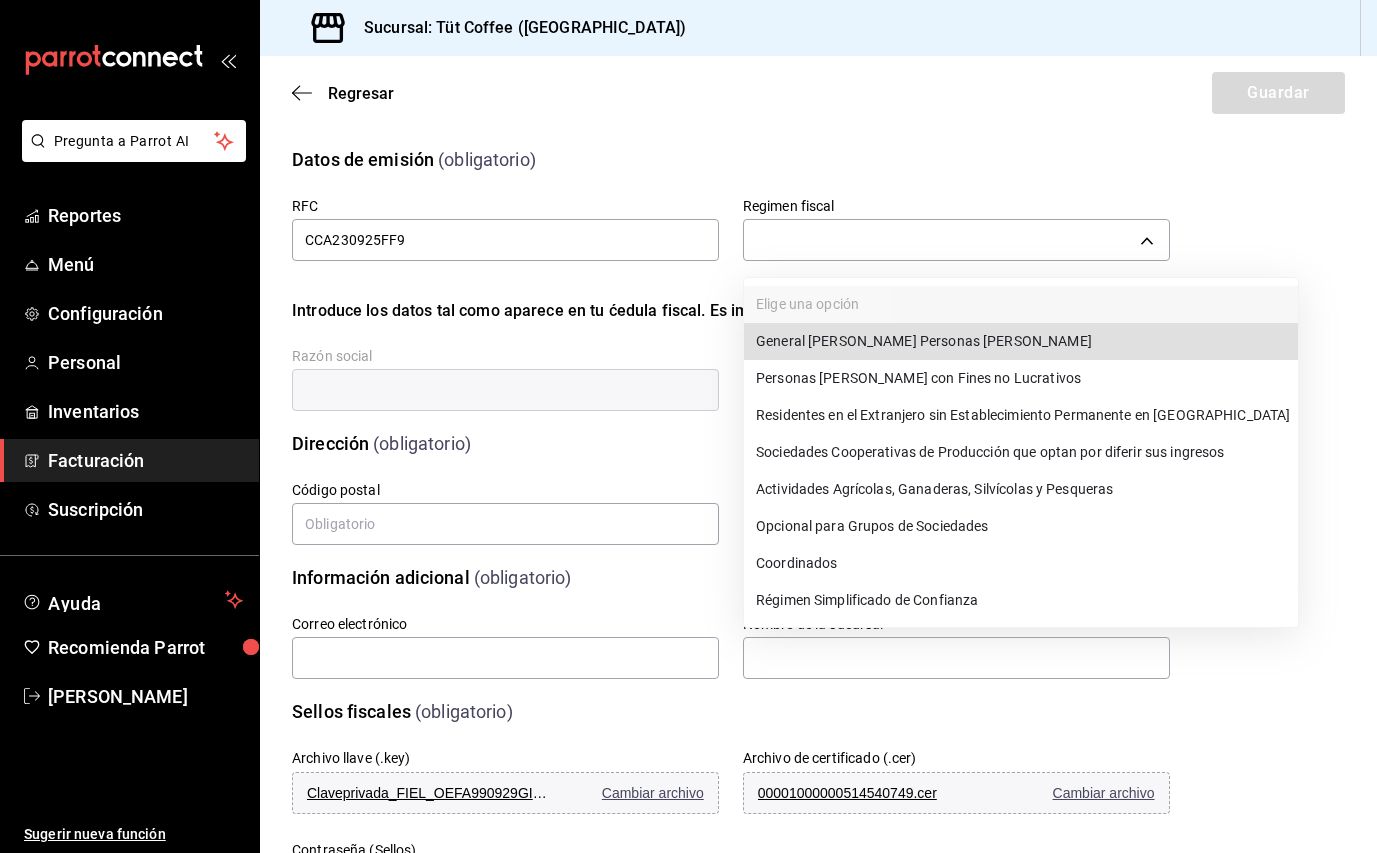 click on "General [PERSON_NAME] Personas [PERSON_NAME]" at bounding box center [1021, 341] 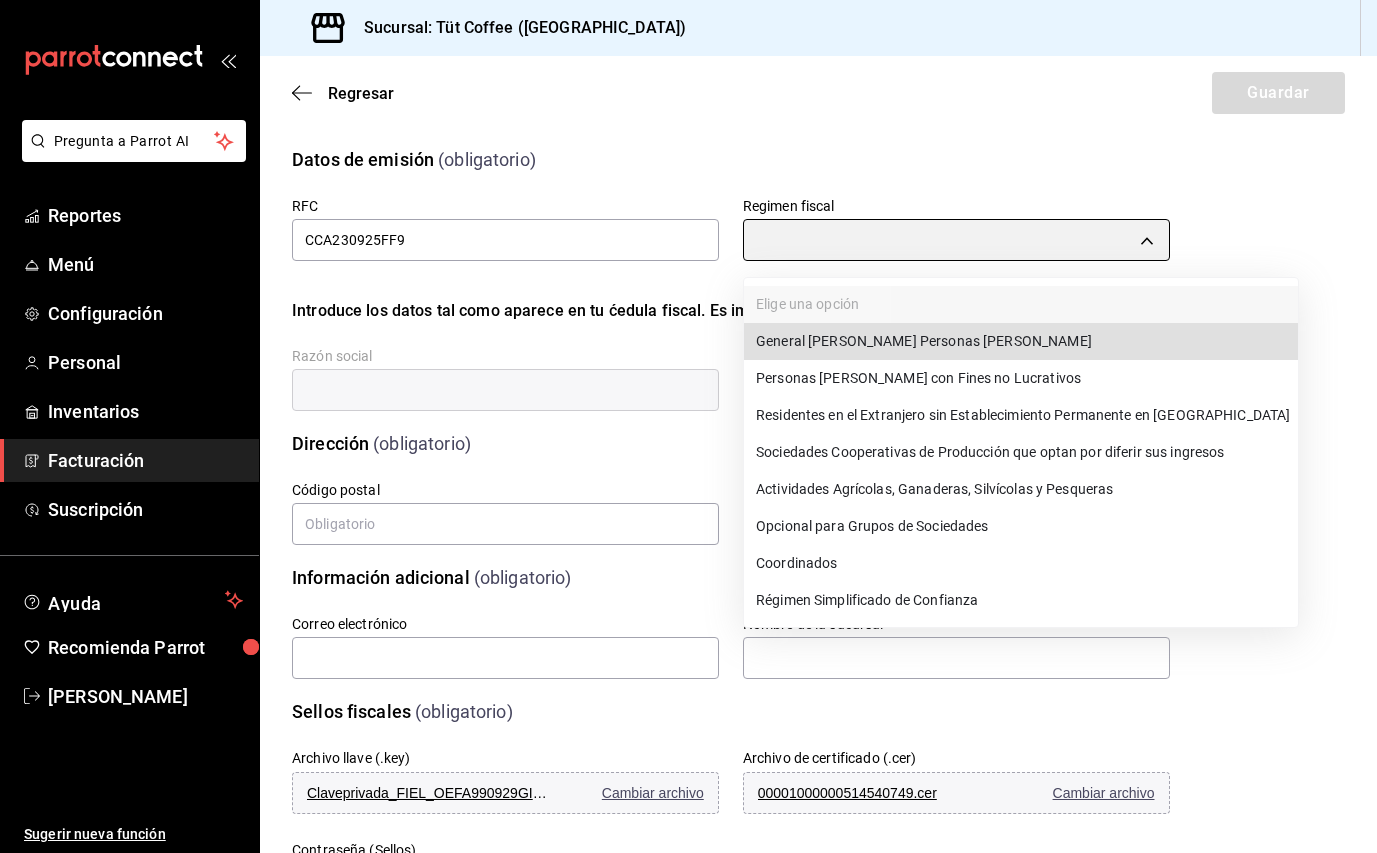 type on "601" 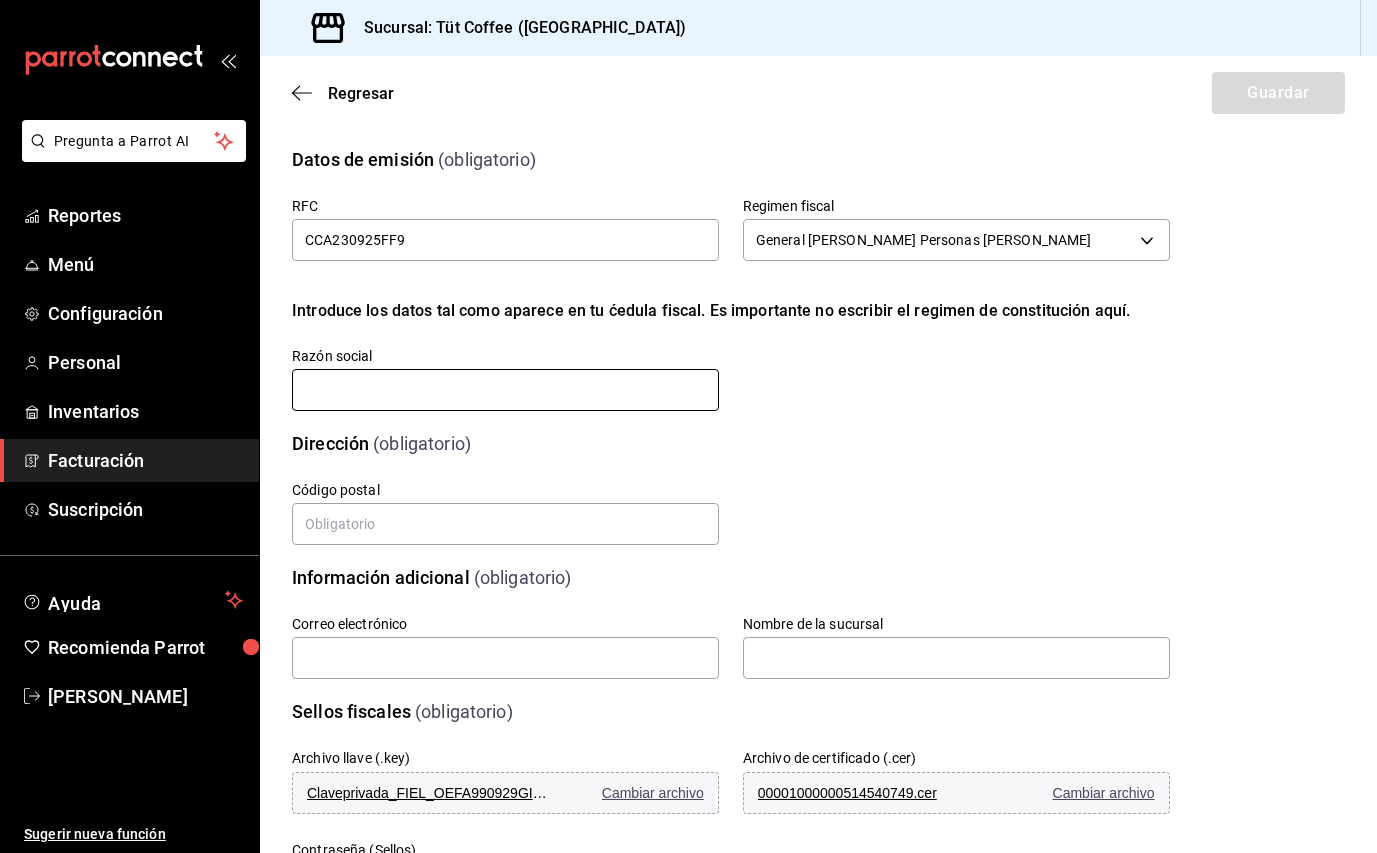 click at bounding box center (505, 390) 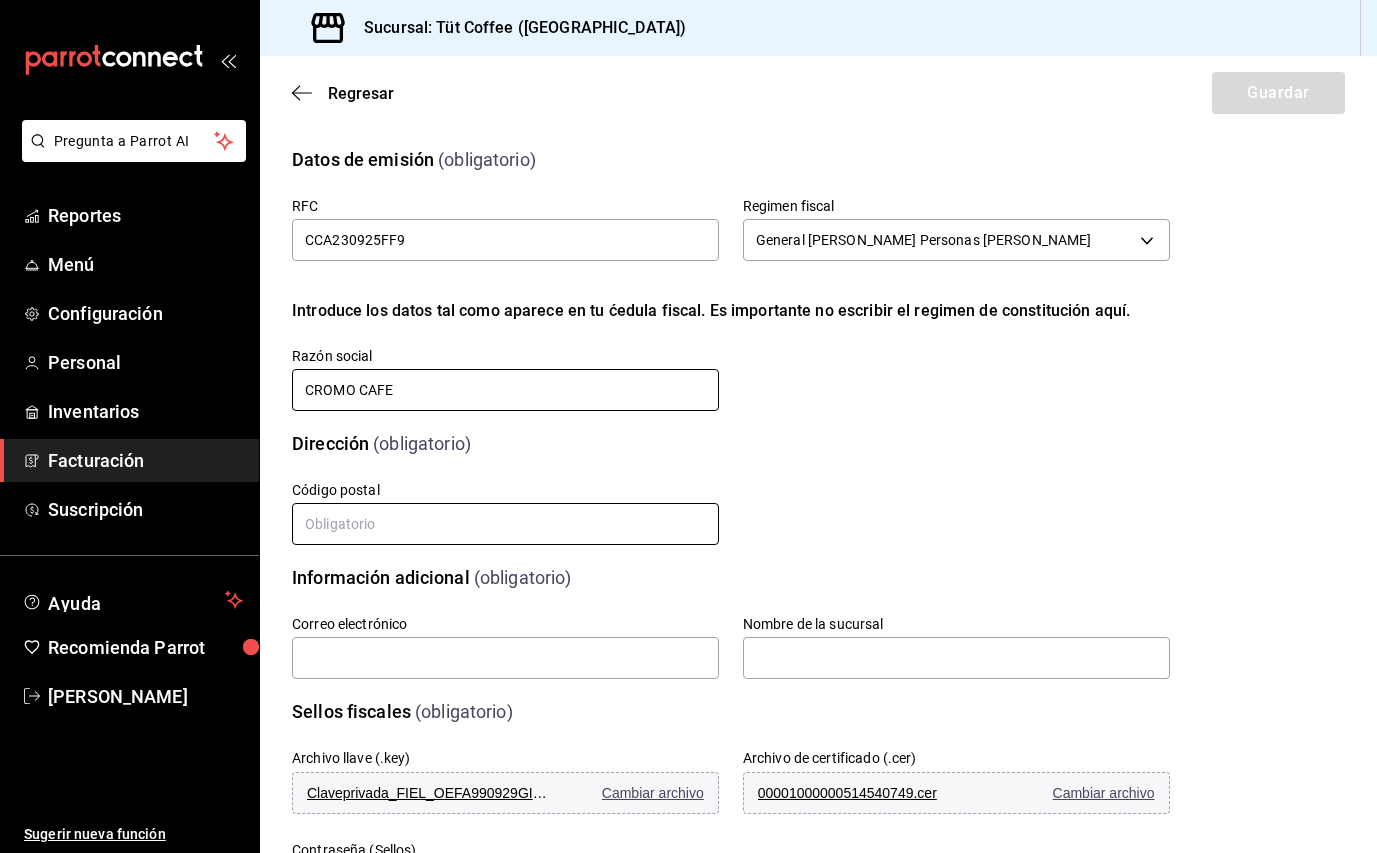 type on "CROMO CAFE" 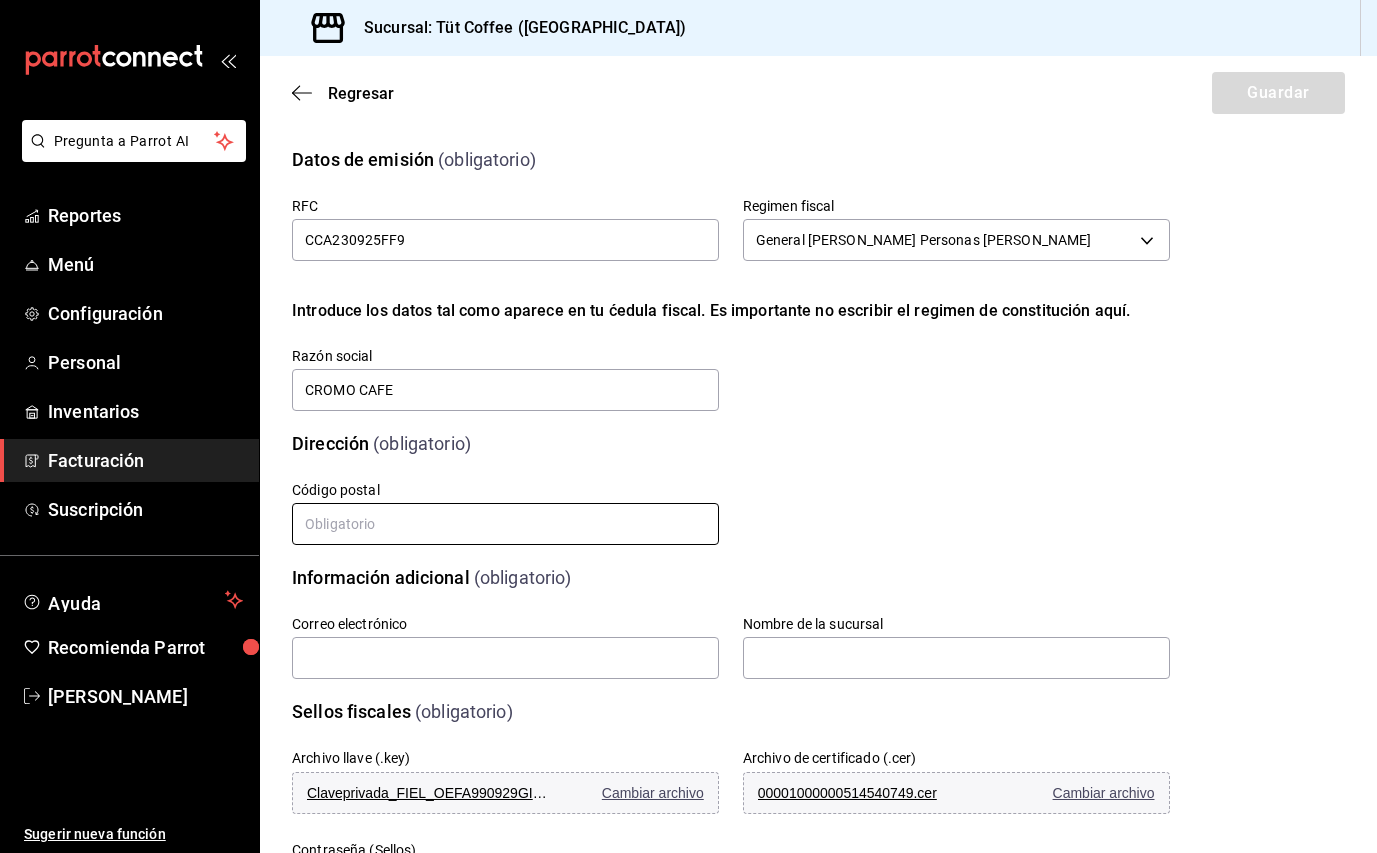 click at bounding box center (505, 524) 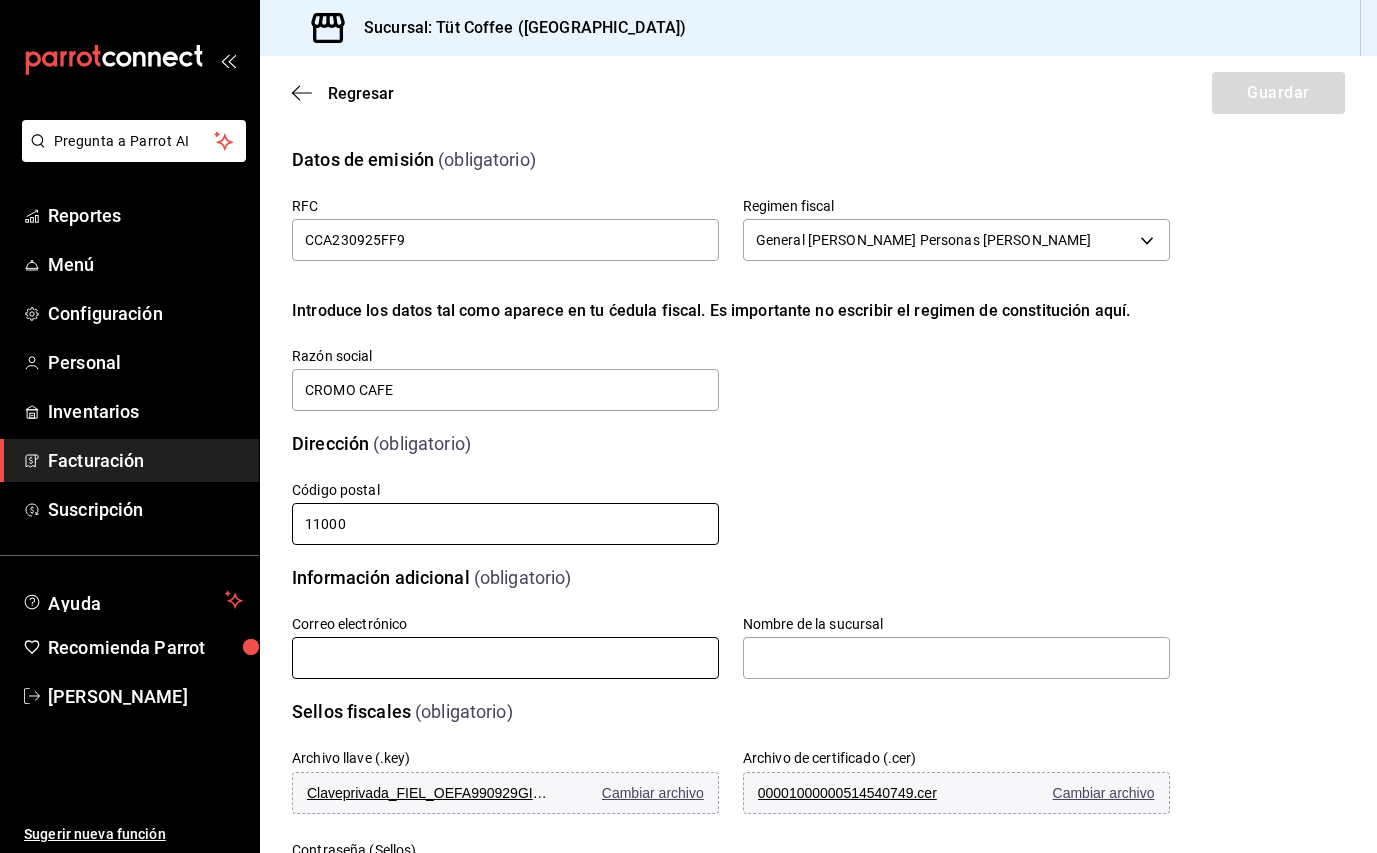 type on "11000" 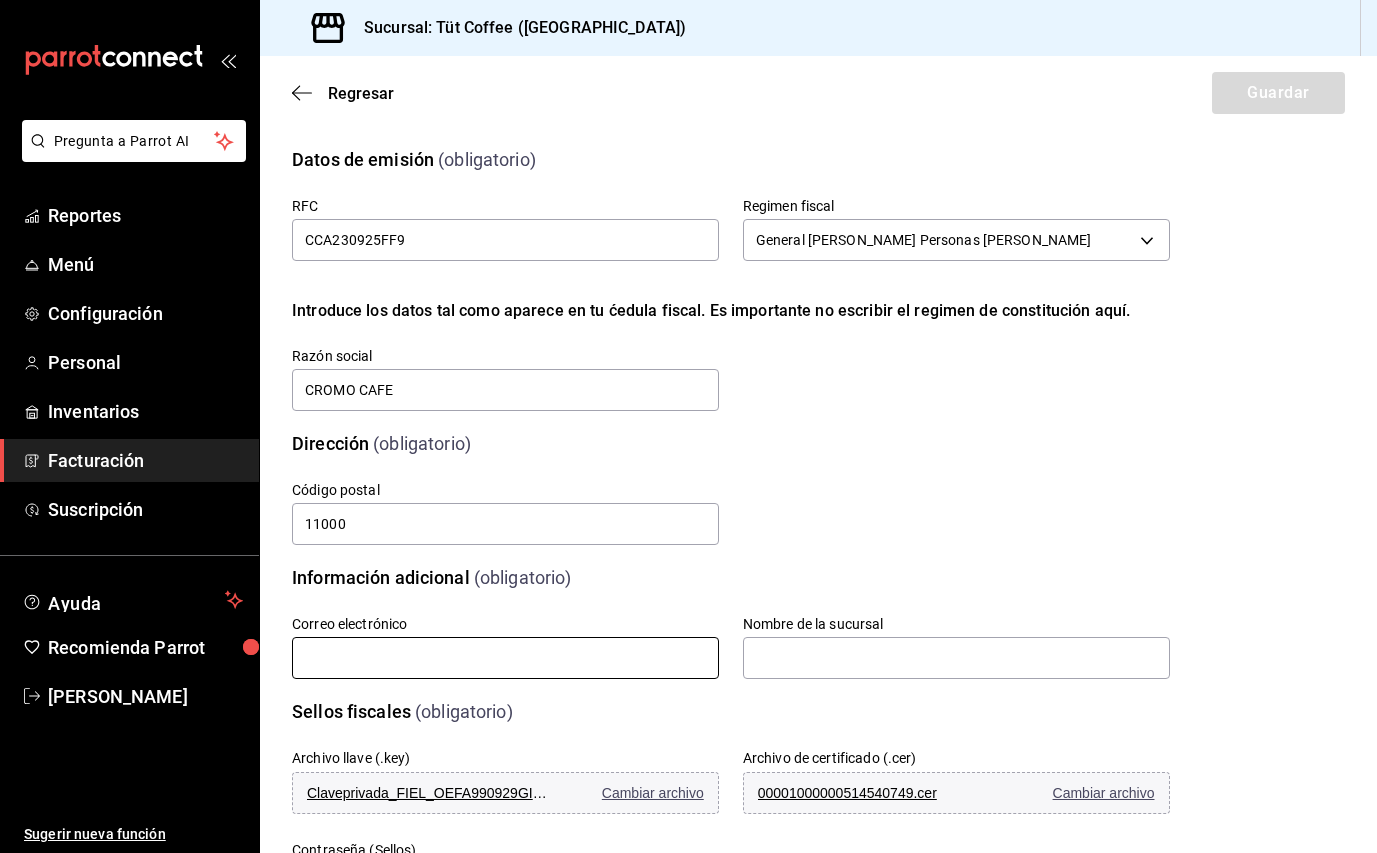 click at bounding box center (505, 658) 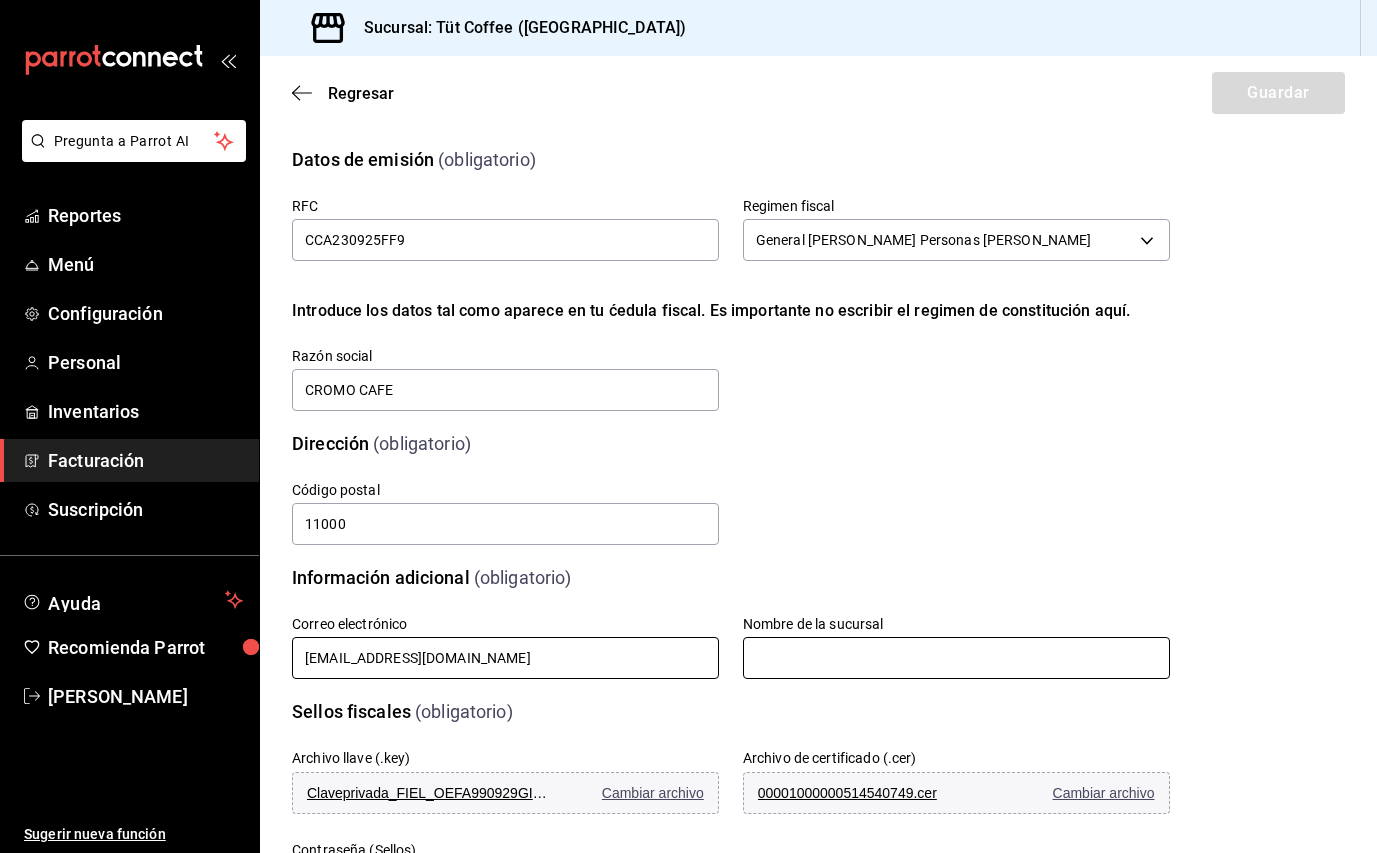 type on "[EMAIL_ADDRESS][DOMAIN_NAME]" 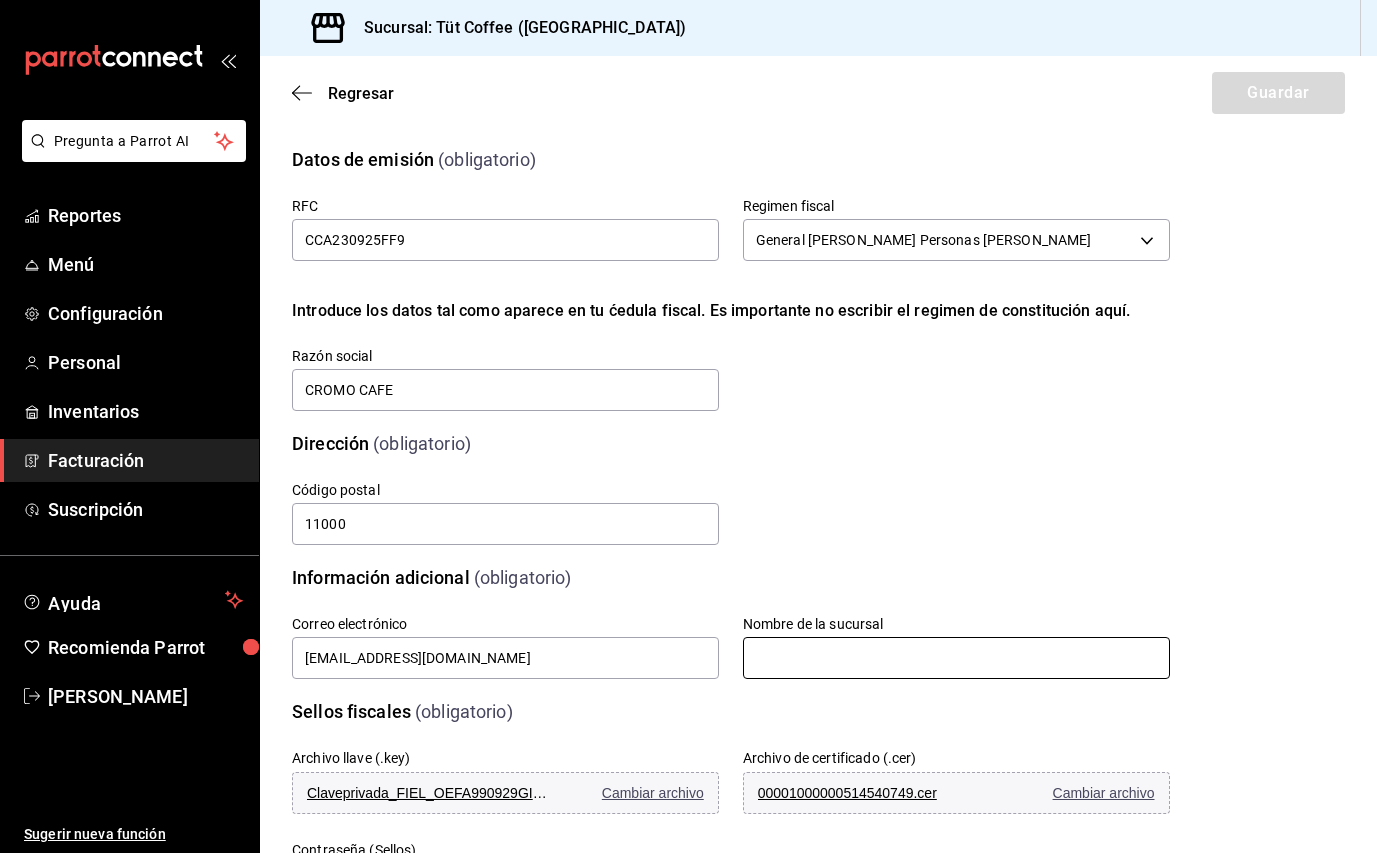 click at bounding box center [956, 658] 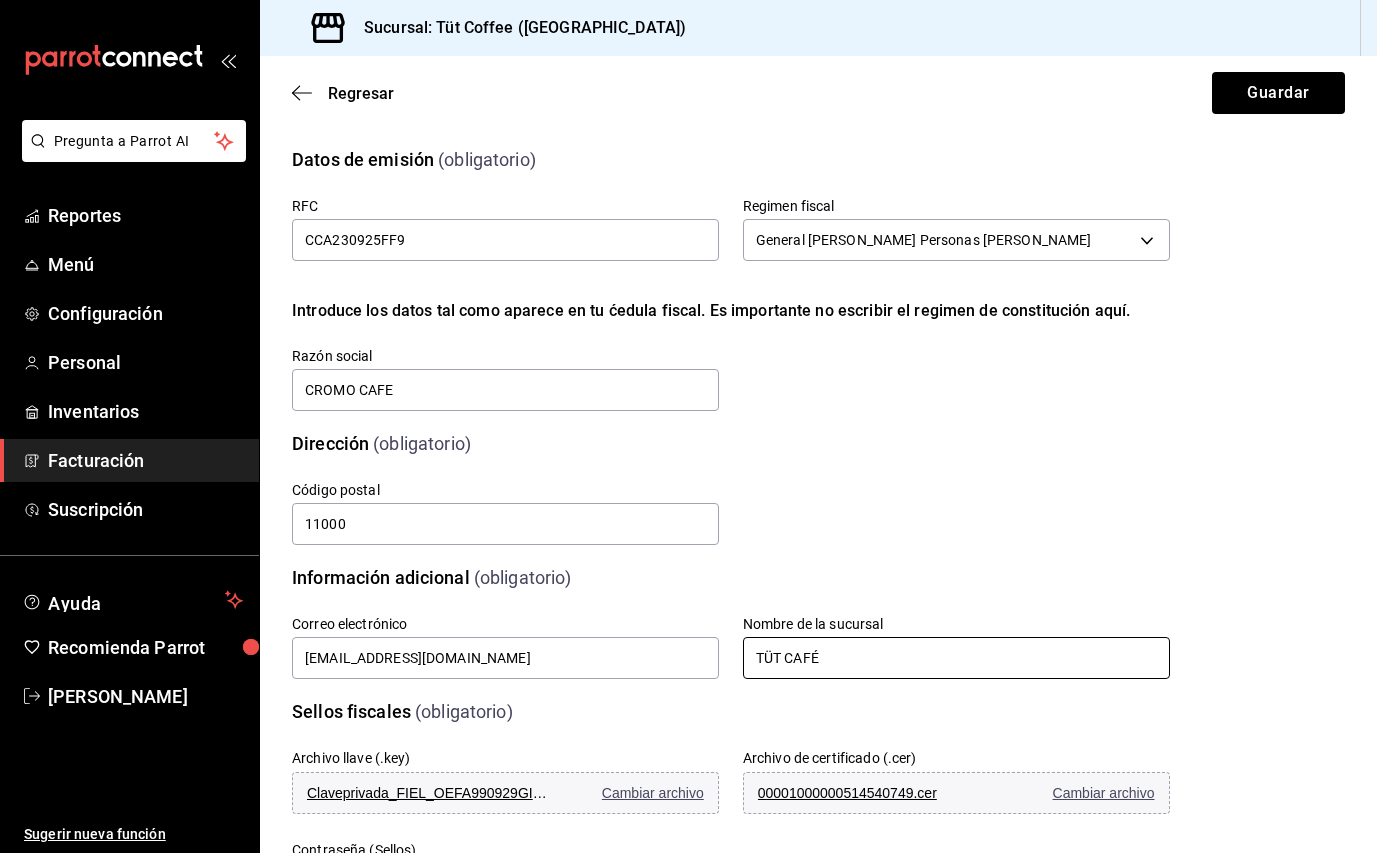 type on "TÜT CAFÉ" 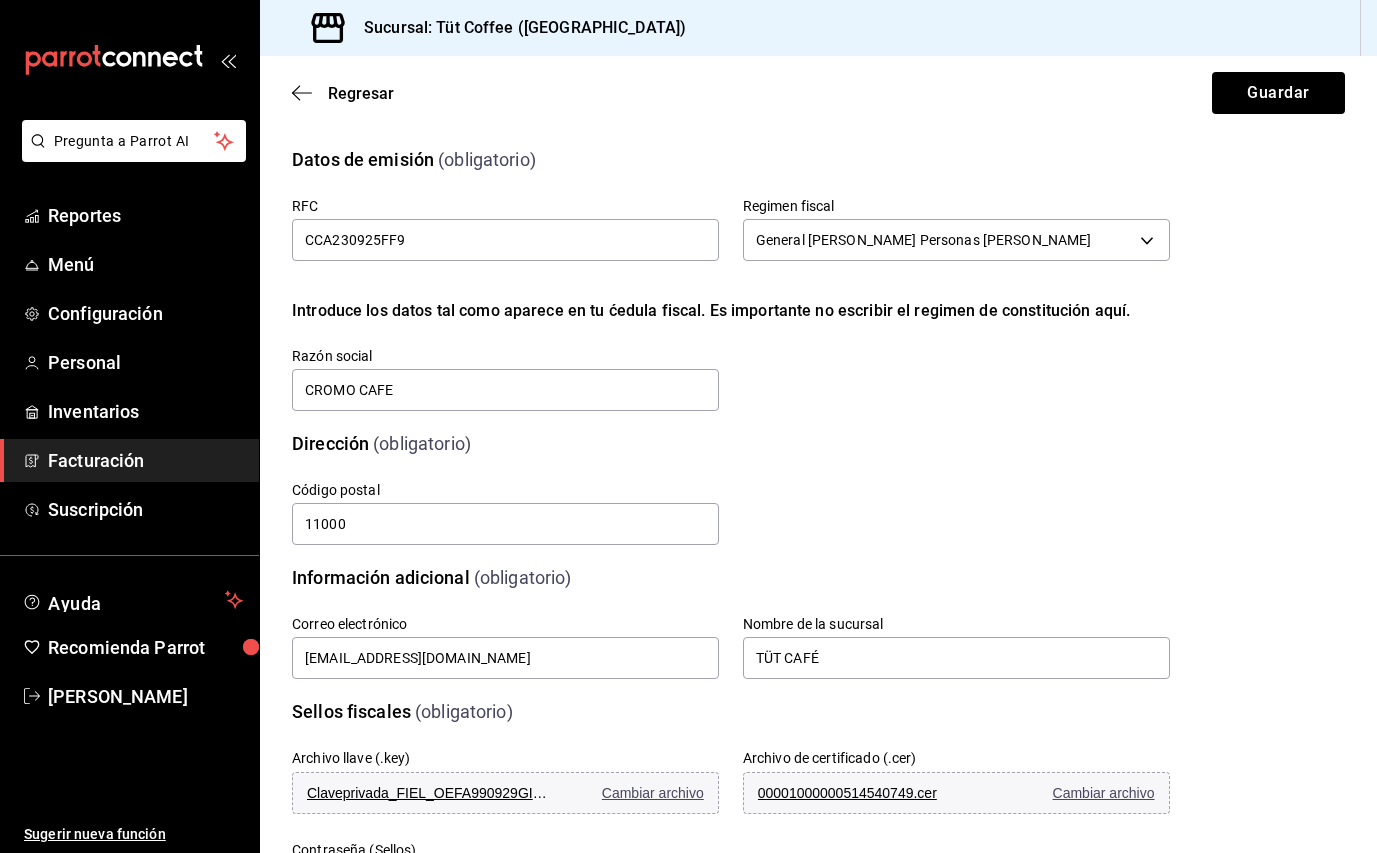 click on "Datos de emisión (obligatorio) RFC CCA230925FF9 Regimen fiscal General [PERSON_NAME] Personas [PERSON_NAME] 601 Introduce los datos tal como aparece en tu ćedula fiscal. Es importante no escribir el regimen de constitución aquí. Razón social CROMO CAFE" at bounding box center [818, 268] 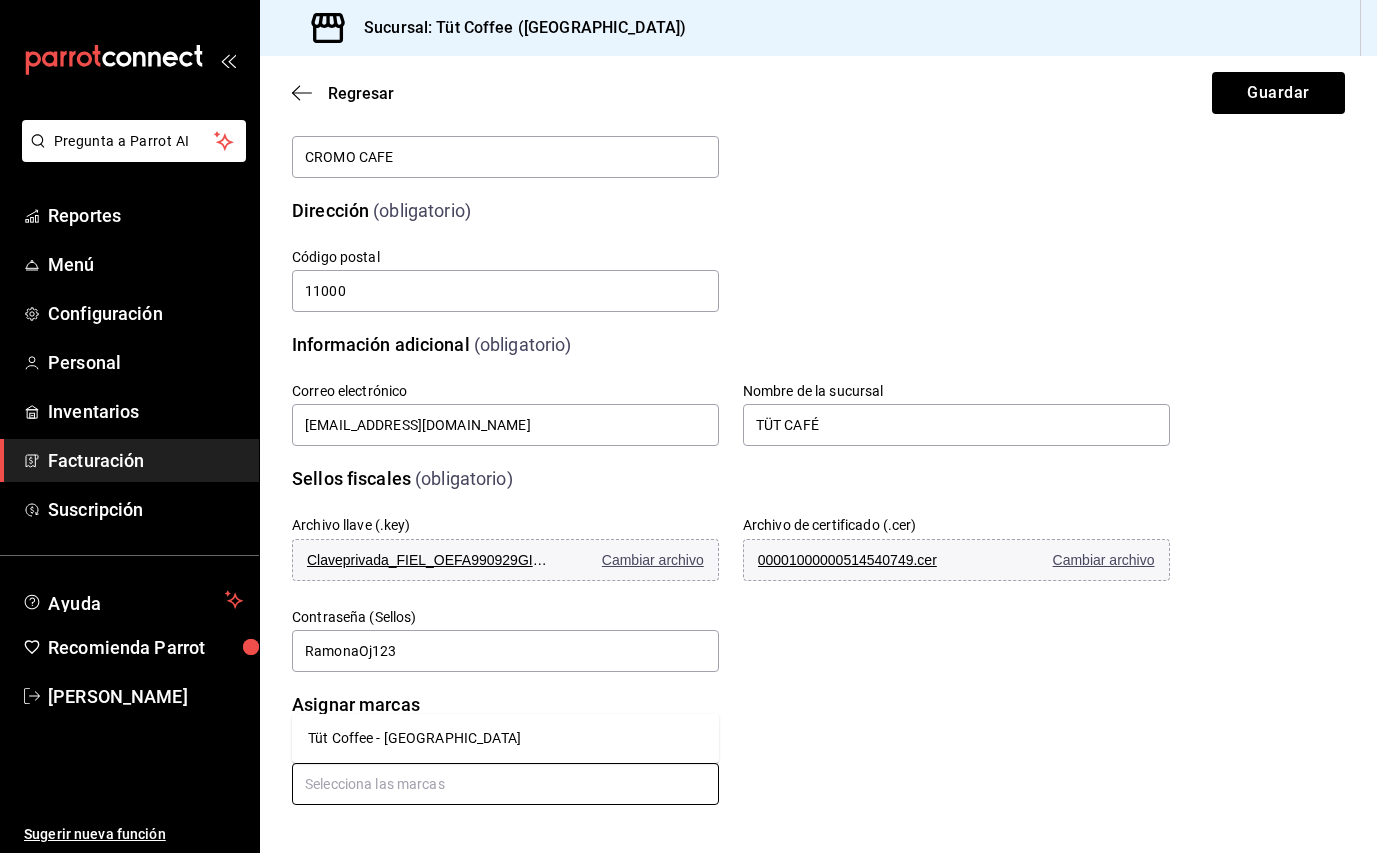 click at bounding box center (505, 784) 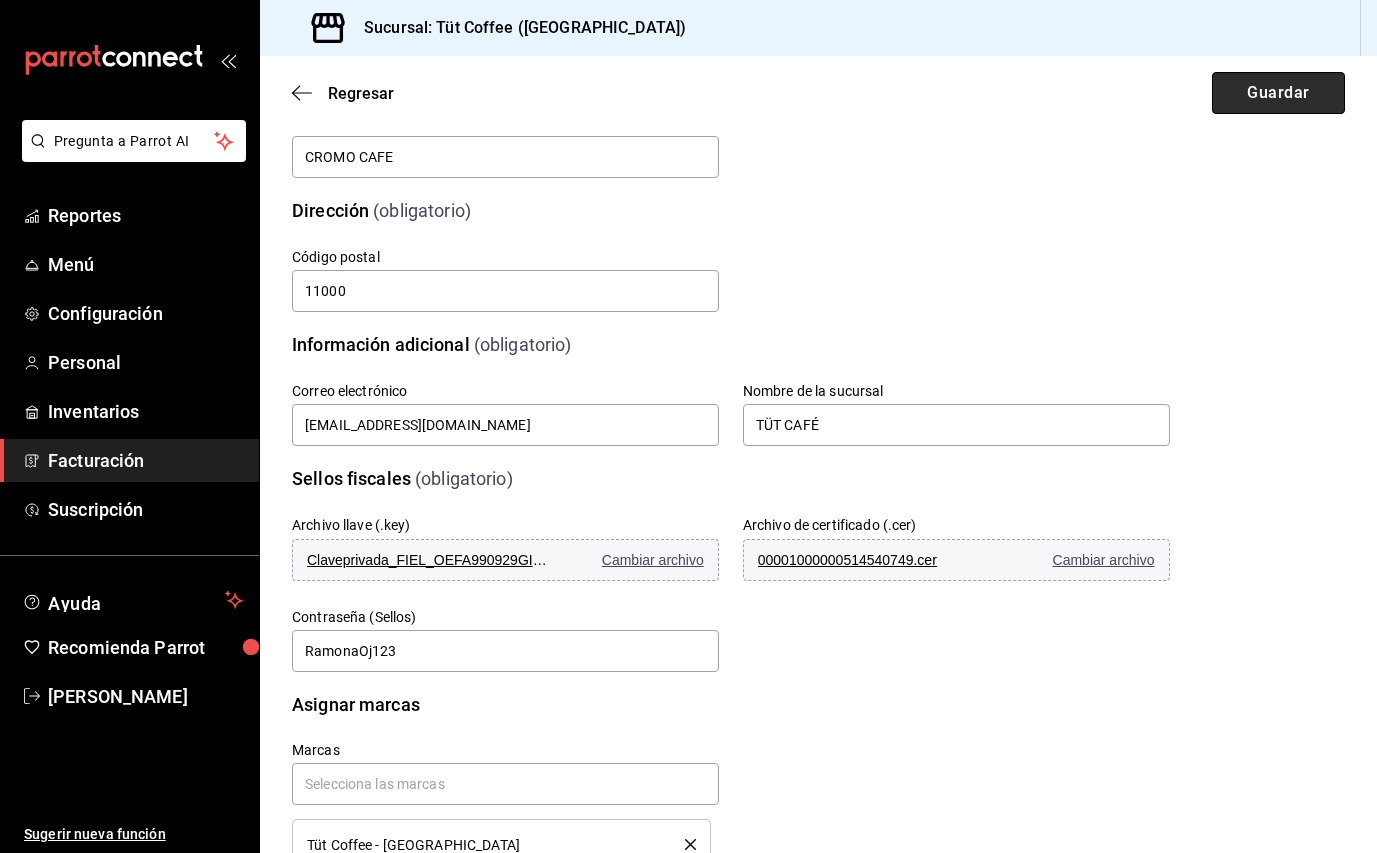 click on "Guardar" at bounding box center [1278, 93] 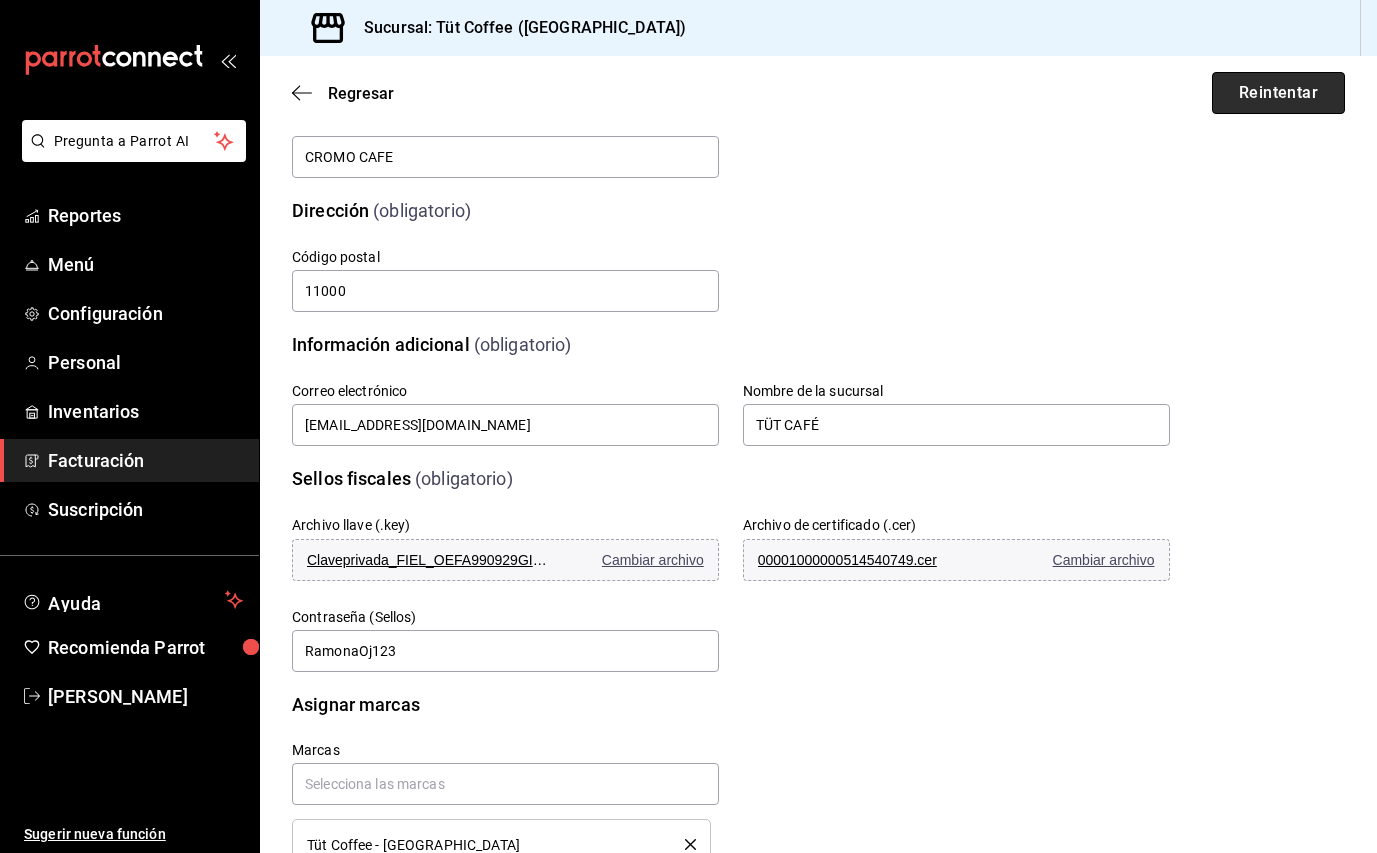click on "Reintentar" at bounding box center [1278, 93] 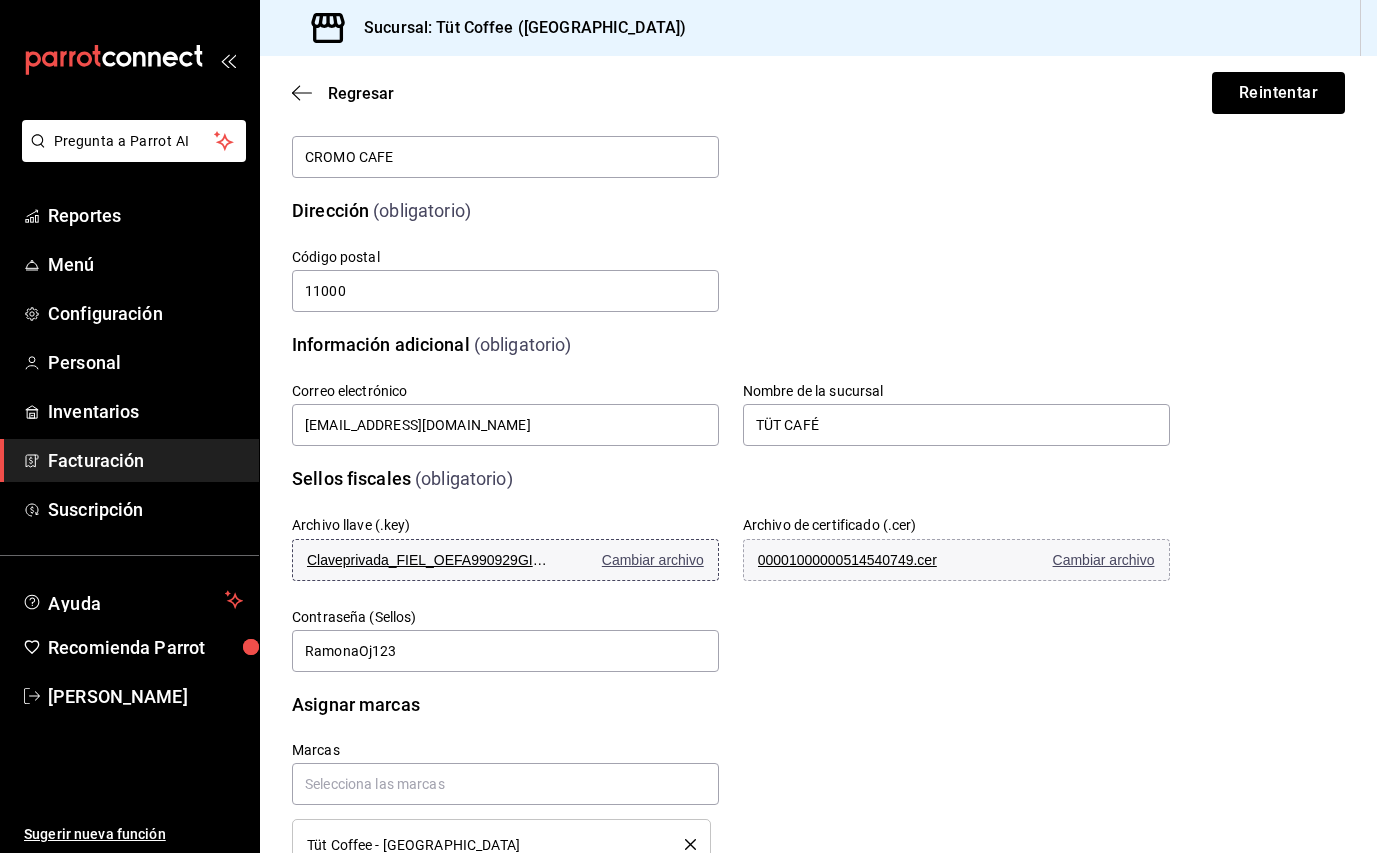click on "Claveprivada_FIEL_OEFA990929GI5_20220815_114643.key" at bounding box center (427, 560) 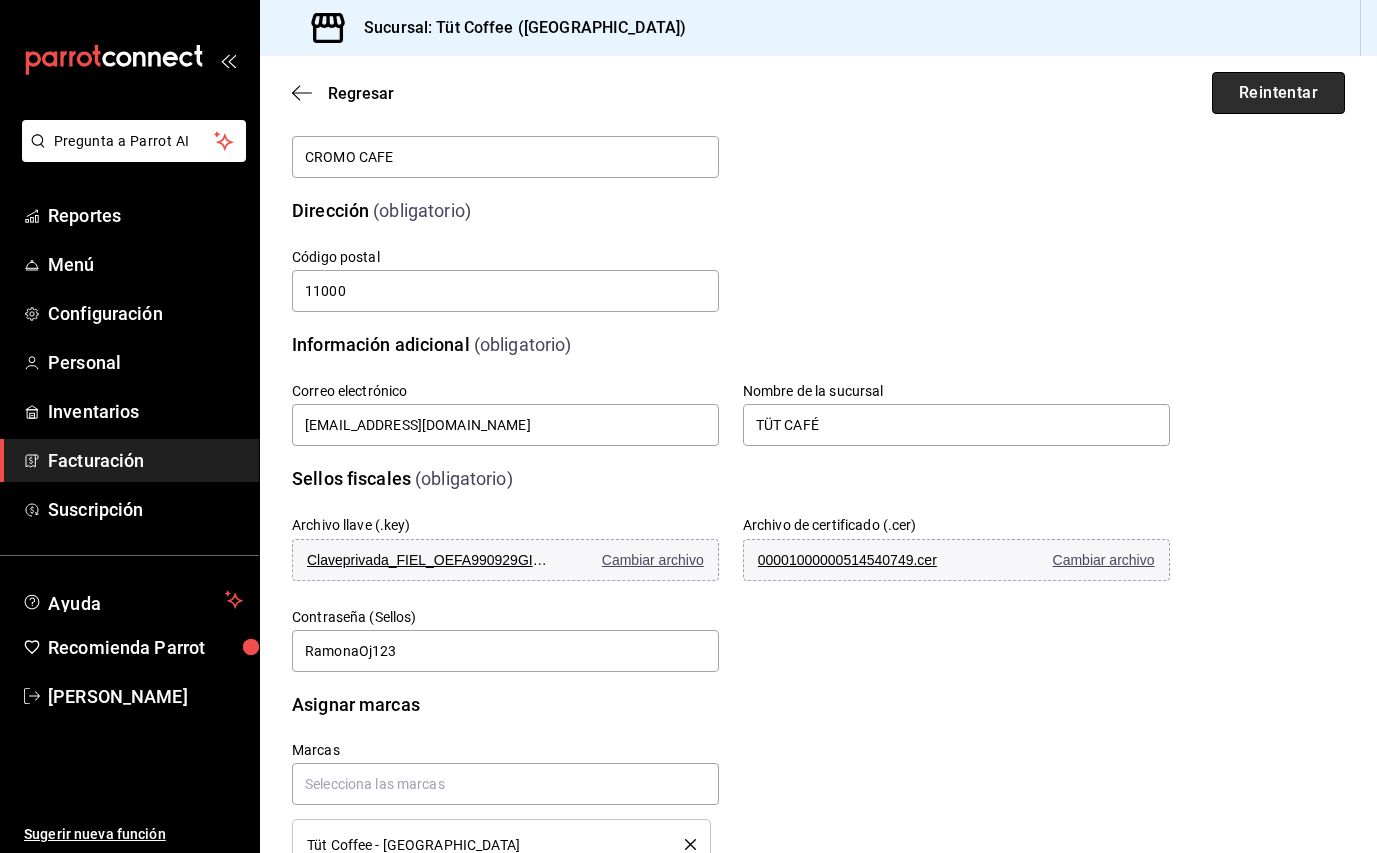 click on "Reintentar" at bounding box center [1278, 93] 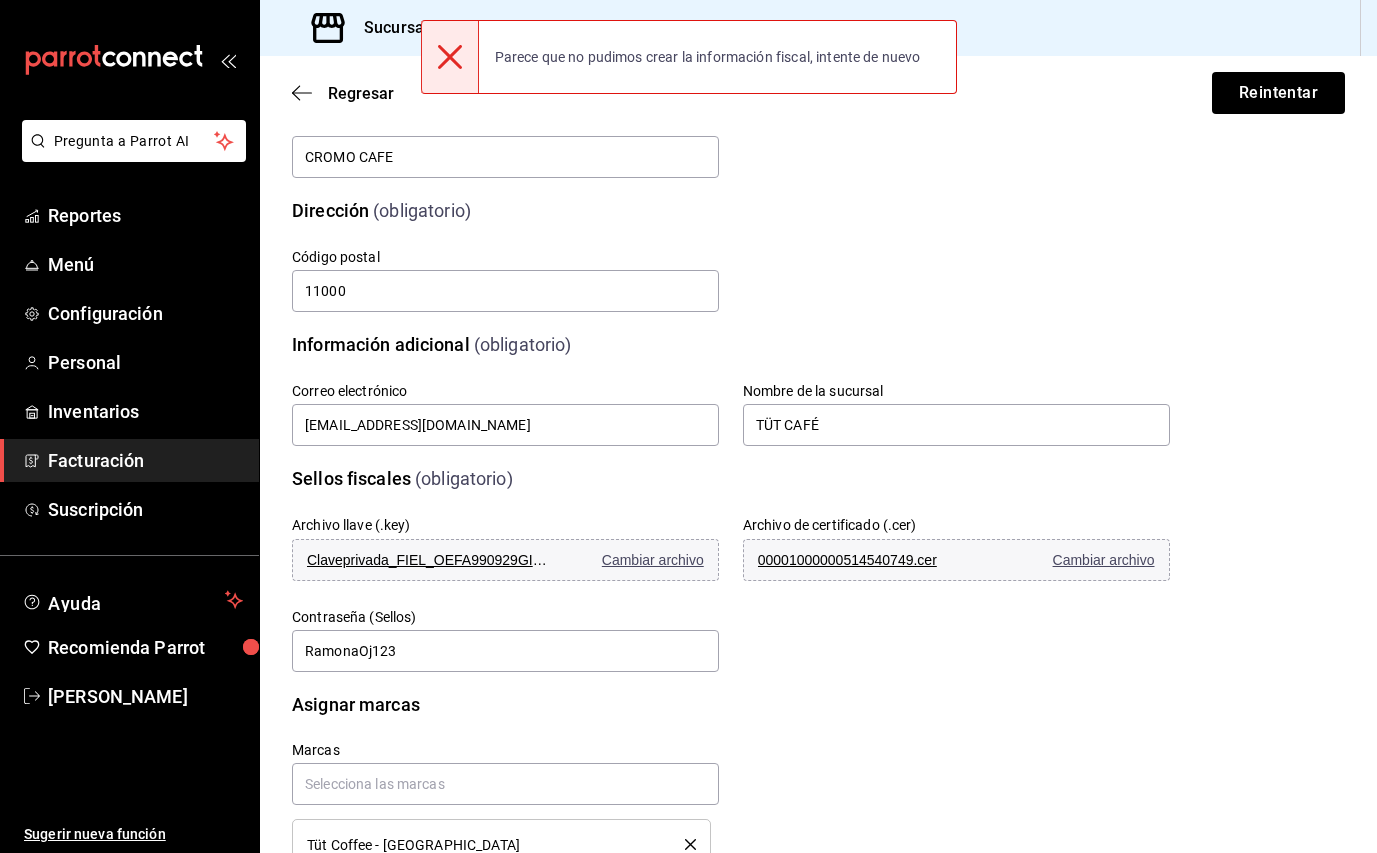 click 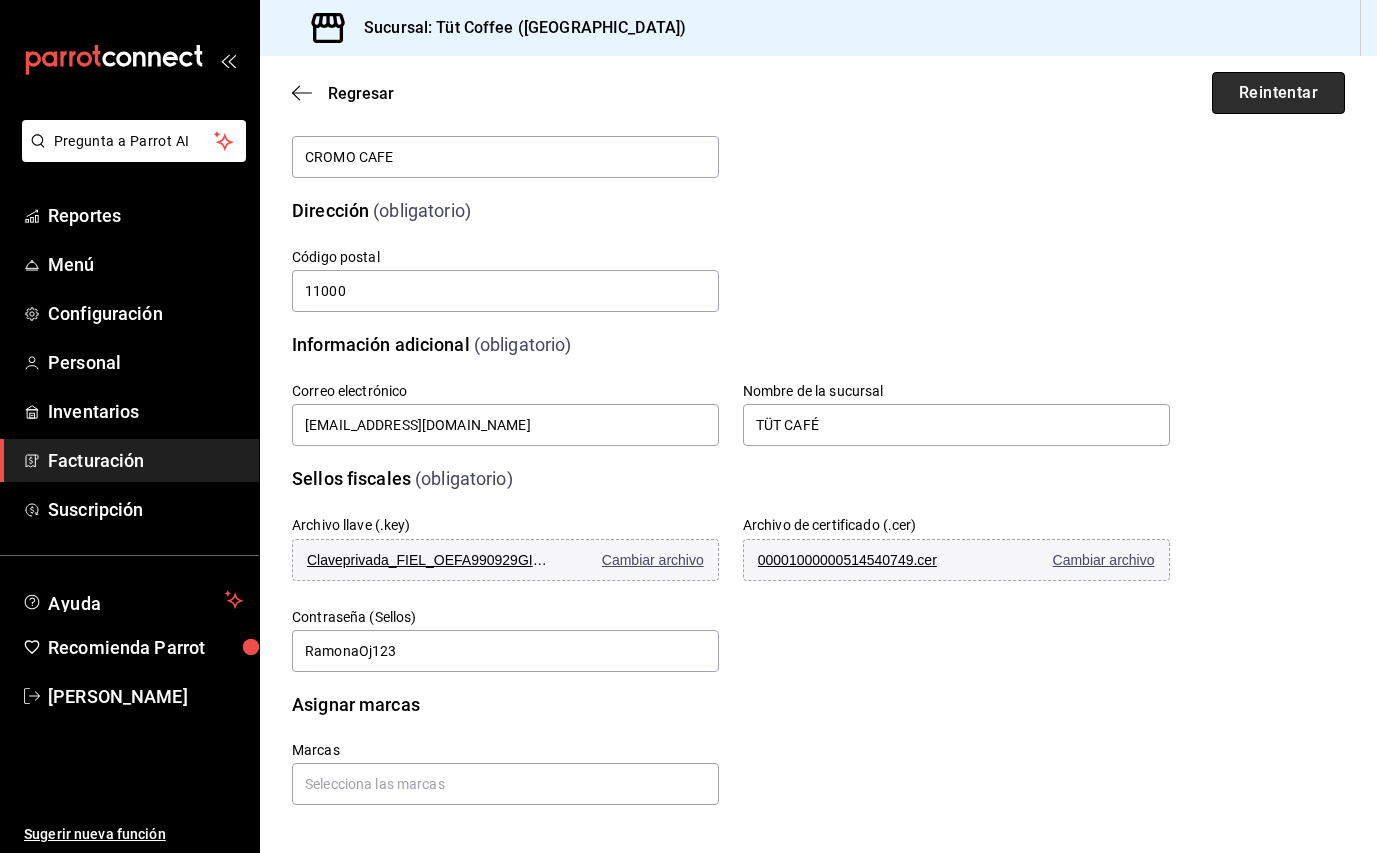 click on "Reintentar" at bounding box center [1278, 93] 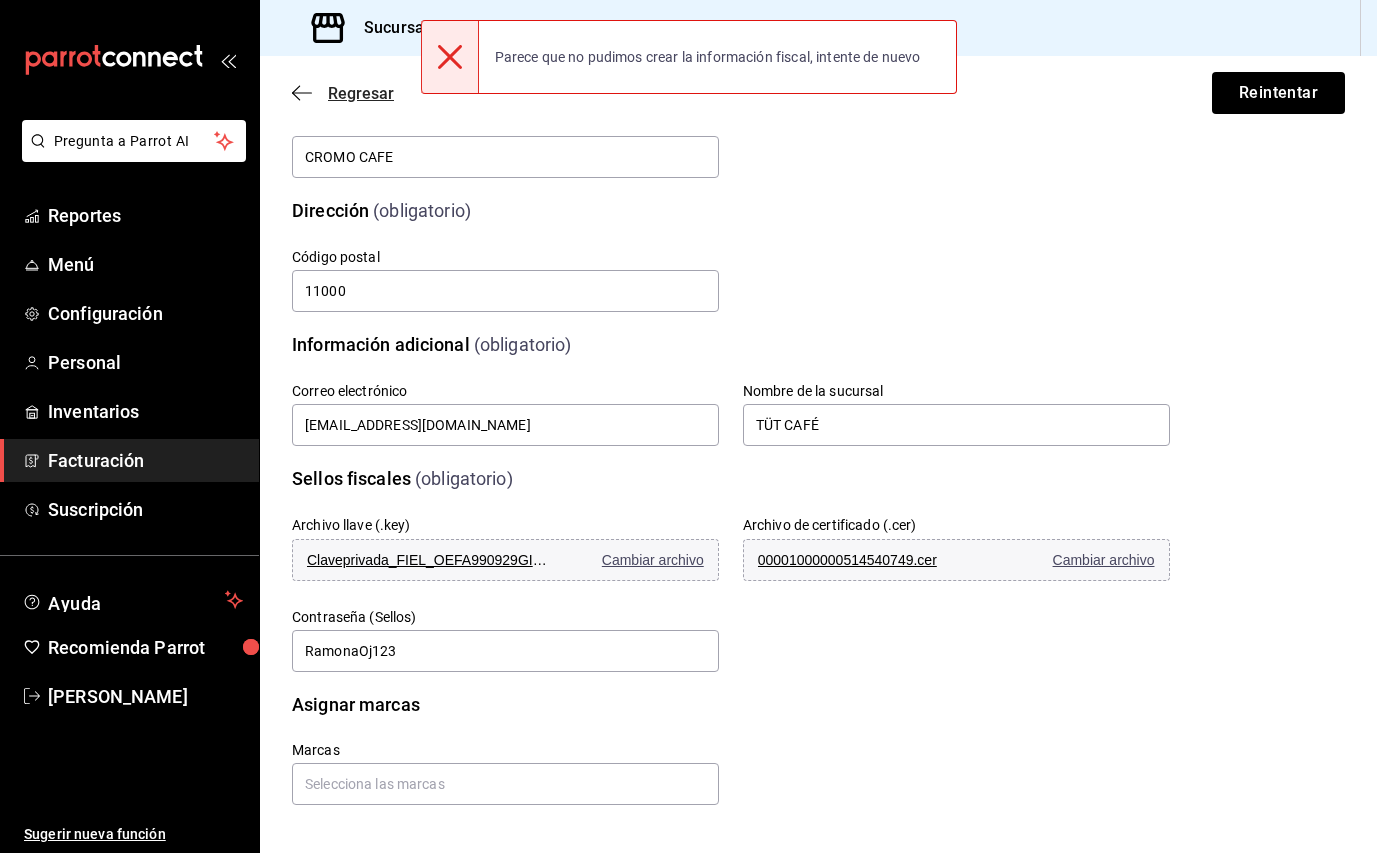 click on "Regresar" at bounding box center [361, 93] 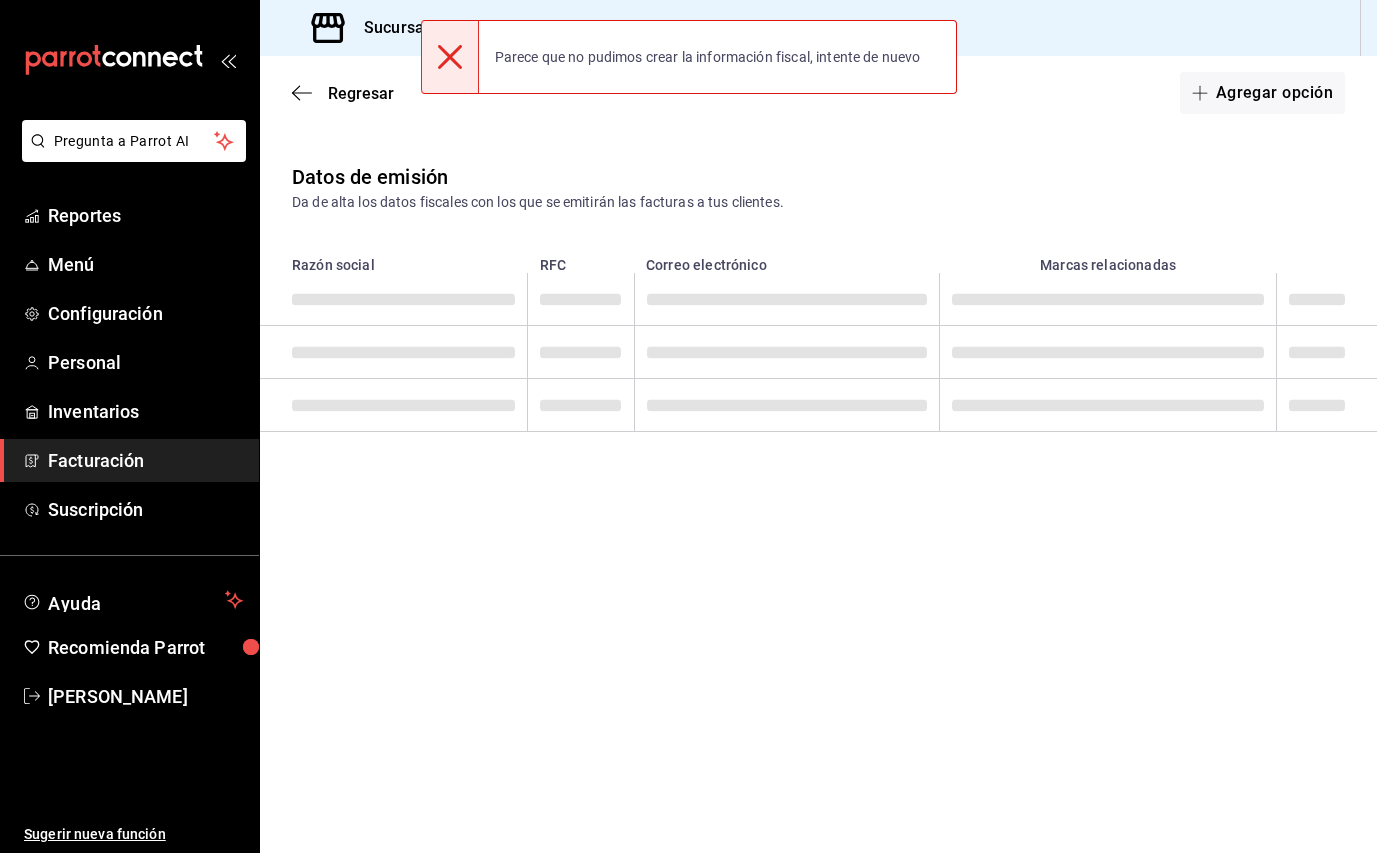 scroll, scrollTop: 0, scrollLeft: 0, axis: both 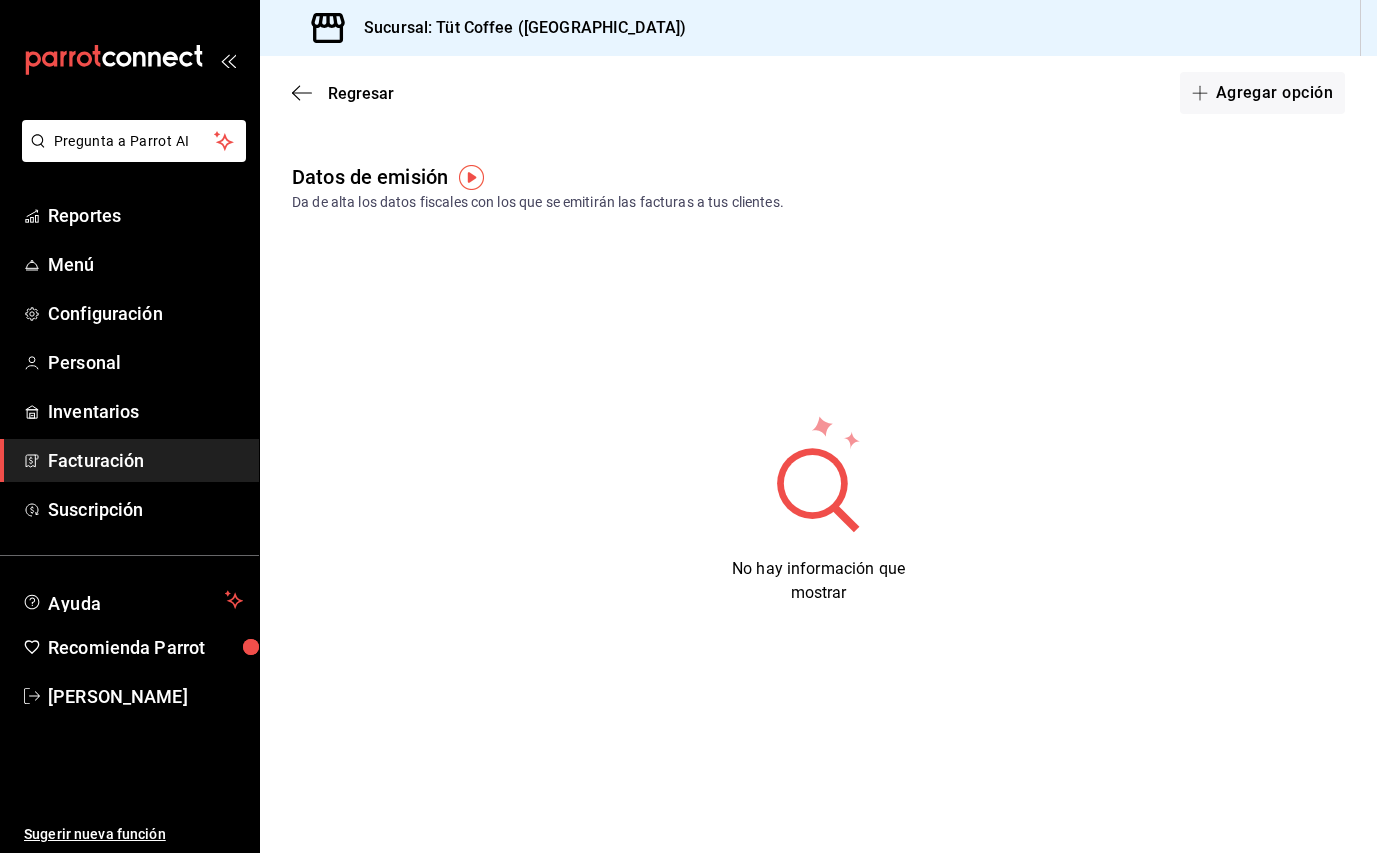 click on "Regresar" at bounding box center [361, 93] 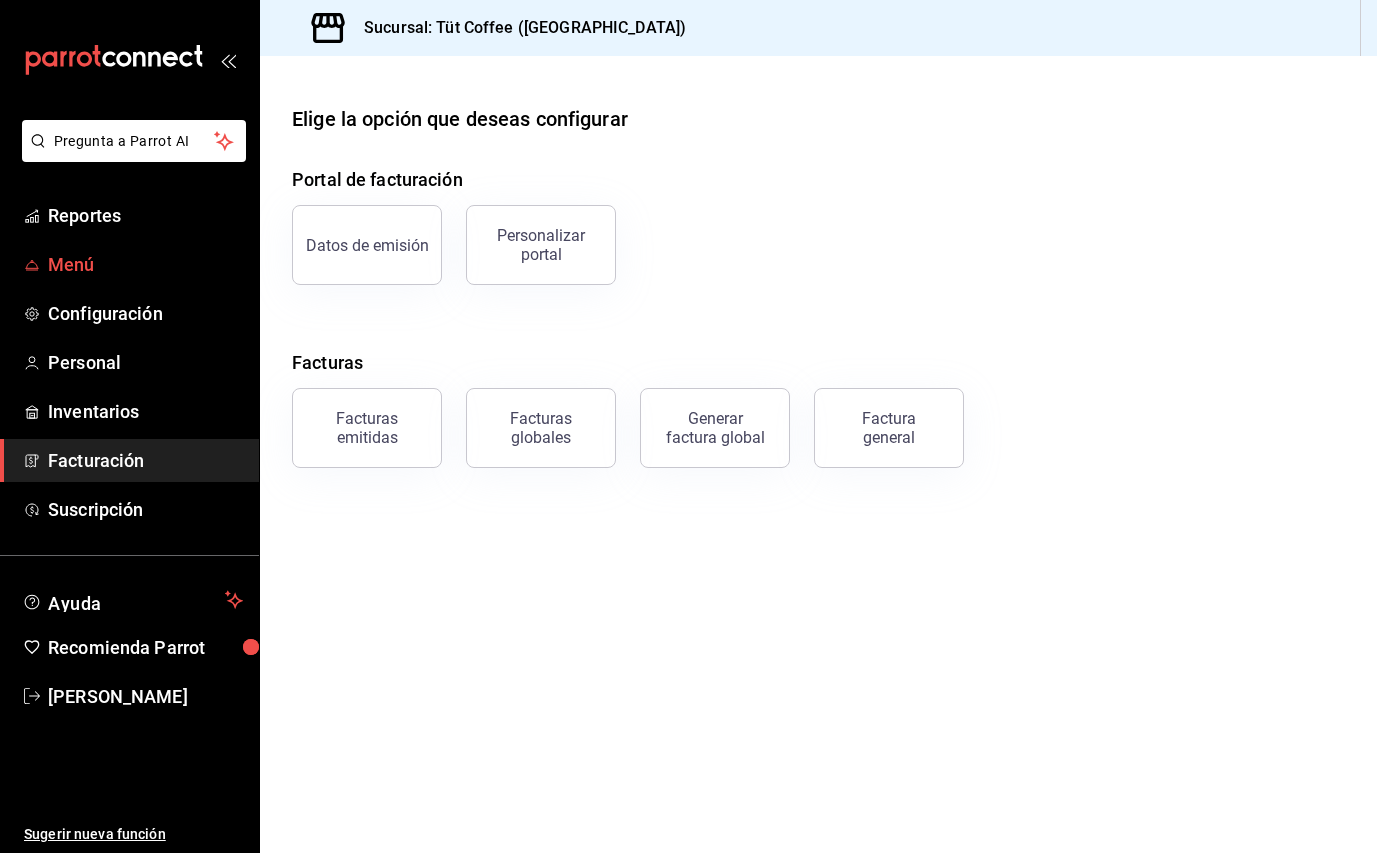 click on "Menú" at bounding box center [145, 264] 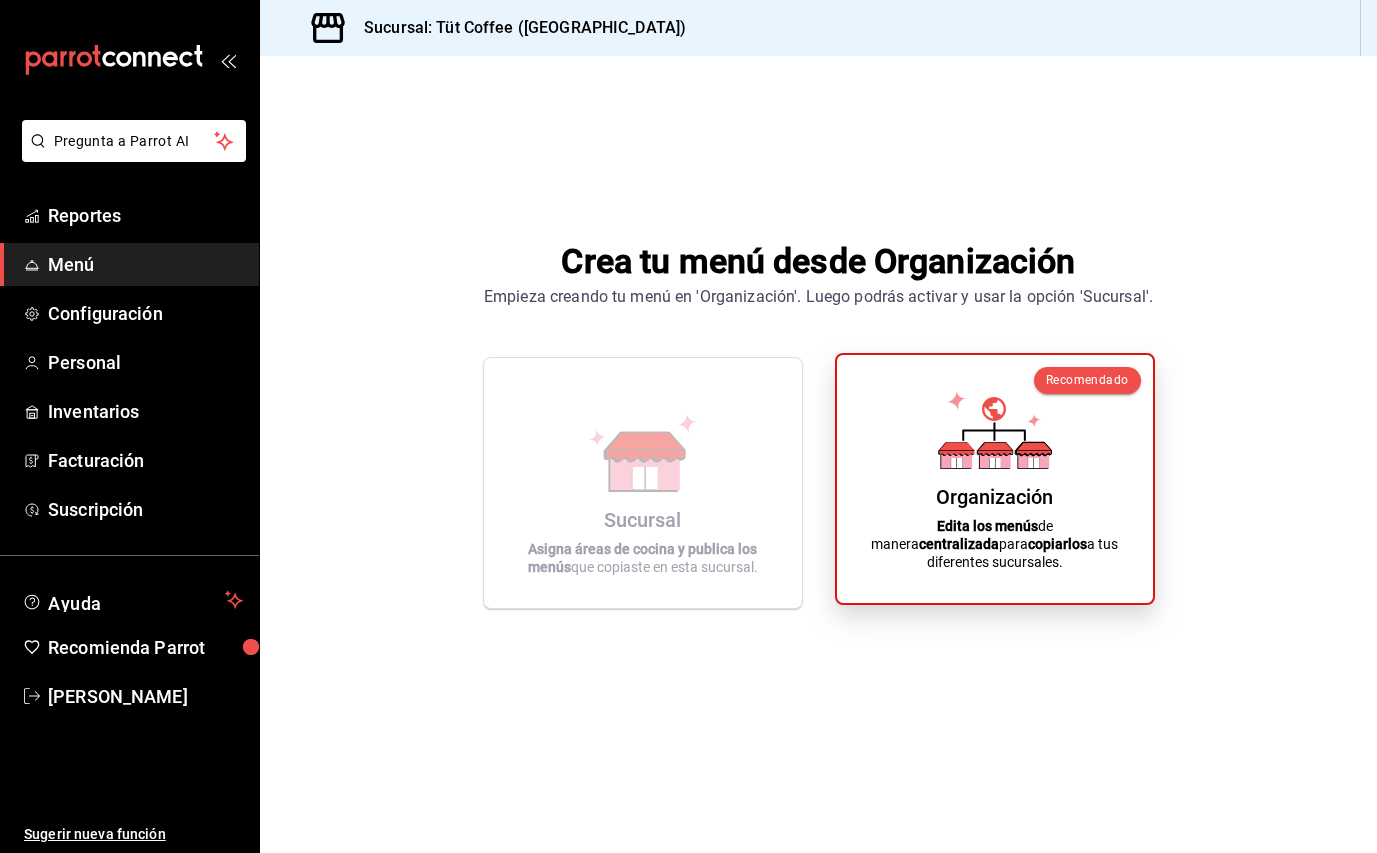click on "Edita los menús  de manera  centralizada  para  copiarlos  a tus diferentes sucursales." at bounding box center (995, 544) 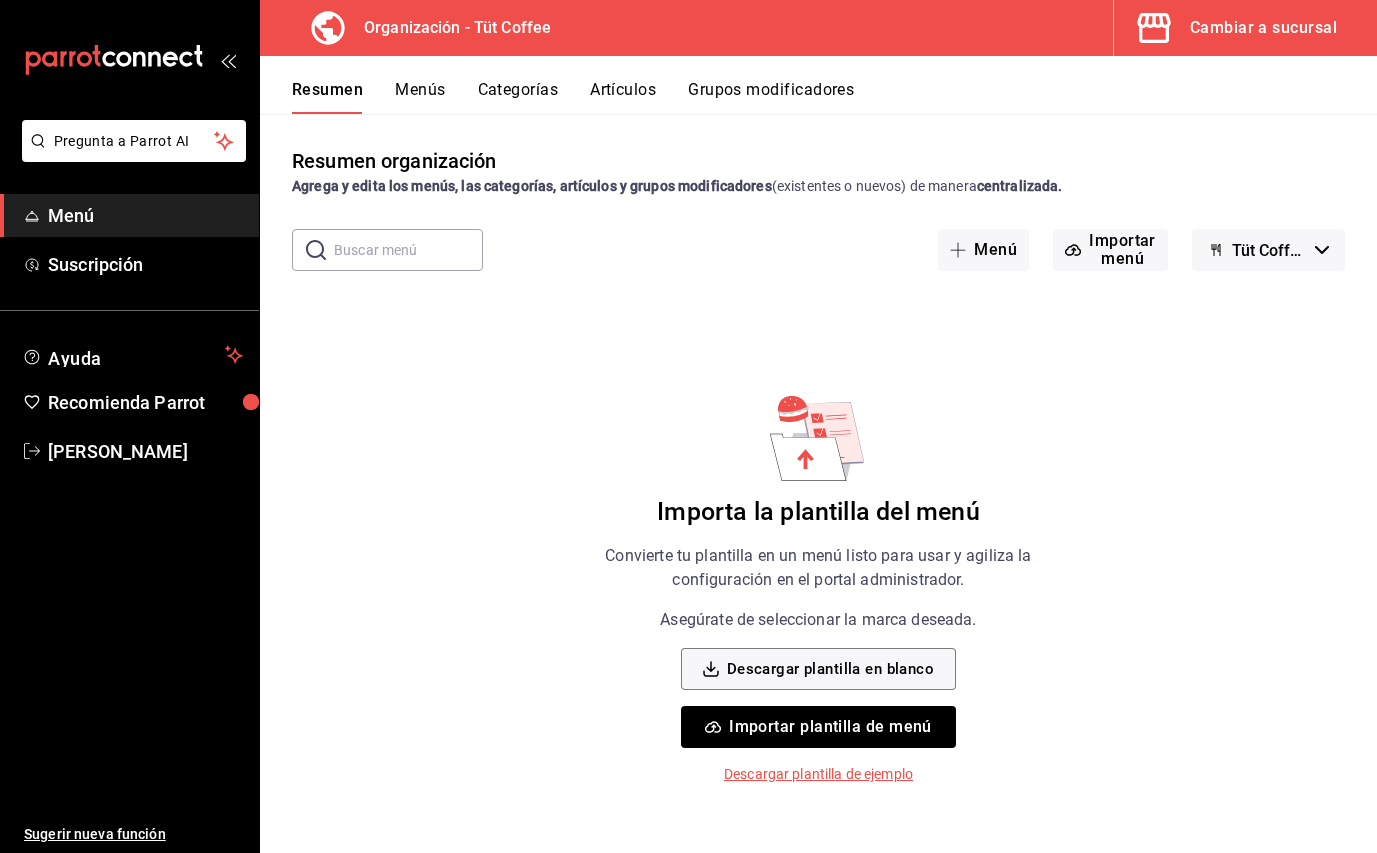 click on "Importar plantilla de menú" at bounding box center [818, 727] 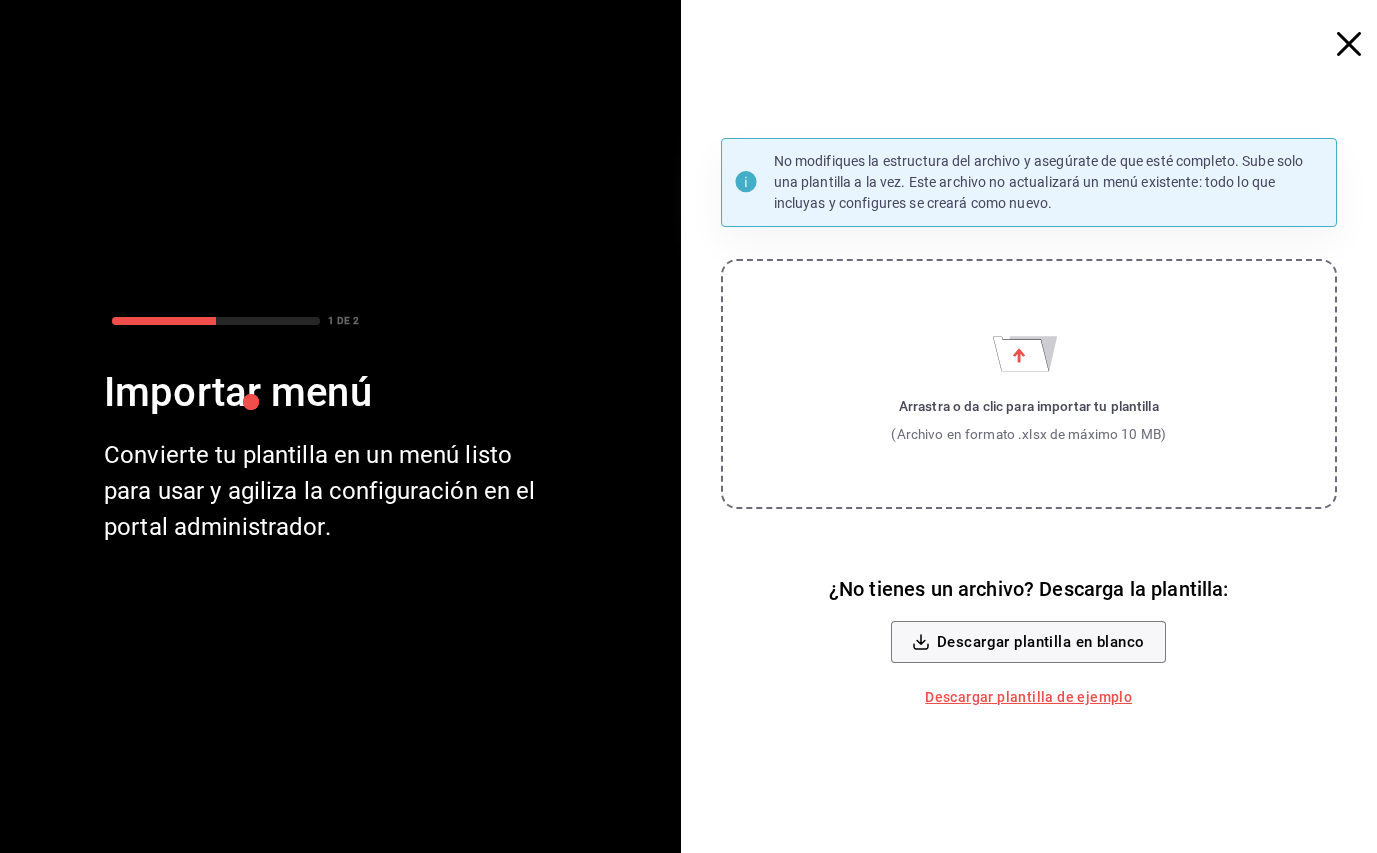 click on "Arrastra o da clic para importar tu plantilla" at bounding box center (1028, 406) 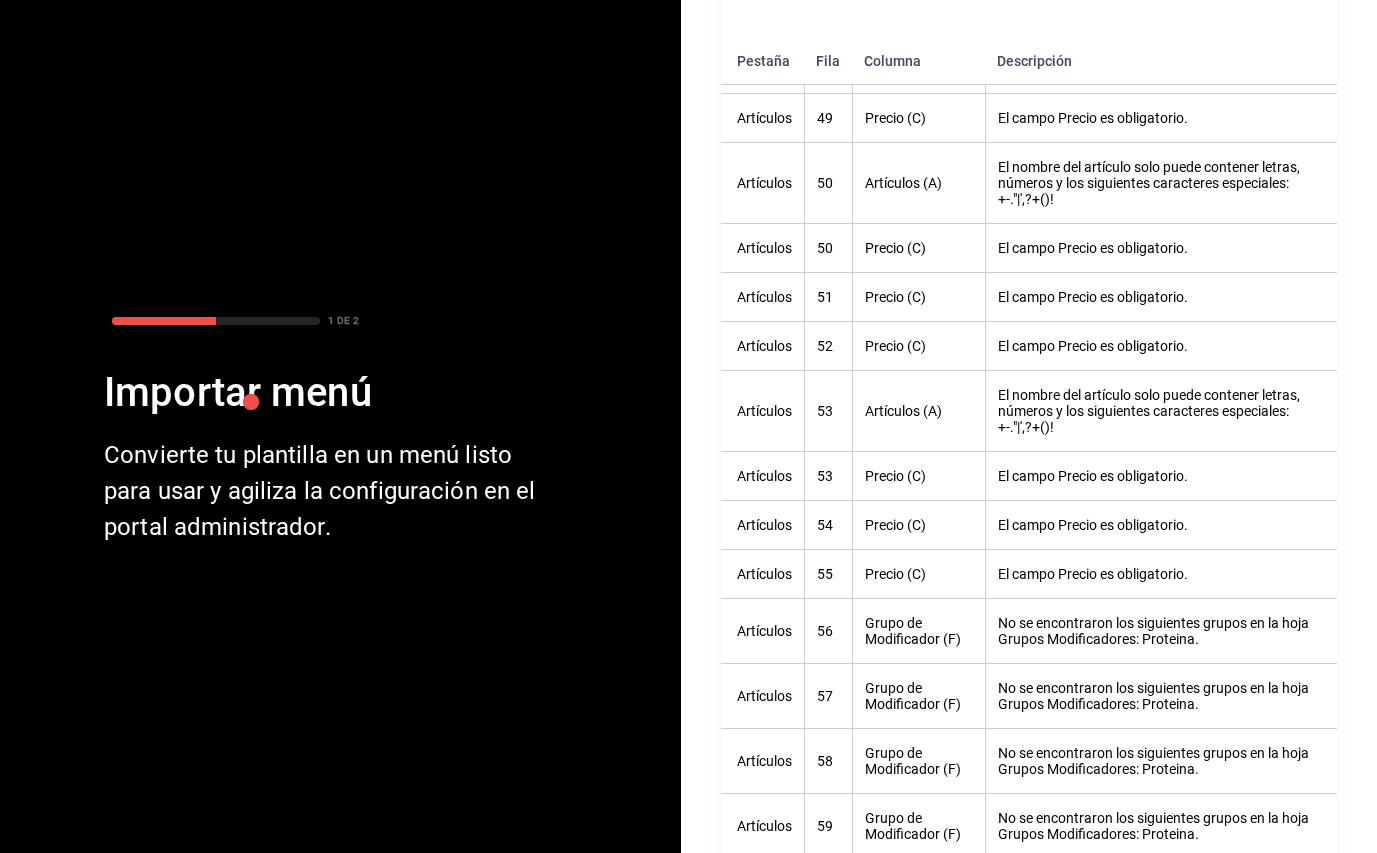 scroll, scrollTop: 862, scrollLeft: 0, axis: vertical 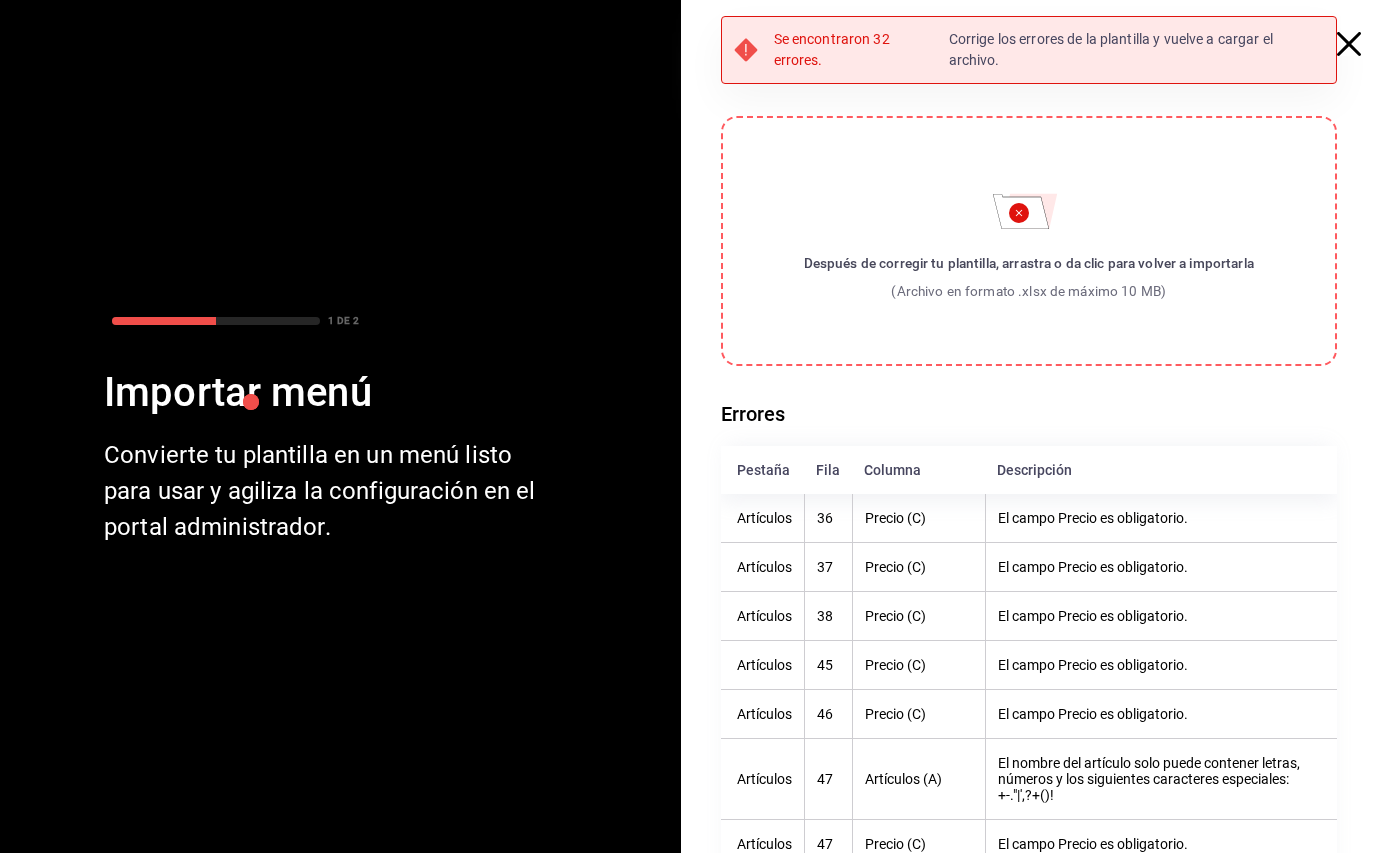 click 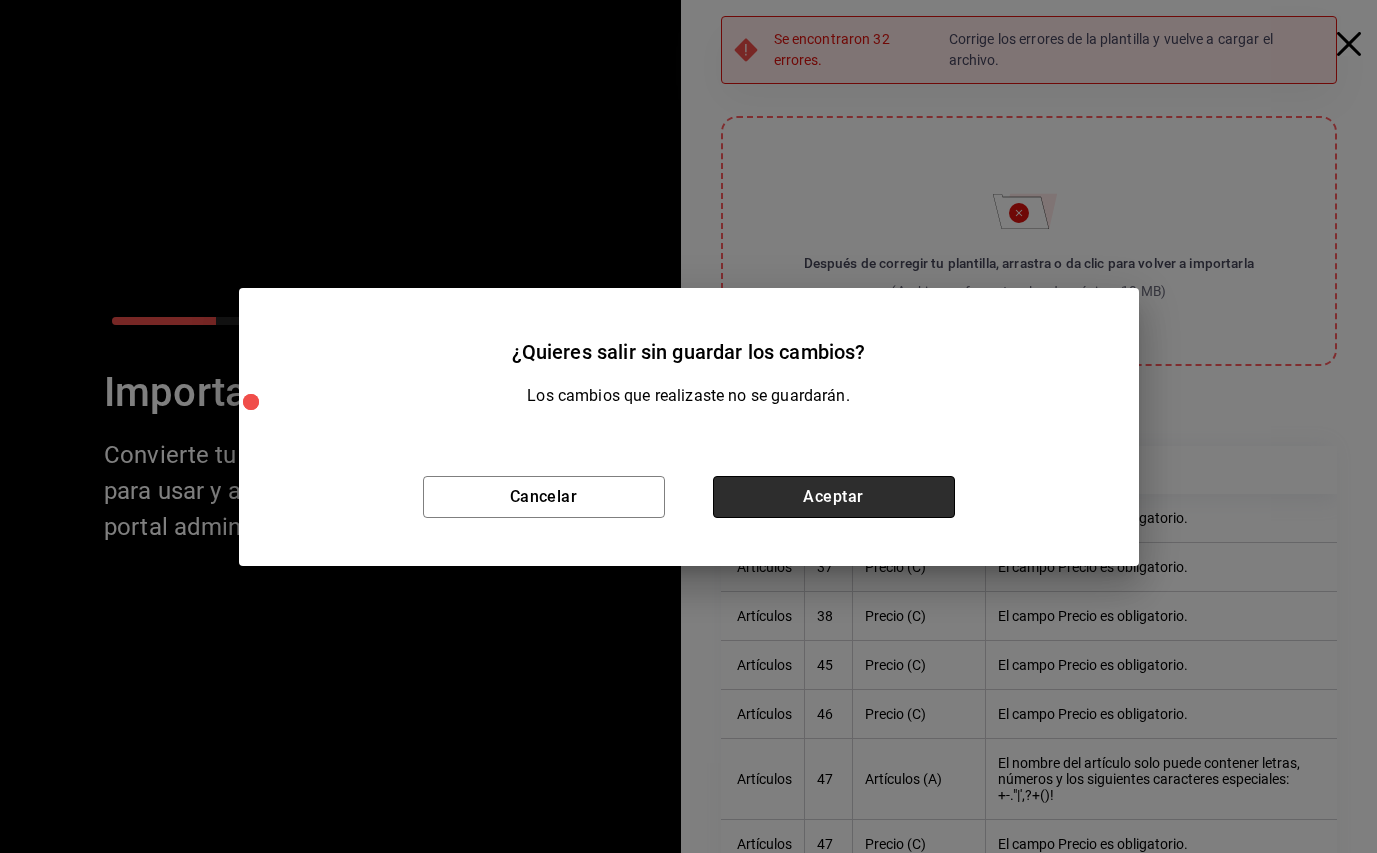 click on "Aceptar" at bounding box center (834, 497) 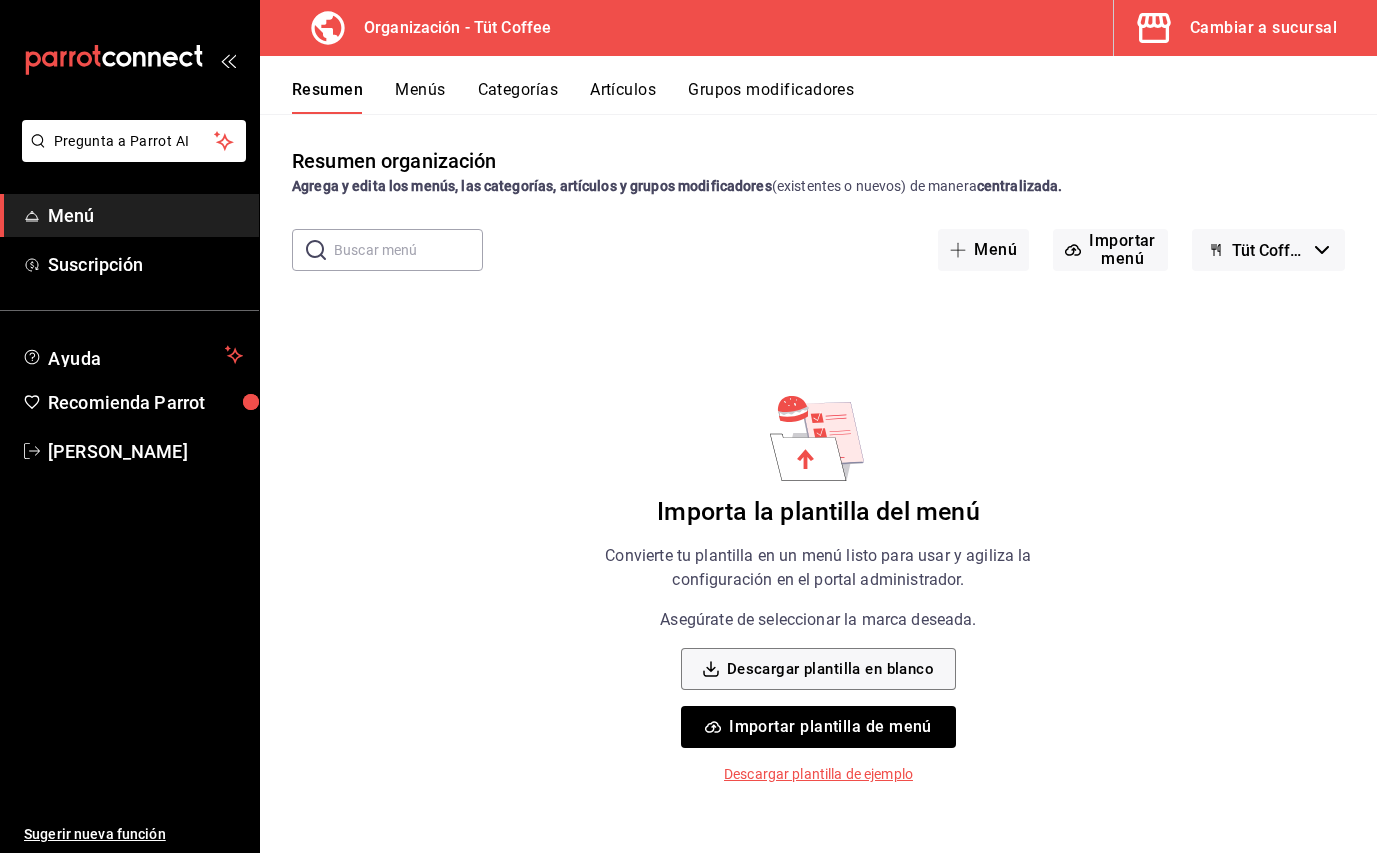 click on "Importar plantilla de menú" at bounding box center (818, 727) 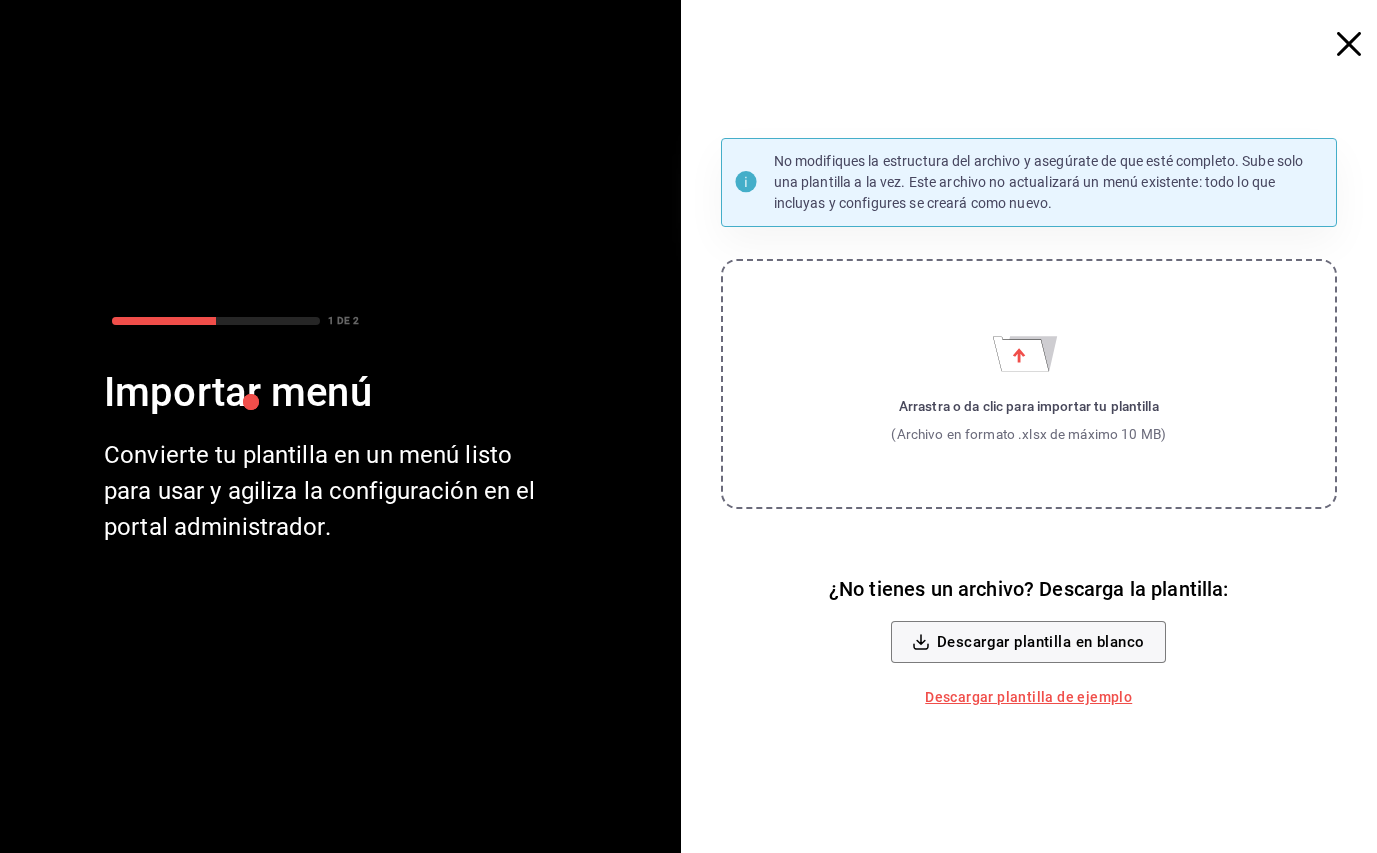click on "Arrastra o da clic para importar tu plantilla (Archivo en formato .xlsx de máximo 10 MB)" at bounding box center (1029, 384) 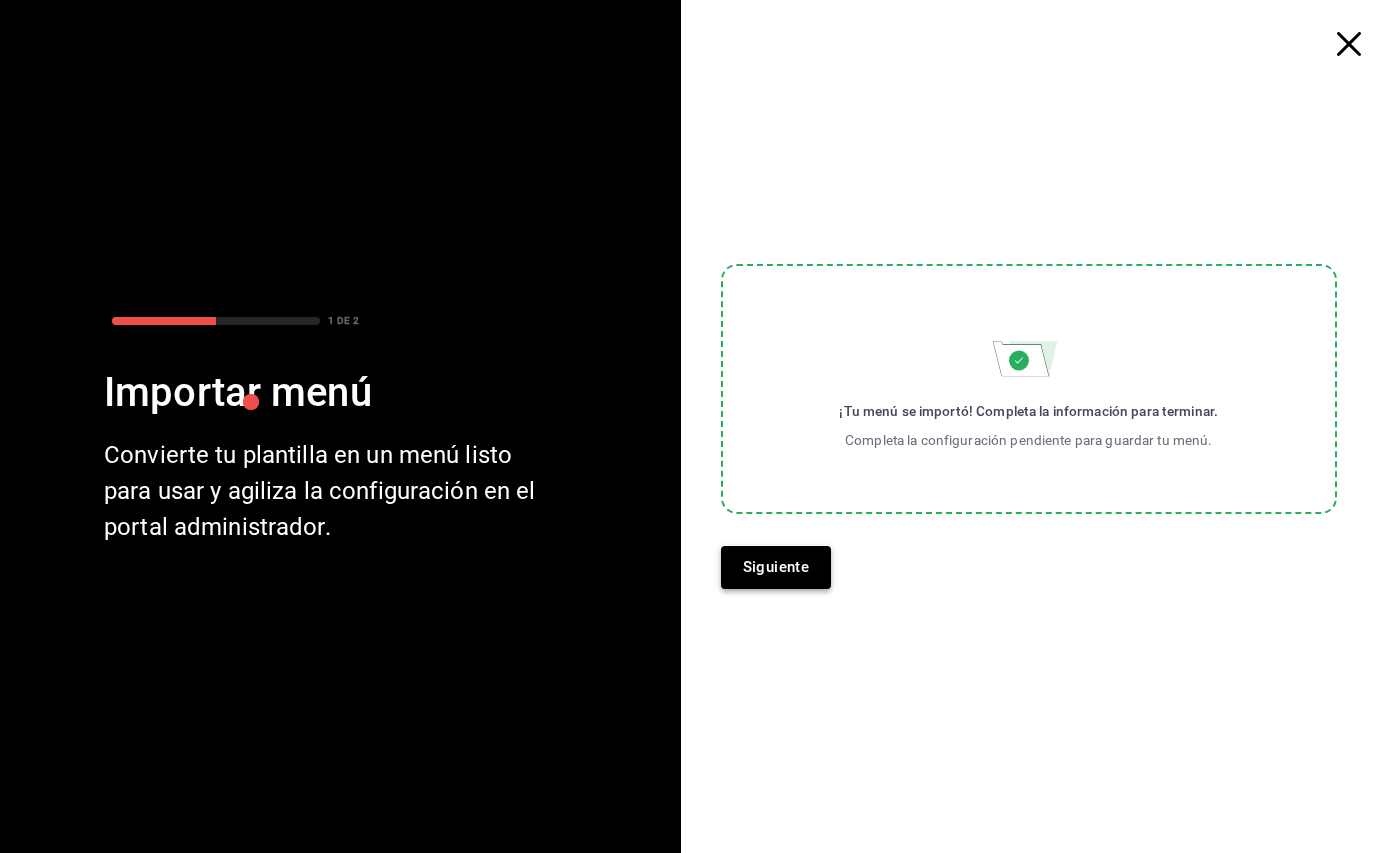 click on "Siguiente" at bounding box center [776, 567] 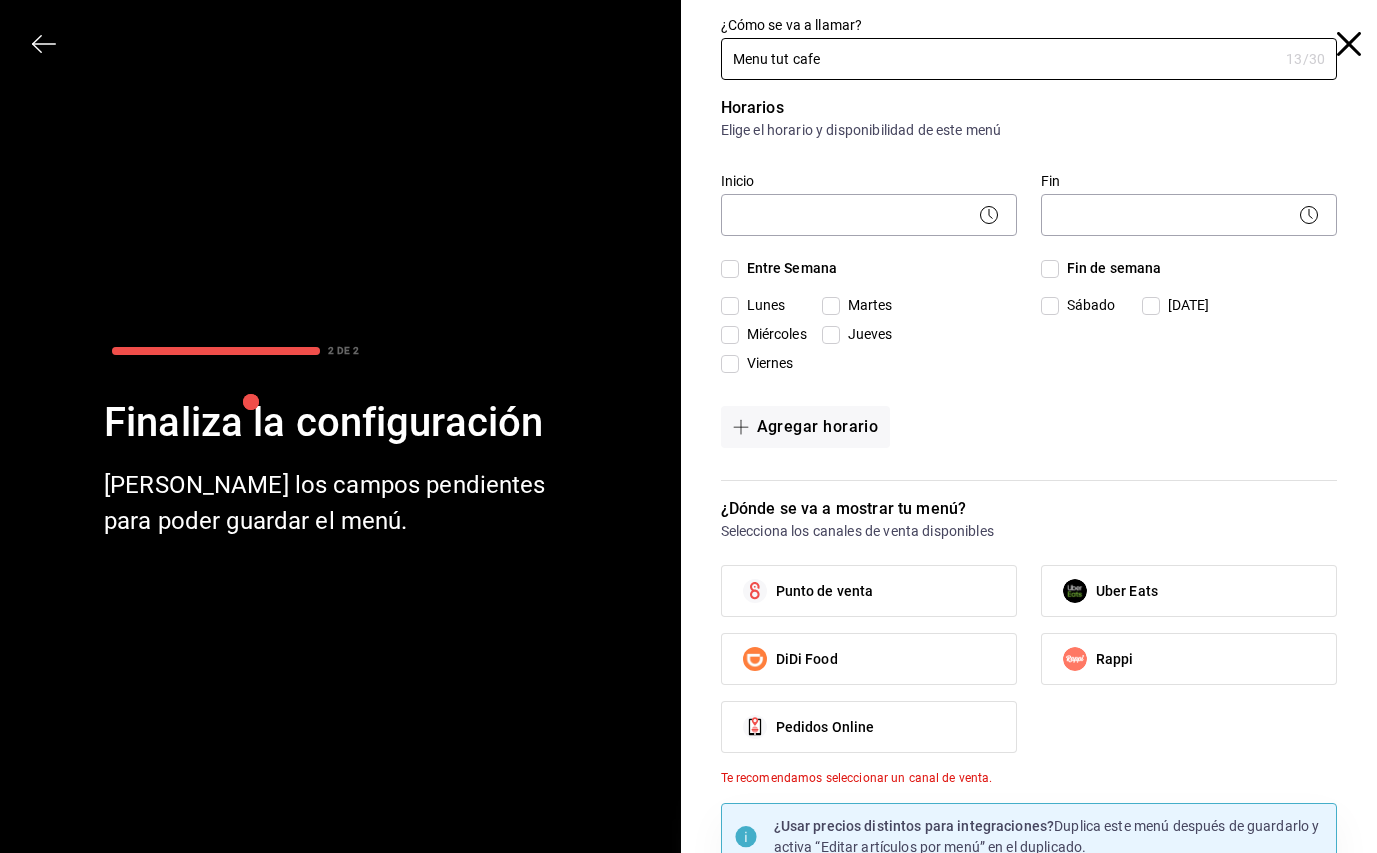 type on "Menu tut cafe" 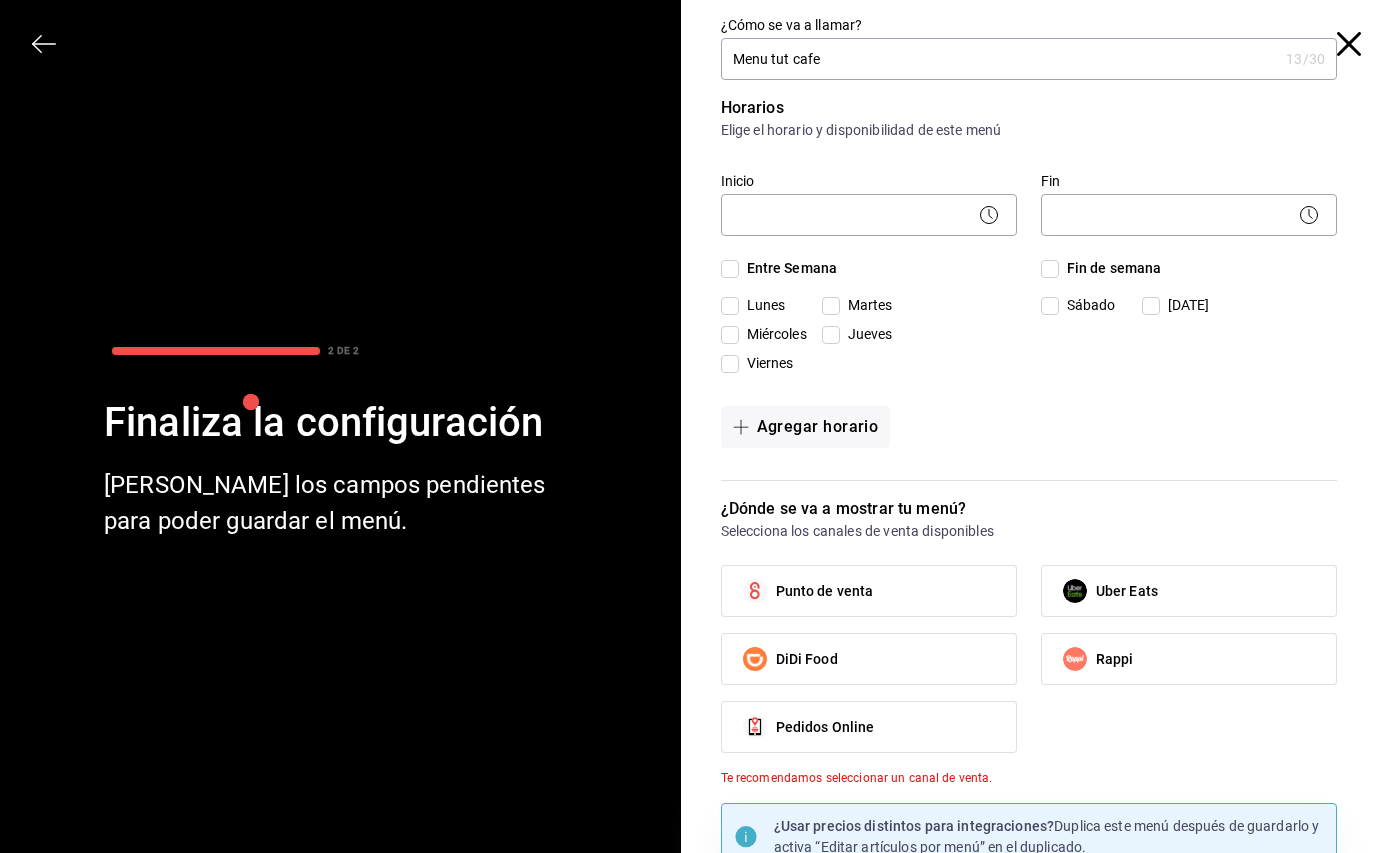 click on "Elige el horario y disponibilidad de este menú" at bounding box center (1029, 130) 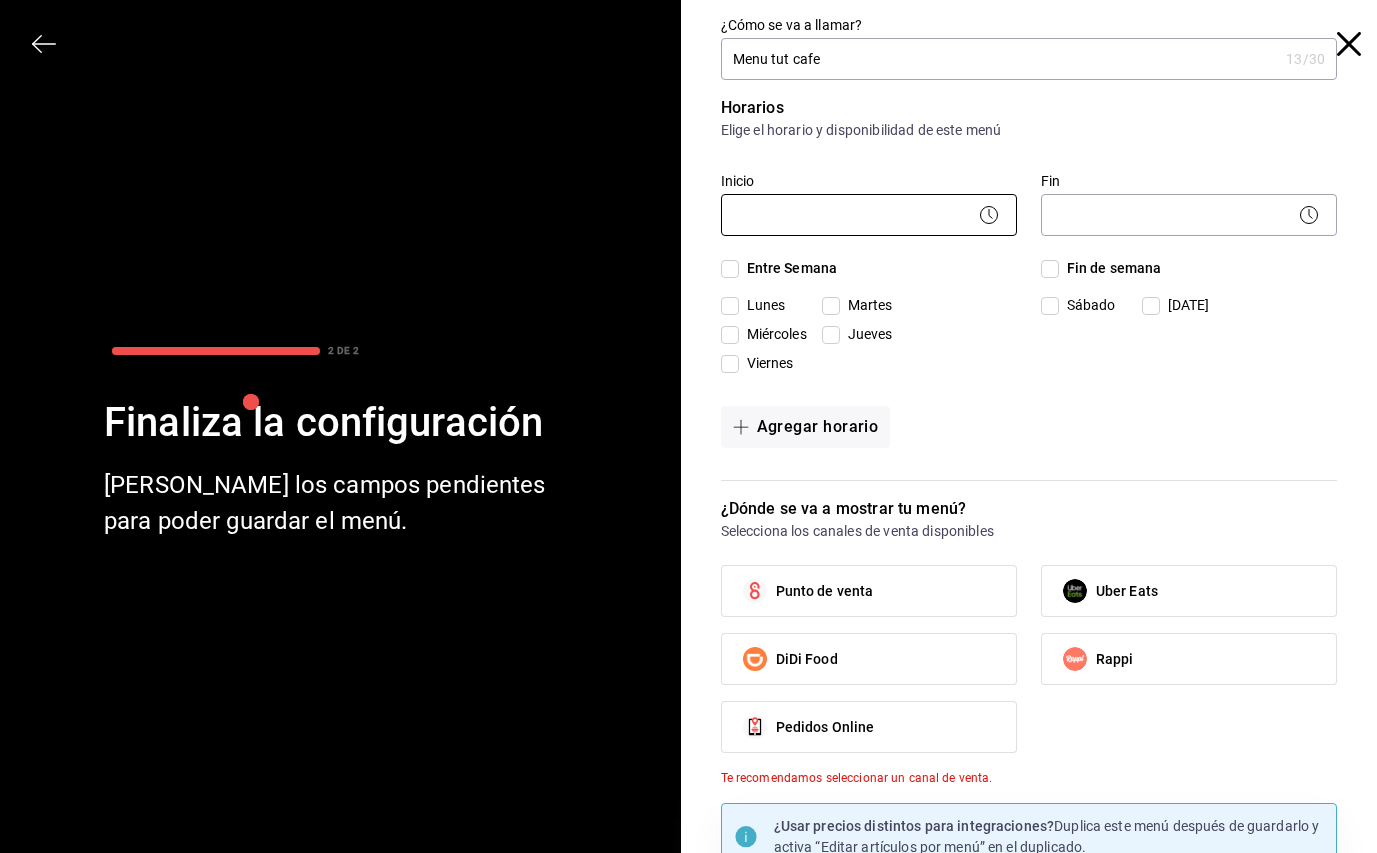 click on "Pregunta a Parrot AI Menú   Suscripción   Ayuda Recomienda Parrot   [PERSON_NAME]   Sugerir nueva función   Organización - Tüt Coffee Cambiar a sucursal Resumen Menús Categorías Artículos Grupos modificadores Resumen organización Agrega y edita los menús, las categorías, artículos y grupos modificadores  (existentes o nuevos) de manera  centralizada. ​ ​ Menú Importar menú Tüt Coffee - Borrador Importa la plantilla del menú Convierte tu plantilla en un menú listo para usar y agiliza la configuración en el portal administrador. Asegúrate de seleccionar la marca deseada. Descargar plantilla en blanco Importar plantilla de menú Descargar plantilla de ejemplo GANA 1 MES GRATIS EN TU SUSCRIPCIÓN AQUÍ ¿Recuerdas cómo empezó tu restaurante?
[DATE] puedes ayudar a un colega a tener el mismo cambio que tú viviste.
Recomienda Parrot directamente desde tu Portal Administrador.
Es fácil y rápido.
🎁 Por cada restaurante que se una, ganas 1 mes gratis. Ver video tutorial Ir a video Menú" at bounding box center [688, 426] 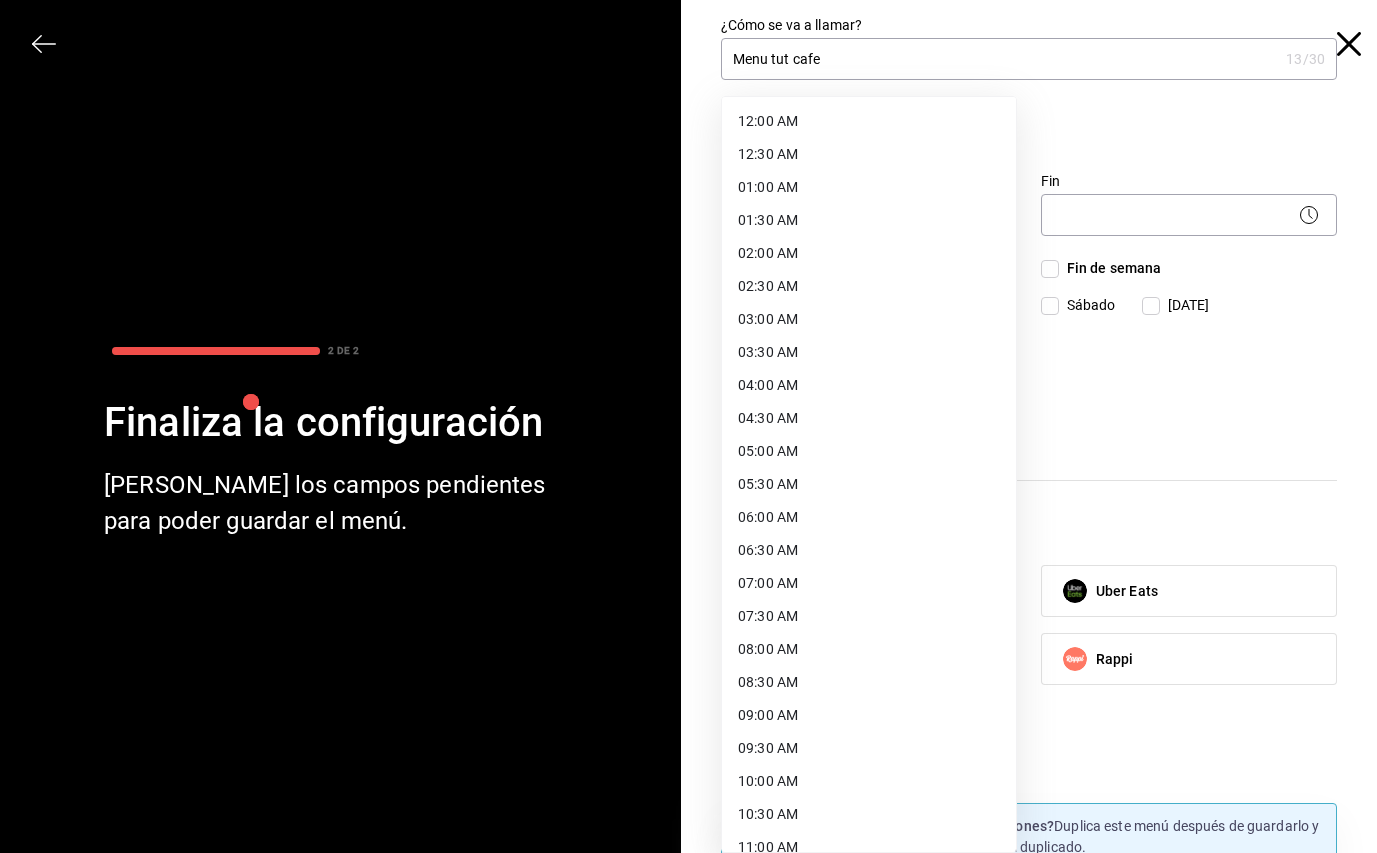 click on "07:30 AM" at bounding box center [869, 616] 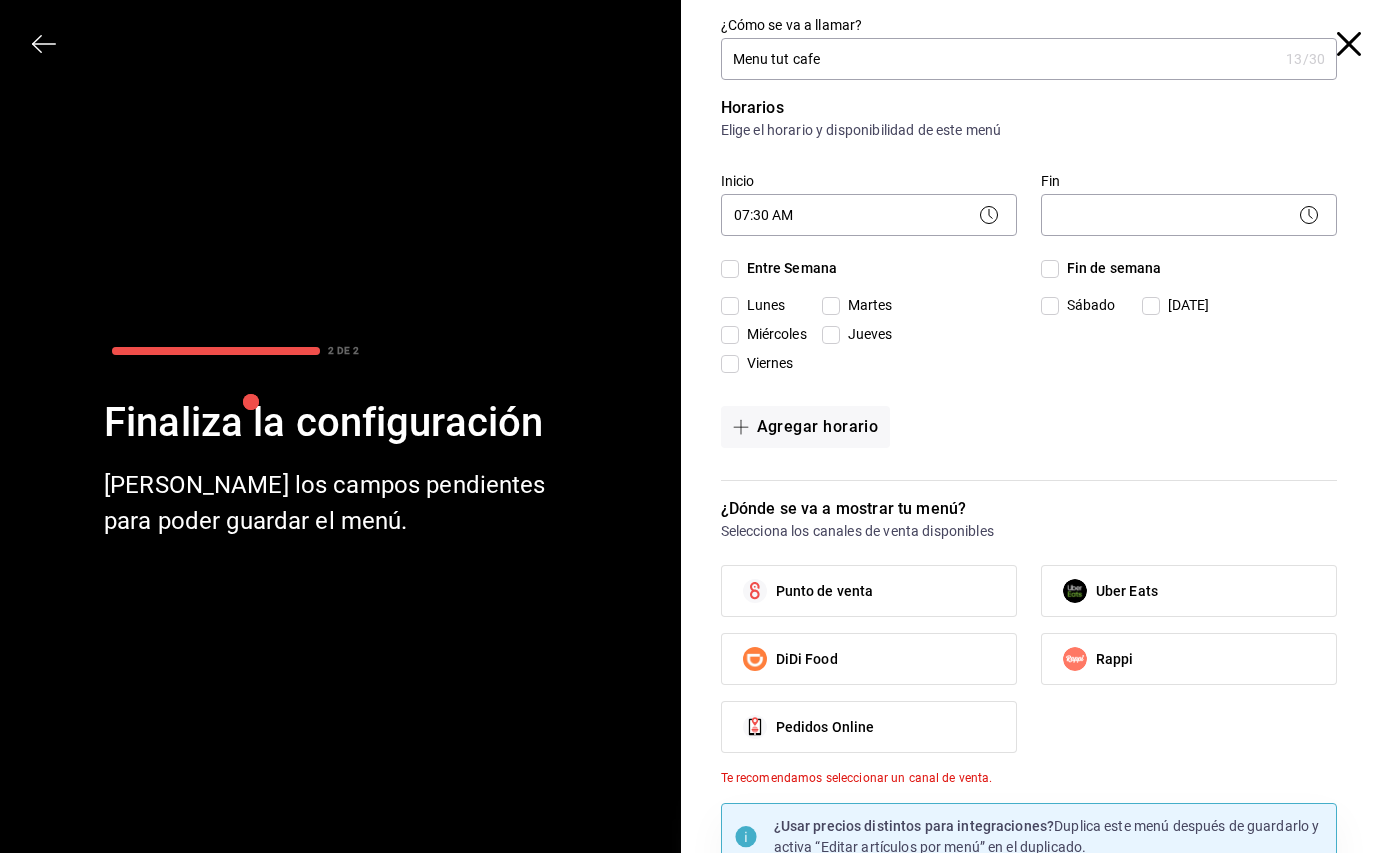 click on "Entre Semana" at bounding box center [730, 269] 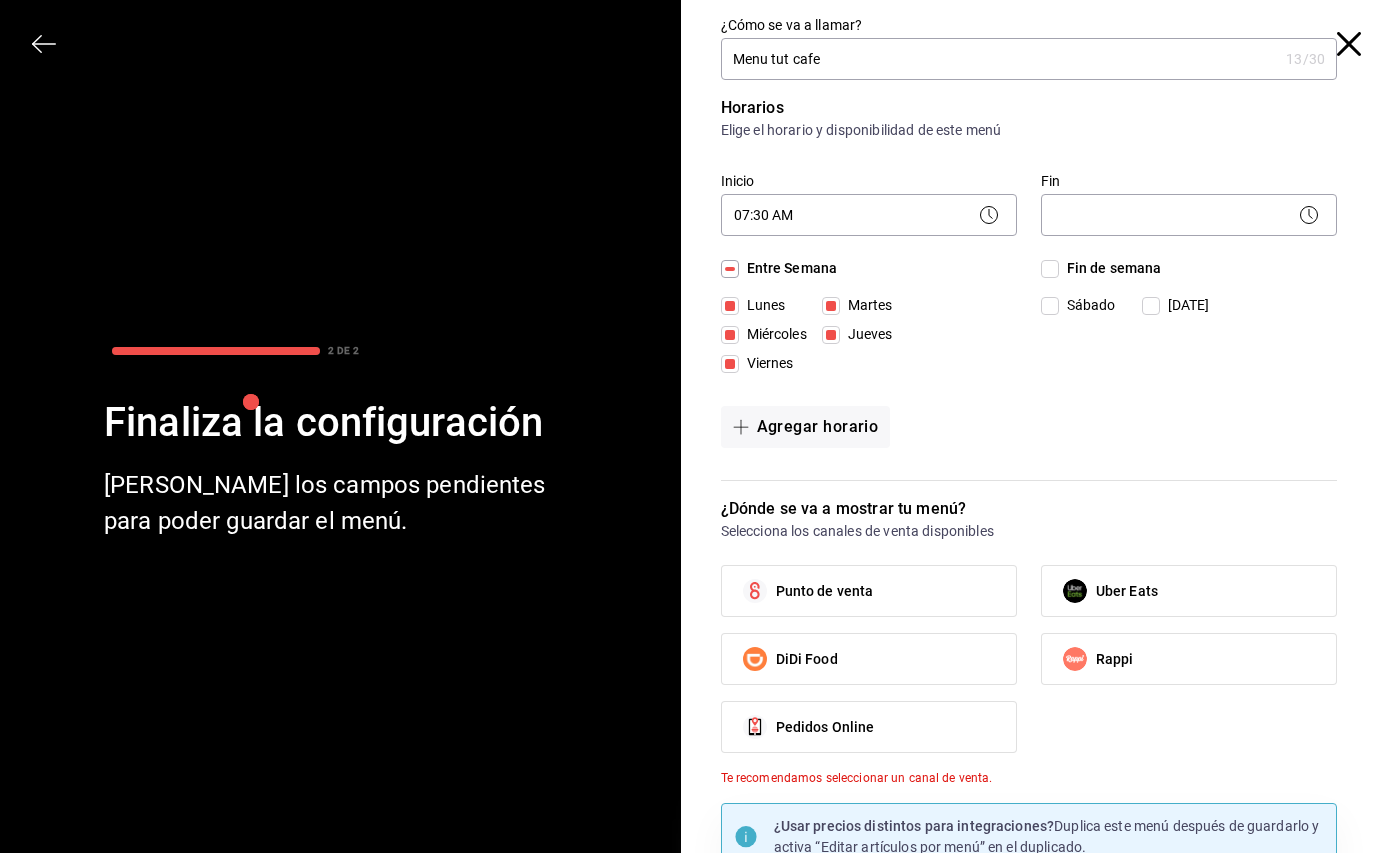 click on "Fin de semana" at bounding box center (1050, 269) 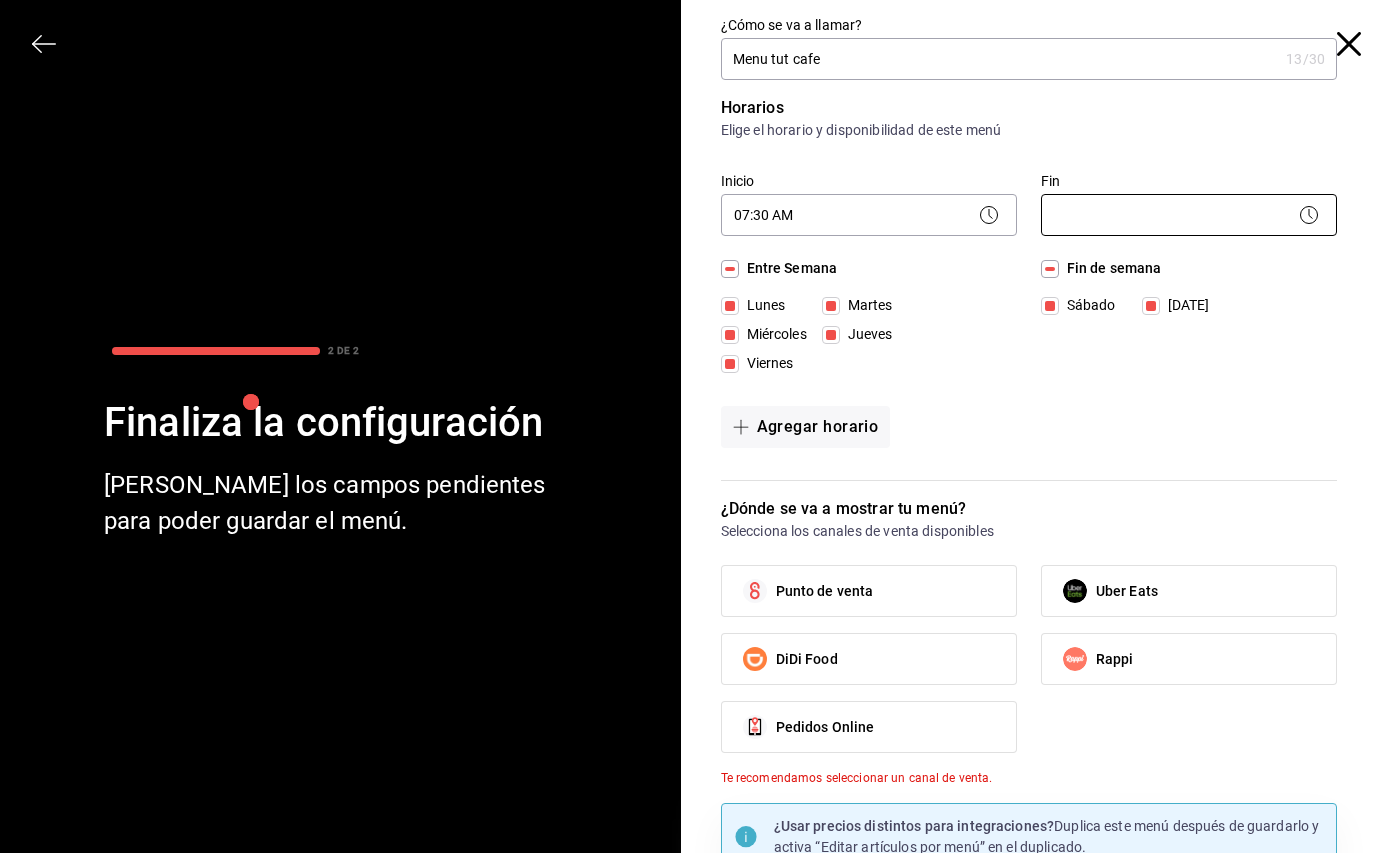 click on "Pregunta a Parrot AI Menú   Suscripción   Ayuda Recomienda Parrot   [PERSON_NAME]   Sugerir nueva función   Organización - Tüt Coffee Cambiar a sucursal Resumen Menús Categorías Artículos Grupos modificadores Resumen organización Agrega y edita los menús, las categorías, artículos y grupos modificadores  (existentes o nuevos) de manera  centralizada. ​ ​ Menú Importar menú Tüt Coffee - Borrador Importa la plantilla del menú Convierte tu plantilla en un menú listo para usar y agiliza la configuración en el portal administrador. Asegúrate de seleccionar la marca deseada. Descargar plantilla en blanco Importar plantilla de menú Descargar plantilla de ejemplo GANA 1 MES GRATIS EN TU SUSCRIPCIÓN AQUÍ ¿Recuerdas cómo empezó tu restaurante?
[DATE] puedes ayudar a un colega a tener el mismo cambio que tú viviste.
Recomienda Parrot directamente desde tu Portal Administrador.
Es fácil y rápido.
🎁 Por cada restaurante que se una, ganas 1 mes gratis. Ver video tutorial Ir a video Menú" at bounding box center [688, 426] 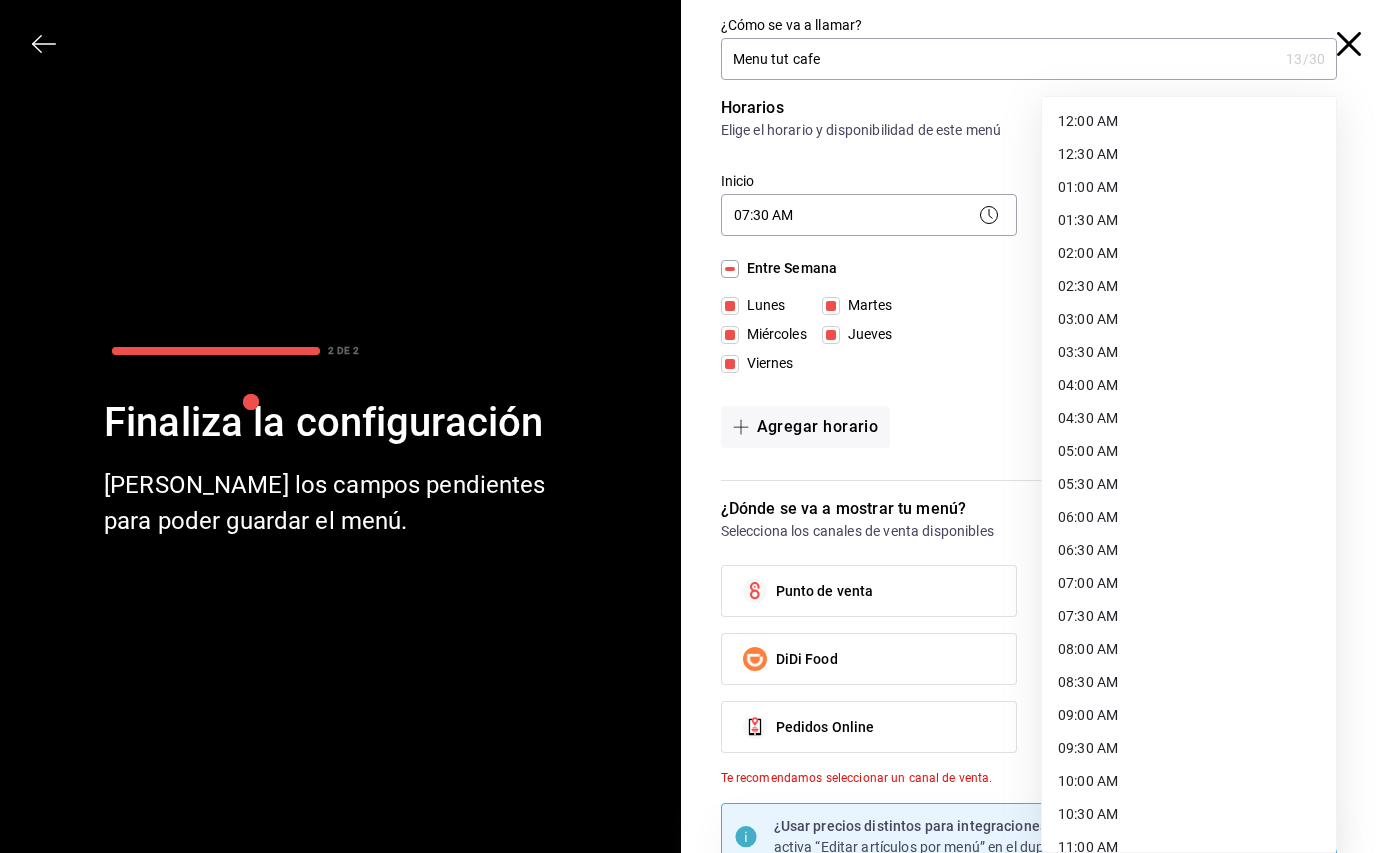 click on "08:30 AM" at bounding box center (1189, 682) 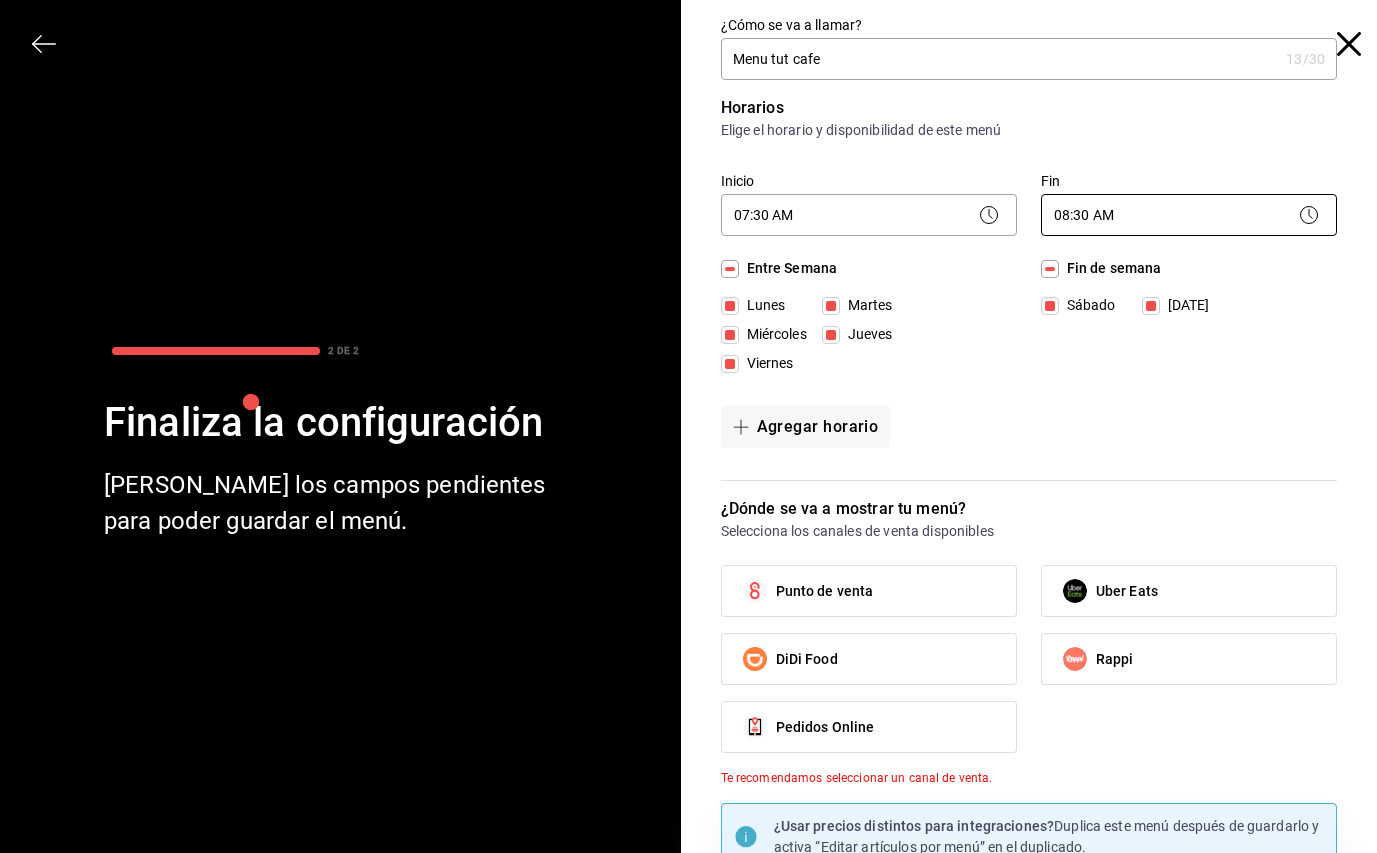 click on "Pregunta a Parrot AI Menú   Suscripción   Ayuda Recomienda Parrot   [PERSON_NAME]   Sugerir nueva función   Organización - Tüt Coffee Cambiar a sucursal Resumen Menús Categorías Artículos Grupos modificadores Resumen organización Agrega y edita los menús, las categorías, artículos y grupos modificadores  (existentes o nuevos) de manera  centralizada. ​ ​ Menú Importar menú Tüt Coffee - Borrador Importa la plantilla del menú Convierte tu plantilla en un menú listo para usar y agiliza la configuración en el portal administrador. Asegúrate de seleccionar la marca deseada. Descargar plantilla en blanco Importar plantilla de menú Descargar plantilla de ejemplo GANA 1 MES GRATIS EN TU SUSCRIPCIÓN AQUÍ ¿Recuerdas cómo empezó tu restaurante?
[DATE] puedes ayudar a un colega a tener el mismo cambio que tú viviste.
Recomienda Parrot directamente desde tu Portal Administrador.
Es fácil y rápido.
🎁 Por cada restaurante que se una, ganas 1 mes gratis. Ver video tutorial Ir a video Menú" at bounding box center [688, 426] 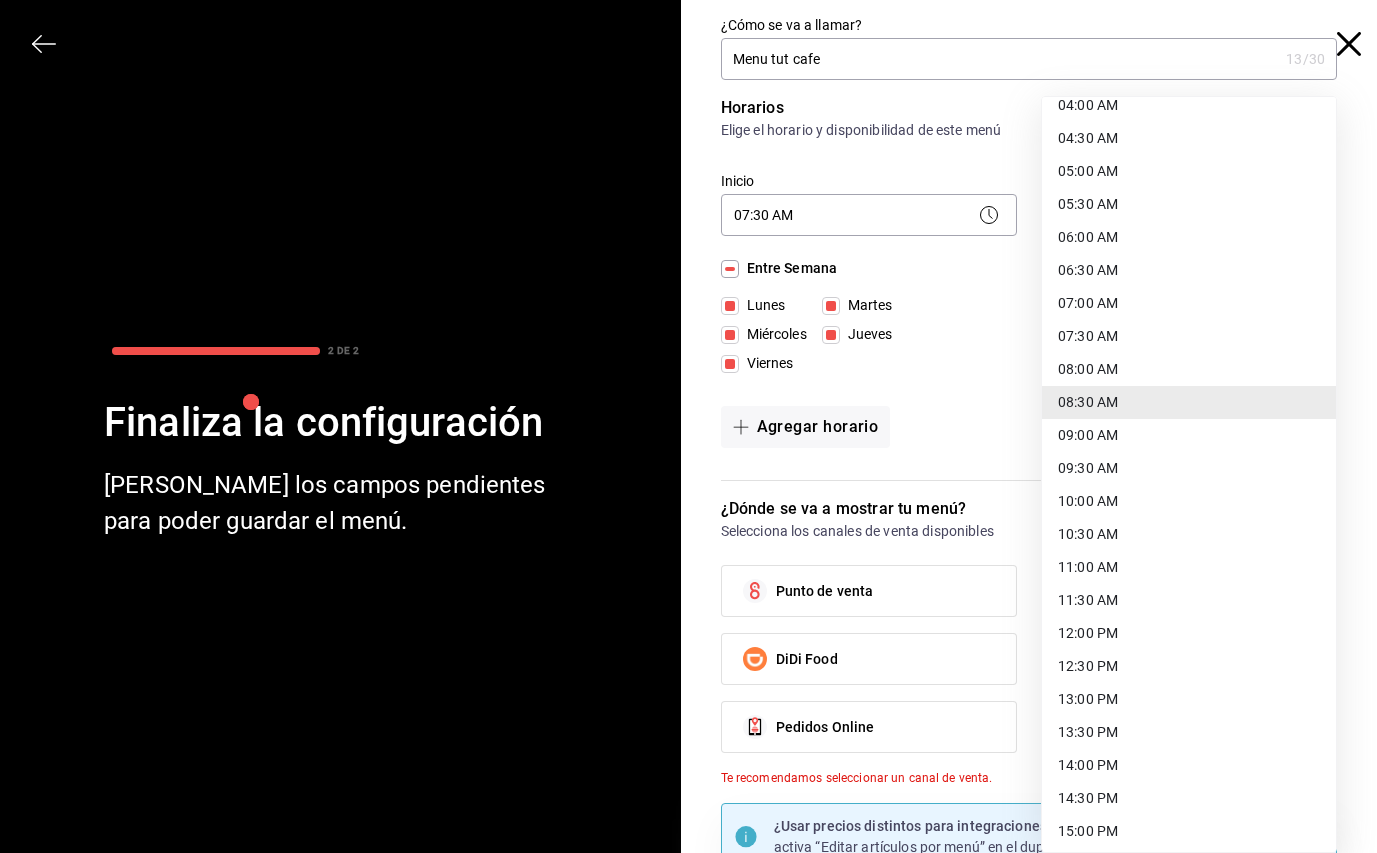 scroll, scrollTop: 878, scrollLeft: 0, axis: vertical 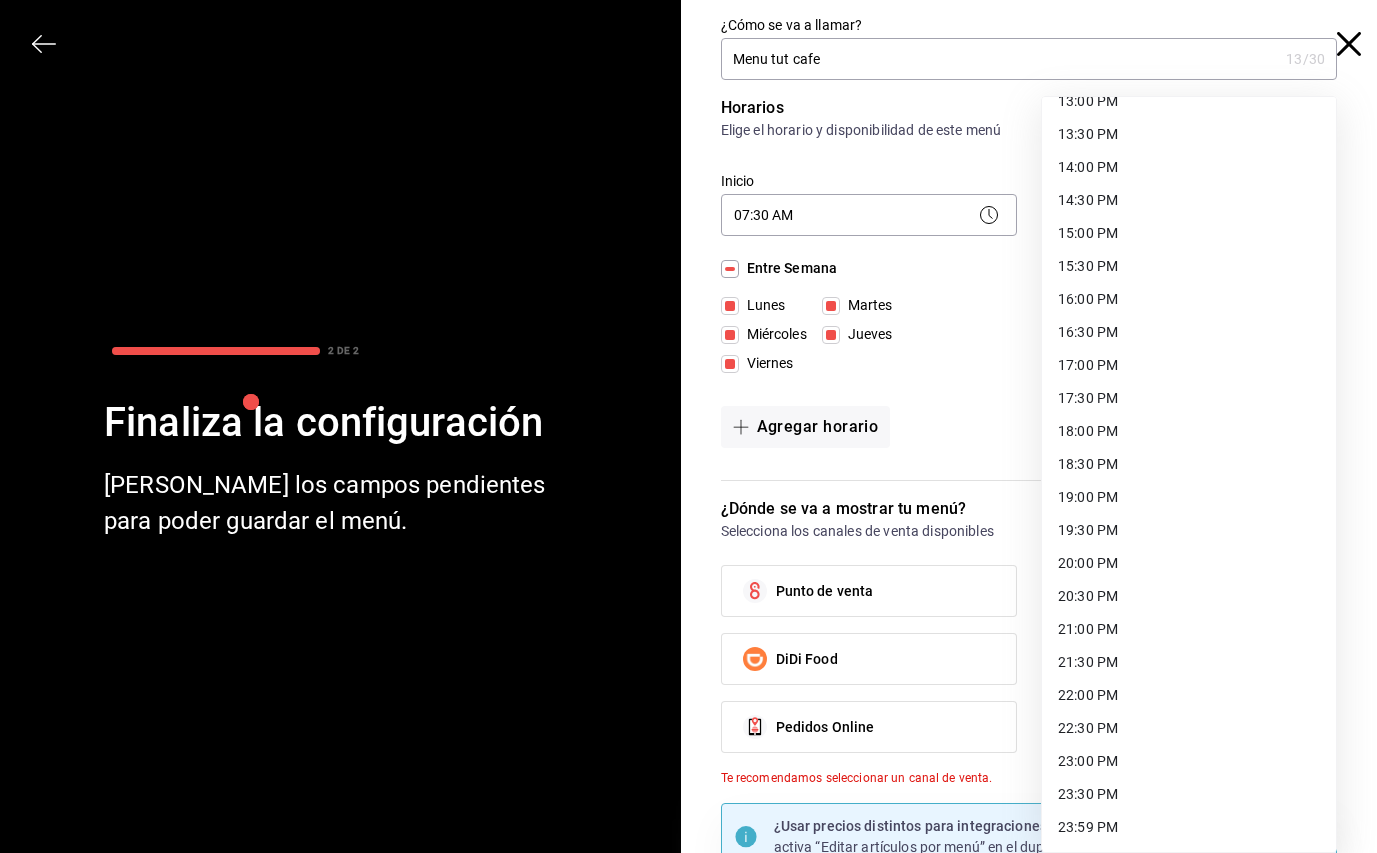 click on "20:30 PM" at bounding box center [1189, 596] 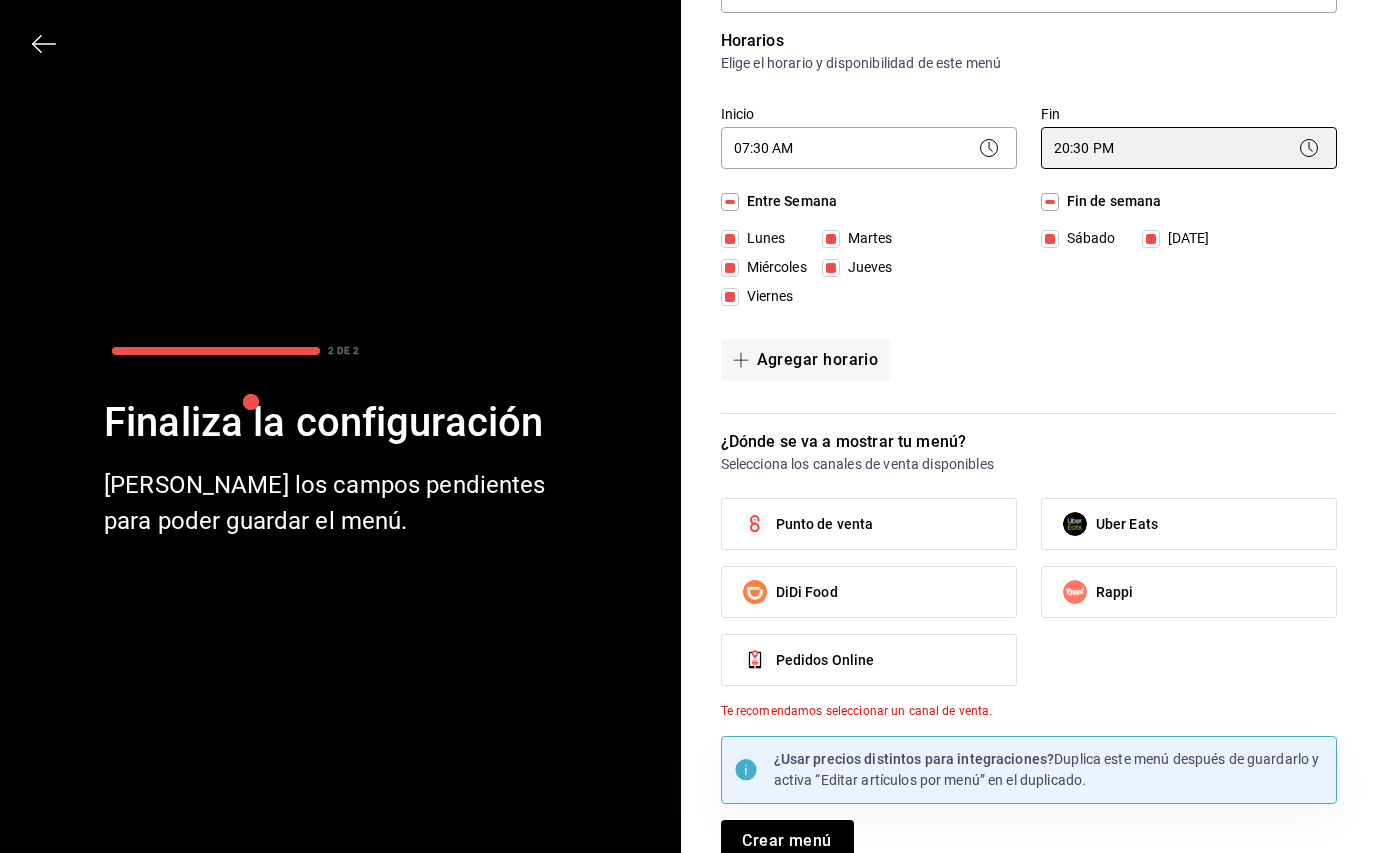 scroll, scrollTop: 92, scrollLeft: 0, axis: vertical 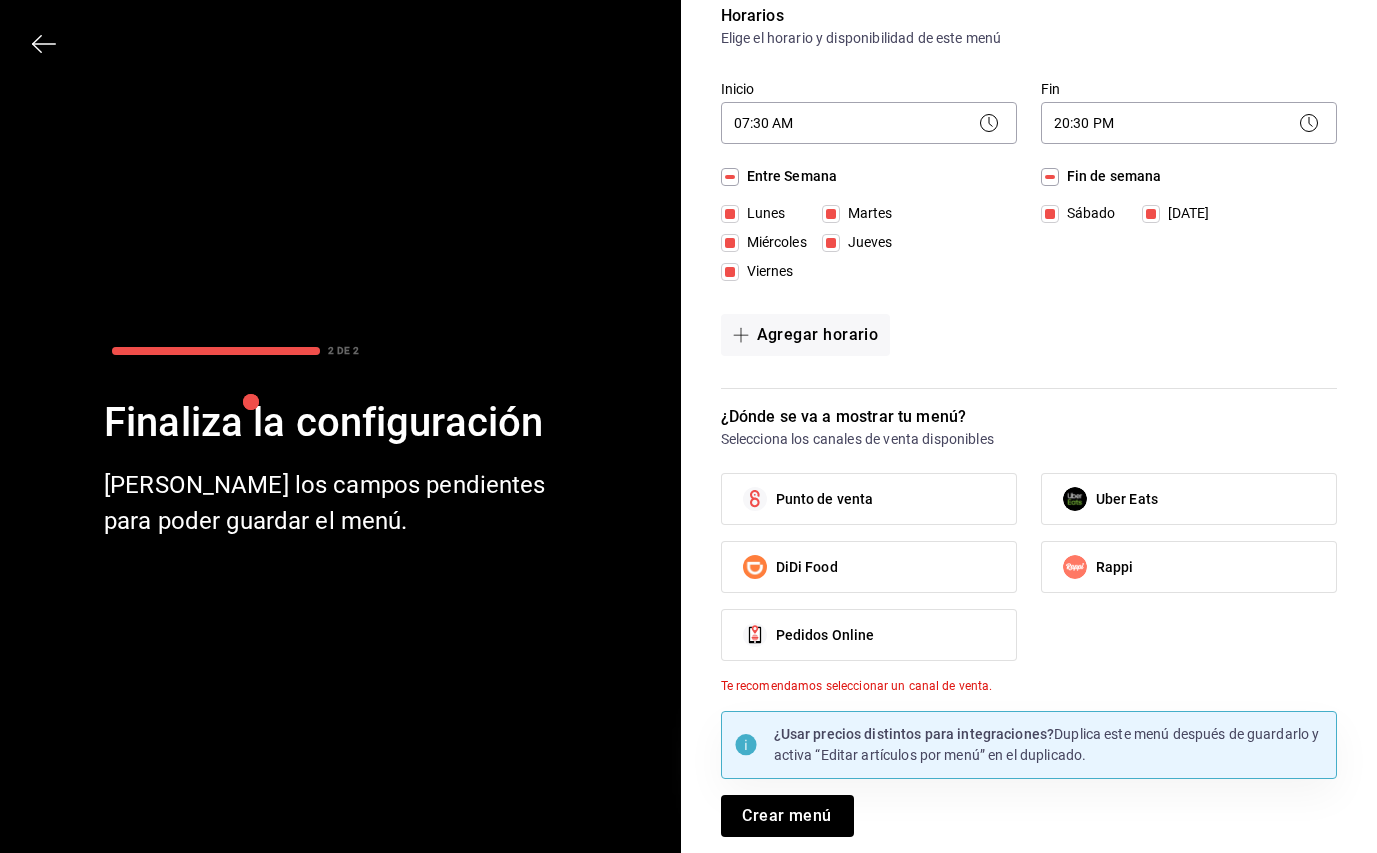click on "Punto de venta" at bounding box center [825, 499] 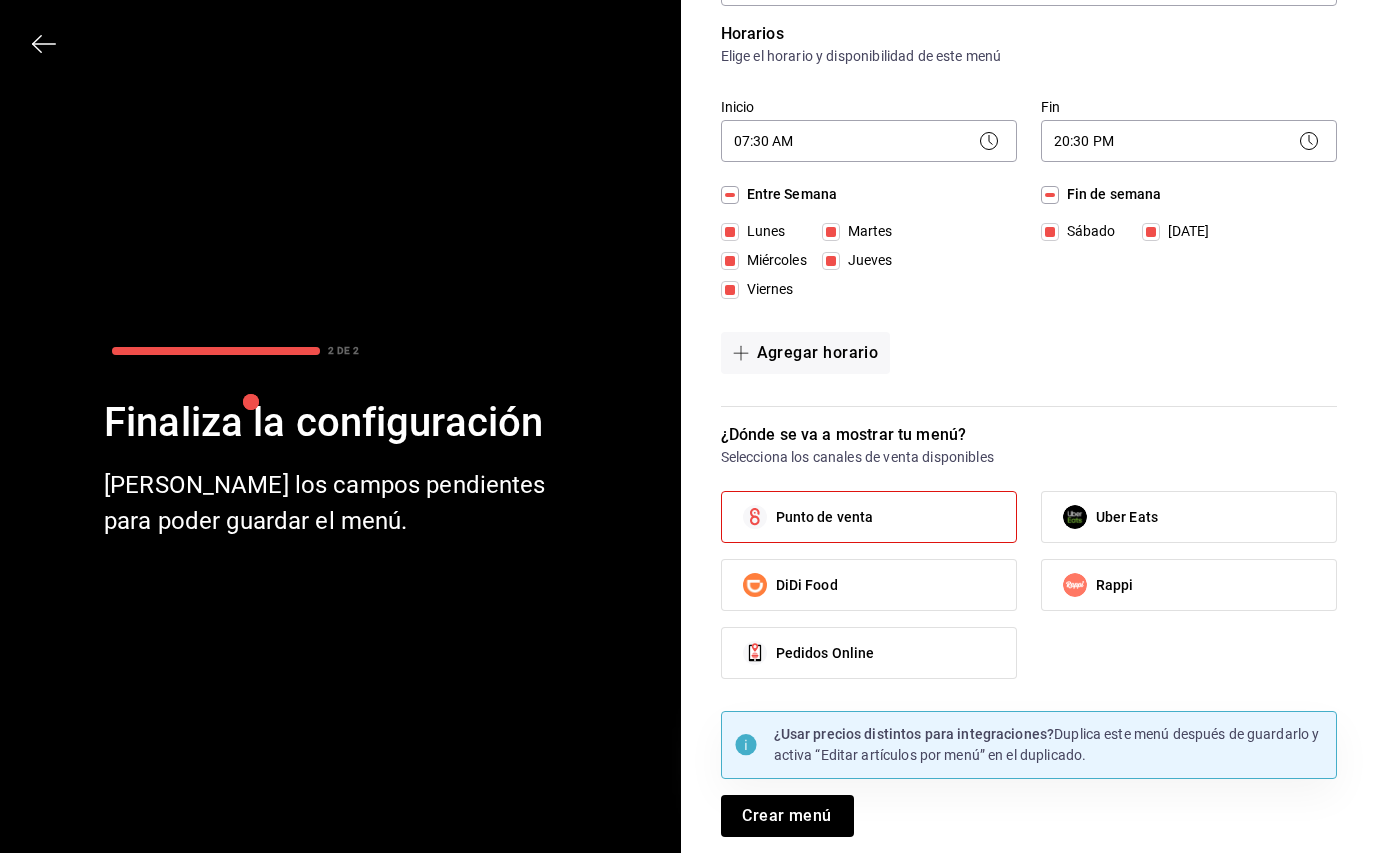 click on "Rappi" at bounding box center [1115, 585] 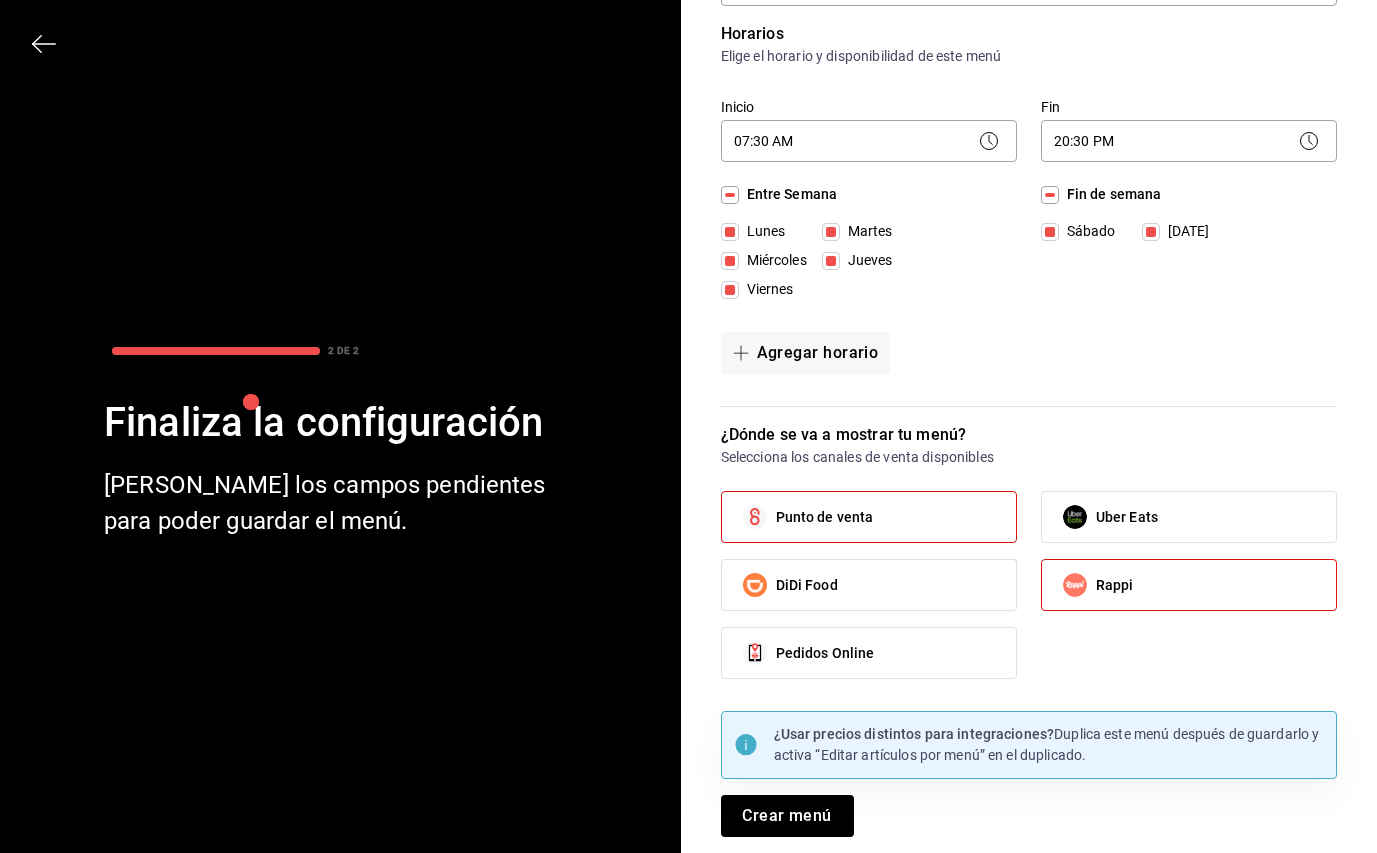 click on "Uber Eats" at bounding box center (1189, 517) 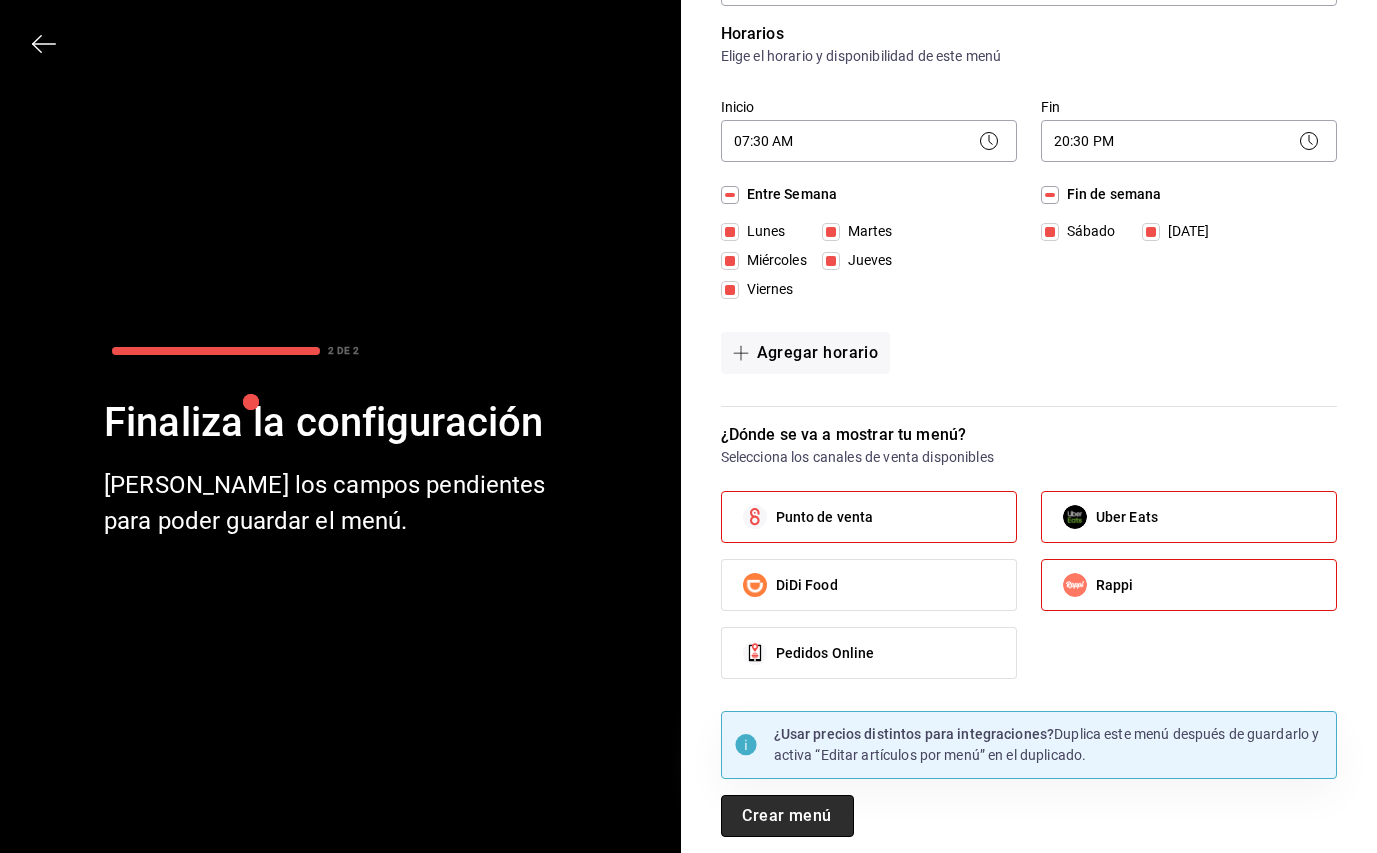 click on "Crear menú" at bounding box center [787, 816] 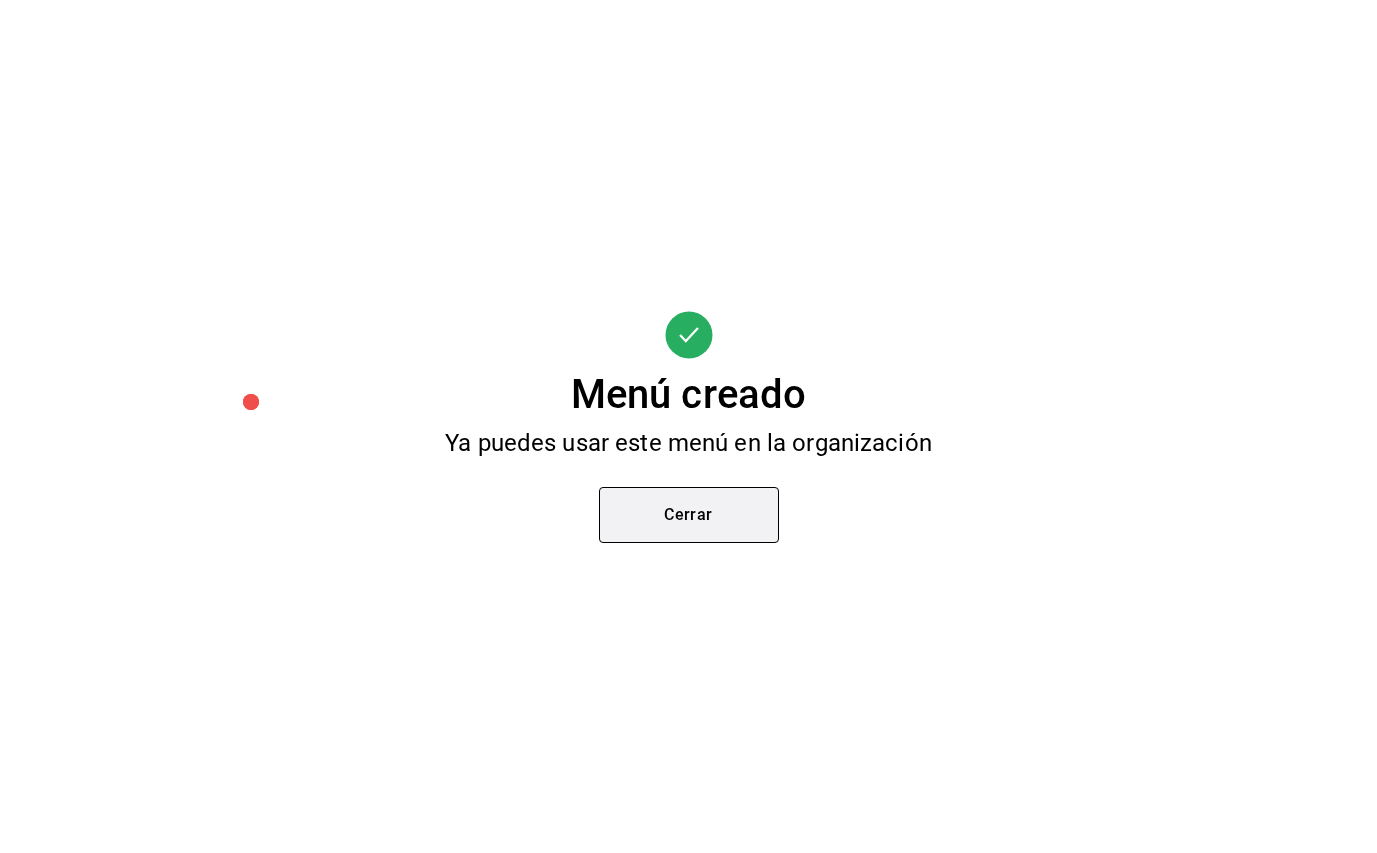 click on "Cerrar" at bounding box center [689, 515] 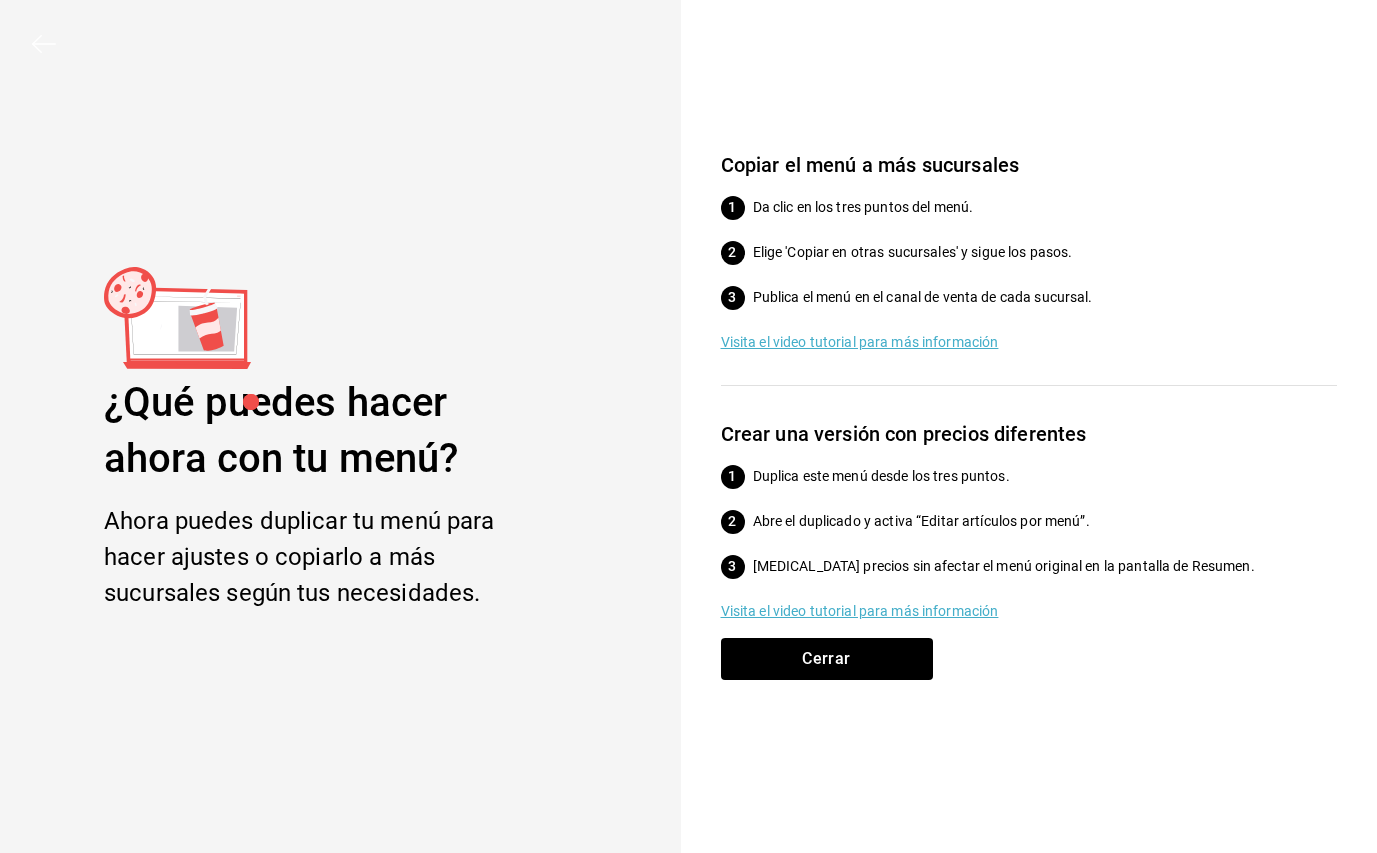 click on "Visita el video tutorial para más información" at bounding box center (1029, 611) 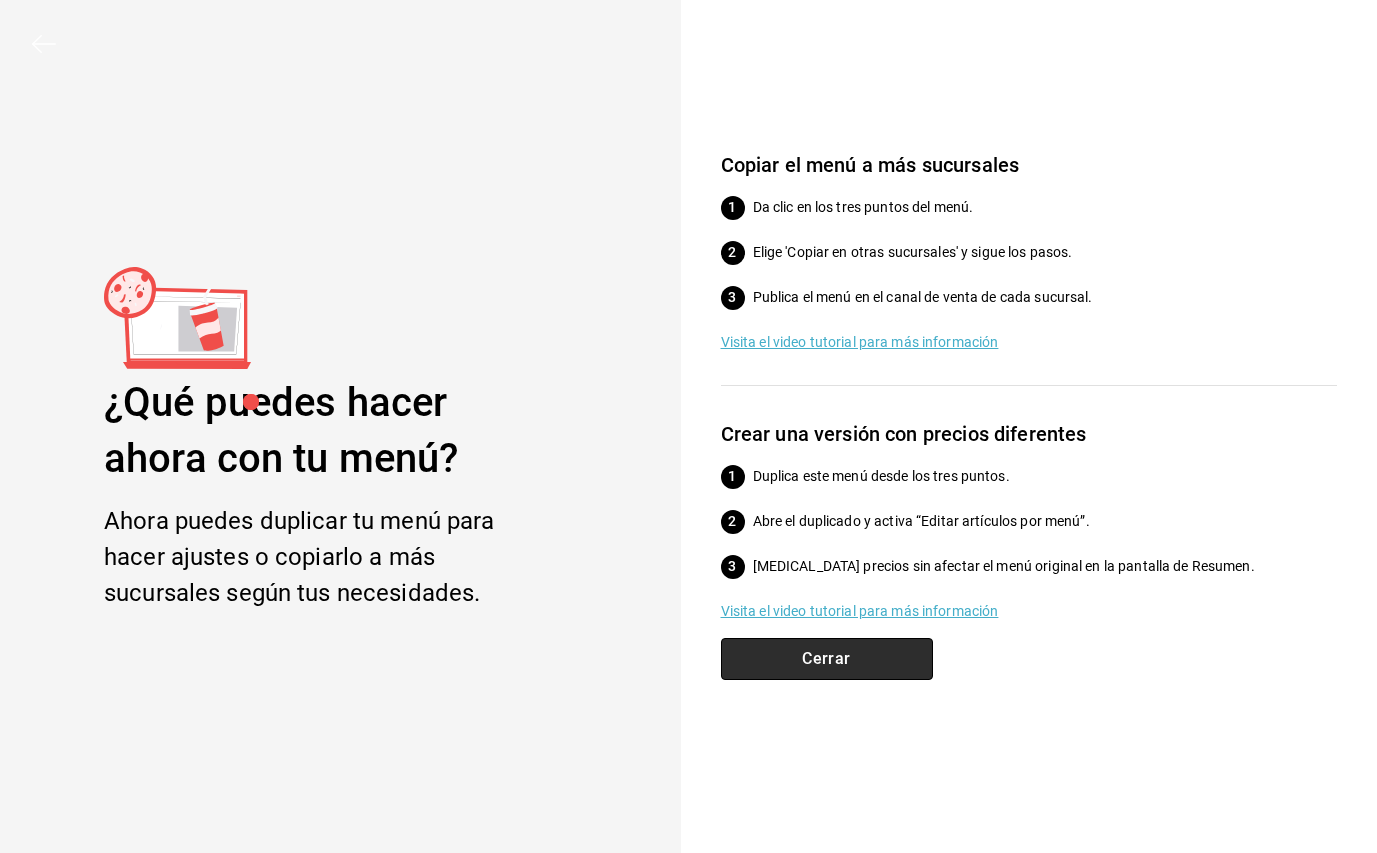 click on "Cerrar" at bounding box center (827, 659) 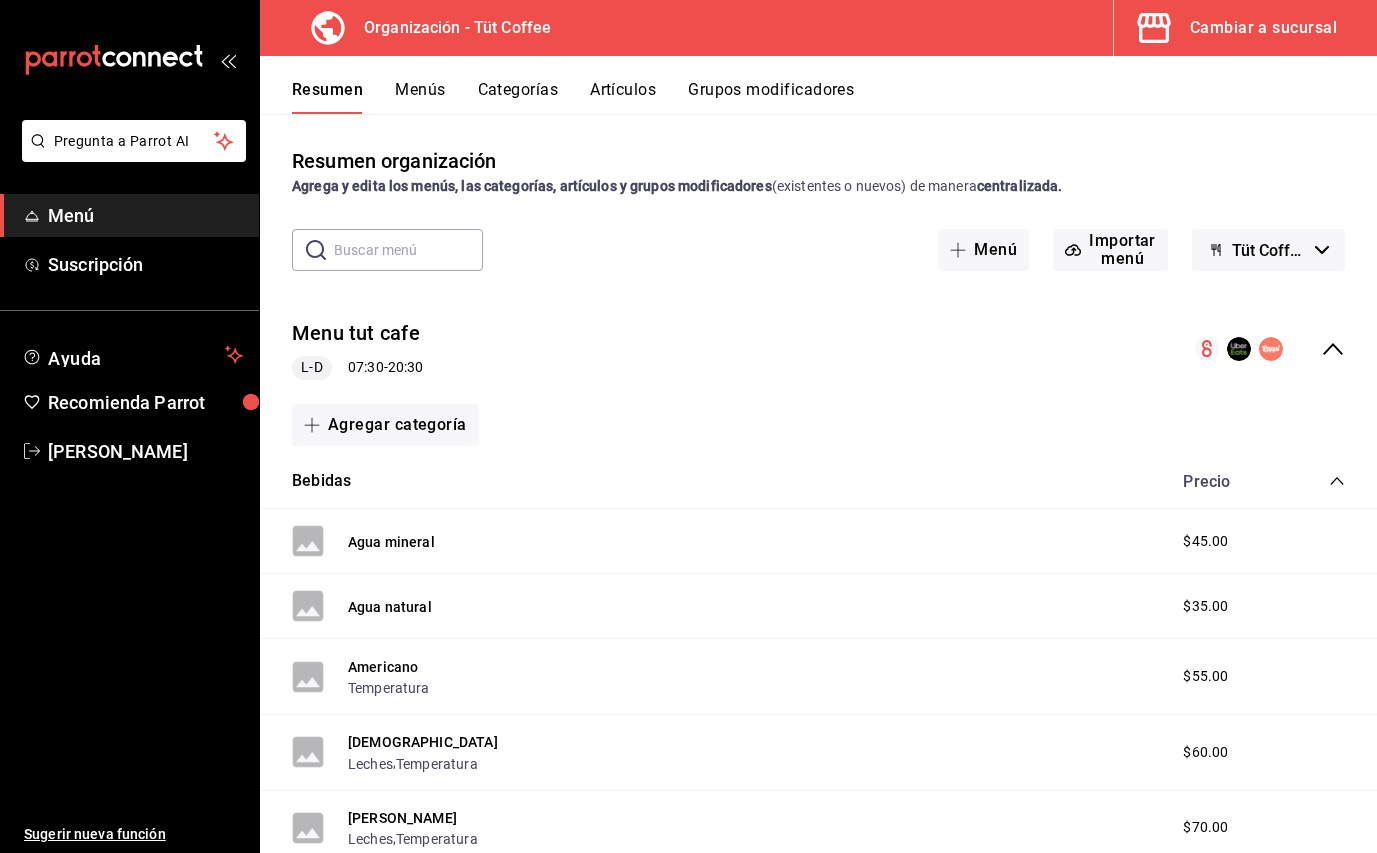 click on "Resumen Menús Categorías Artículos Grupos modificadores" at bounding box center [818, 85] 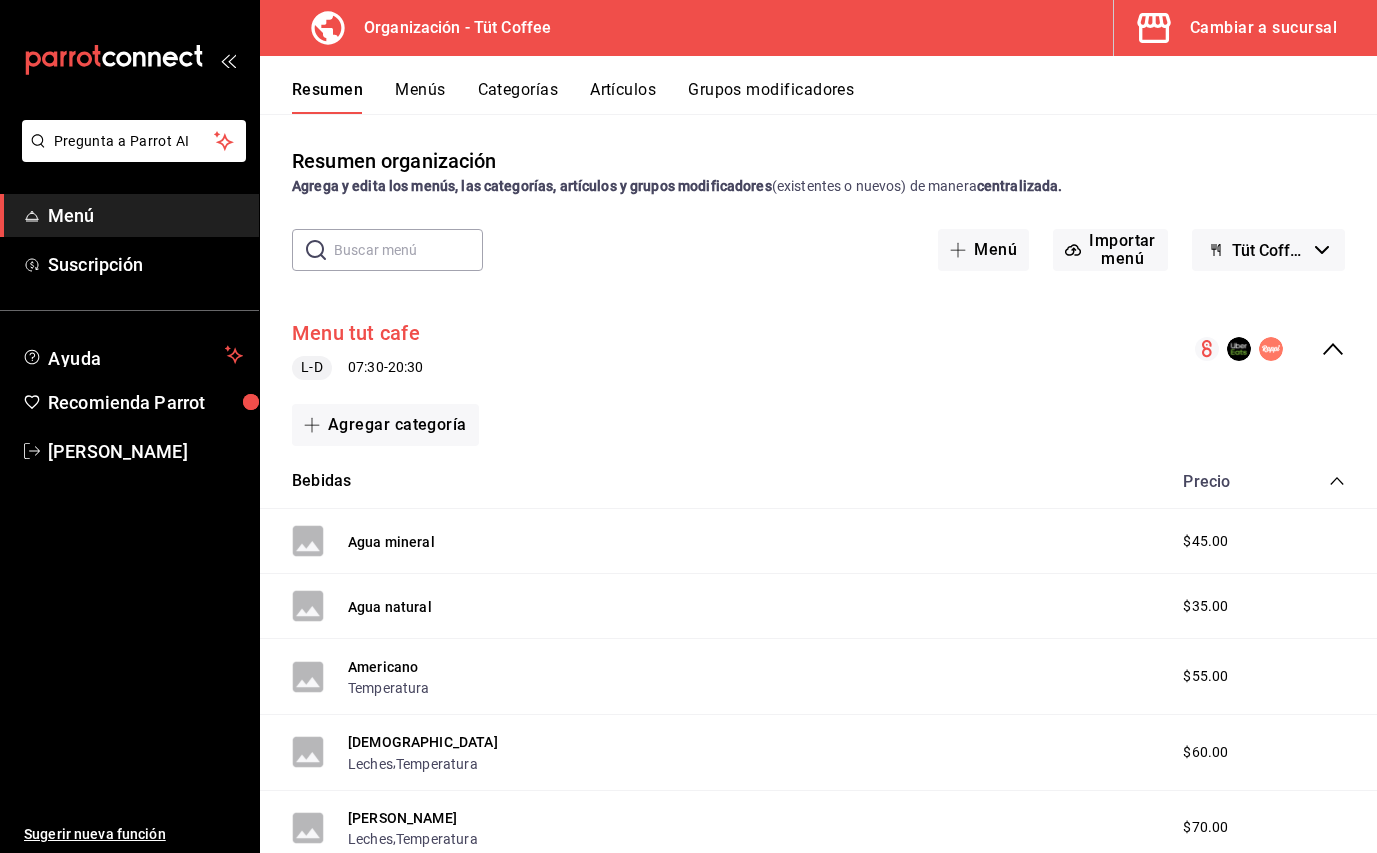 click on "Menu tut cafe" at bounding box center (356, 333) 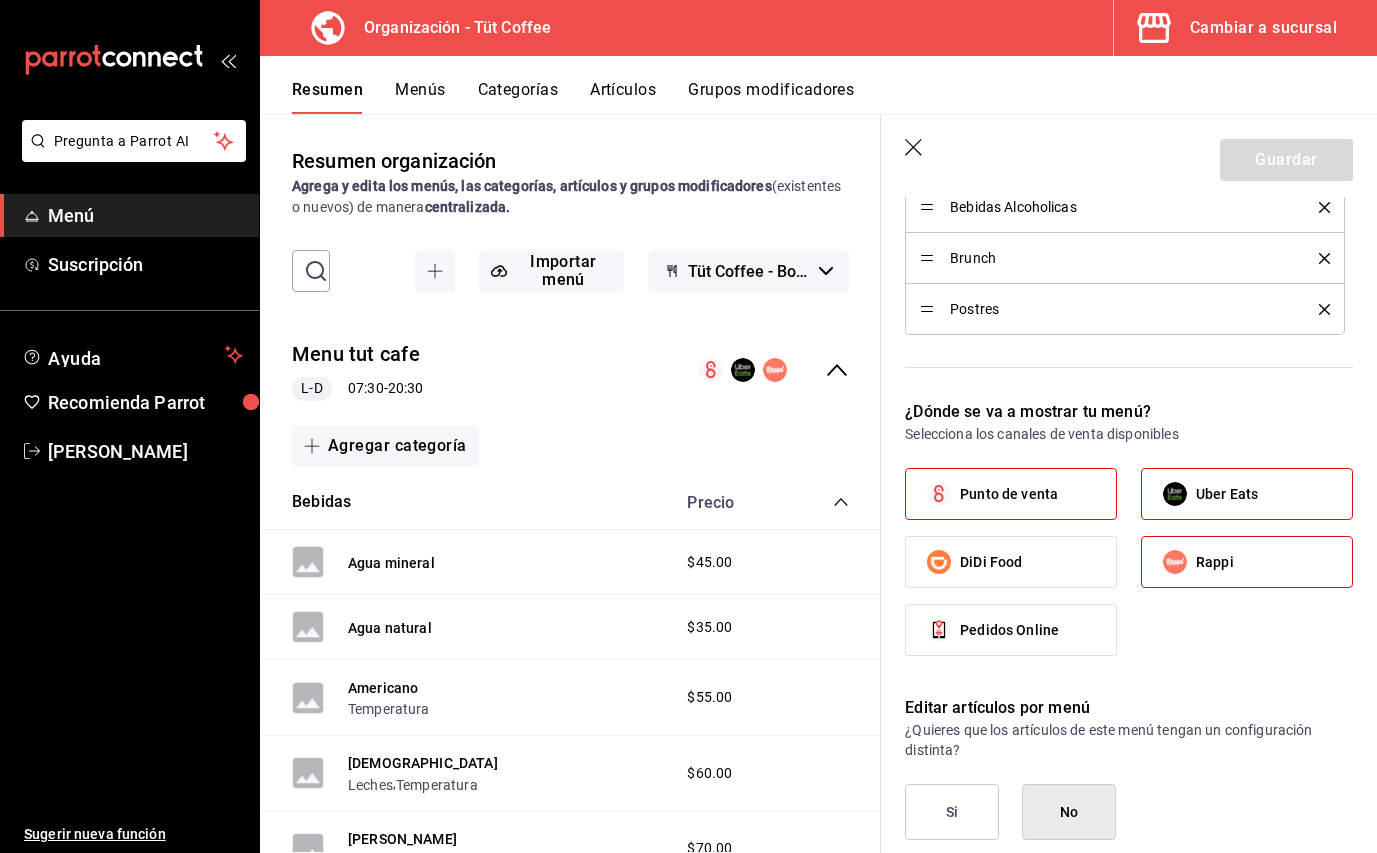 scroll, scrollTop: 746, scrollLeft: 0, axis: vertical 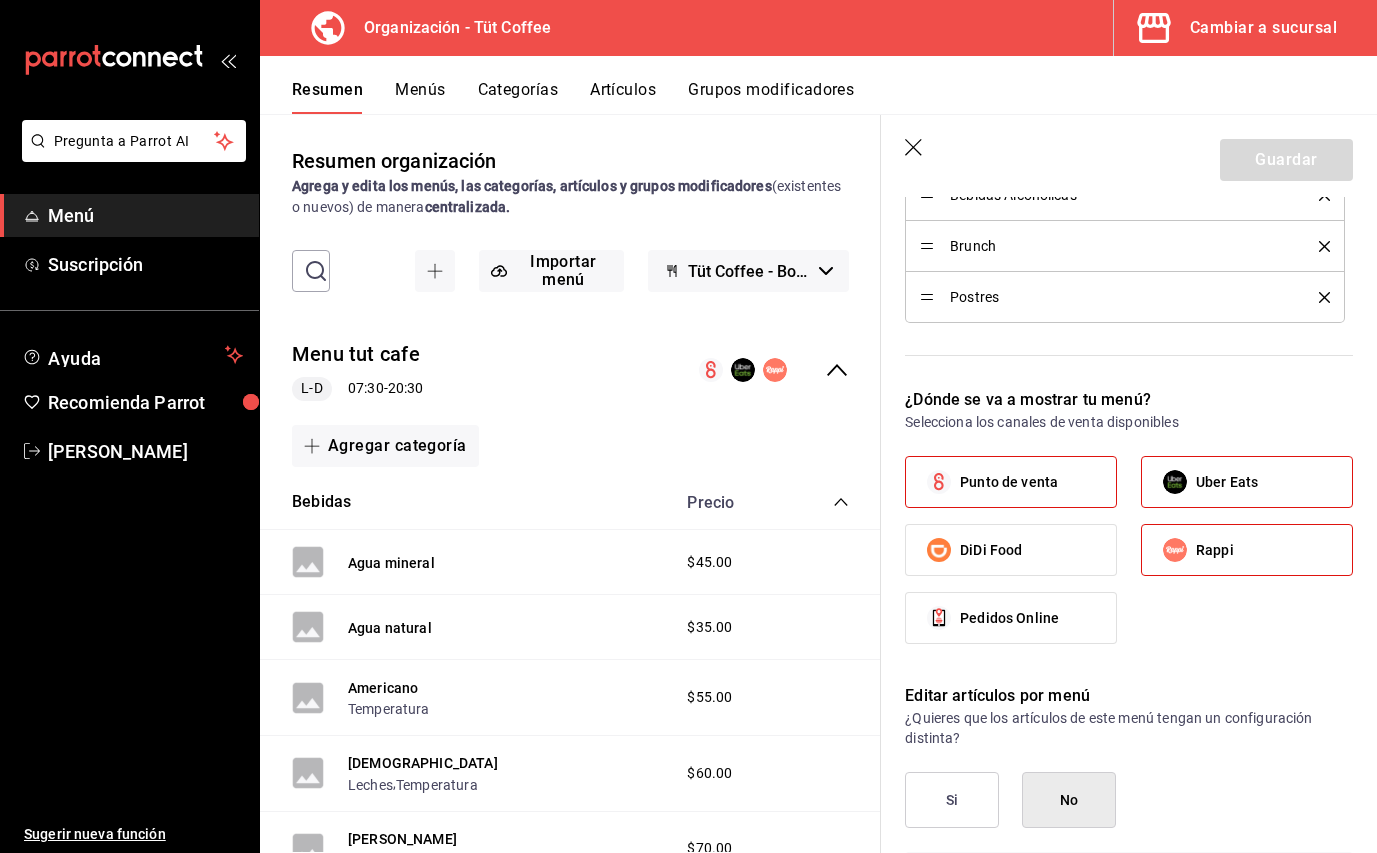 click on "Uber Eats" at bounding box center [1247, 482] 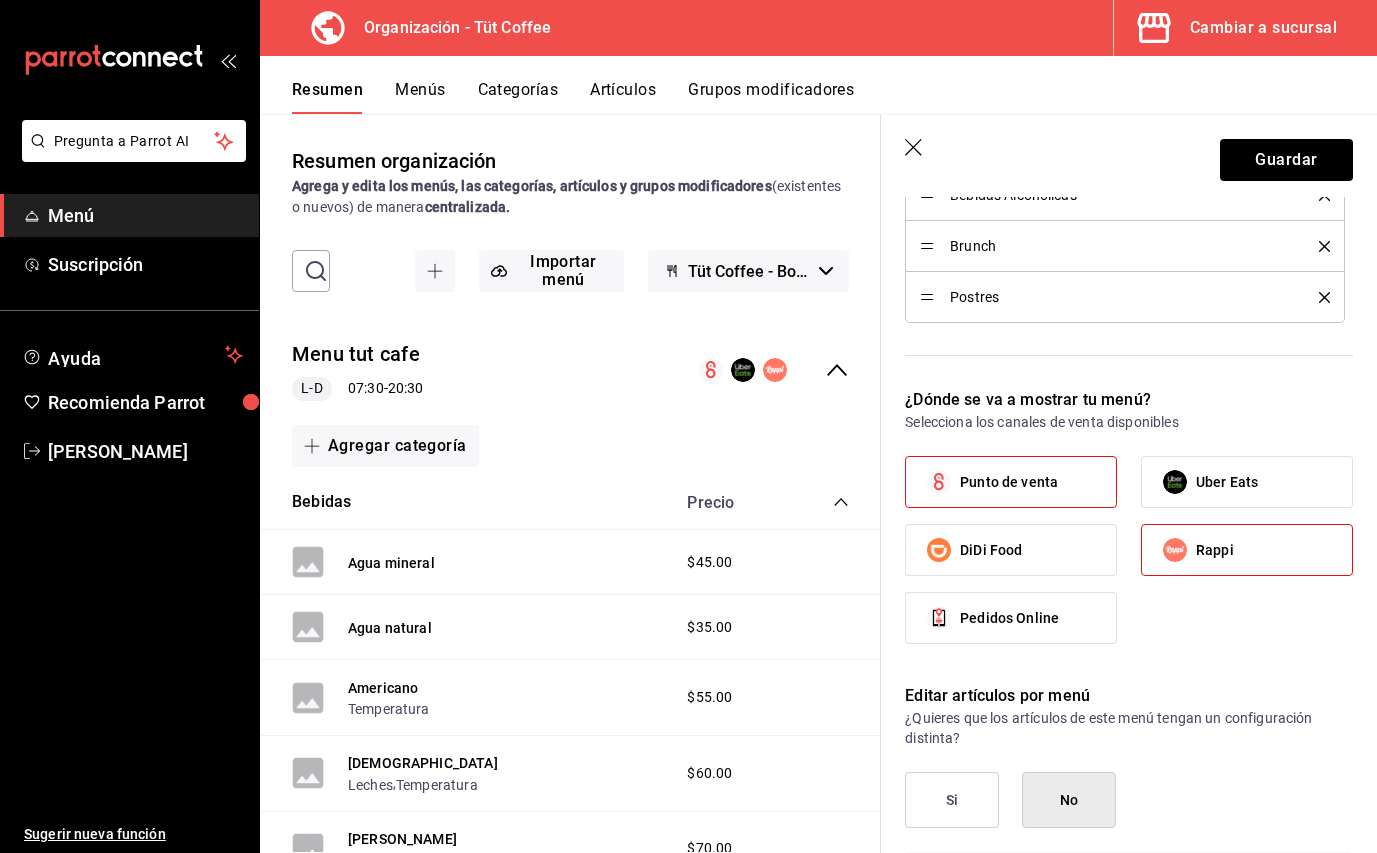 click on "Rappi" at bounding box center (1215, 550) 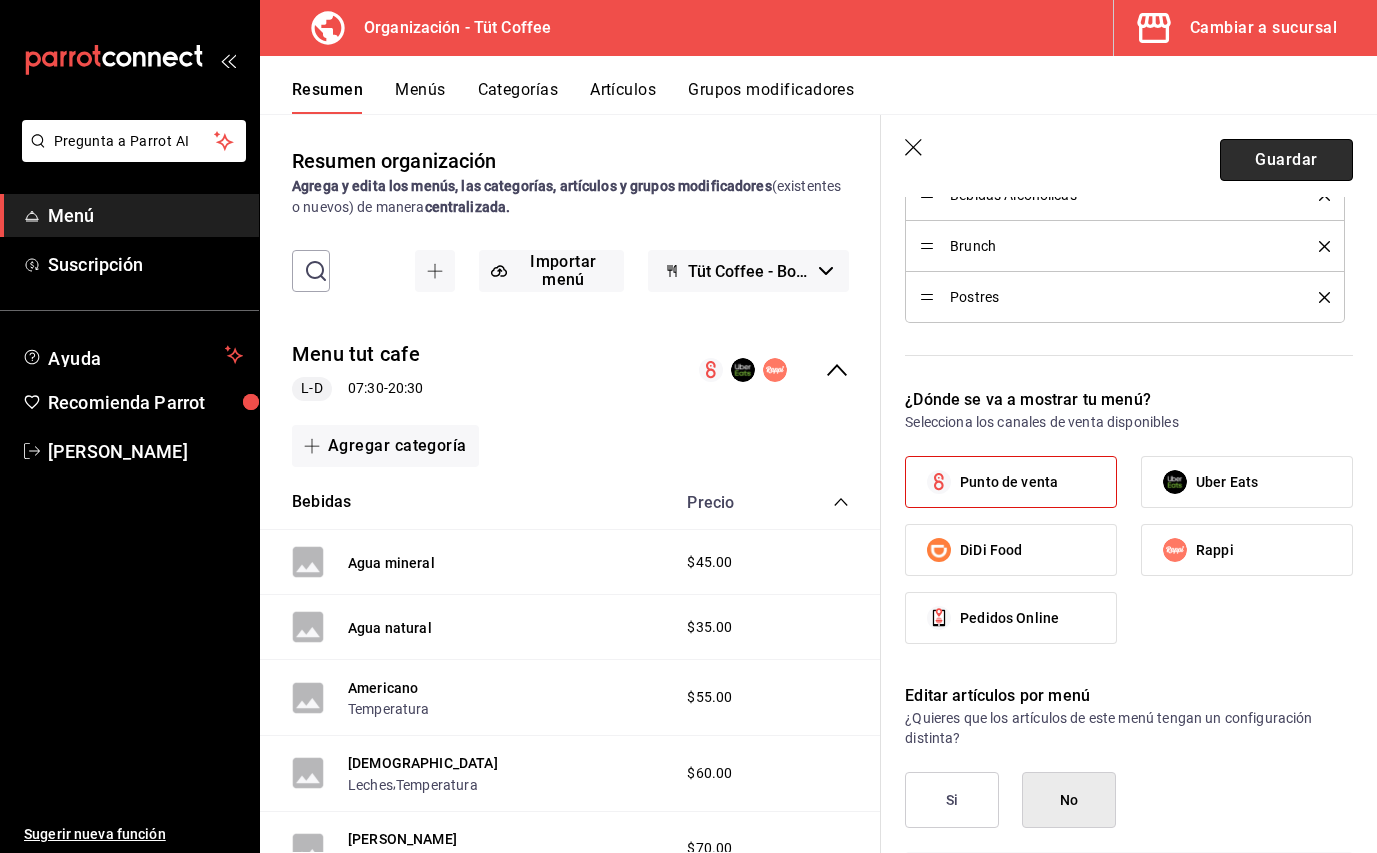 click on "Guardar" at bounding box center (1286, 160) 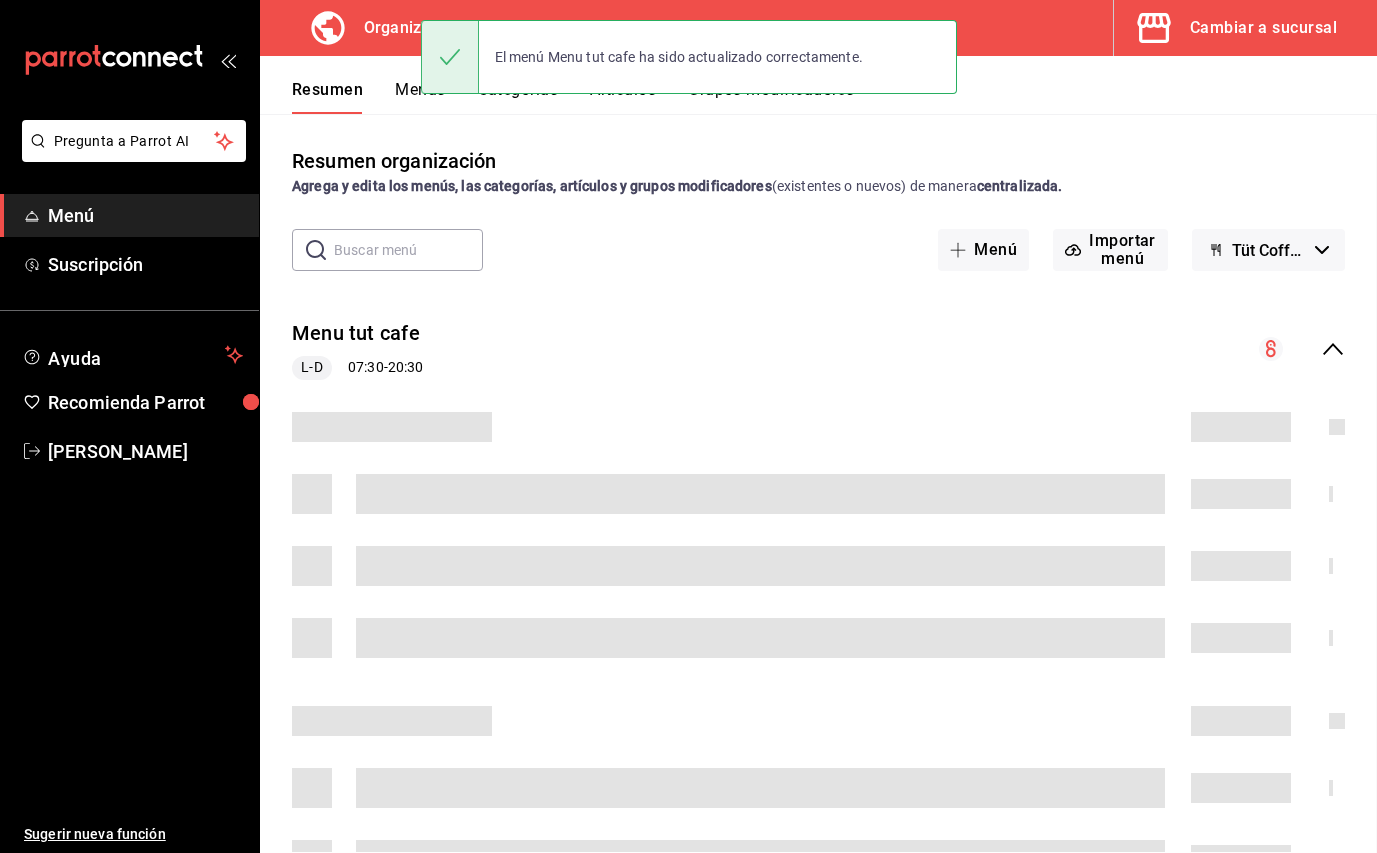 scroll, scrollTop: 0, scrollLeft: 0, axis: both 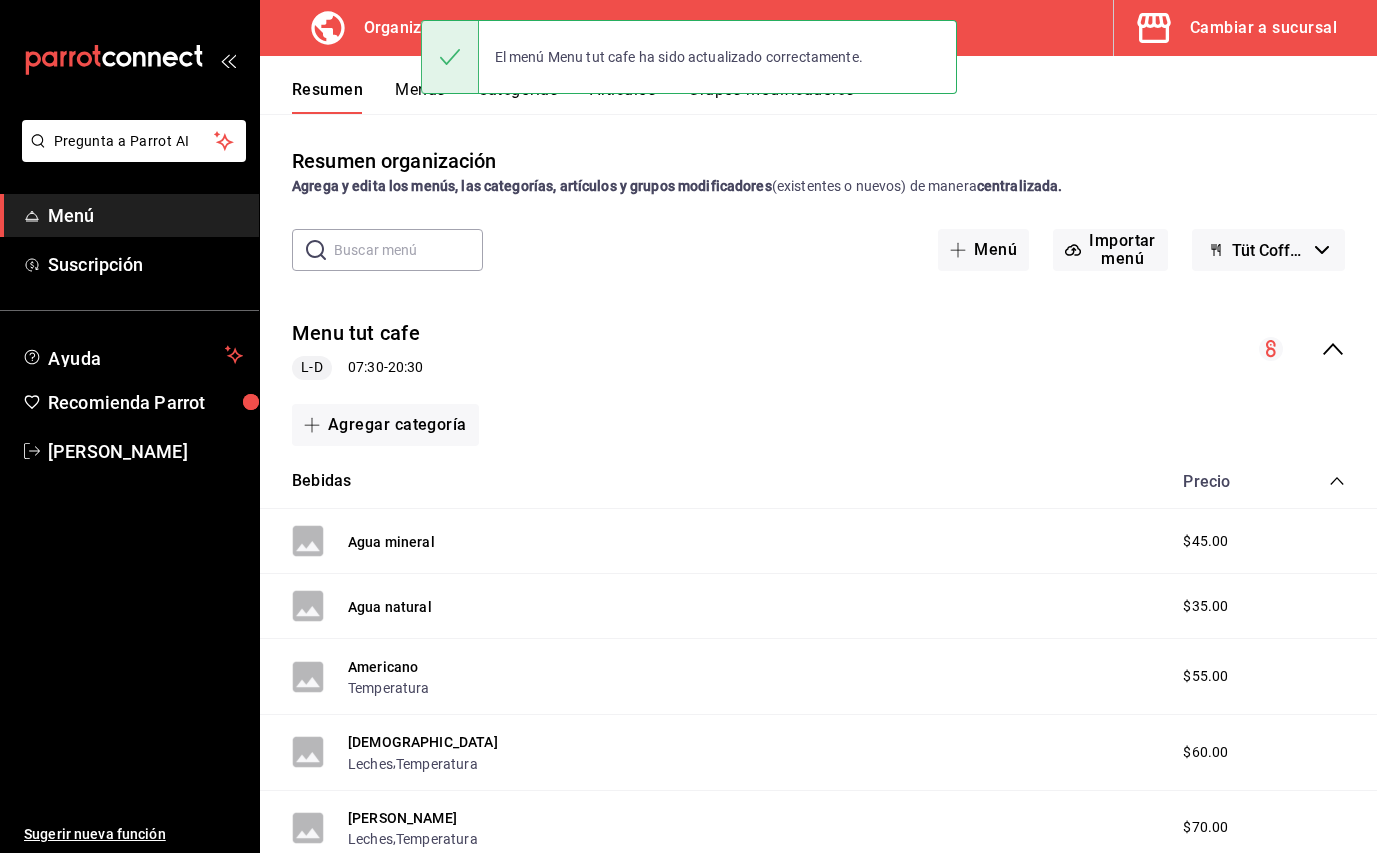 click 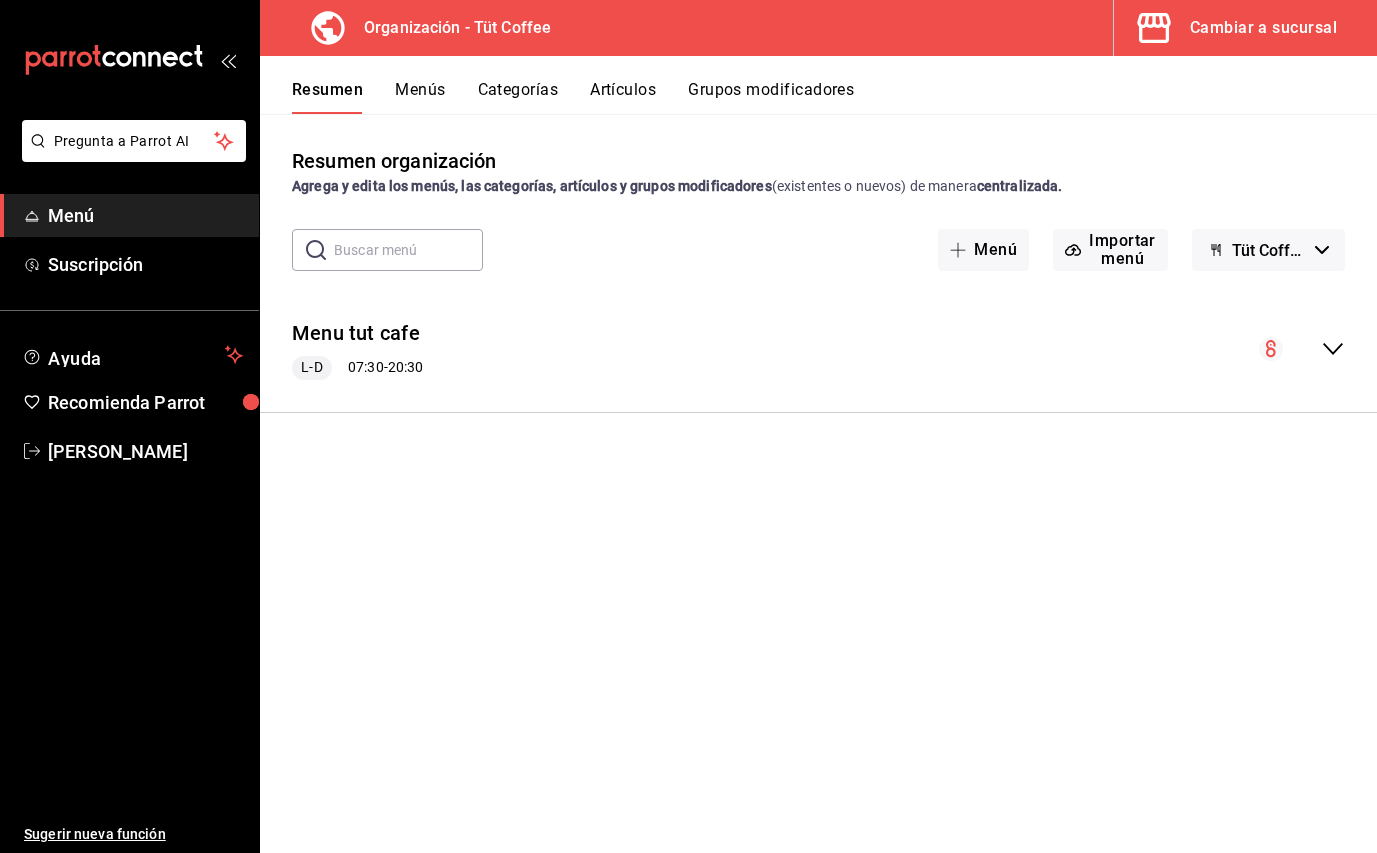 click on "Menús" at bounding box center (420, 97) 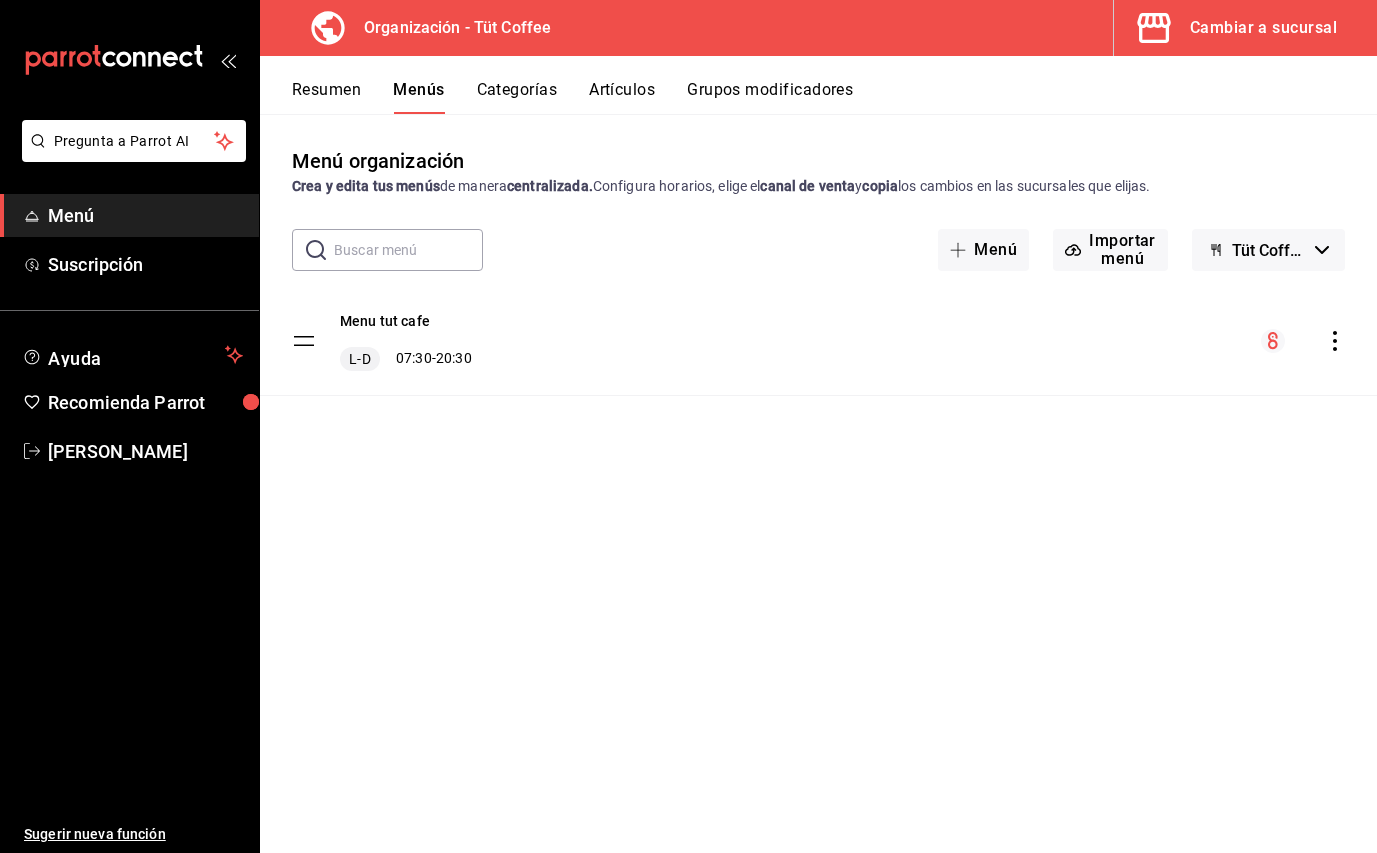 click 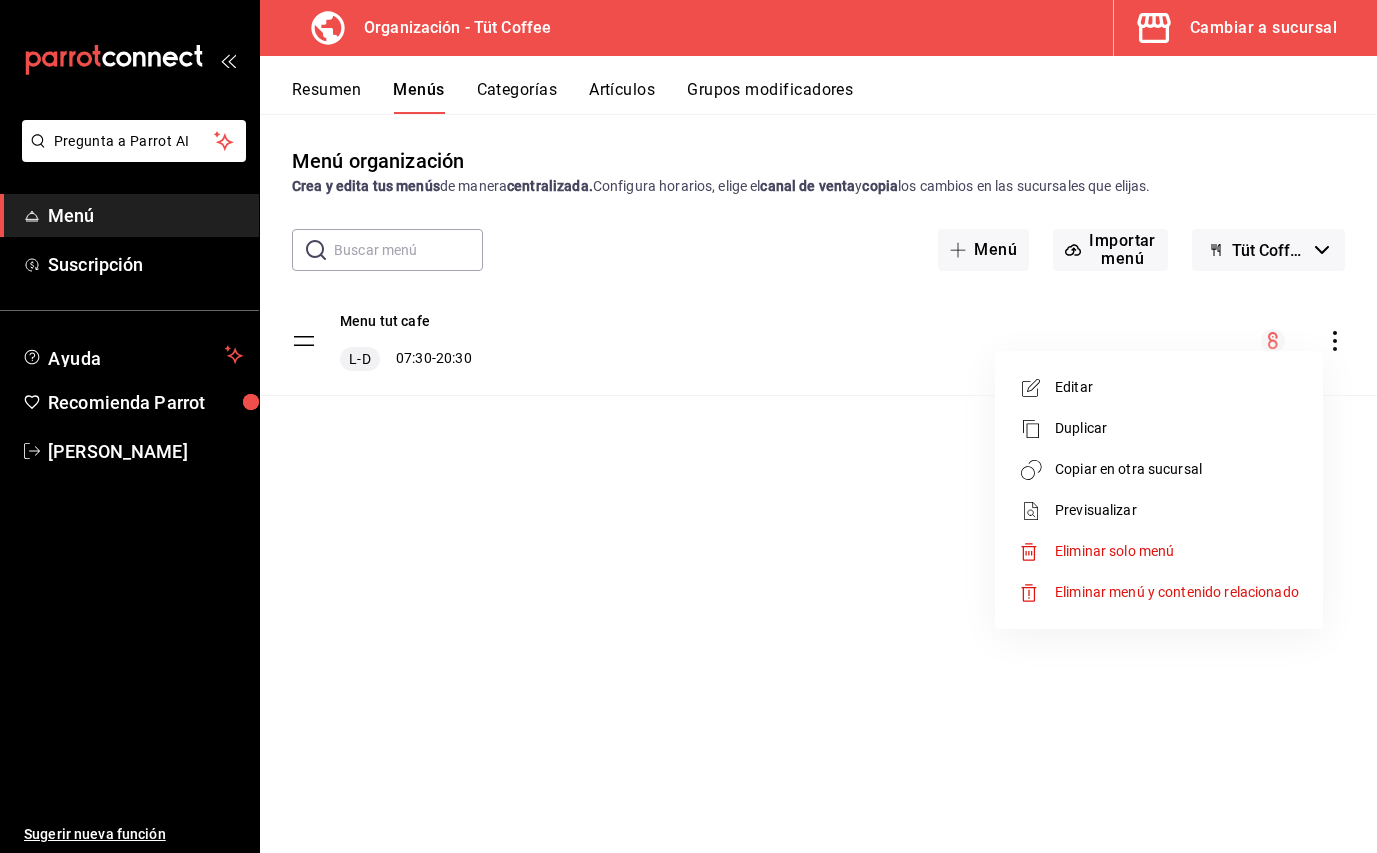 click on "Duplicar" at bounding box center (1177, 428) 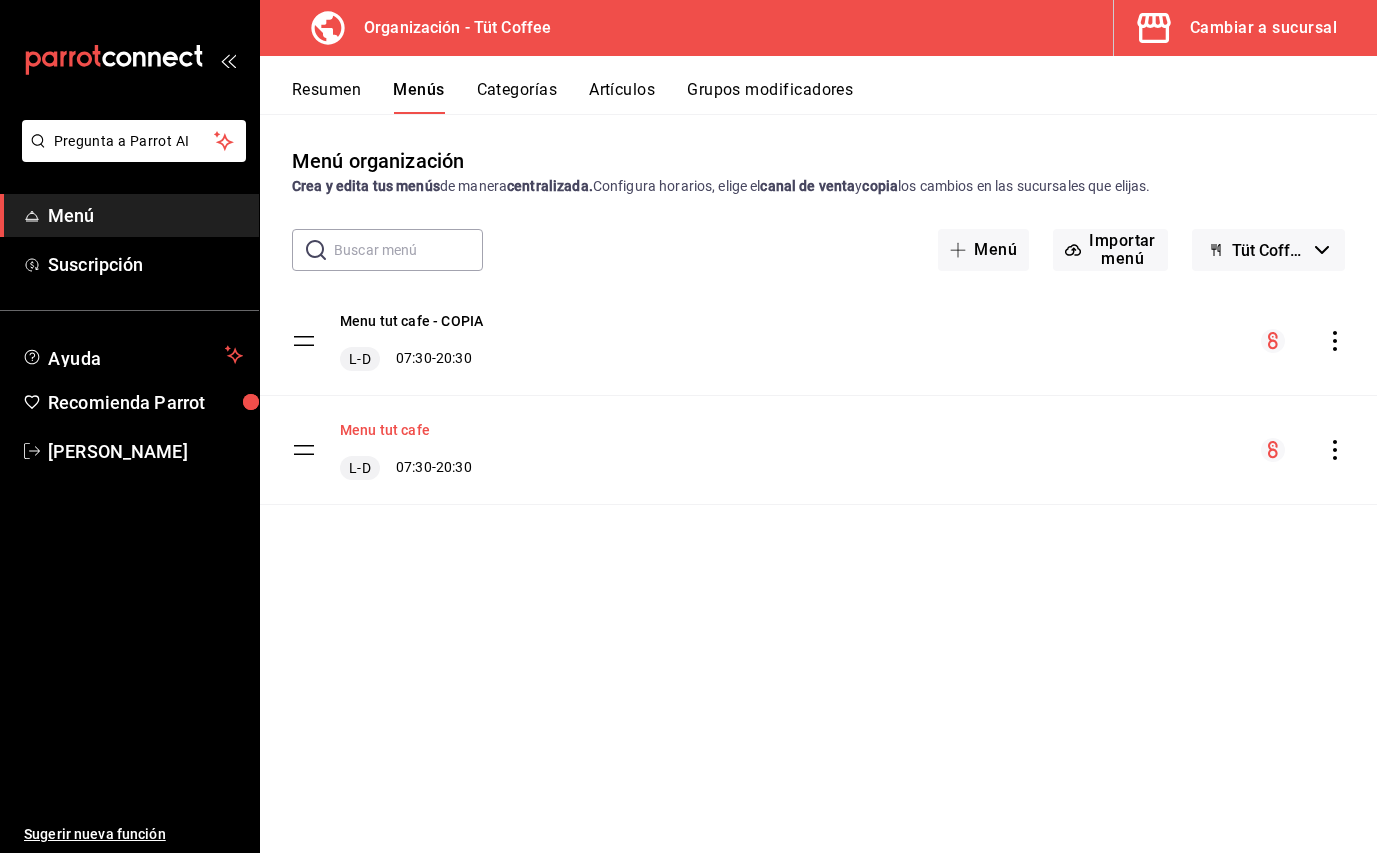 click on "Menu tut cafe" at bounding box center (385, 430) 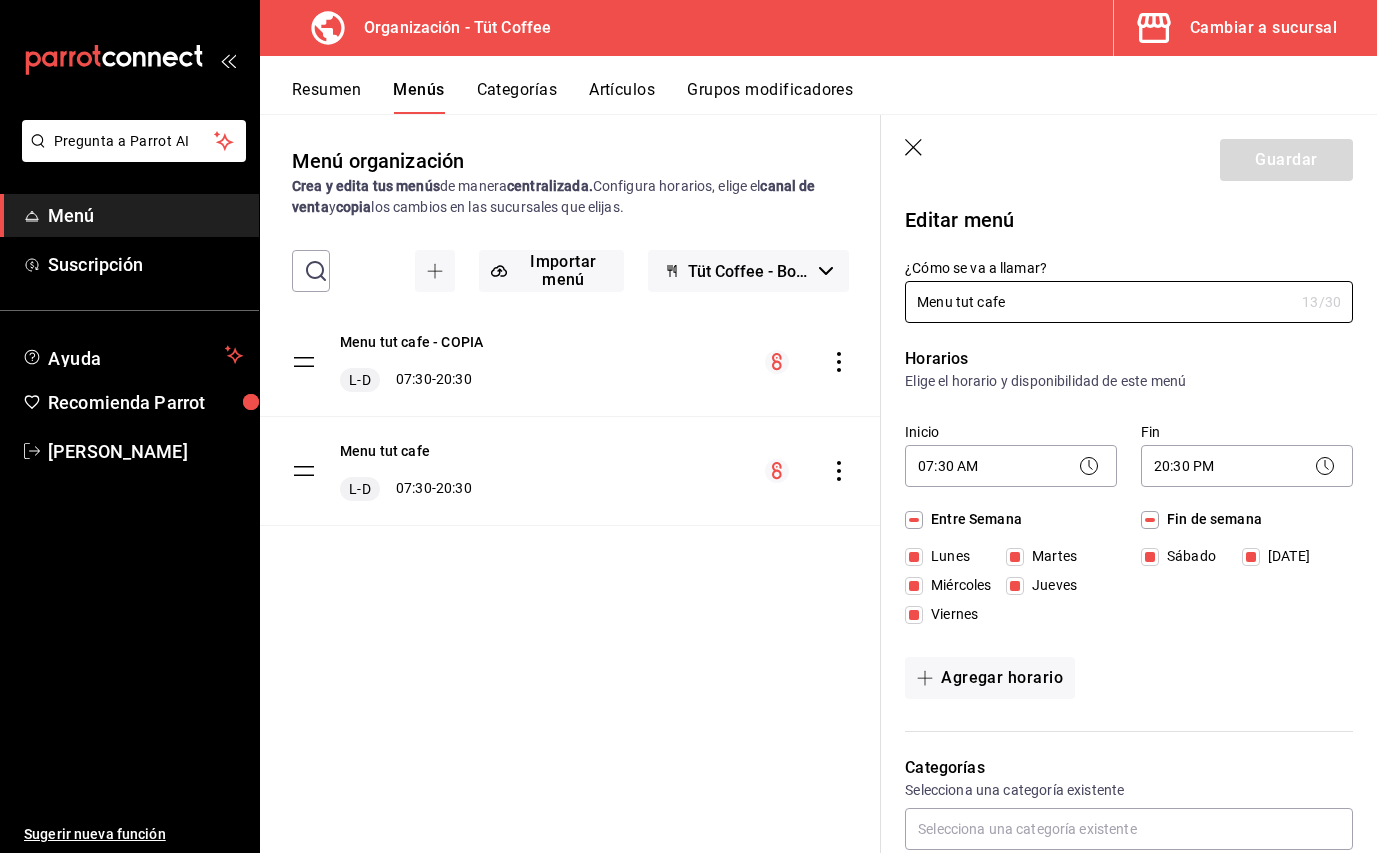 drag, startPoint x: 959, startPoint y: 306, endPoint x: 895, endPoint y: 301, distance: 64.195015 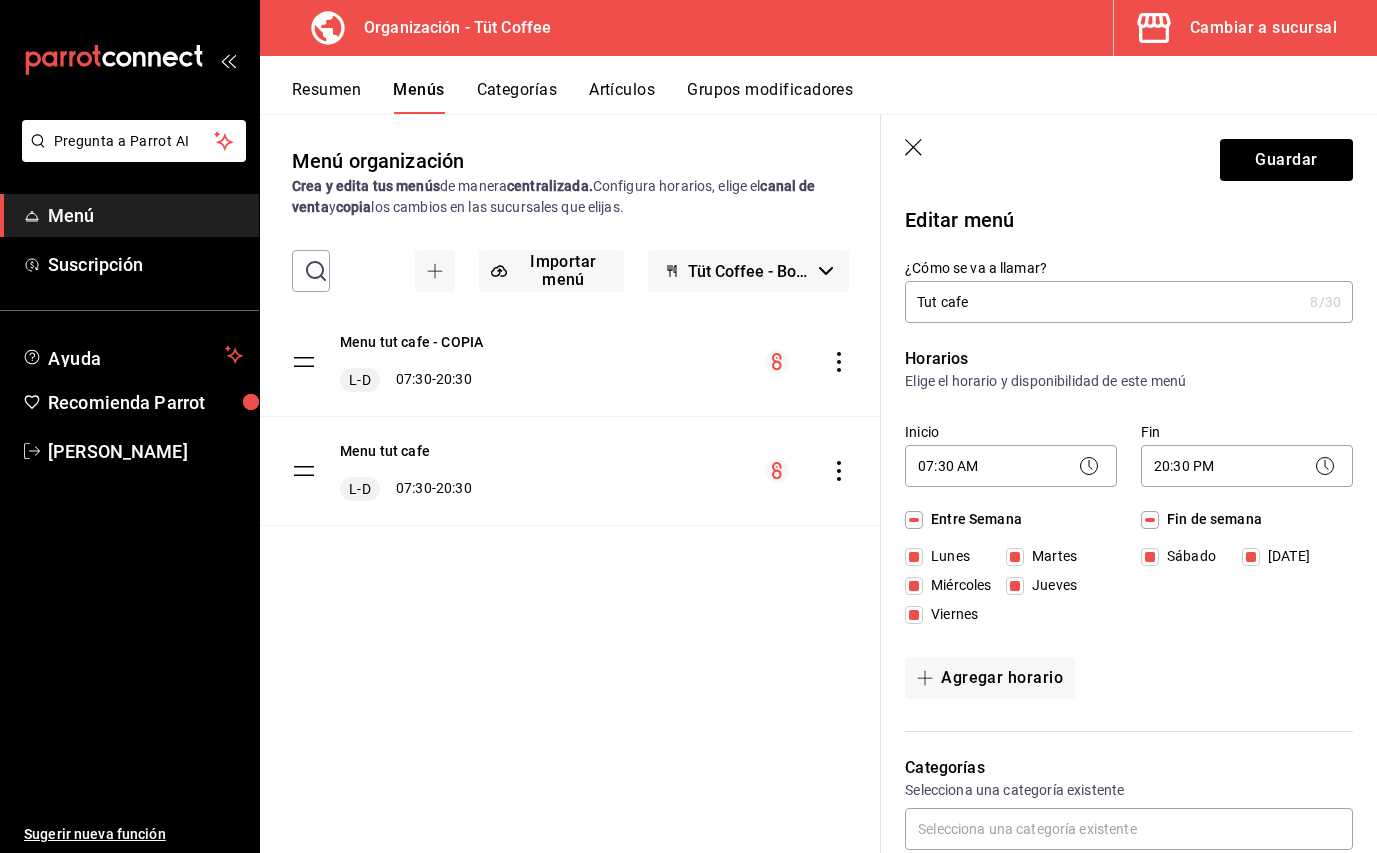 click on "Tut cafe" at bounding box center (1103, 302) 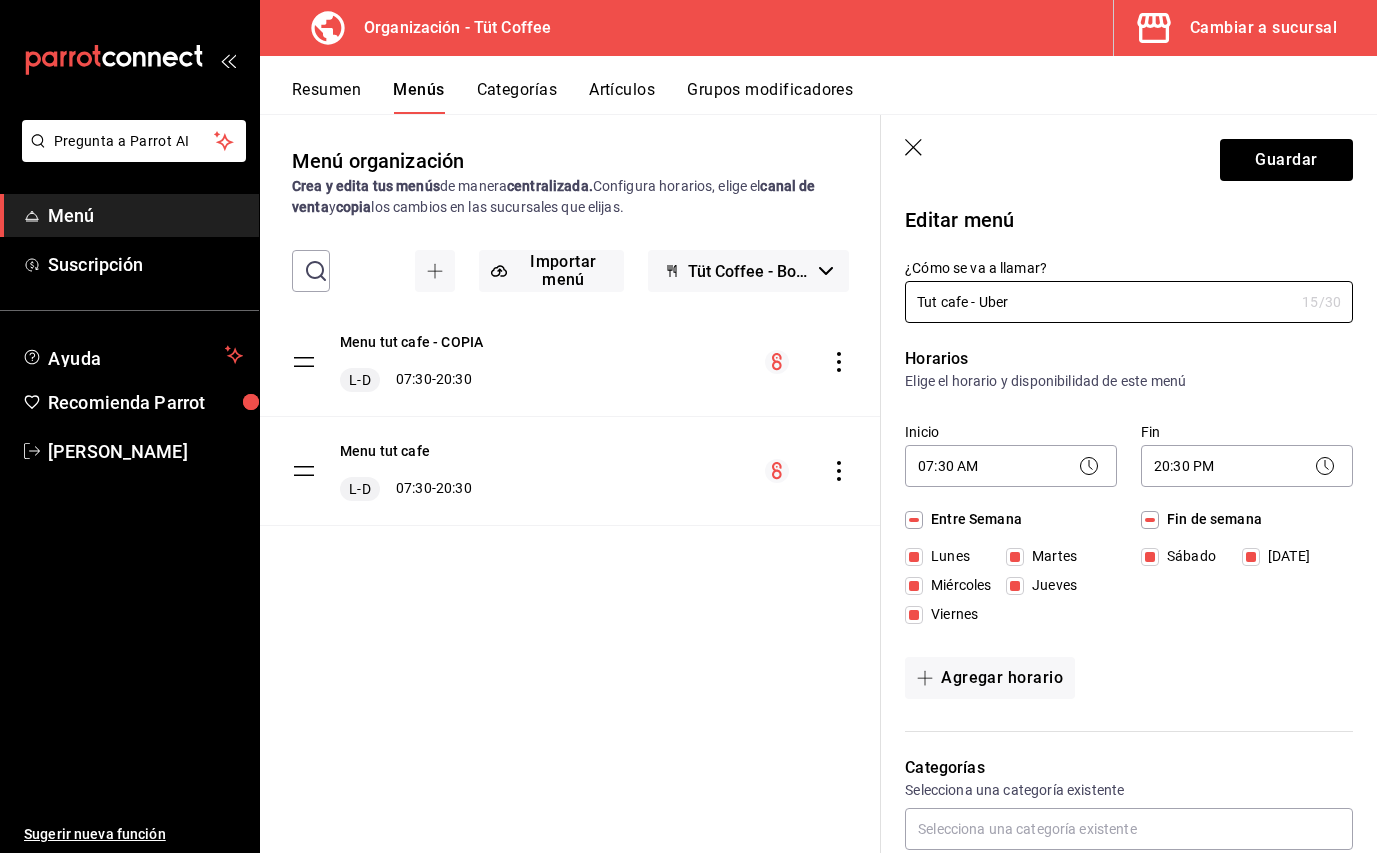 type on "Tut cafe - Uber" 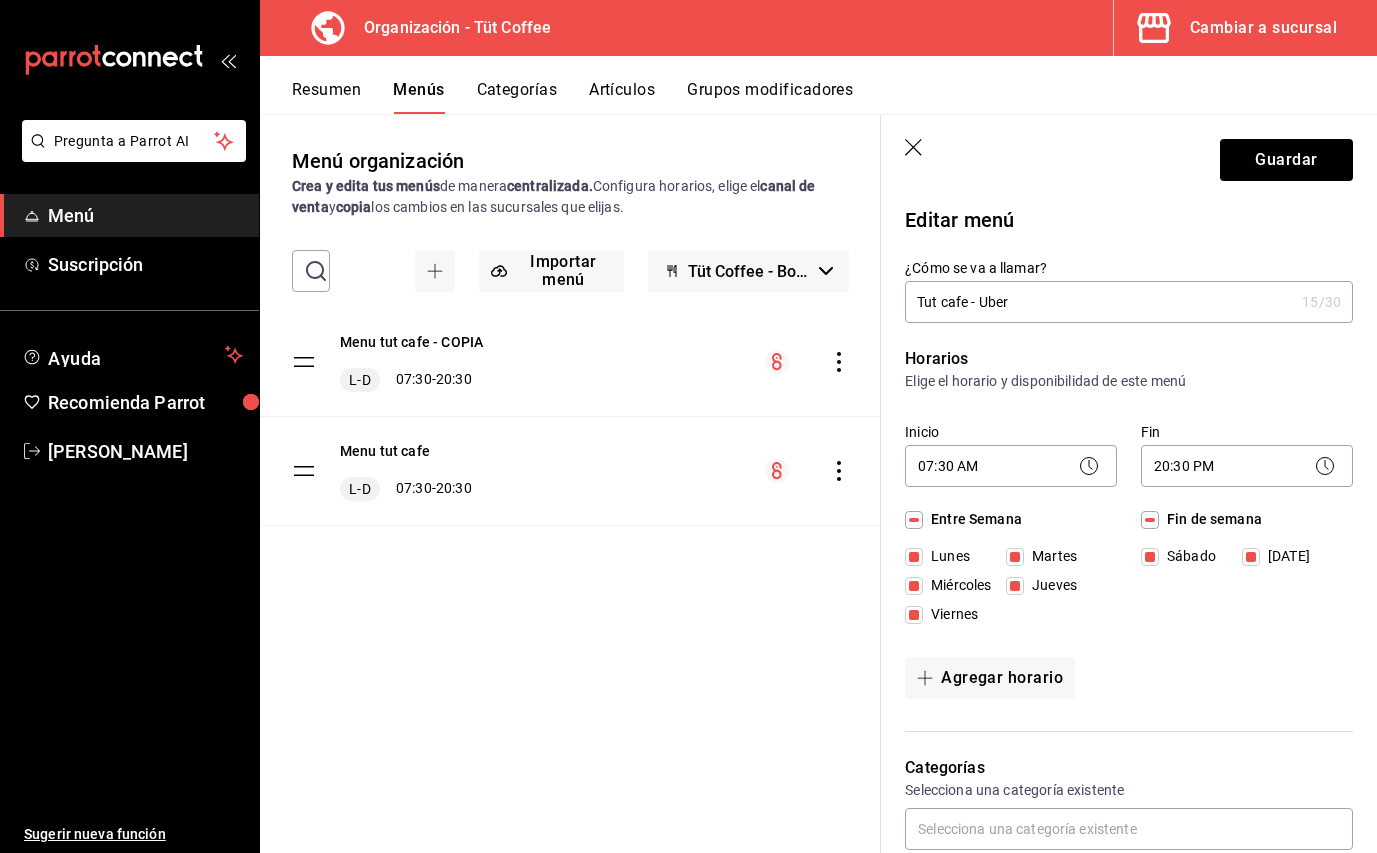 click on "Fin de semana" at bounding box center [1150, 520] 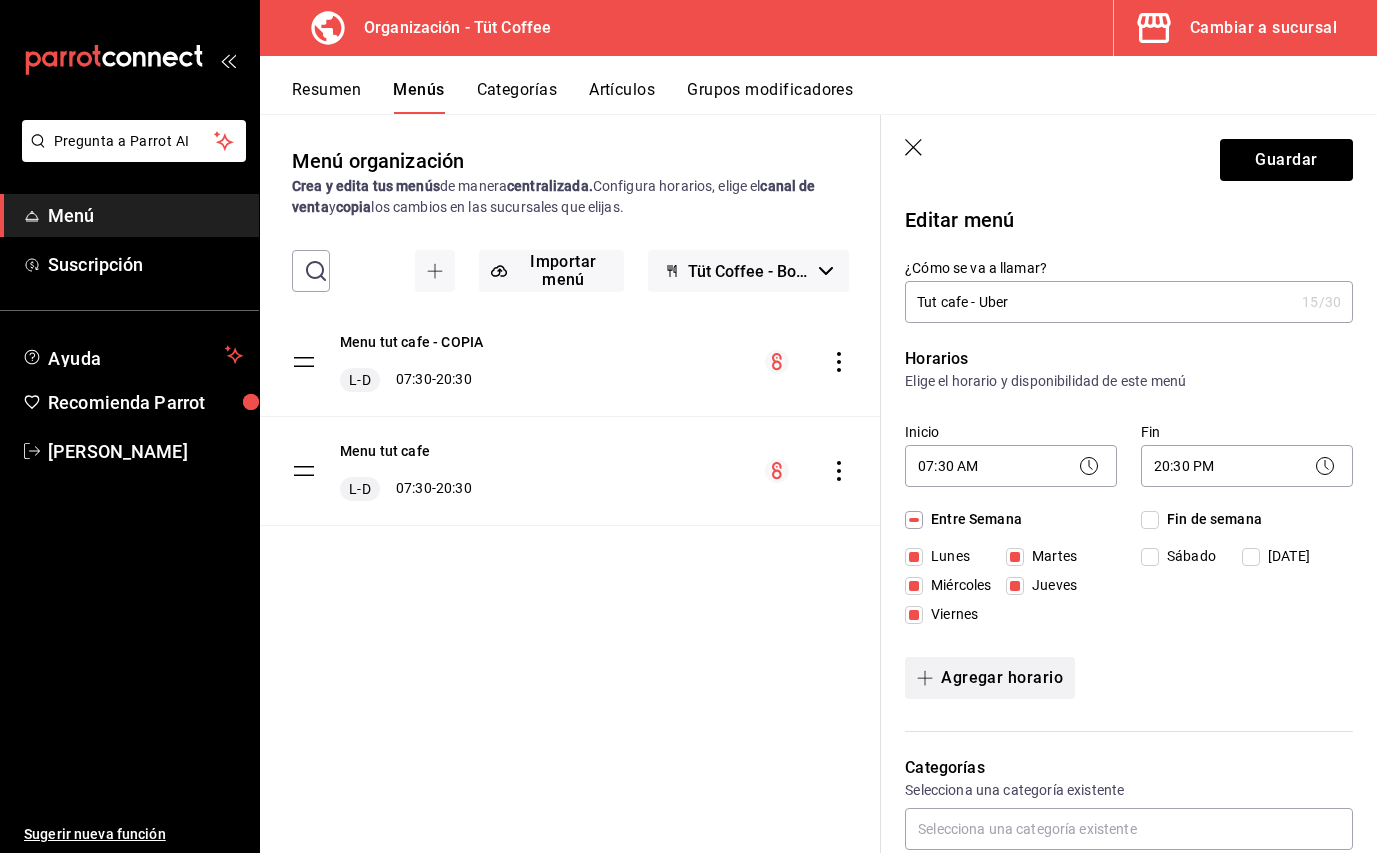 click on "Agregar horario" at bounding box center [990, 678] 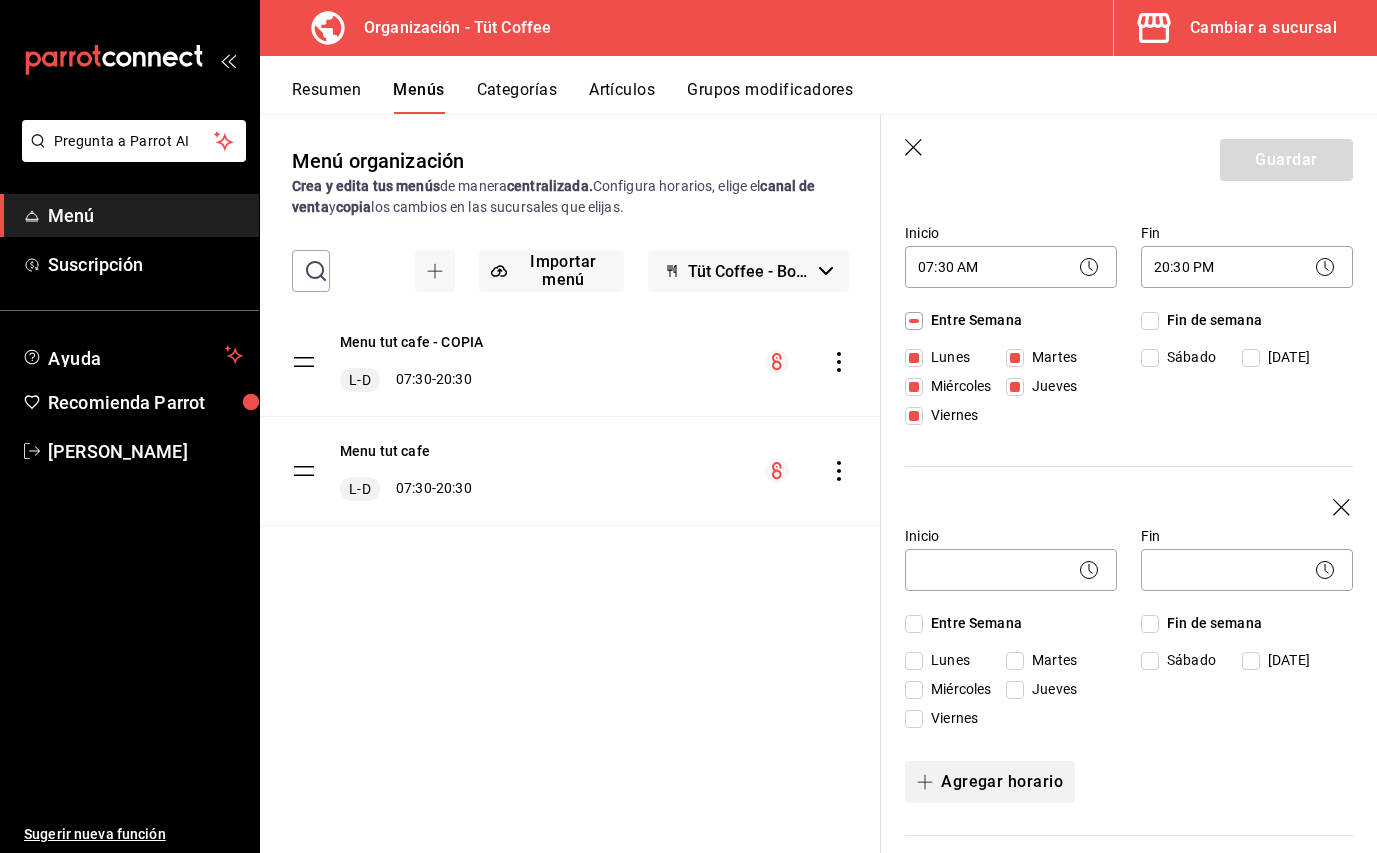 scroll, scrollTop: 200, scrollLeft: 0, axis: vertical 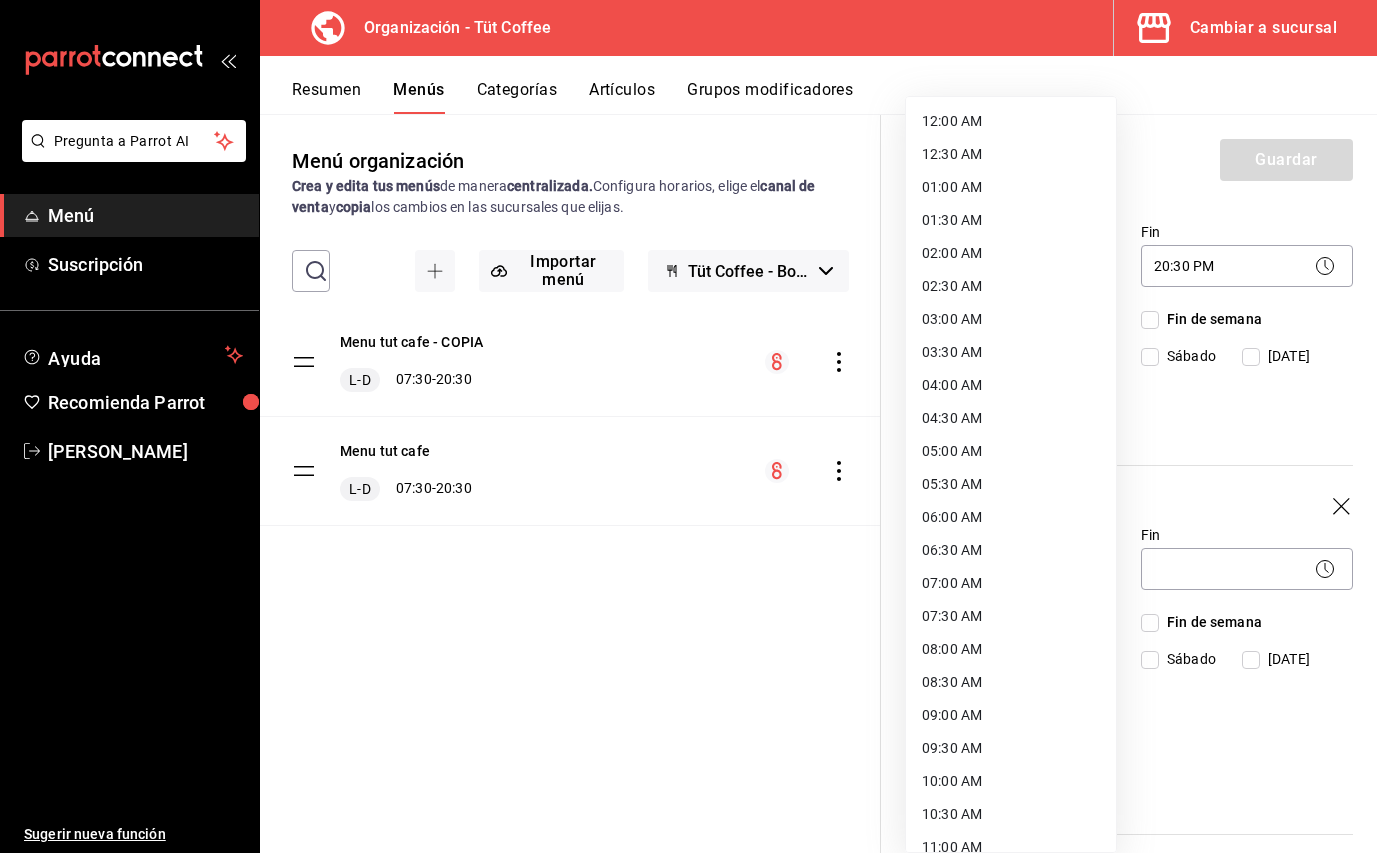 click on "Pregunta a Parrot AI Menú   Suscripción   Ayuda Recomienda Parrot   [PERSON_NAME]   Sugerir nueva función   Organización - Tüt Coffee Cambiar a sucursal Resumen Menús Categorías Artículos Grupos modificadores Menú organización Crea y edita tus menús  de manera  centralizada.  Configura horarios, elige el  canal de venta  y  copia  los cambios en las sucursales que elijas. ​ ​ Importar menú Tüt Coffee - Borrador Menu tut cafe - COPIA L-D 07:30  -  20:30 Menu tut cafe L-D 07:30  -  20:30 Guardar Editar menú ¿Cómo se va a llamar? Tut cafe - Uber 15 /30 ¿Cómo se va a llamar? [PERSON_NAME] el horario y disponibilidad de este menú Inicio 07:30 AM 07:30 Fin 20:30 PM 20:30 Entre Semana [DATE] [DATE] [DATE] [DATE] [DATE] Fin de semana [DATE][PERSON_NAME][DATE] Inicio ​ Fin ​ Entre Semana [DATE] [DATE] [DATE] [DATE] [DATE] Fin de semana [DATE][PERSON_NAME][DATE] Agregar horario Categorías Selecciona una categoría existente Bebidas Bebidas Alcoholicas Brunch Postres ¿Dónde se va a mostrar tu menú?" at bounding box center [688, 426] 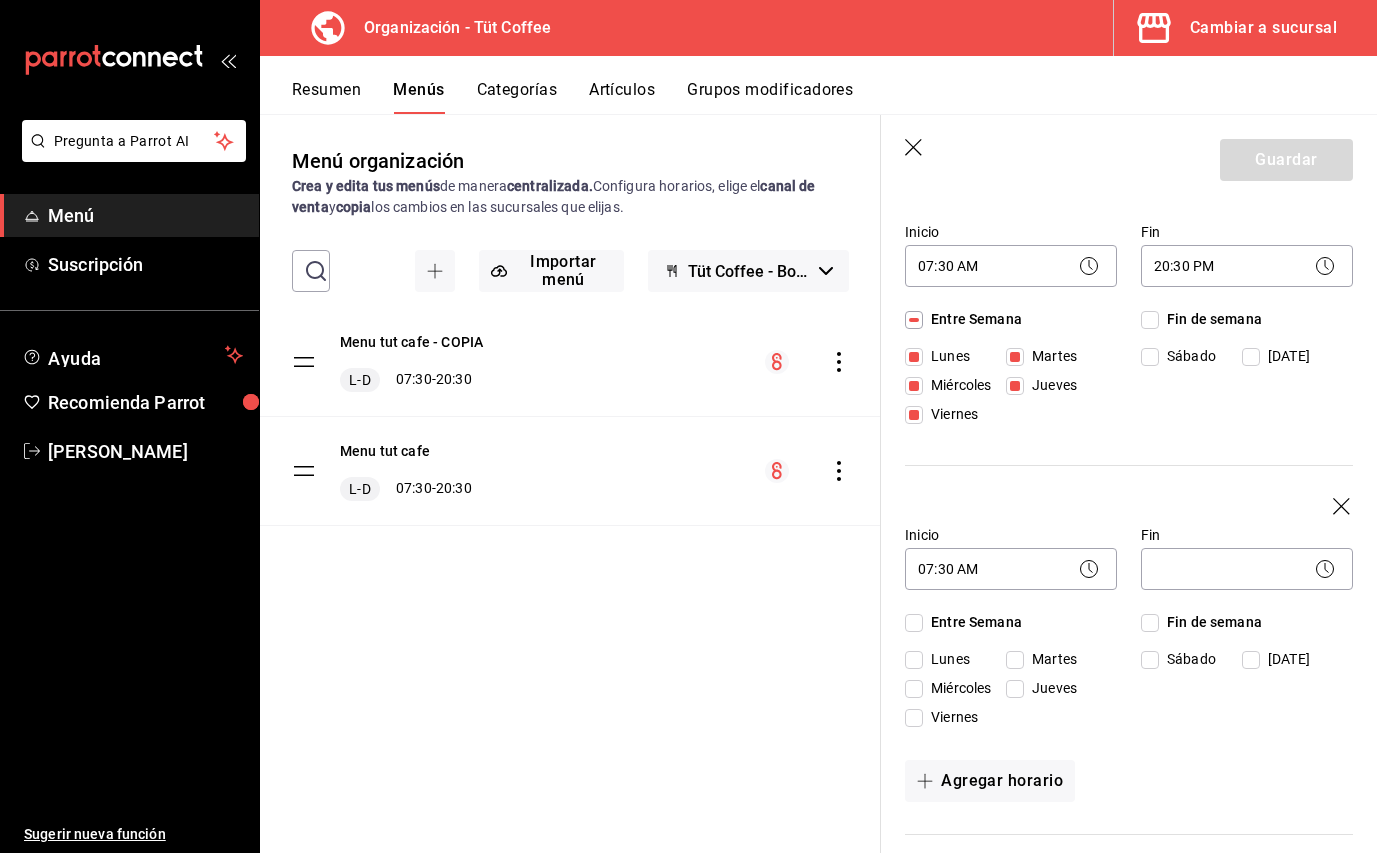 click on "Fin de semana" at bounding box center [1150, 623] 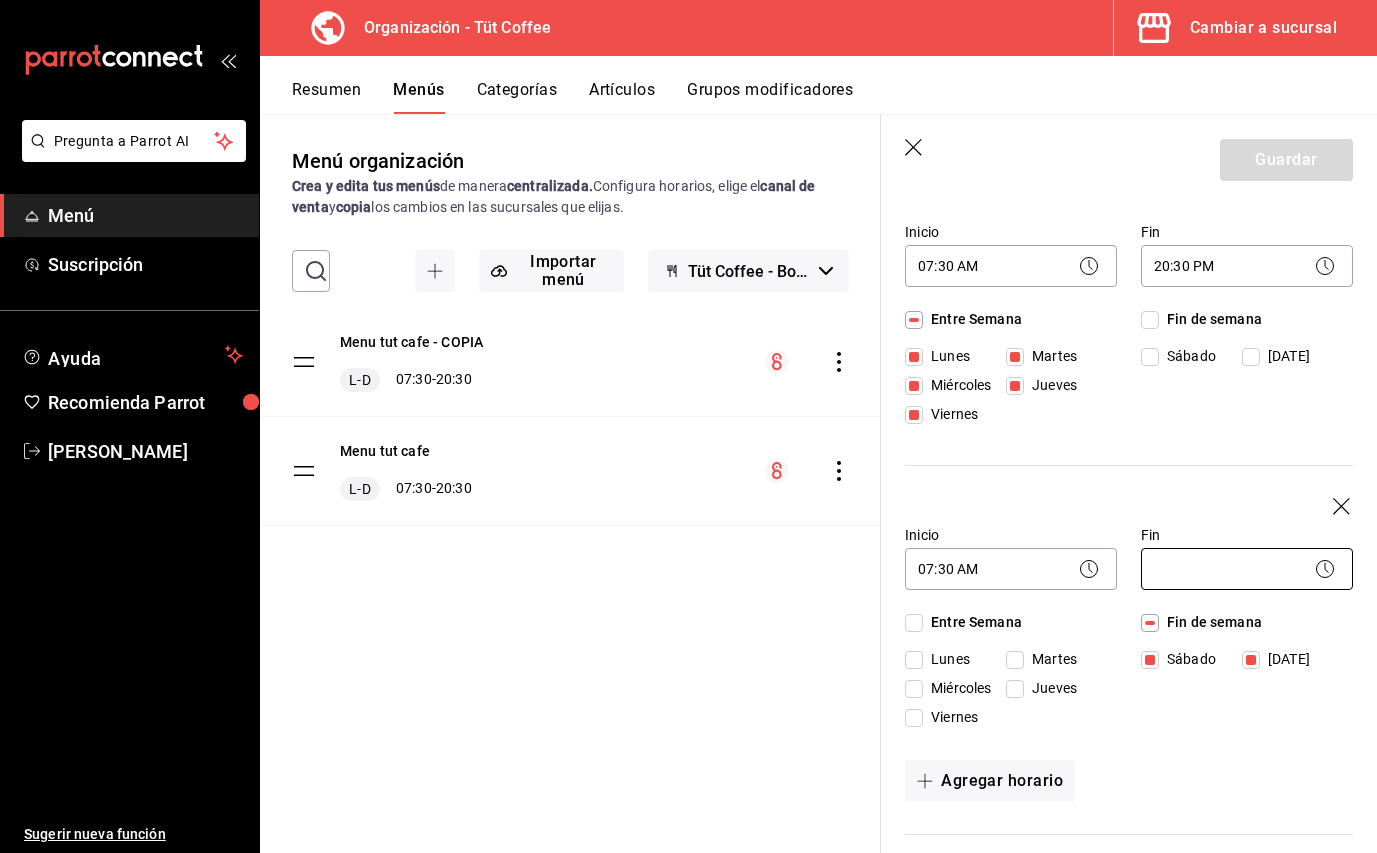 click on "Pregunta a Parrot AI Menú   Suscripción   Ayuda Recomienda Parrot   [PERSON_NAME]   Sugerir nueva función   Organización - Tüt Coffee Cambiar a sucursal Resumen Menús Categorías Artículos Grupos modificadores Menú organización Crea y edita tus menús  de manera  centralizada.  Configura horarios, elige el  canal de venta  y  copia  los cambios en las sucursales que elijas. ​ ​ Importar menú Tüt Coffee - Borrador Menu tut cafe - COPIA L-D 07:30  -  20:30 Menu tut cafe L-D 07:30  -  20:30 Guardar Editar menú ¿Cómo se va a llamar? Tut cafe - Uber 15 /30 ¿Cómo se va a llamar? Horarios Elige el horario y disponibilidad de este menú Inicio 07:30 AM 07:30 Fin 20:30 PM 20:30 Entre Semana [DATE] [DATE] [DATE] [DATE] [DATE] Fin de semana [DATE][PERSON_NAME][DATE] Inicio 07:30 AM 07:30 Fin ​ Entre Semana [DATE] [DATE] [DATE] [DATE] [DATE] Fin de semana [DATE][PERSON_NAME][DATE] Agregar horario Categorías Selecciona una categoría existente Bebidas Bebidas Alcoholicas Brunch Postres Punto de venta Uber Eats" at bounding box center [688, 426] 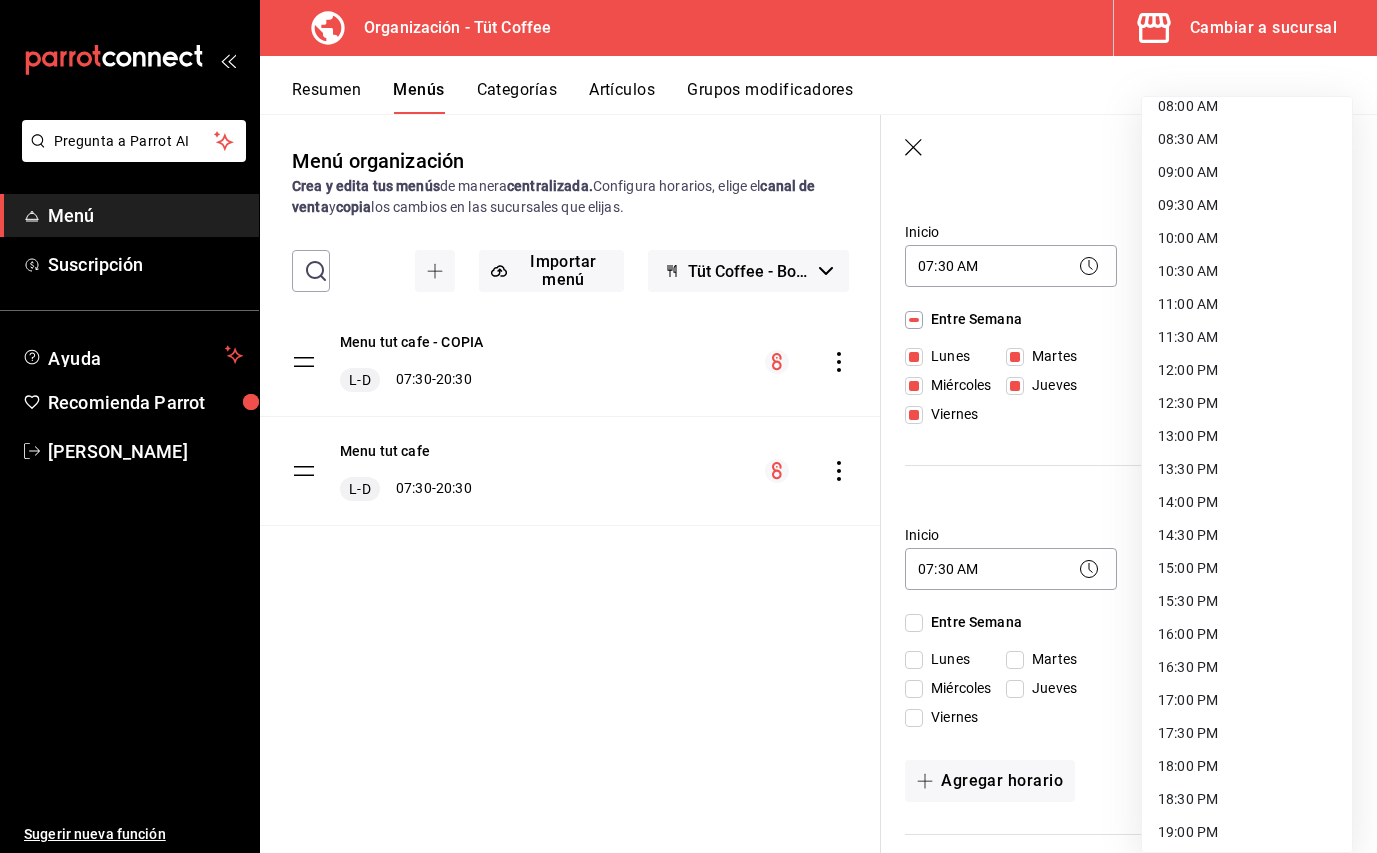 scroll, scrollTop: 545, scrollLeft: 0, axis: vertical 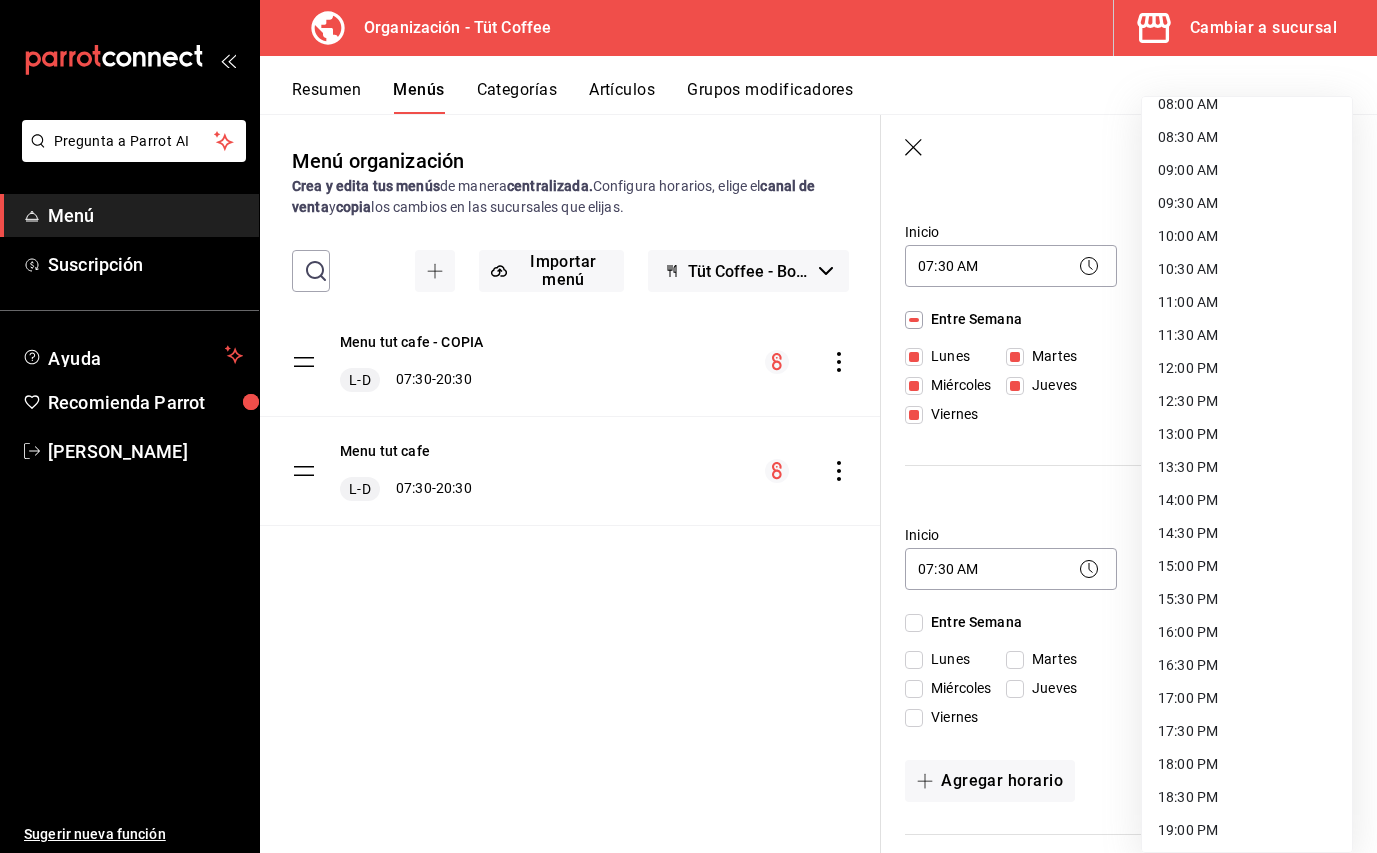 click on "16:00 PM" at bounding box center (1247, 632) 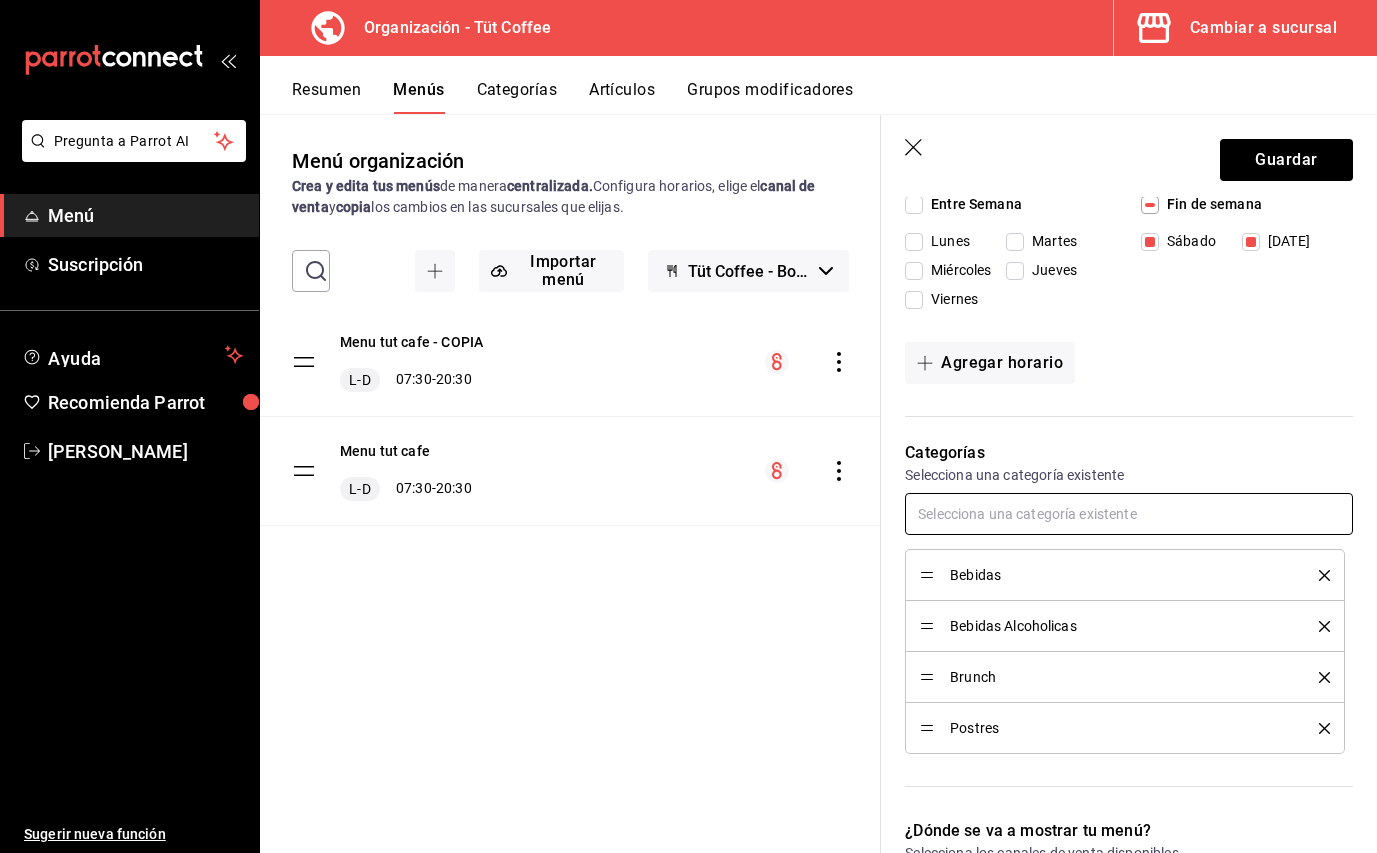 scroll, scrollTop: 632, scrollLeft: 0, axis: vertical 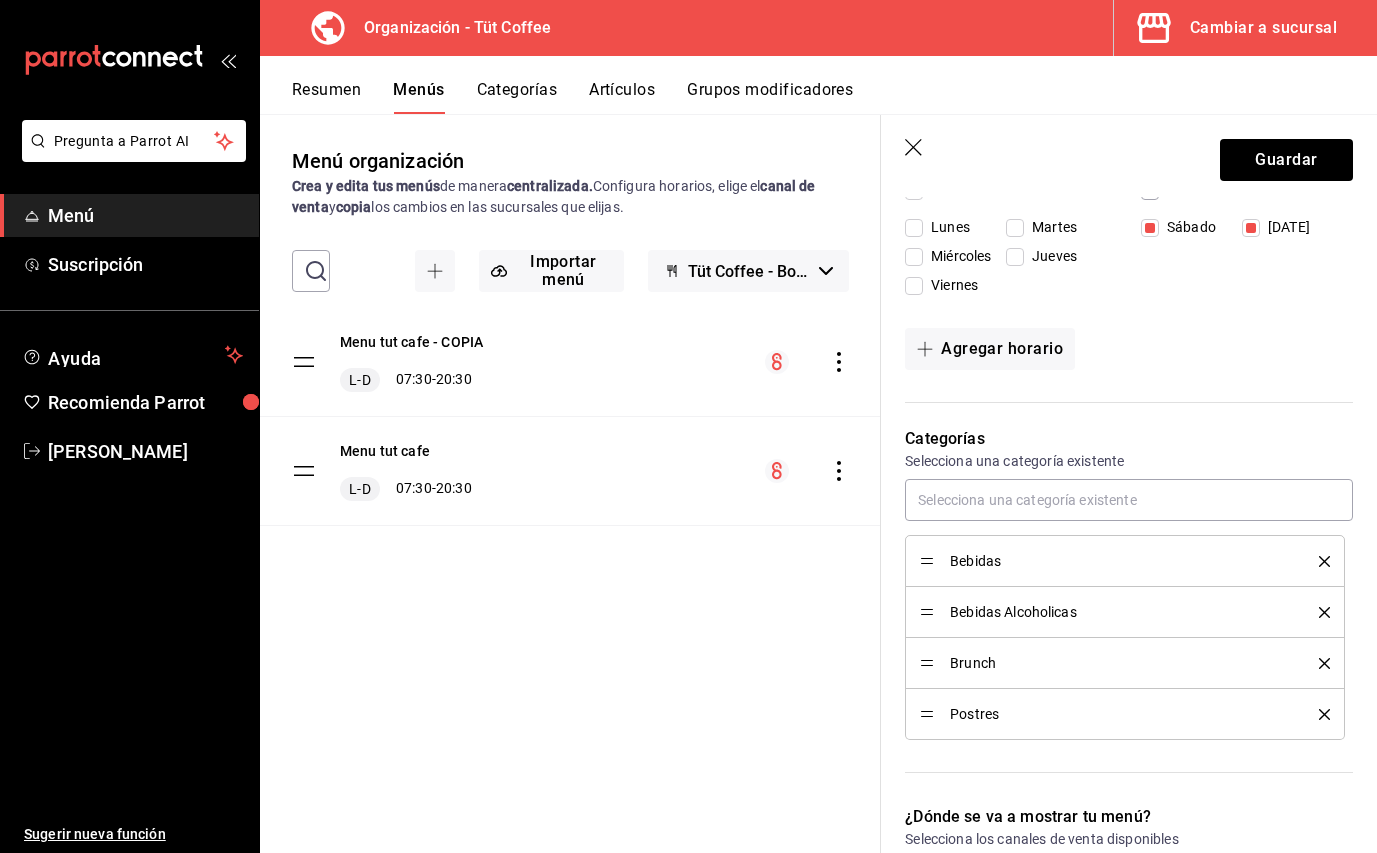 click on "Bebidas" at bounding box center [1119, 561] 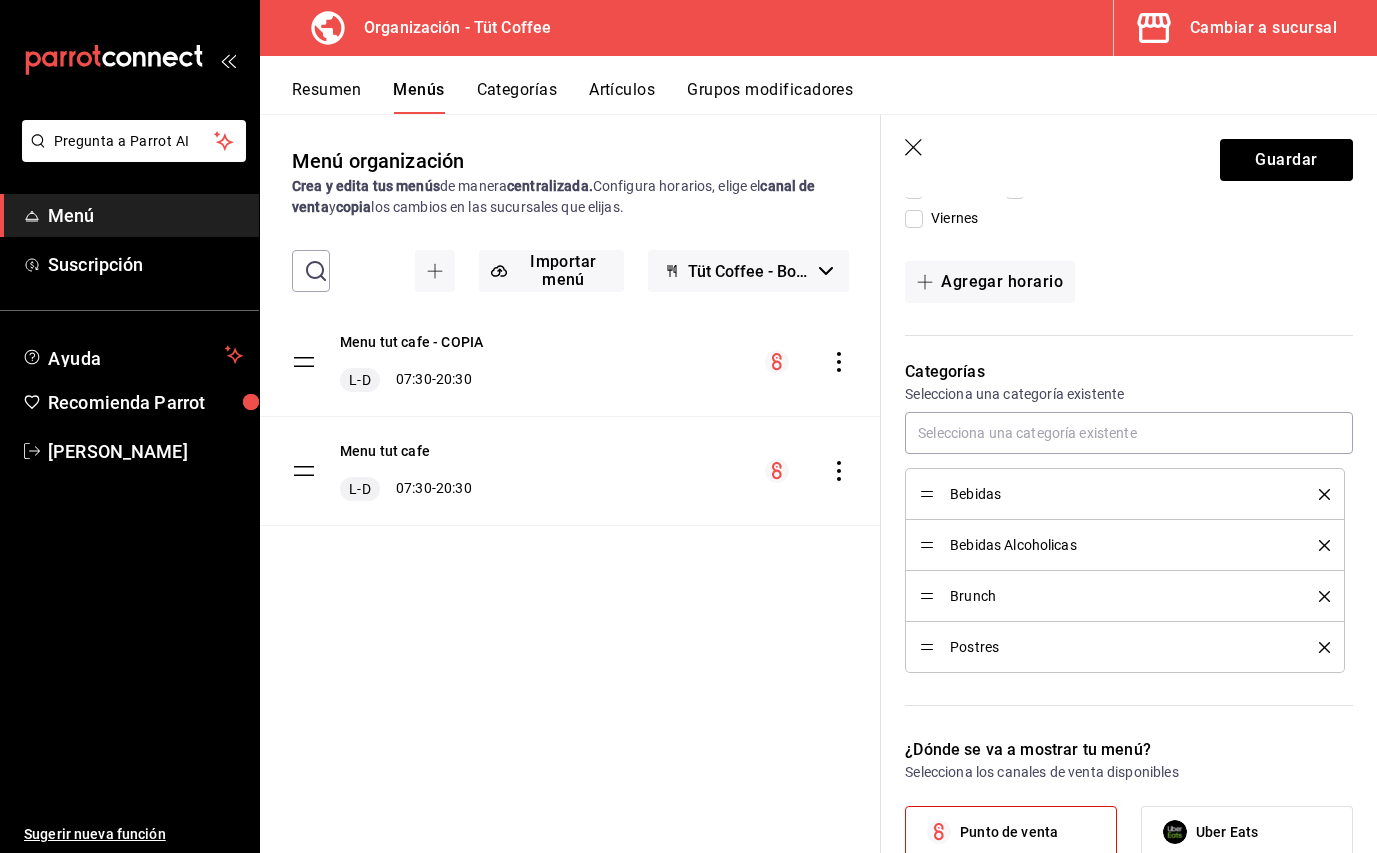scroll, scrollTop: 723, scrollLeft: 0, axis: vertical 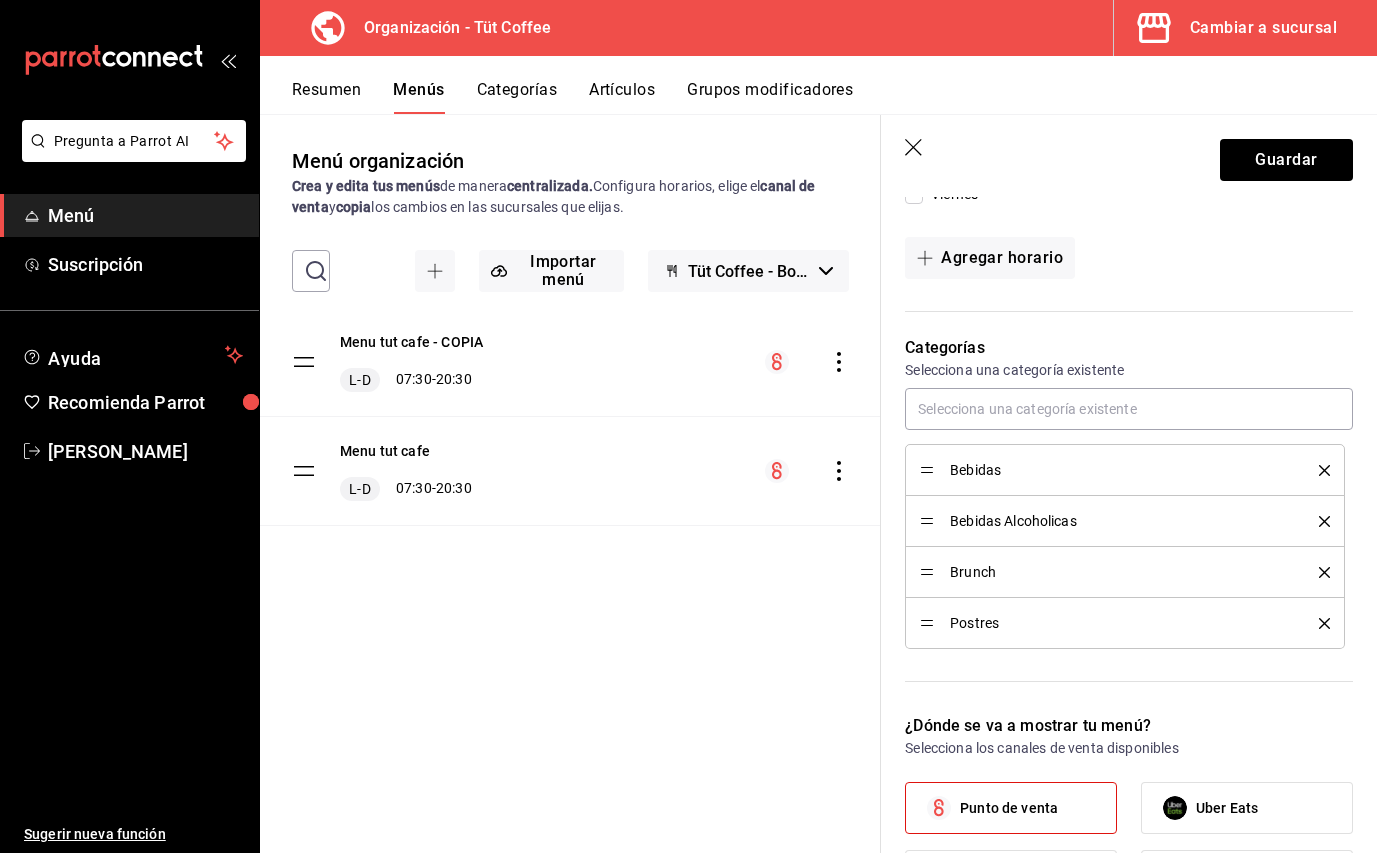 click 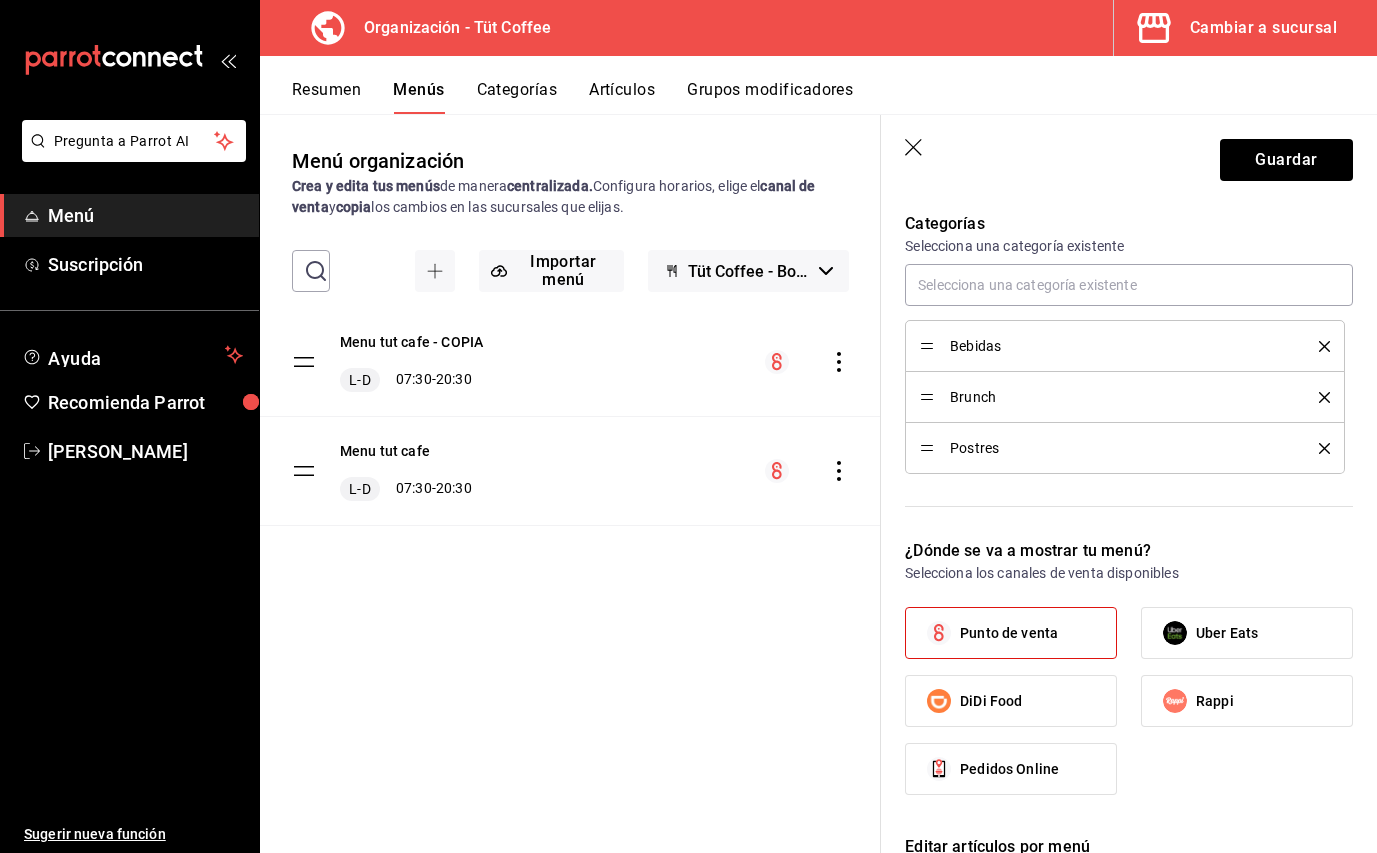 scroll, scrollTop: 864, scrollLeft: 0, axis: vertical 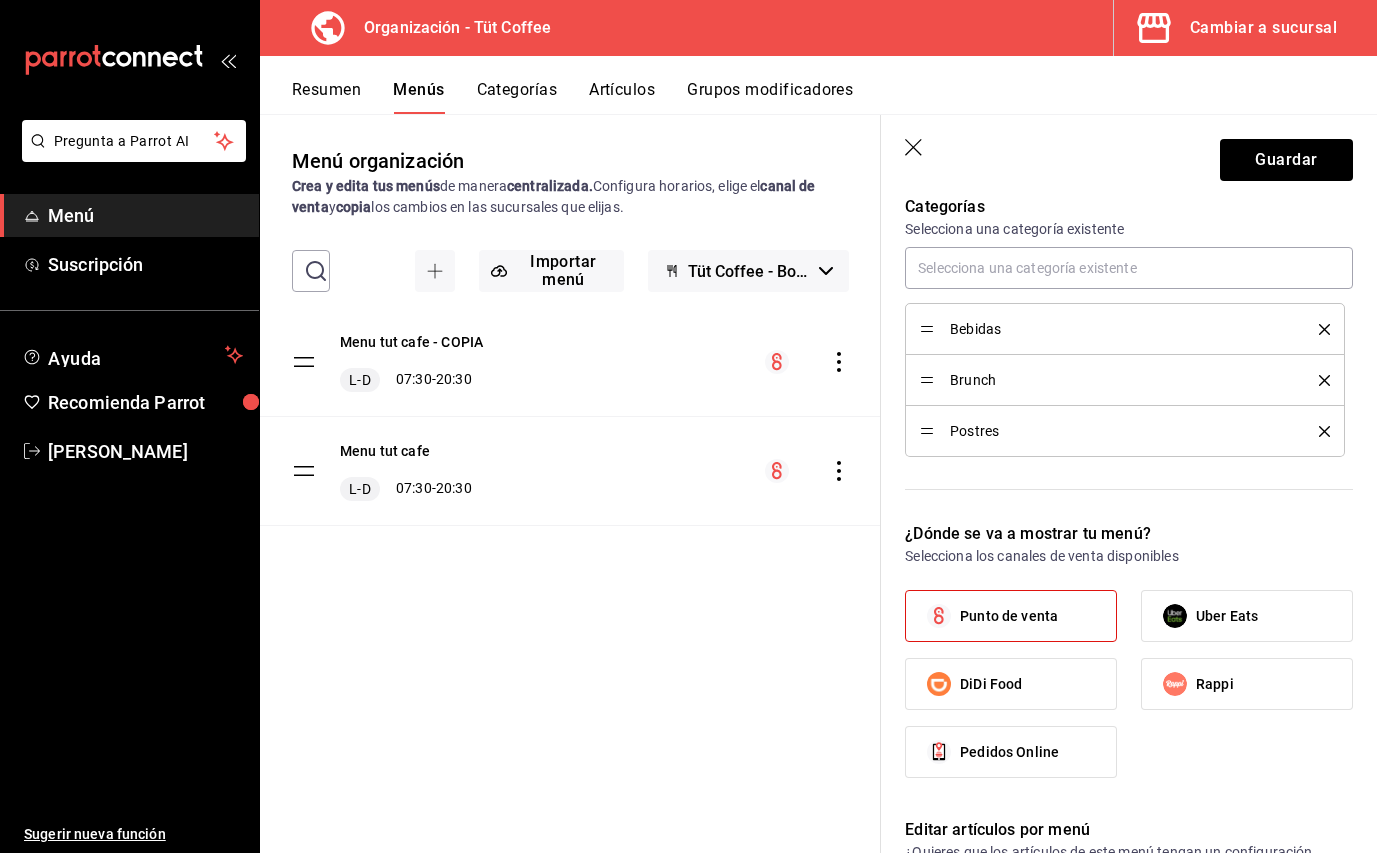 click on "Uber Eats" at bounding box center [1227, 616] 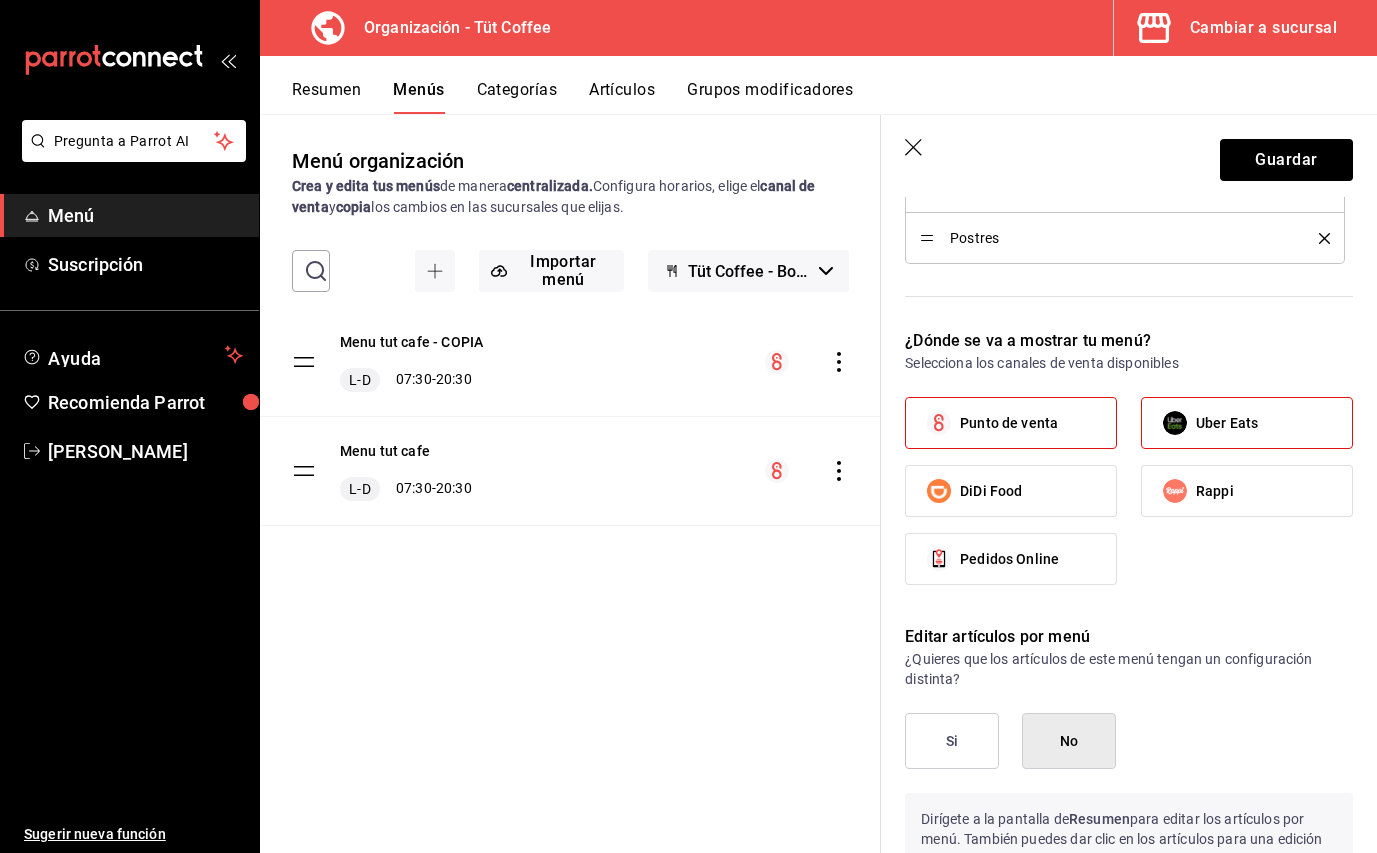 scroll, scrollTop: 1072, scrollLeft: 0, axis: vertical 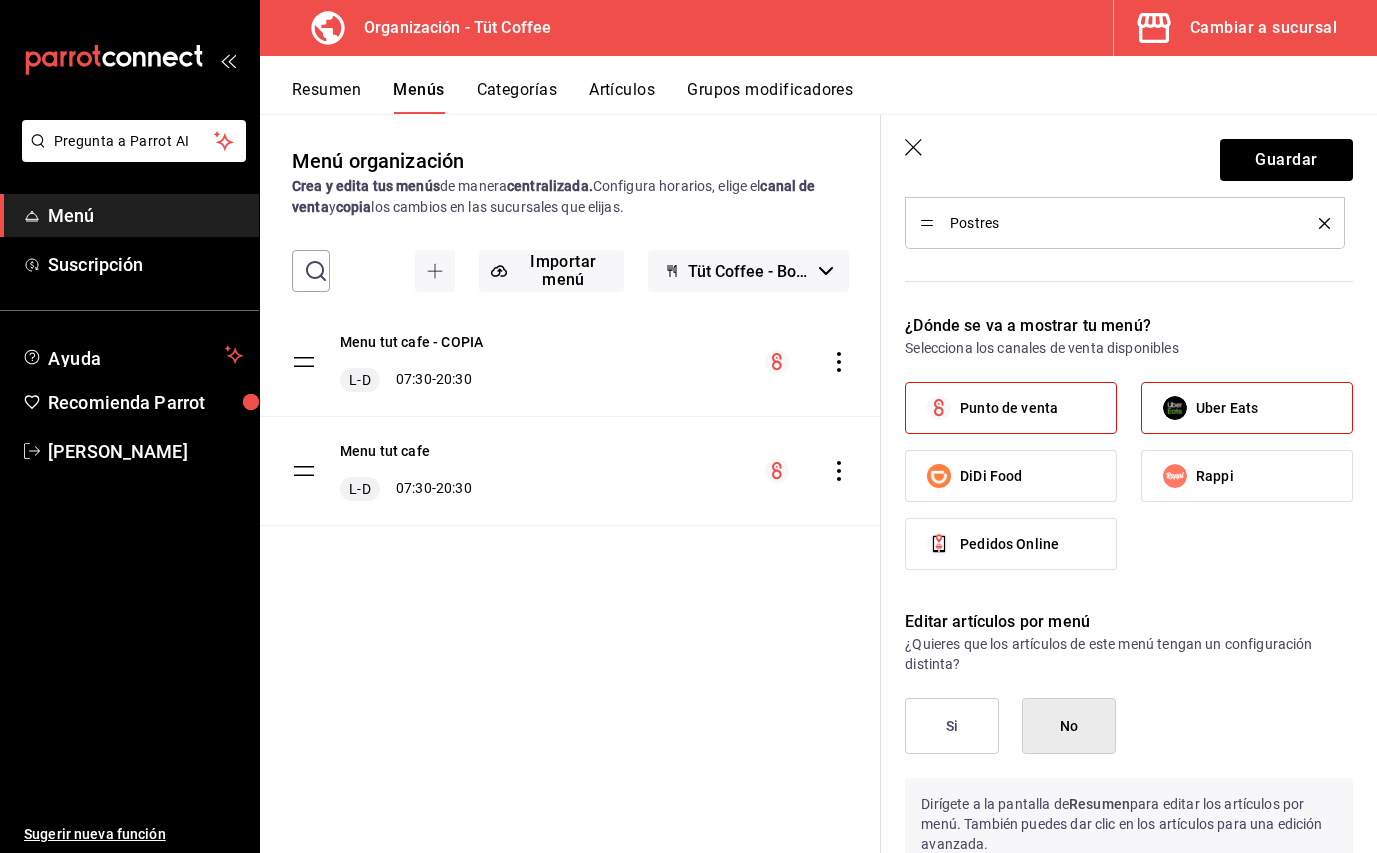 click on "Si" at bounding box center (952, 726) 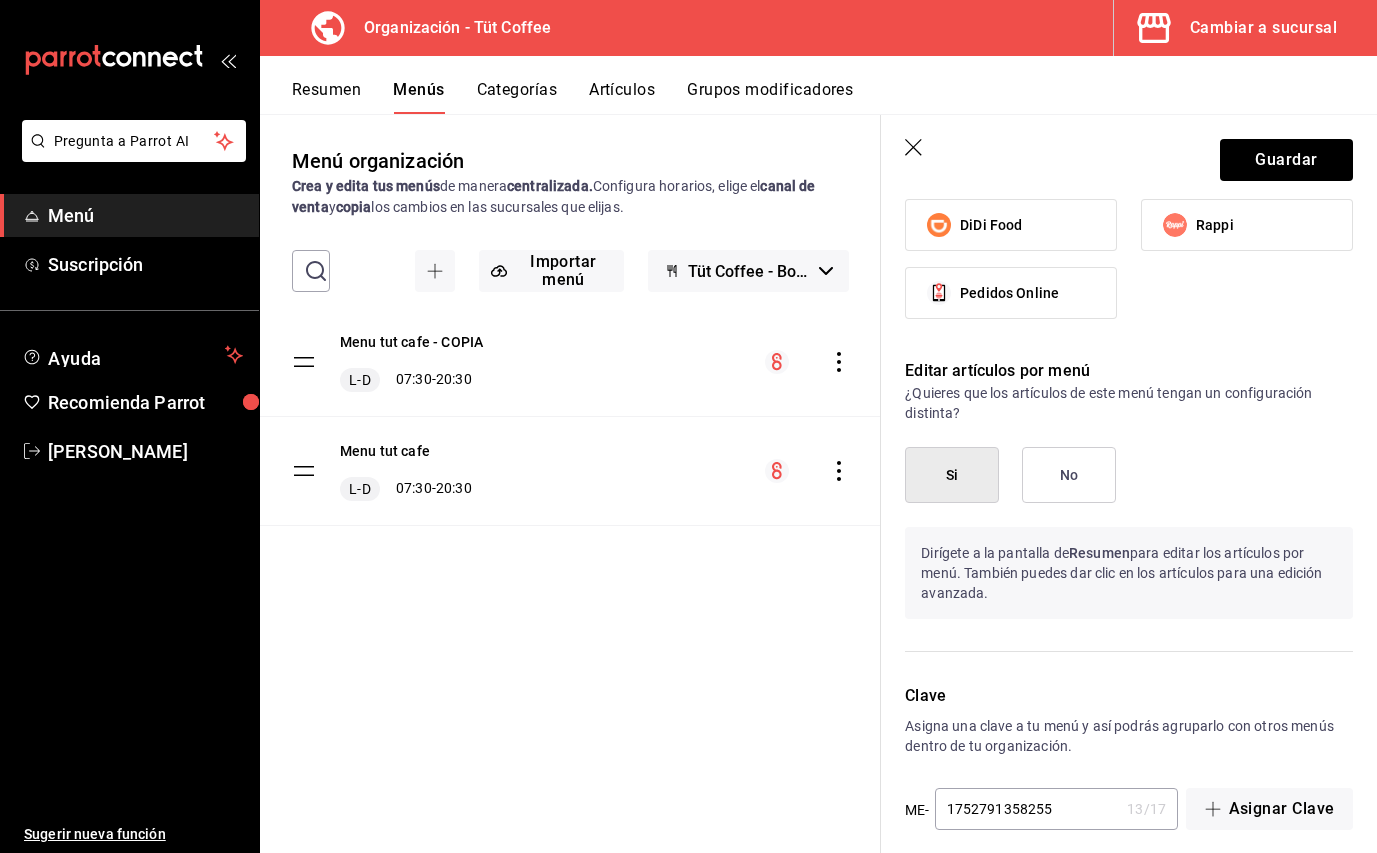 scroll, scrollTop: 1342, scrollLeft: 0, axis: vertical 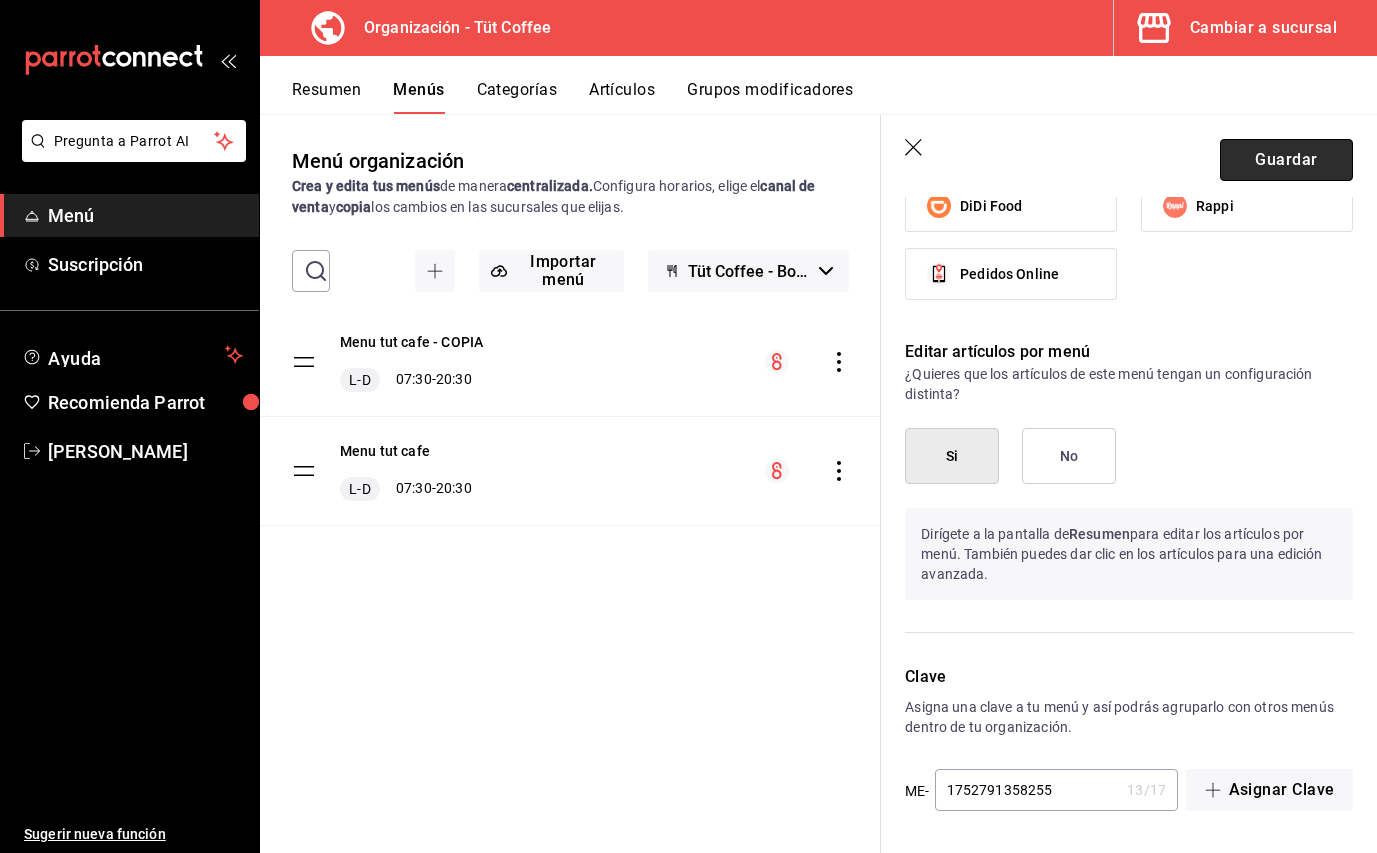 click on "Guardar" at bounding box center (1286, 160) 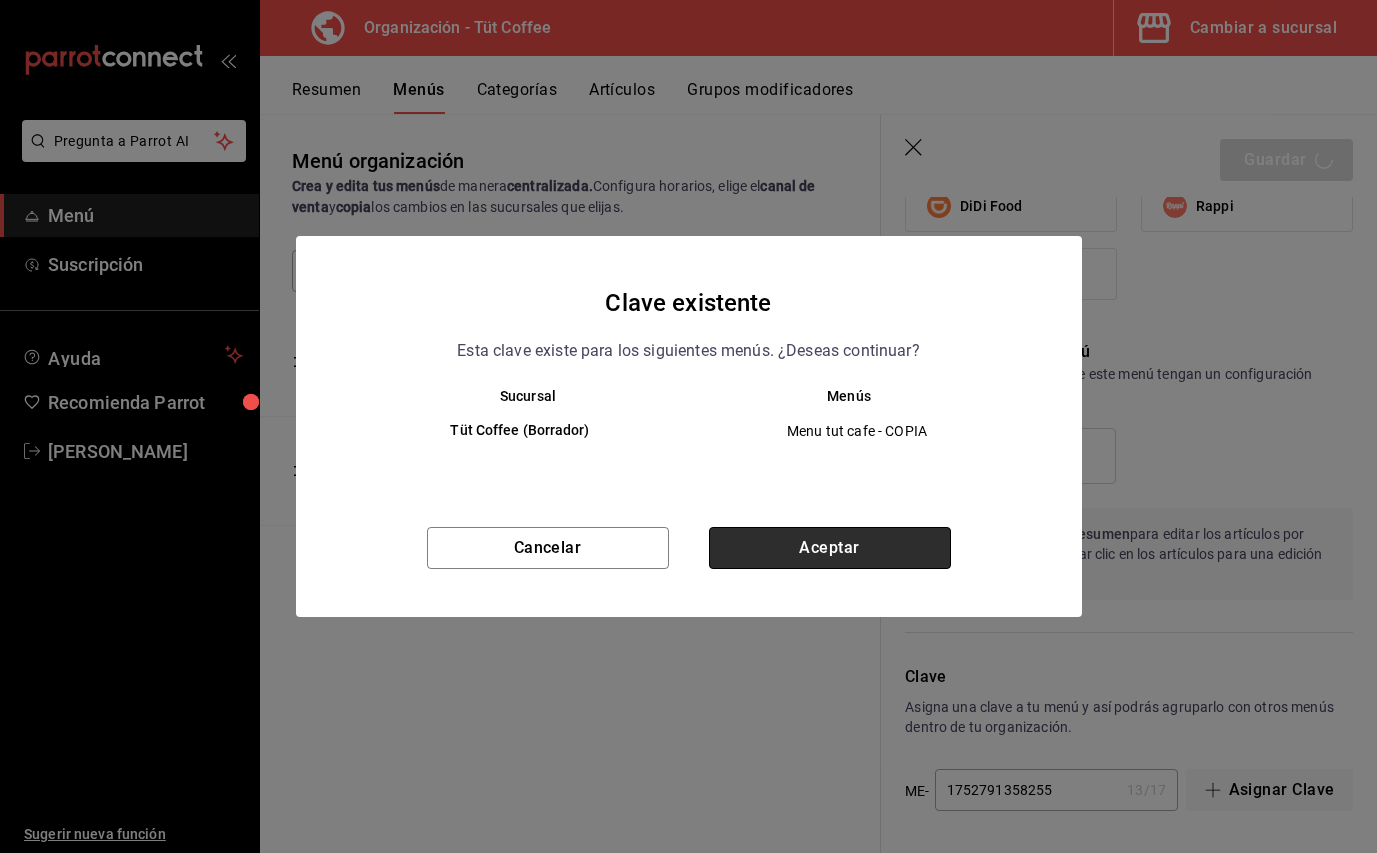 click on "Aceptar" at bounding box center (830, 548) 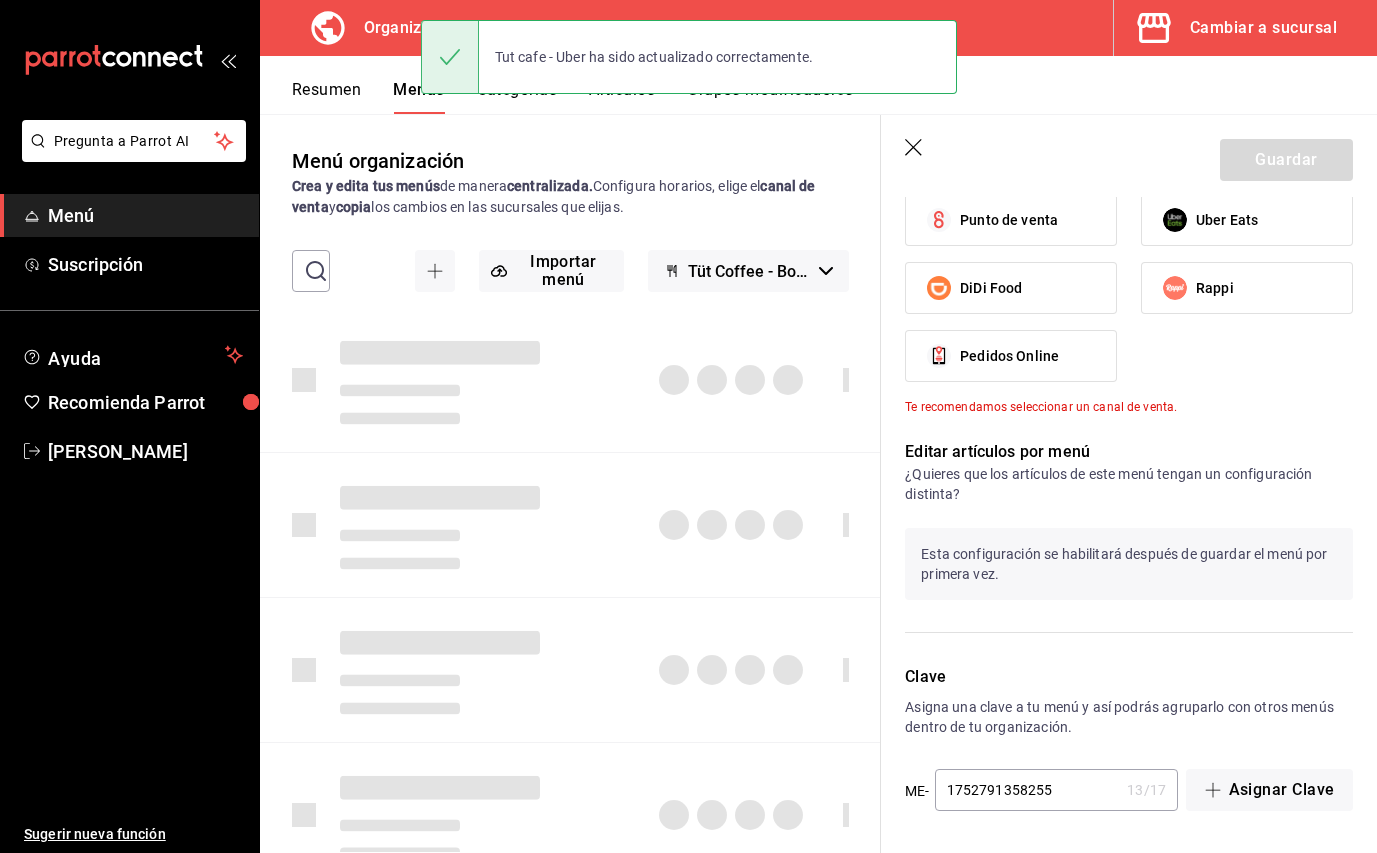 type 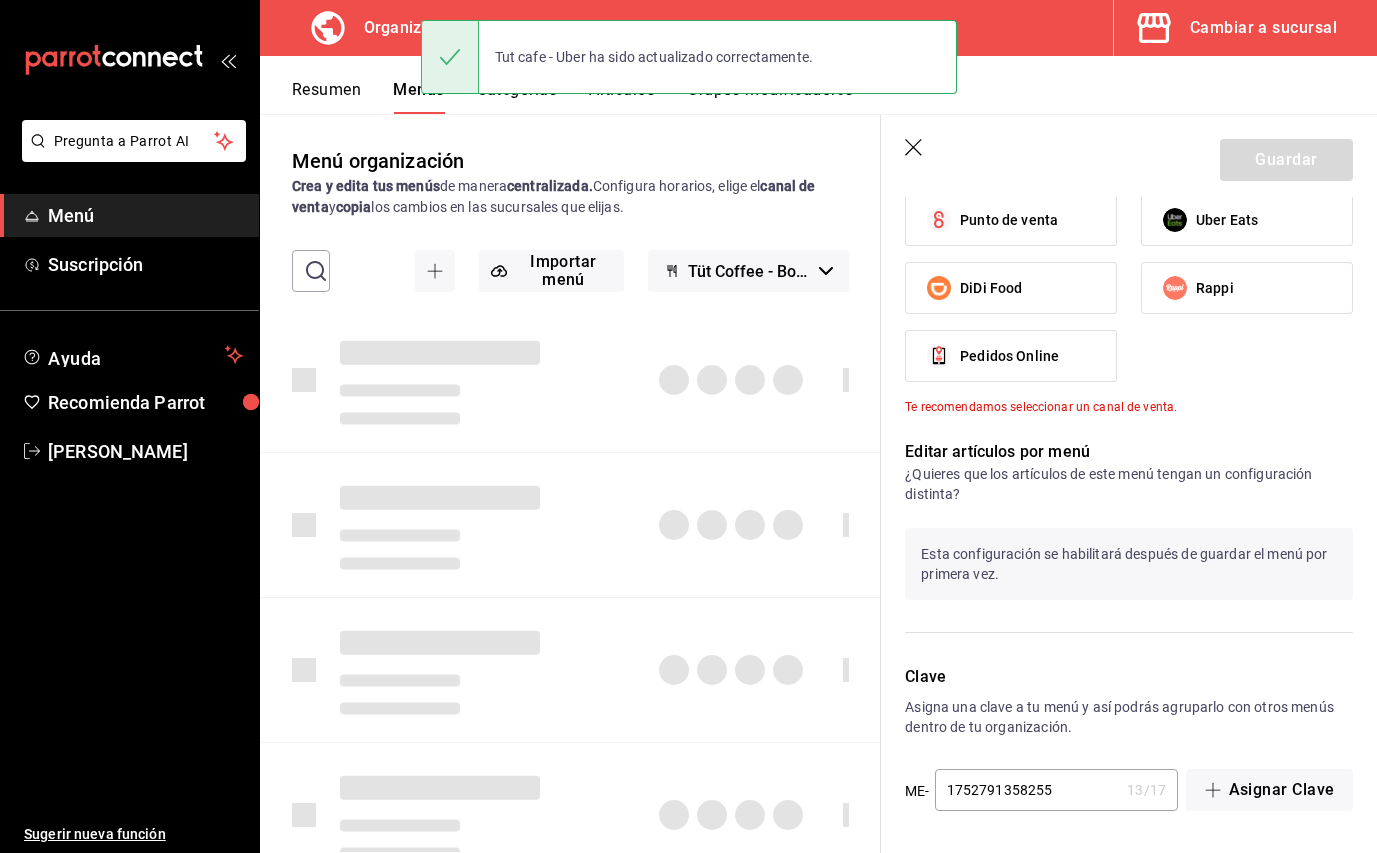 checkbox on "false" 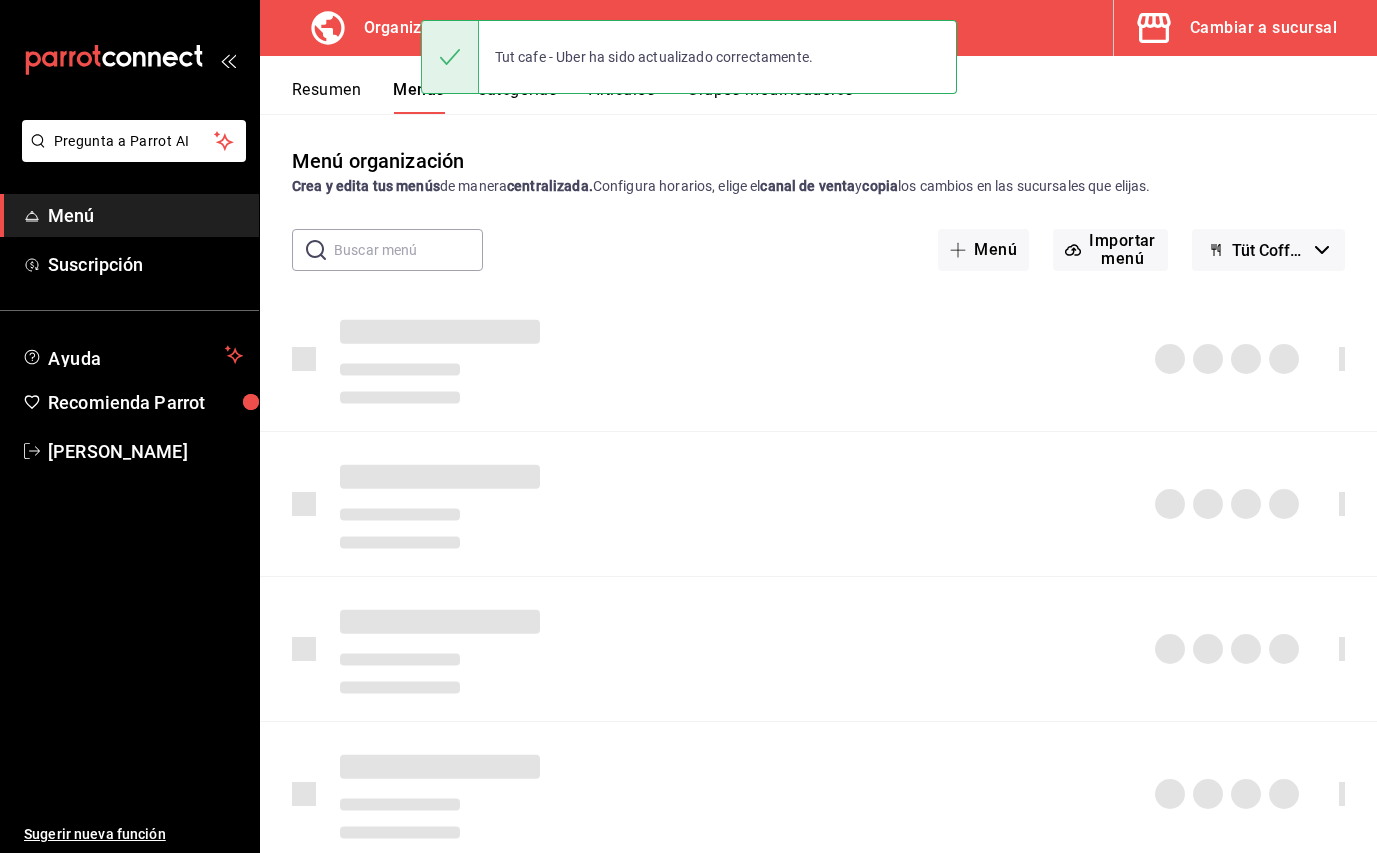 scroll, scrollTop: 0, scrollLeft: 0, axis: both 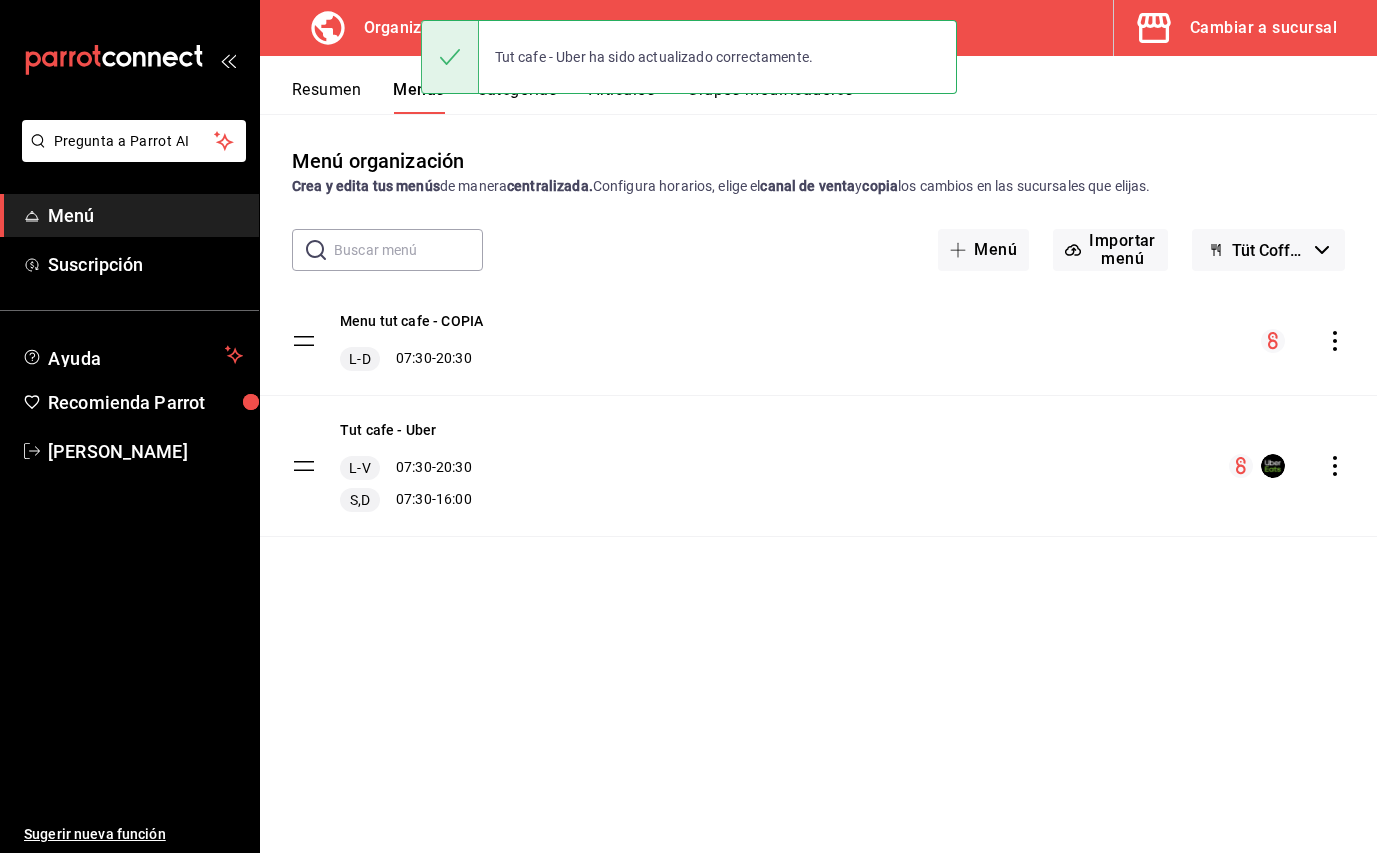click on "Tut cafe - Uber L-V 07:30  -  20:30 S,D 07:30  -  16:00" at bounding box center (818, 466) 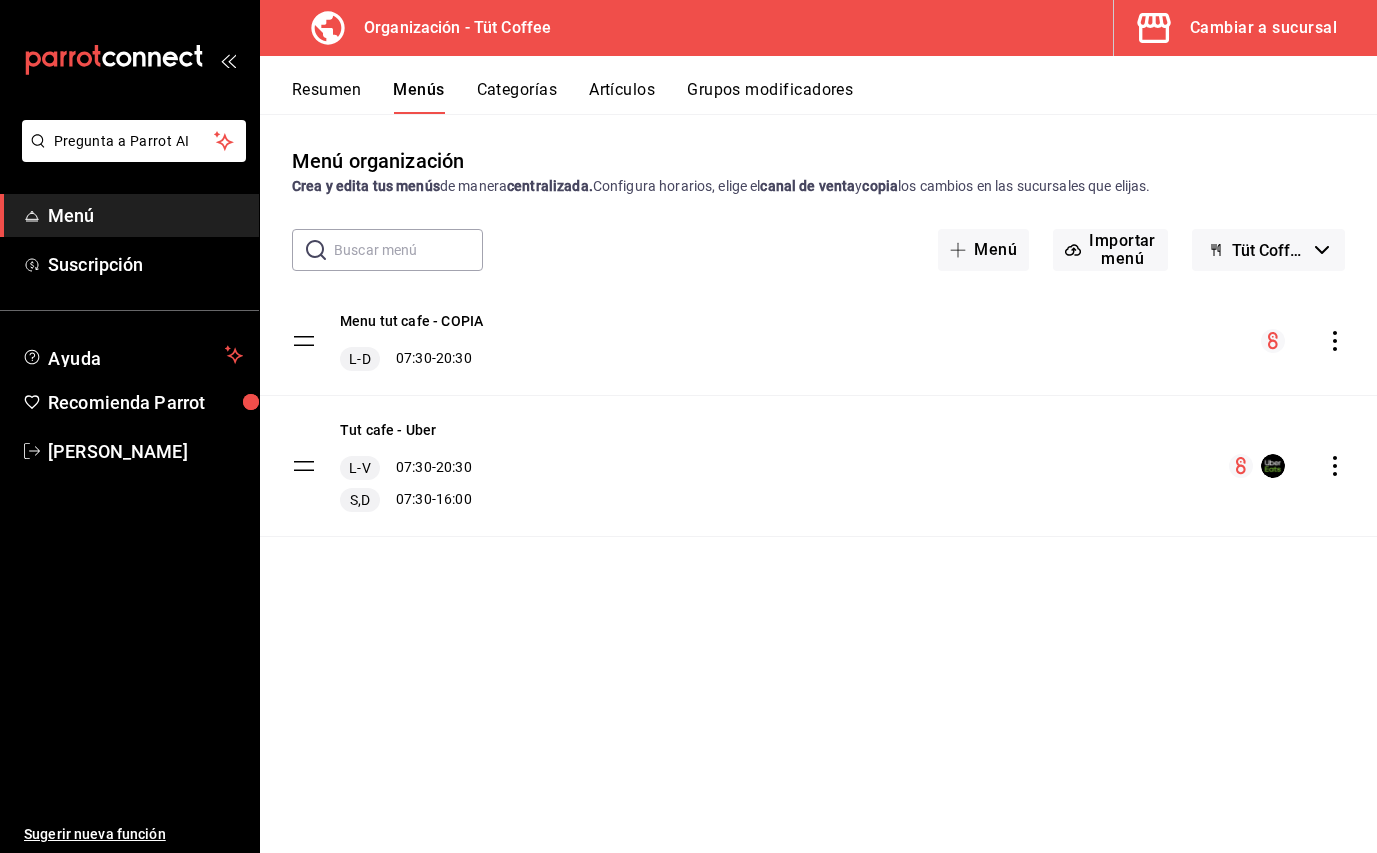 click 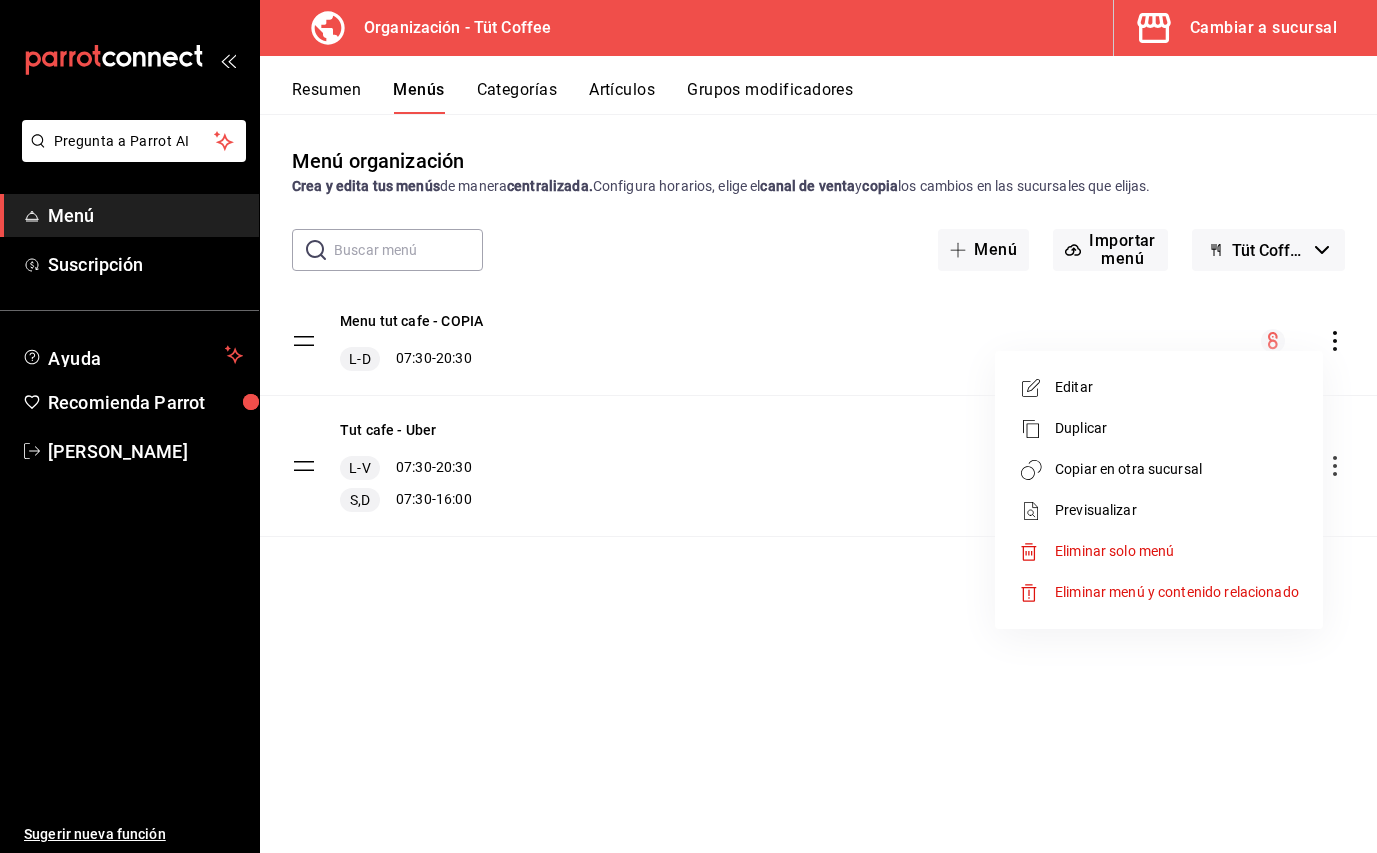 click on "Duplicar" at bounding box center [1177, 428] 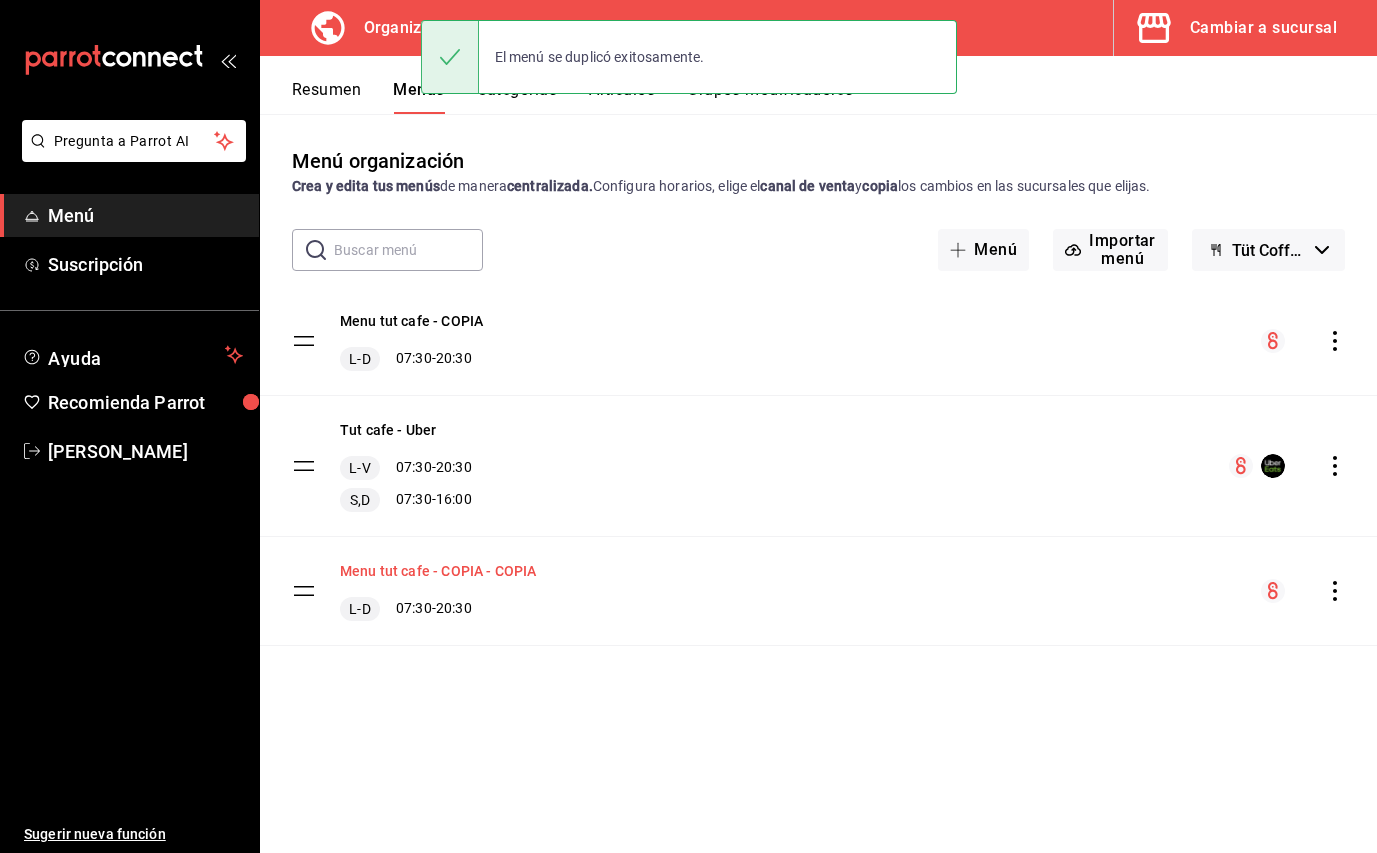 click on "Menu tut cafe - COPIA - COPIA" at bounding box center [438, 571] 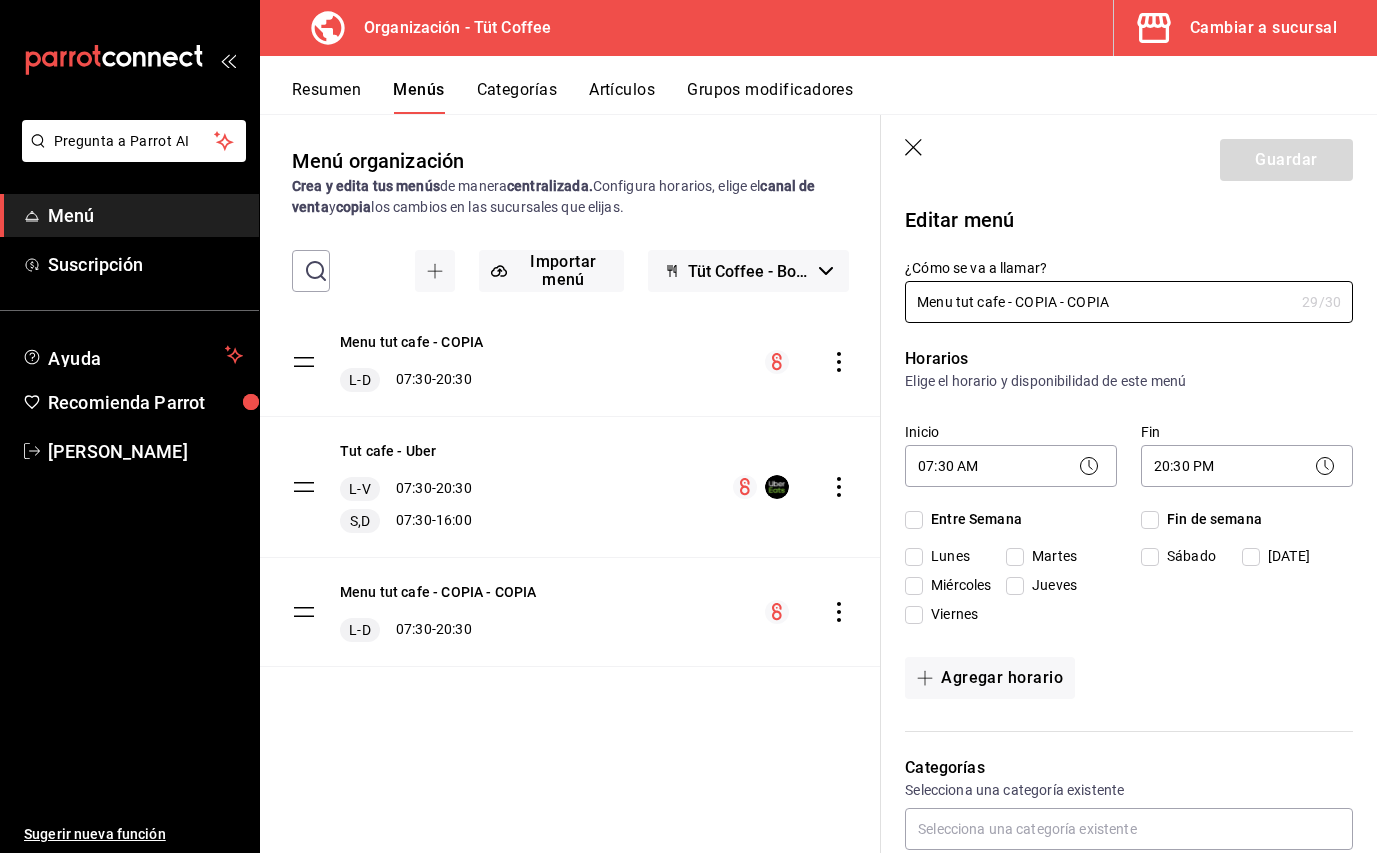 checkbox on "true" 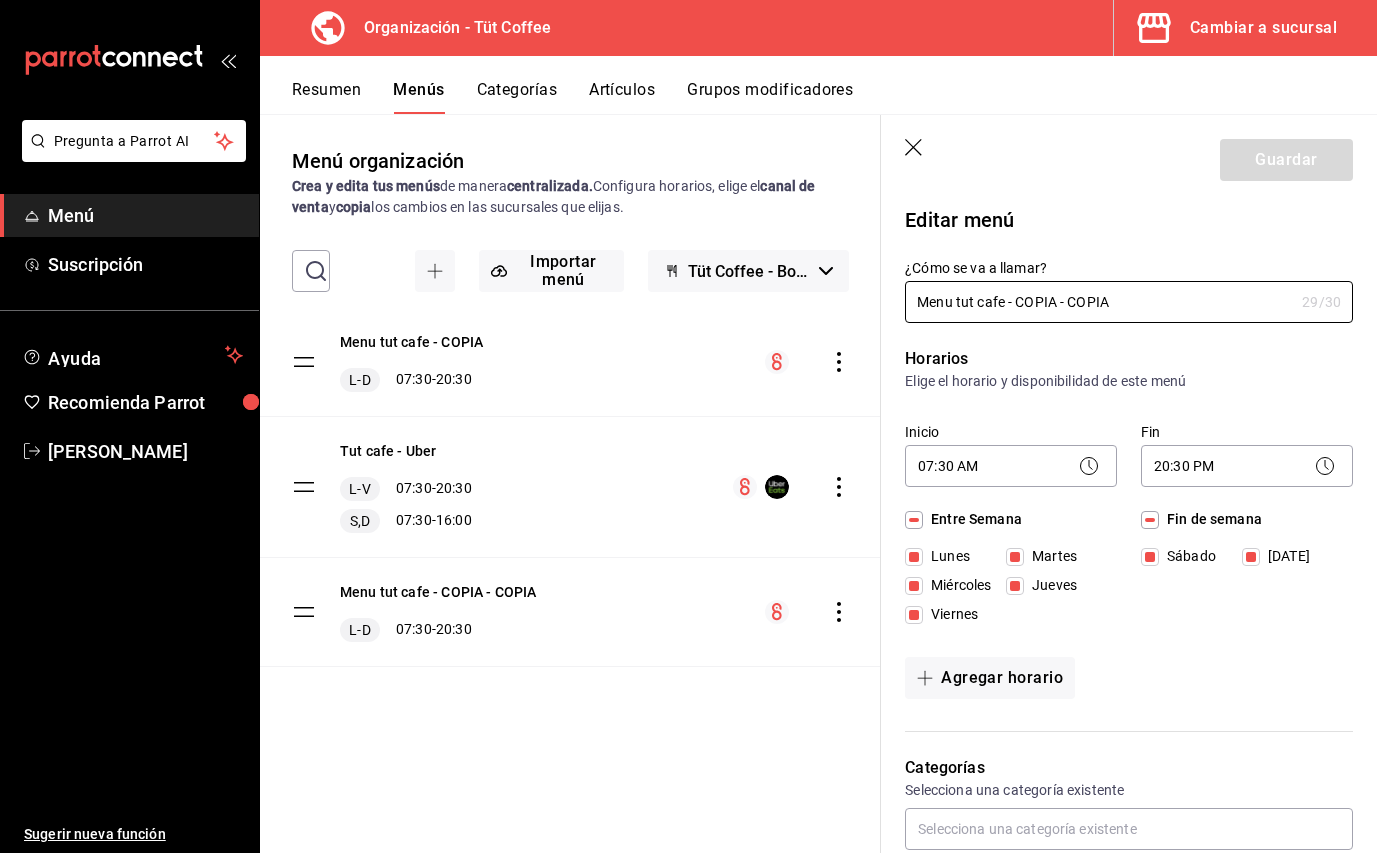 drag, startPoint x: 963, startPoint y: 307, endPoint x: 865, endPoint y: 307, distance: 98 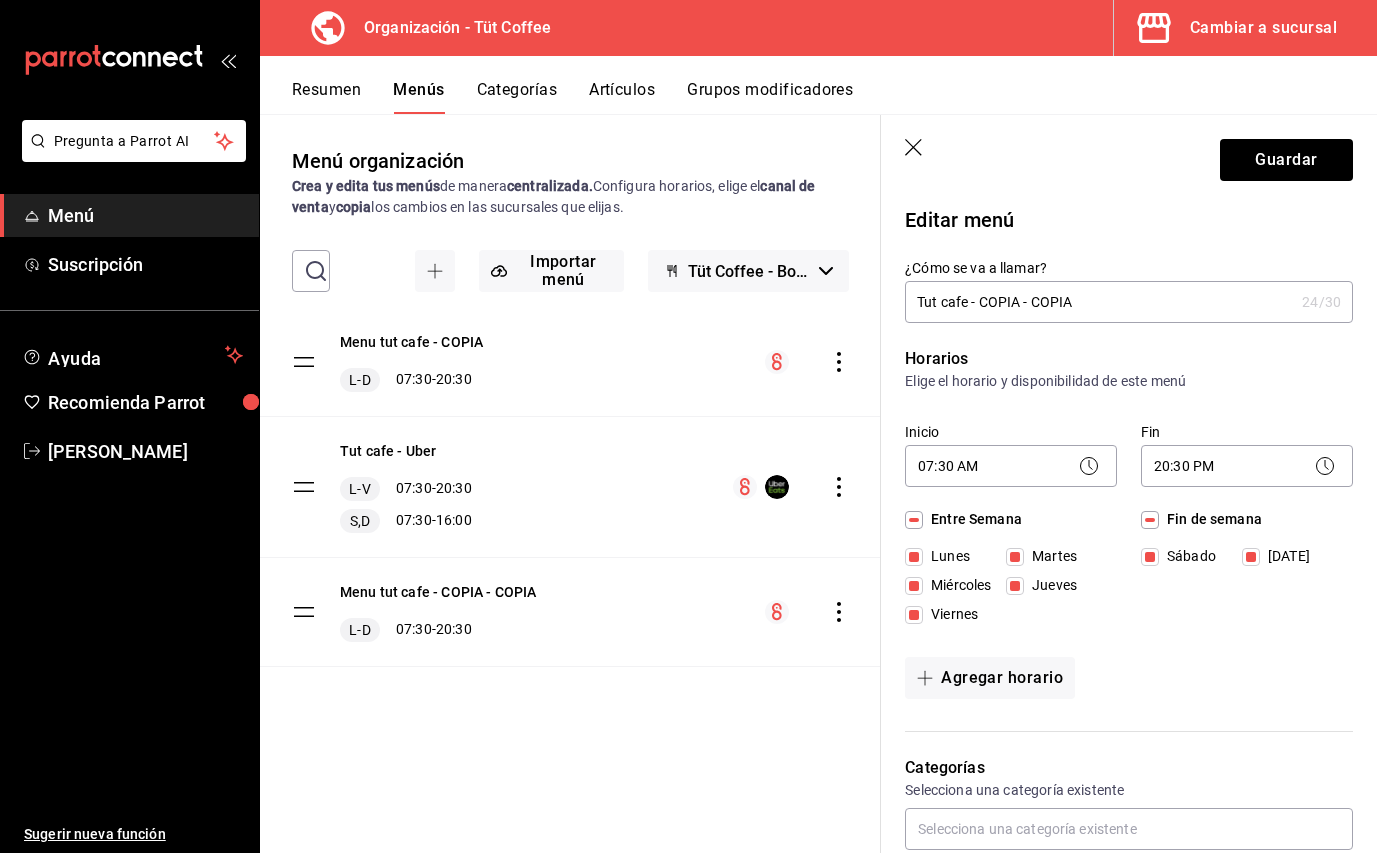 drag, startPoint x: 1083, startPoint y: 304, endPoint x: 981, endPoint y: 307, distance: 102.044106 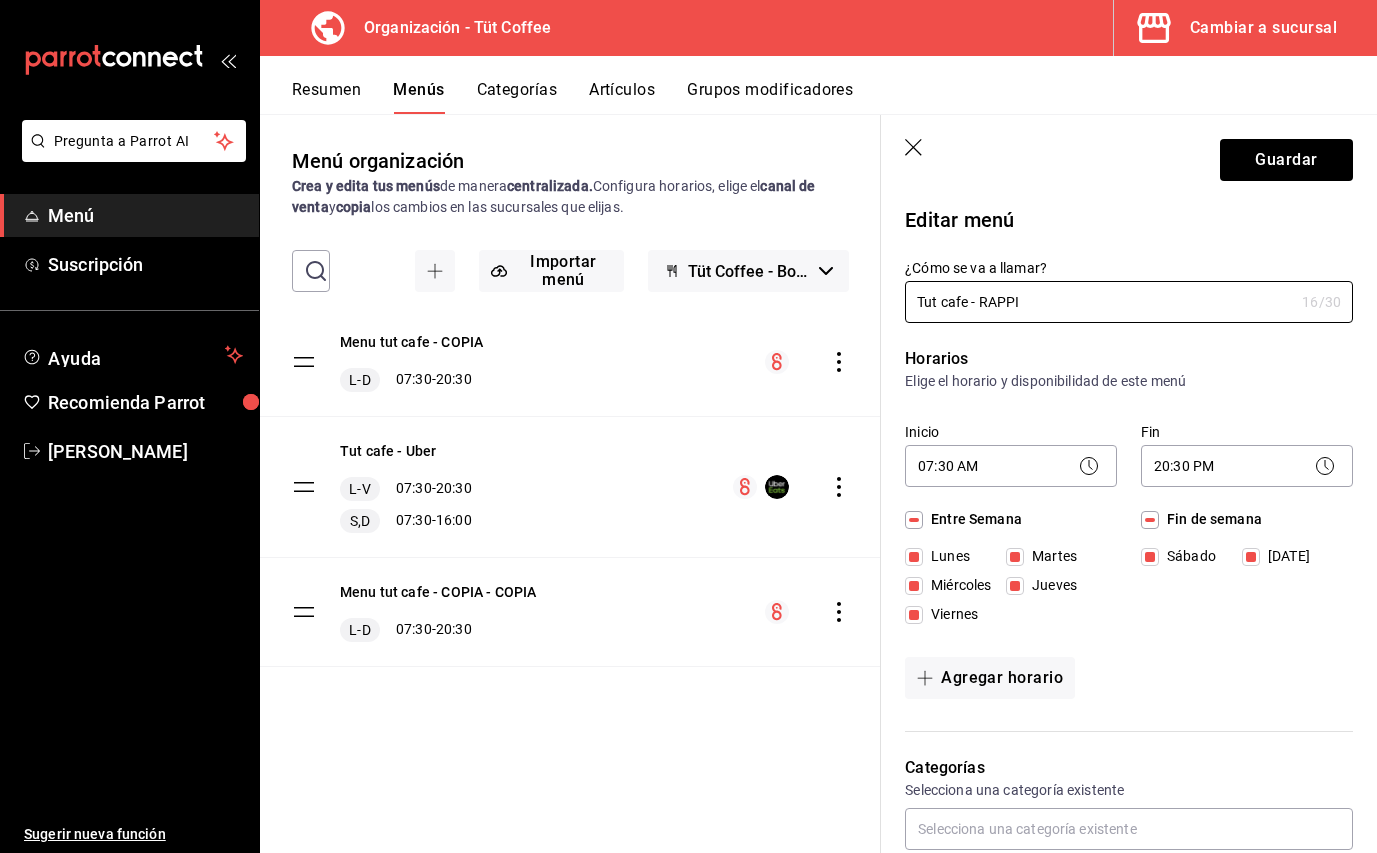 type on "Tut cafe - RAPPI" 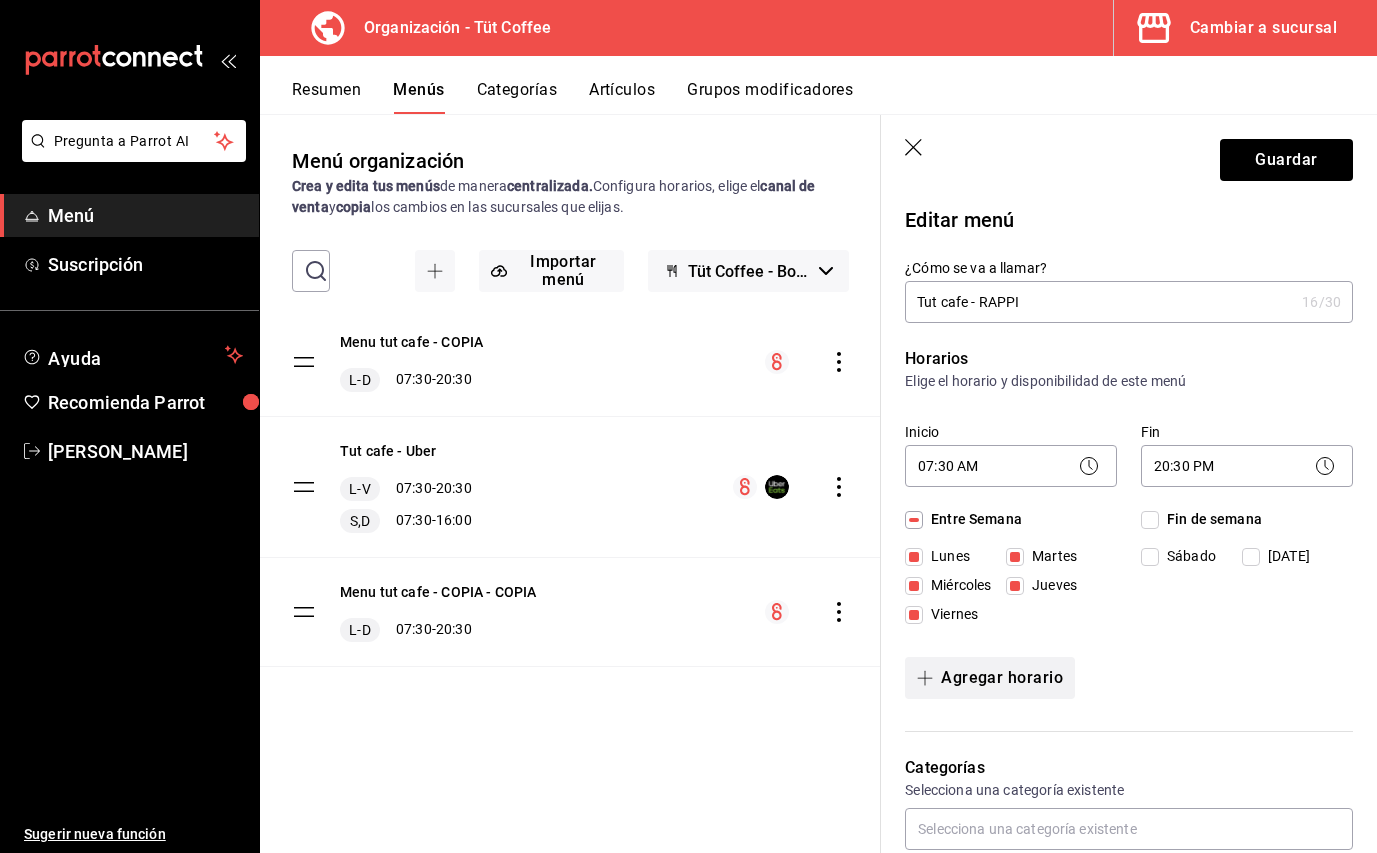 click on "Agregar horario" at bounding box center [990, 678] 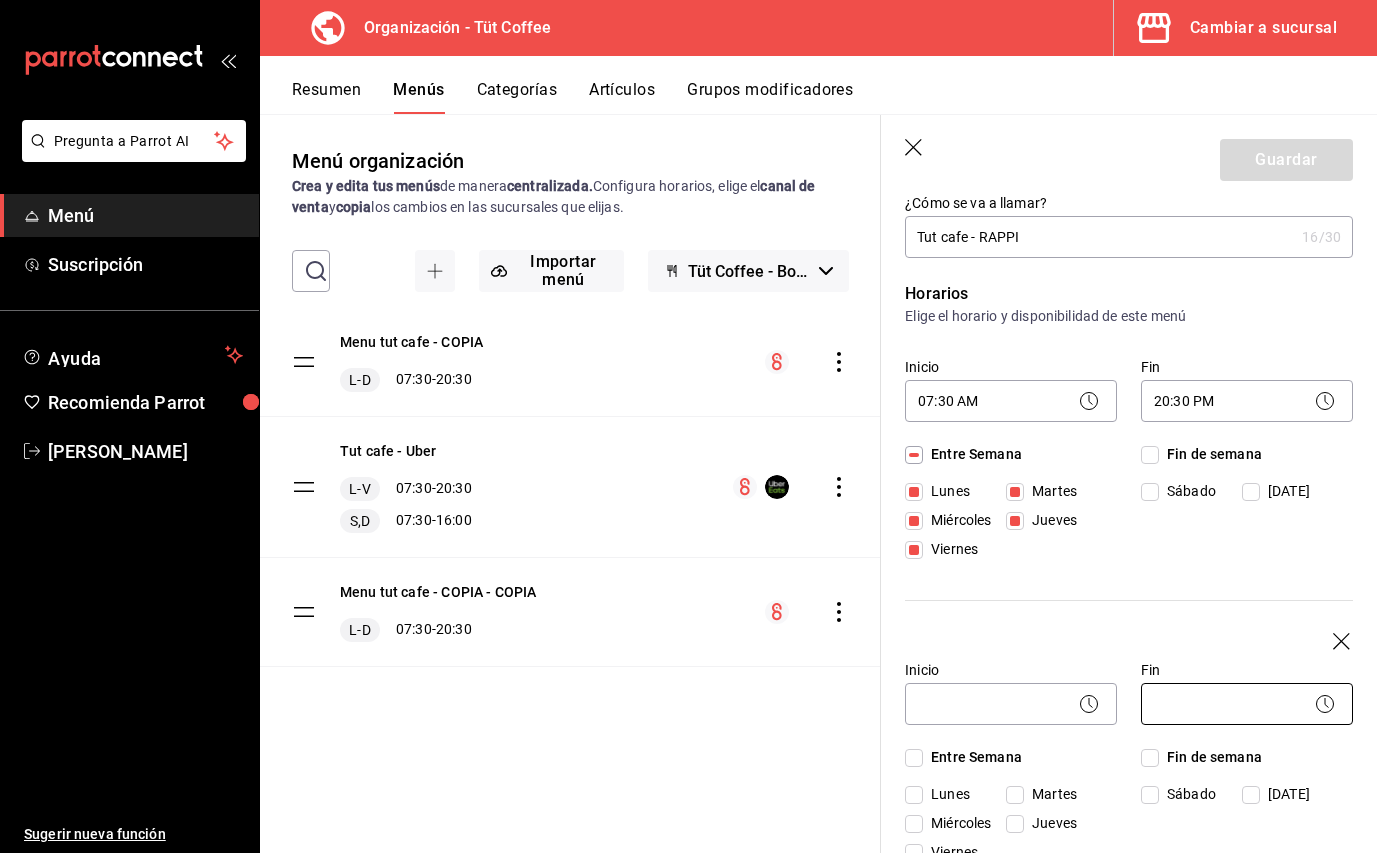 scroll, scrollTop: 94, scrollLeft: 0, axis: vertical 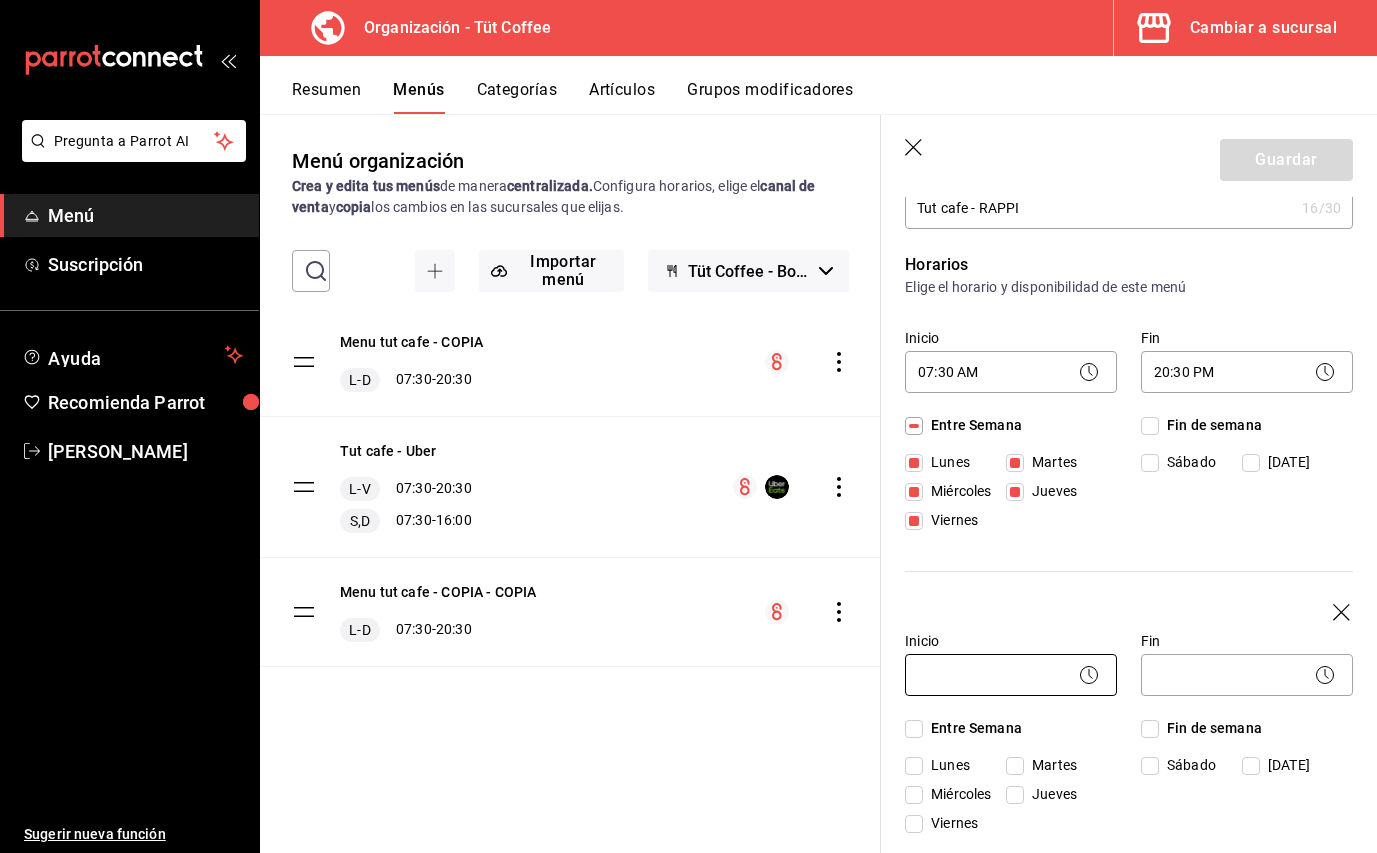 click on "Pregunta a Parrot AI Menú   Suscripción   Ayuda Recomienda Parrot   [PERSON_NAME]   Sugerir nueva función   Organización - Tüt Coffee Cambiar a sucursal Resumen Menús Categorías Artículos Grupos modificadores Menú organización Crea y edita tus menús  de manera  centralizada.  Configura horarios, elige el  canal de venta  y  copia  los cambios en las sucursales que elijas. ​ ​ Importar menú Tüt Coffee - Borrador Menu tut cafe - COPIA L-D 07:30  -  20:30 Tut cafe - Uber L-V 07:30  -  20:30 S,D 07:30  -  16:00 Menu tut cafe - COPIA - COPIA L-D 07:30  -  20:30 Guardar Editar menú ¿Cómo se va a llamar? Tut cafe - RAPPI 16 /30 ¿Cómo se va a llamar? Horarios Elige el horario y disponibilidad de este menú Inicio 07:30 AM 07:30 Fin 20:30 PM 20:30 Entre Semana [DATE] [DATE] [DATE] [DATE] [DATE] Fin de semana [DATE][PERSON_NAME][DATE] Inicio ​ Fin ​ Entre Semana [DATE] [DATE] [DATE] [DATE] [DATE] Fin de semana [DATE][PERSON_NAME][DATE] horario Categorías Selecciona una categoría existente Rappi" at bounding box center (688, 426) 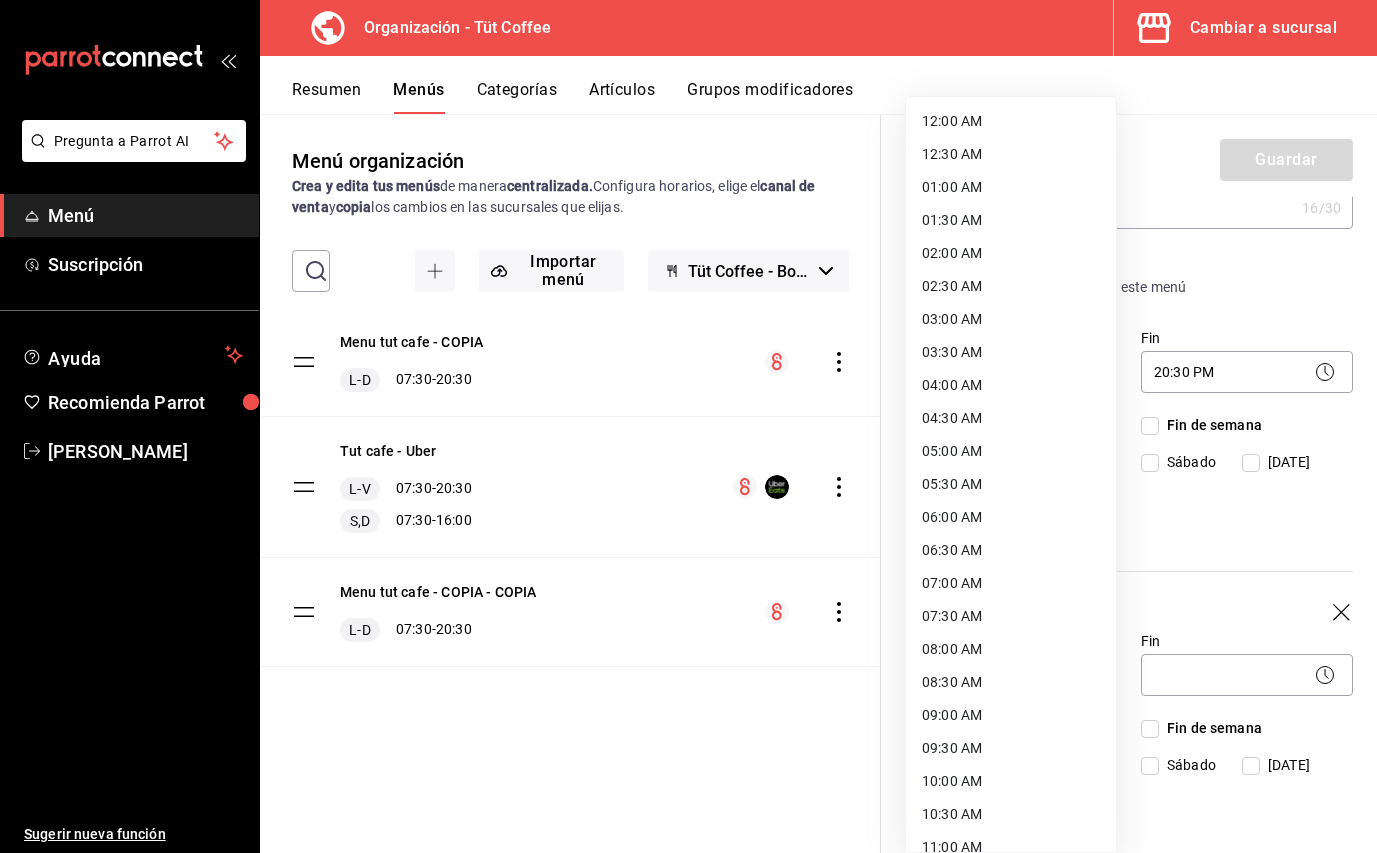 click on "07:30 AM" at bounding box center [1011, 616] 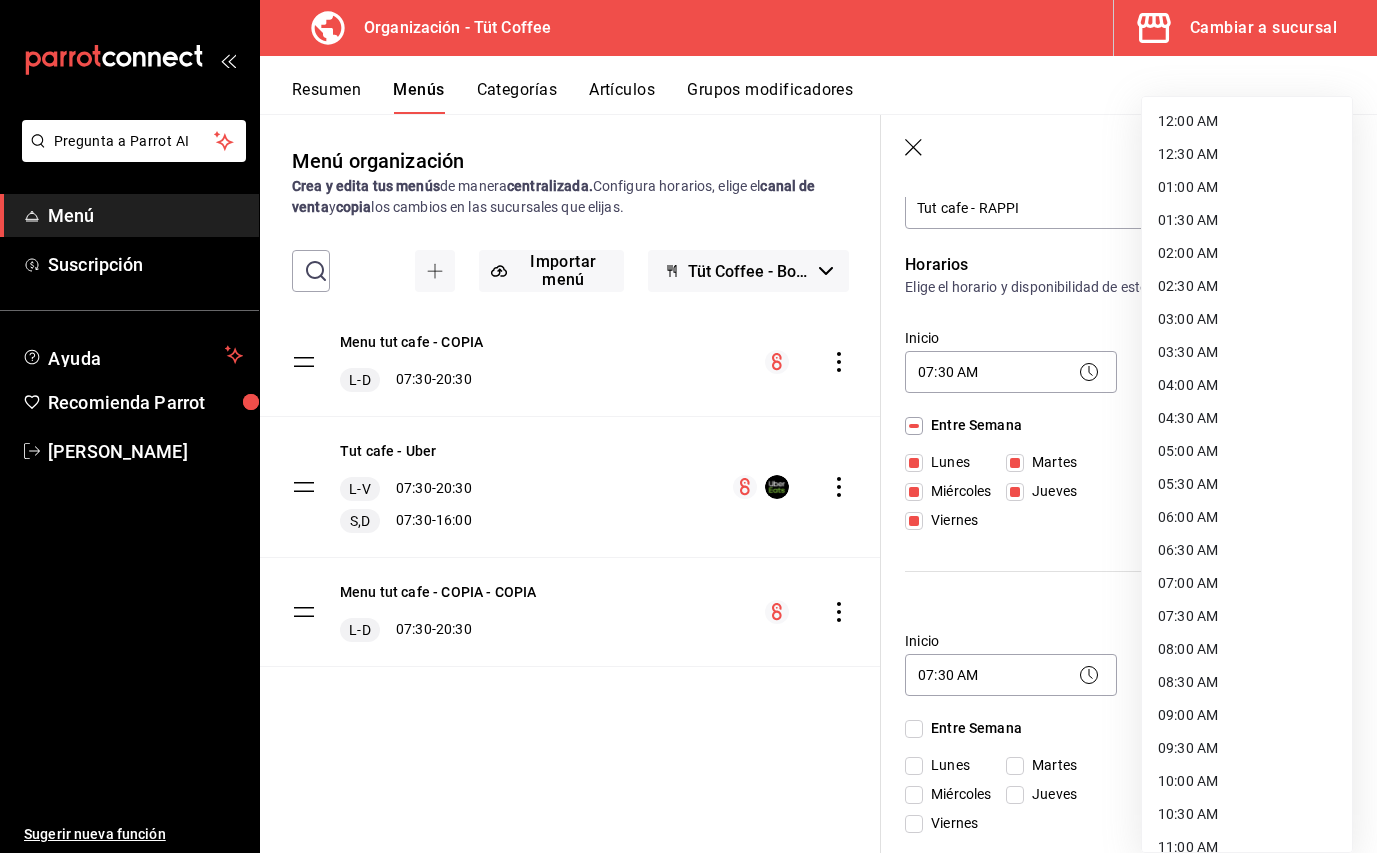 click on "Pregunta a Parrot AI Menú   Suscripción   Ayuda Recomienda Parrot   [PERSON_NAME]   Sugerir nueva función   Organización - Tüt Coffee Cambiar a sucursal Resumen Menús Categorías Artículos Grupos modificadores Menú organización Crea y edita tus menús  de manera  centralizada.  Configura horarios, elige el  canal de venta  y  copia  los cambios en las sucursales que elijas. ​ ​ Importar menú Tüt Coffee - Borrador Menu tut cafe - COPIA L-D 07:30  -  20:30 Tut cafe - Uber L-V 07:30  -  20:30 S,D 07:30  -  16:00 Menu tut cafe - COPIA - COPIA L-D 07:30  -  20:30 Guardar Editar menú ¿Cómo se va a llamar? Tut cafe - RAPPI 16 /30 ¿Cómo se va a llamar? Horarios Elige el horario y disponibilidad de este menú Inicio 07:30 AM 07:30 Fin 20:30 PM 20:30 Entre Semana [DATE] [DATE] [DATE] [DATE] [DATE] Fin de semana [DATE][PERSON_NAME][DATE] Inicio 07:30 AM 07:30 Fin ​ Entre Semana [DATE] [DATE] [DATE] [DATE] [DATE] Fin de semana [DATE][PERSON_NAME][DATE] Agregar horario Categorías Bebidas Bebidas Alcoholicas Si" at bounding box center [688, 426] 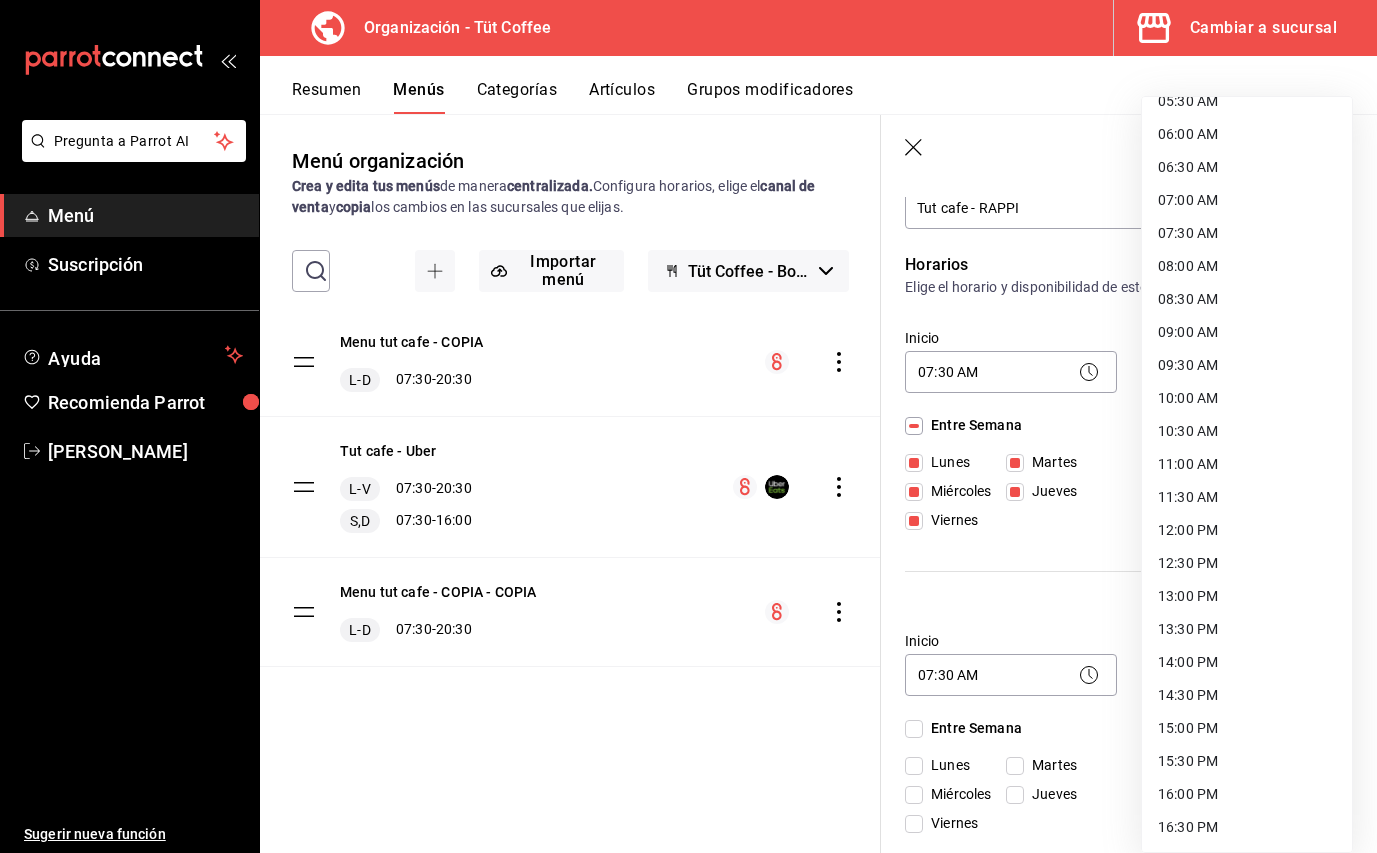 scroll, scrollTop: 442, scrollLeft: 0, axis: vertical 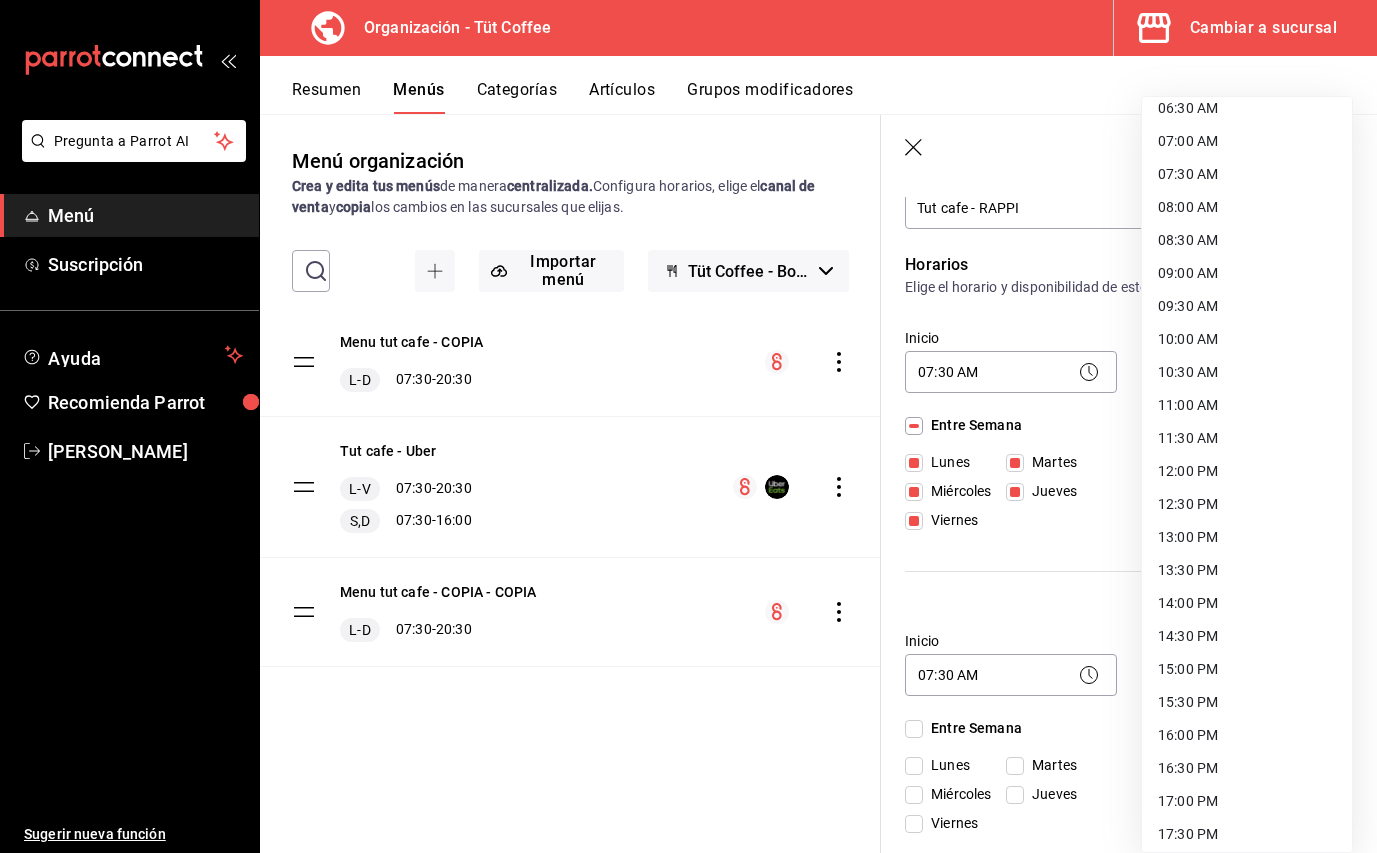 click on "16:00 PM" at bounding box center [1247, 735] 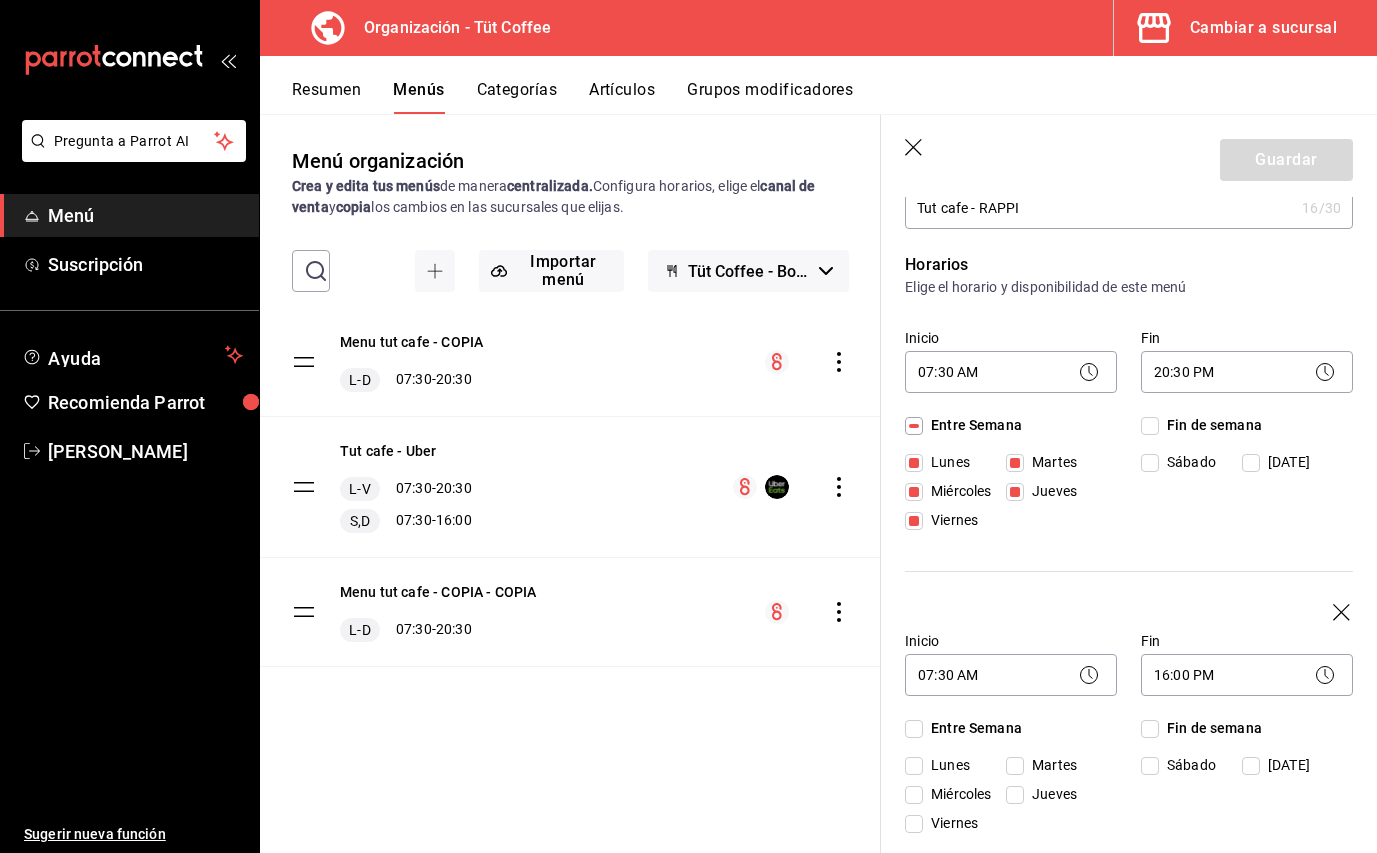 click on "Fin de semana" at bounding box center (1150, 729) 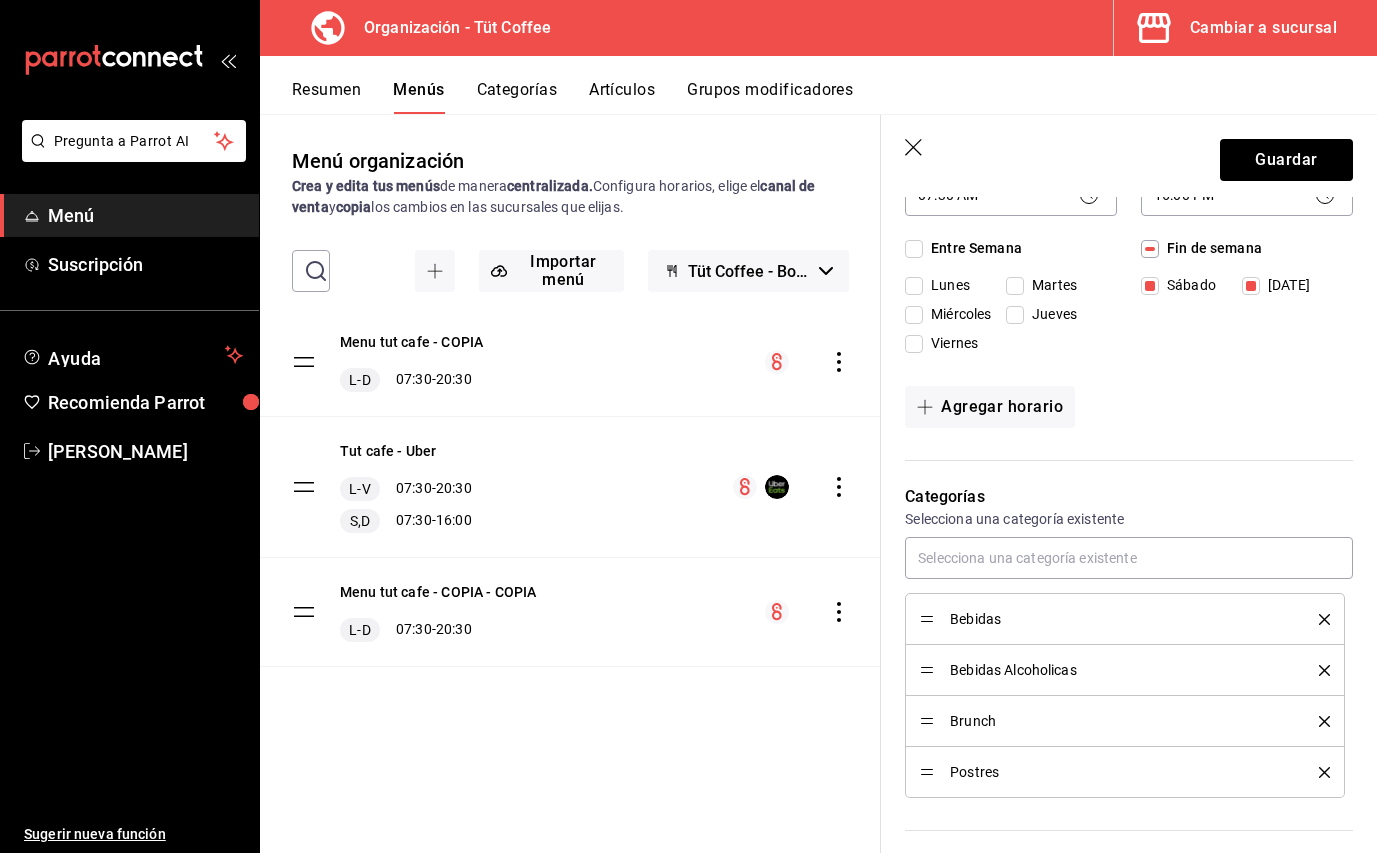 scroll, scrollTop: 585, scrollLeft: 0, axis: vertical 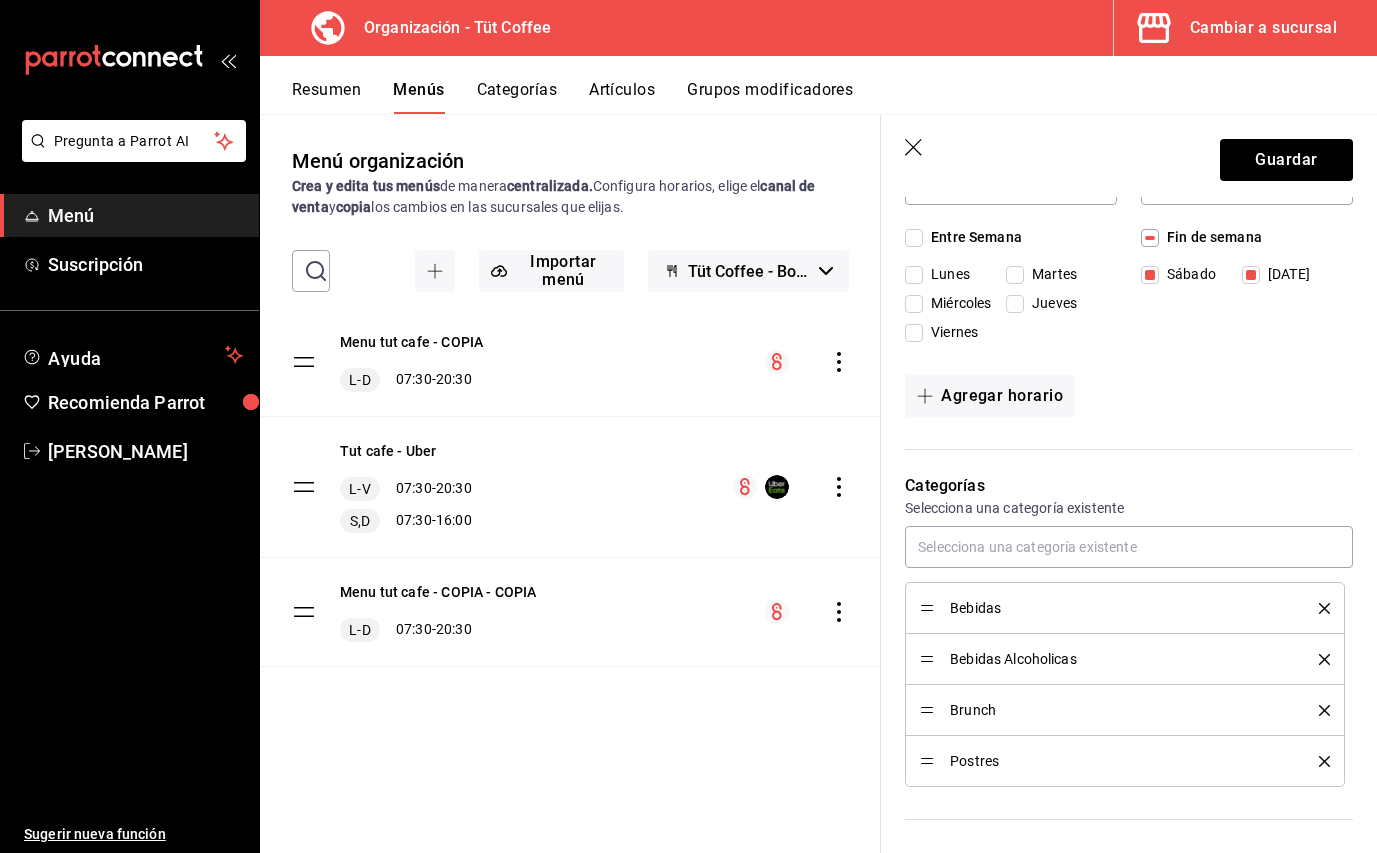click 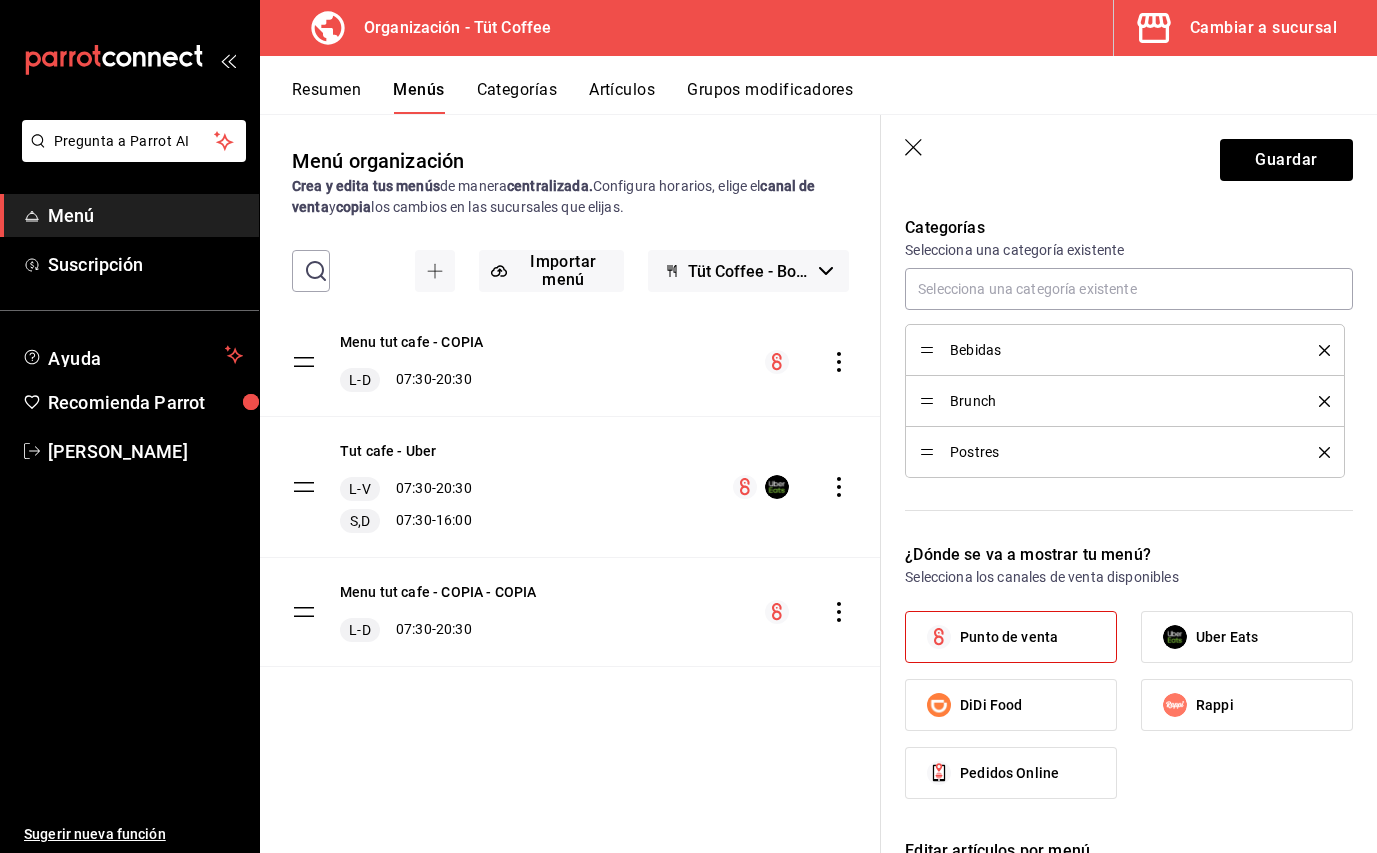 scroll, scrollTop: 842, scrollLeft: 0, axis: vertical 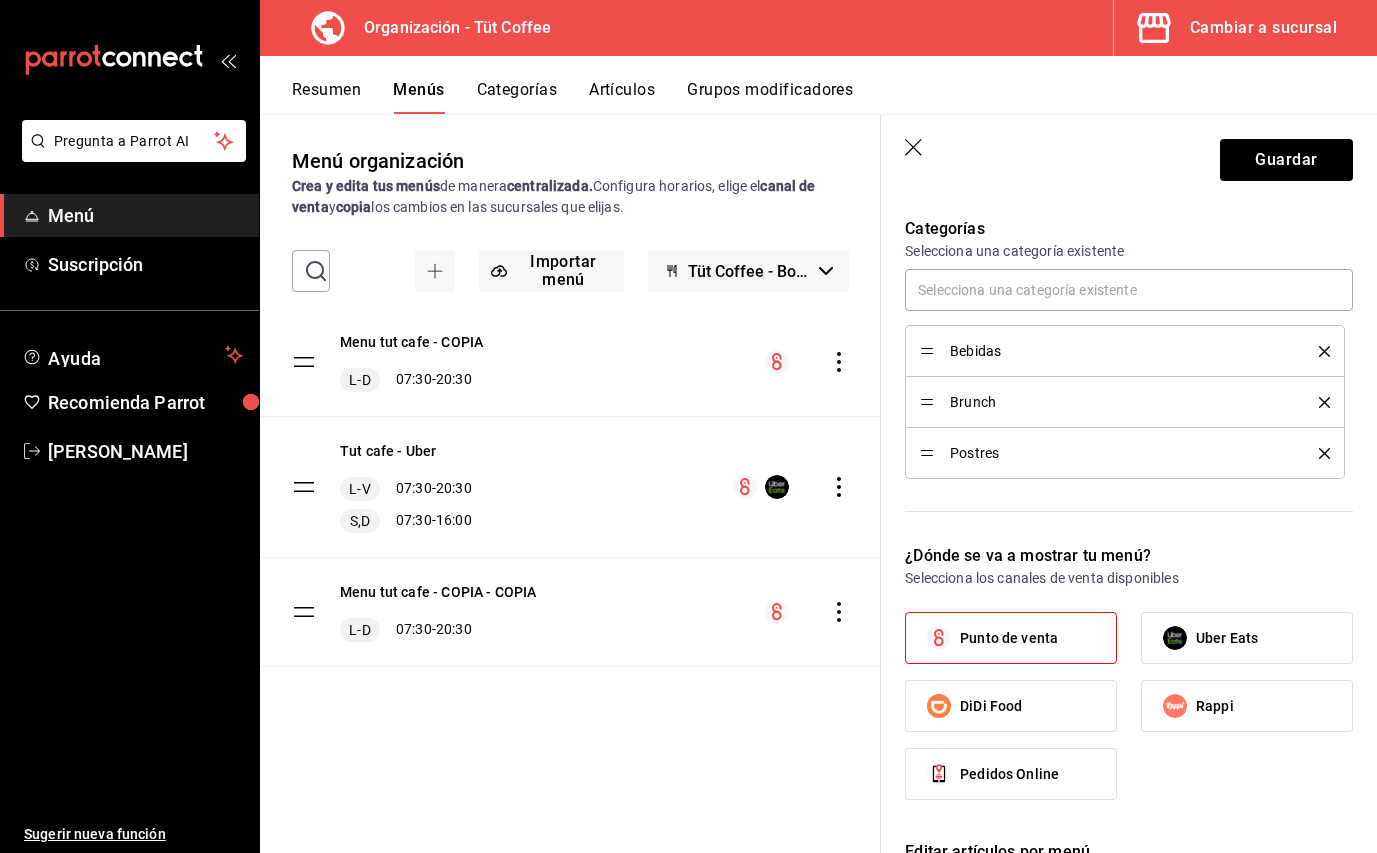 click on "Rappi" at bounding box center [1215, 706] 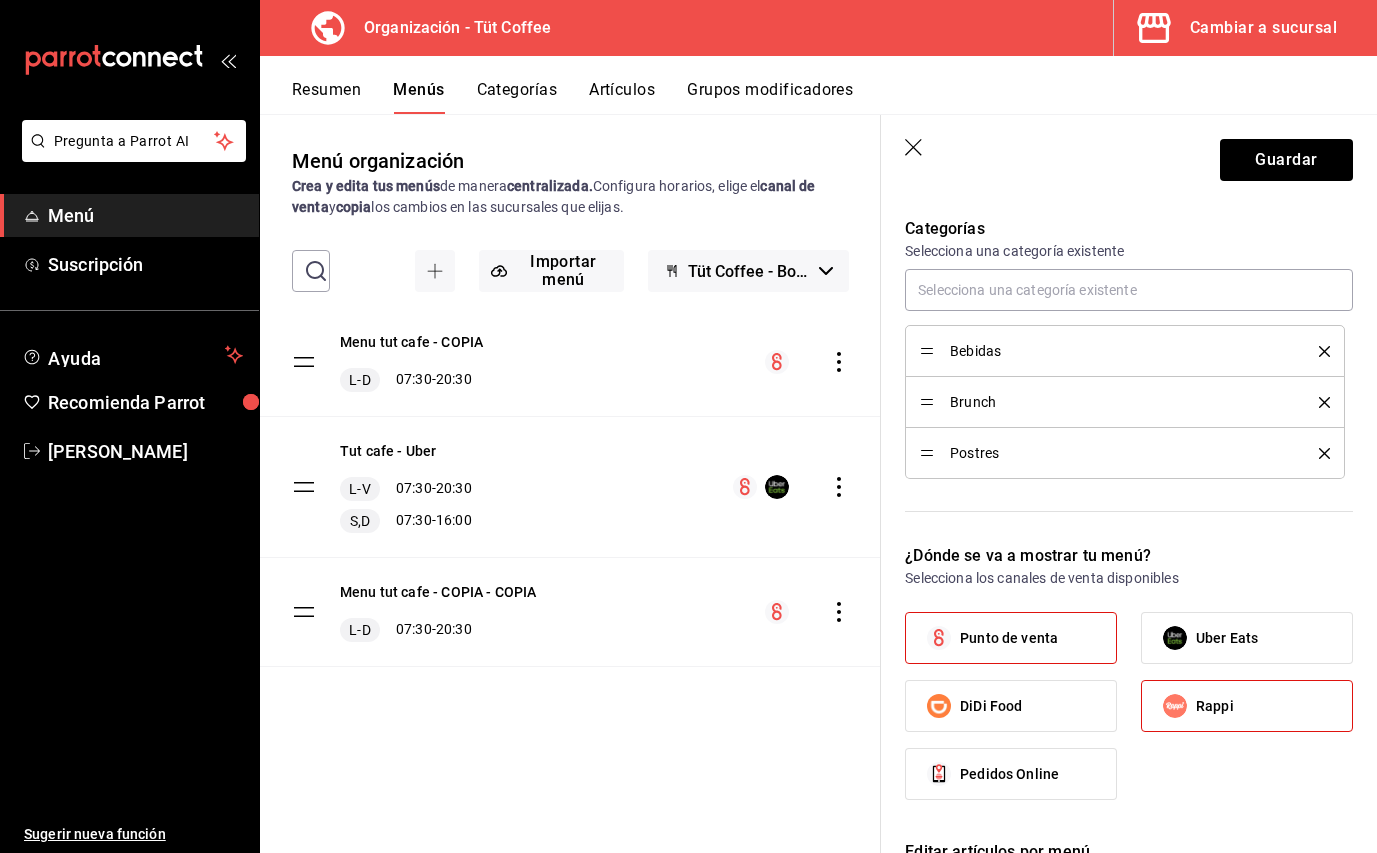 click on "Punto de venta" at bounding box center [1009, 638] 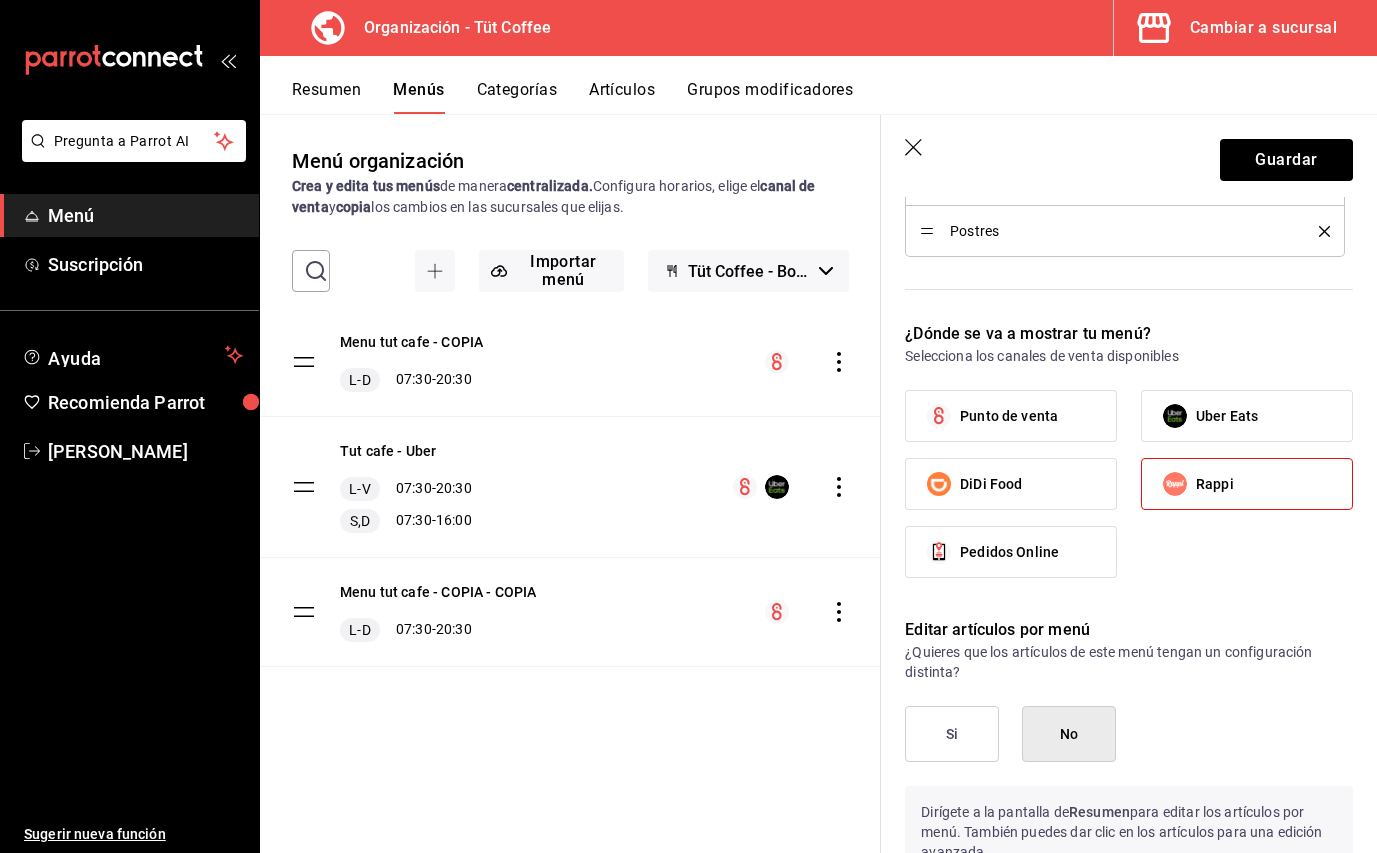 scroll, scrollTop: 1090, scrollLeft: 0, axis: vertical 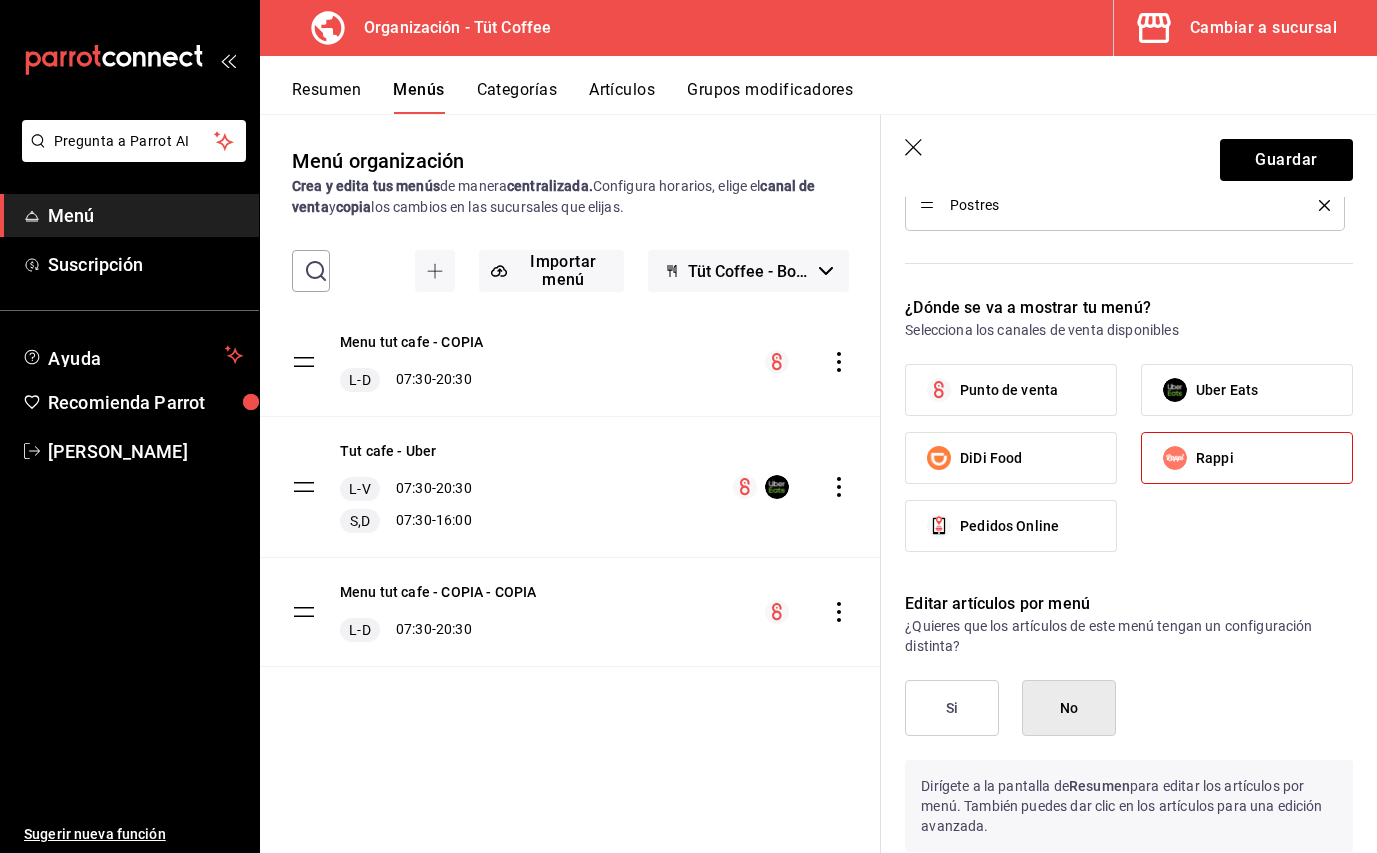 click on "Si" at bounding box center (952, 708) 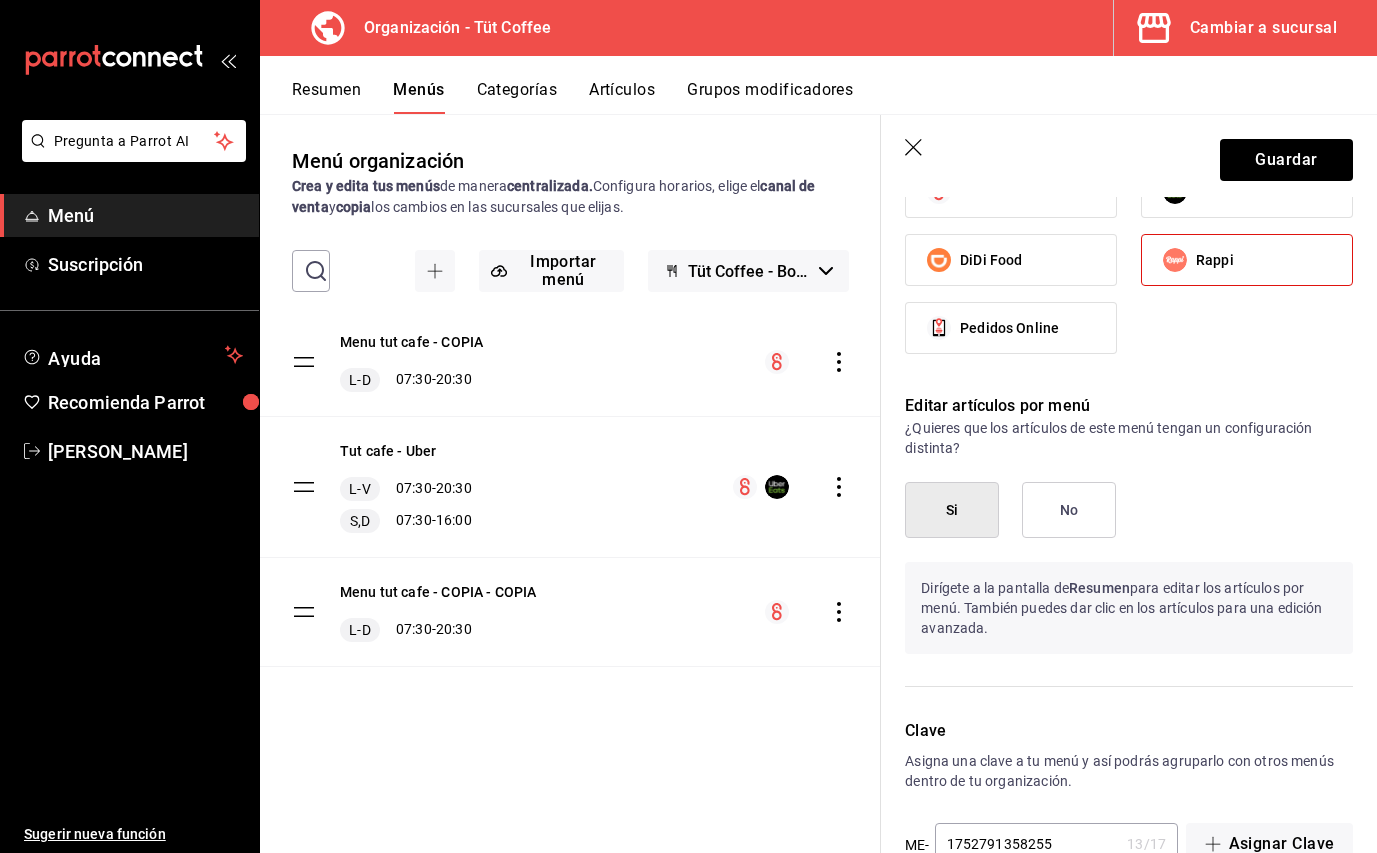 scroll, scrollTop: 1342, scrollLeft: 0, axis: vertical 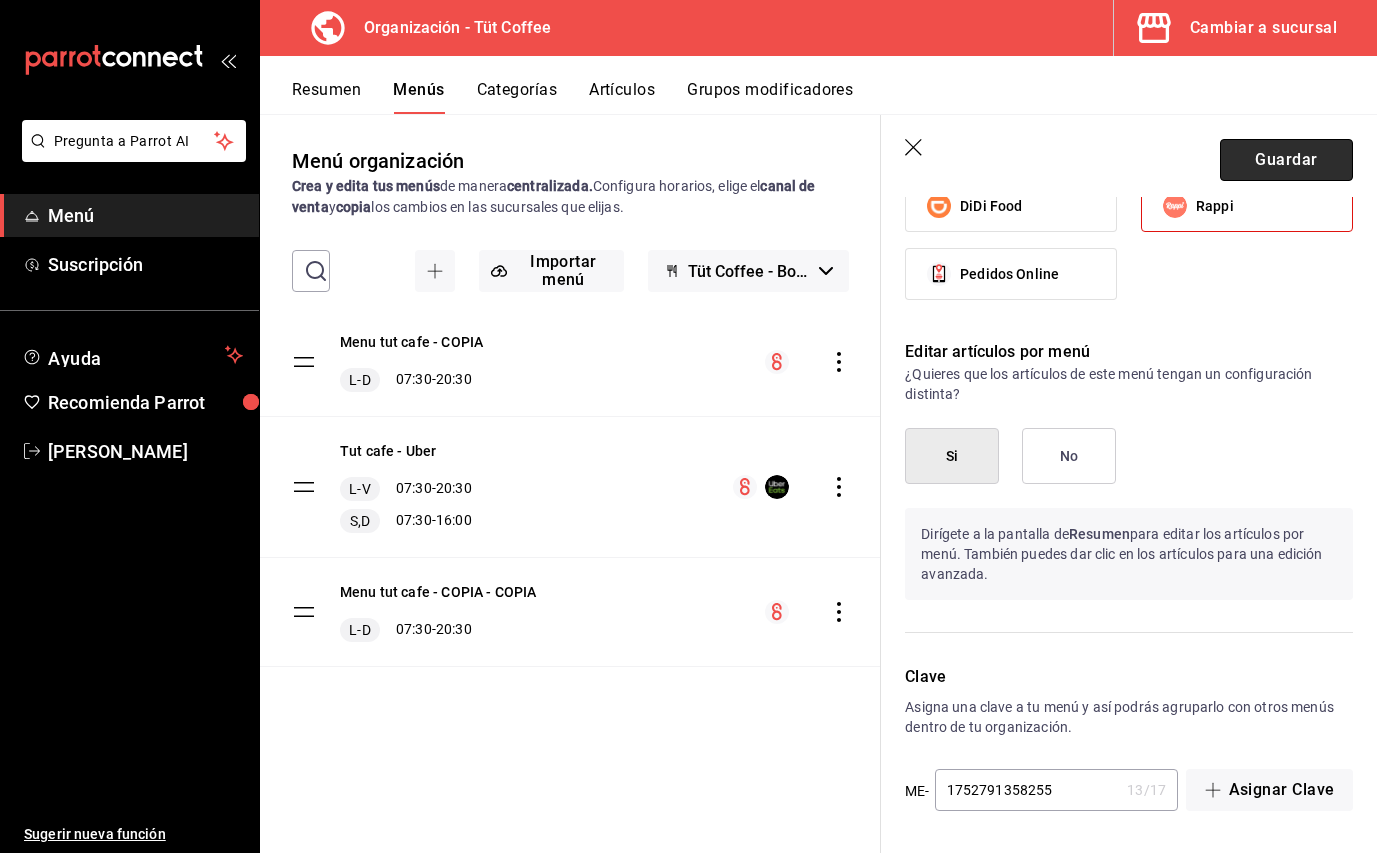 click on "Guardar" at bounding box center (1286, 160) 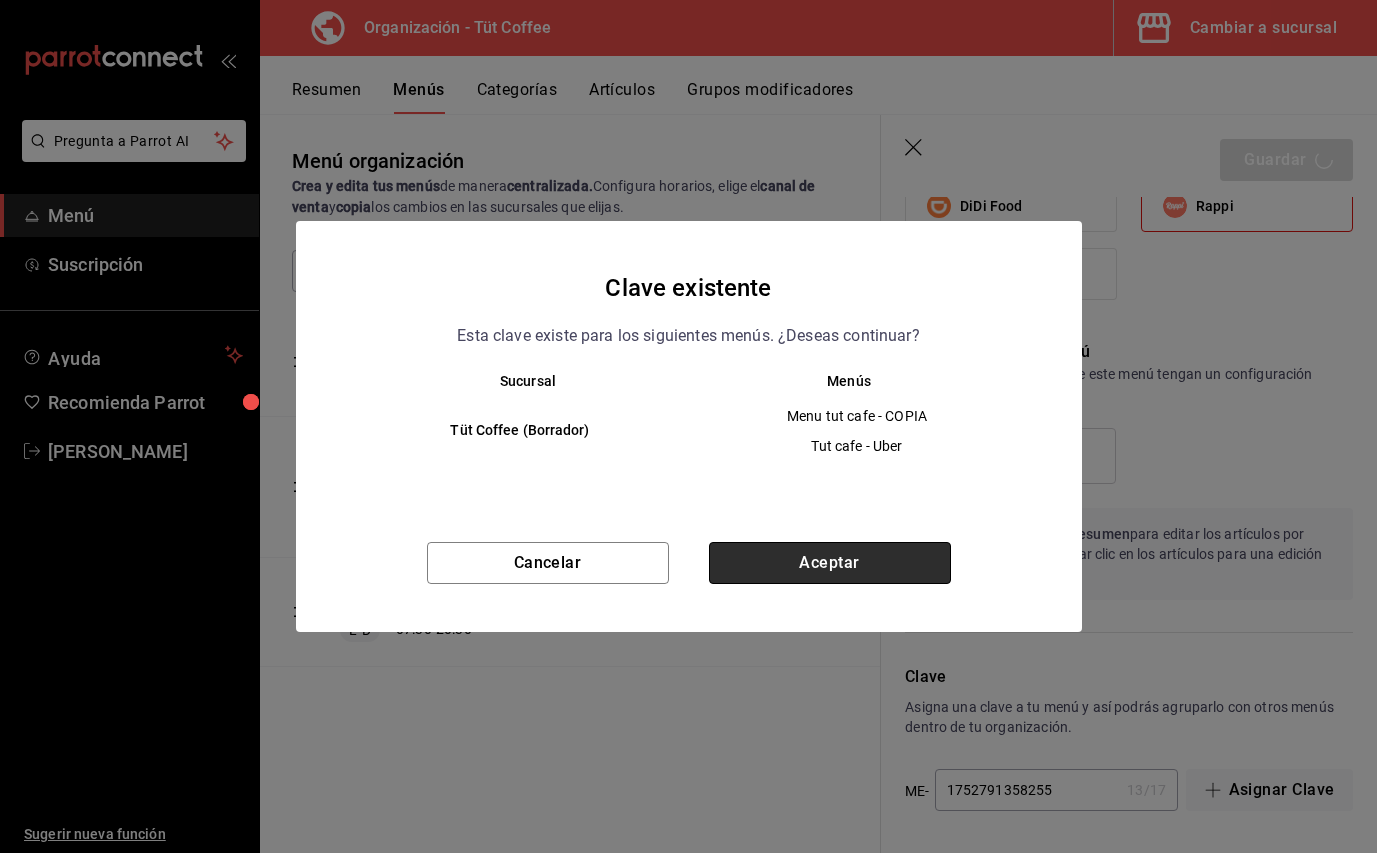 click on "Aceptar" at bounding box center (830, 563) 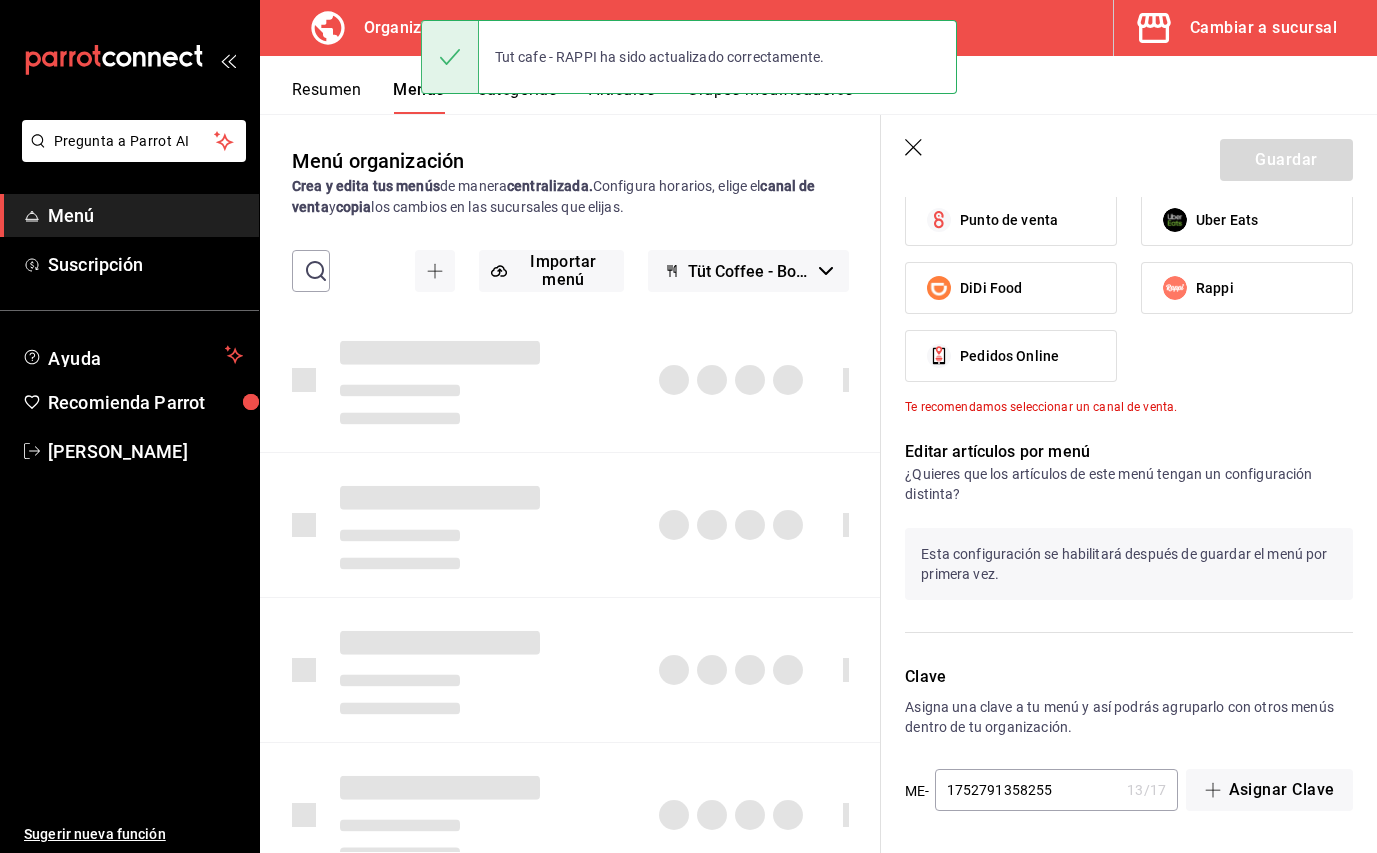 type 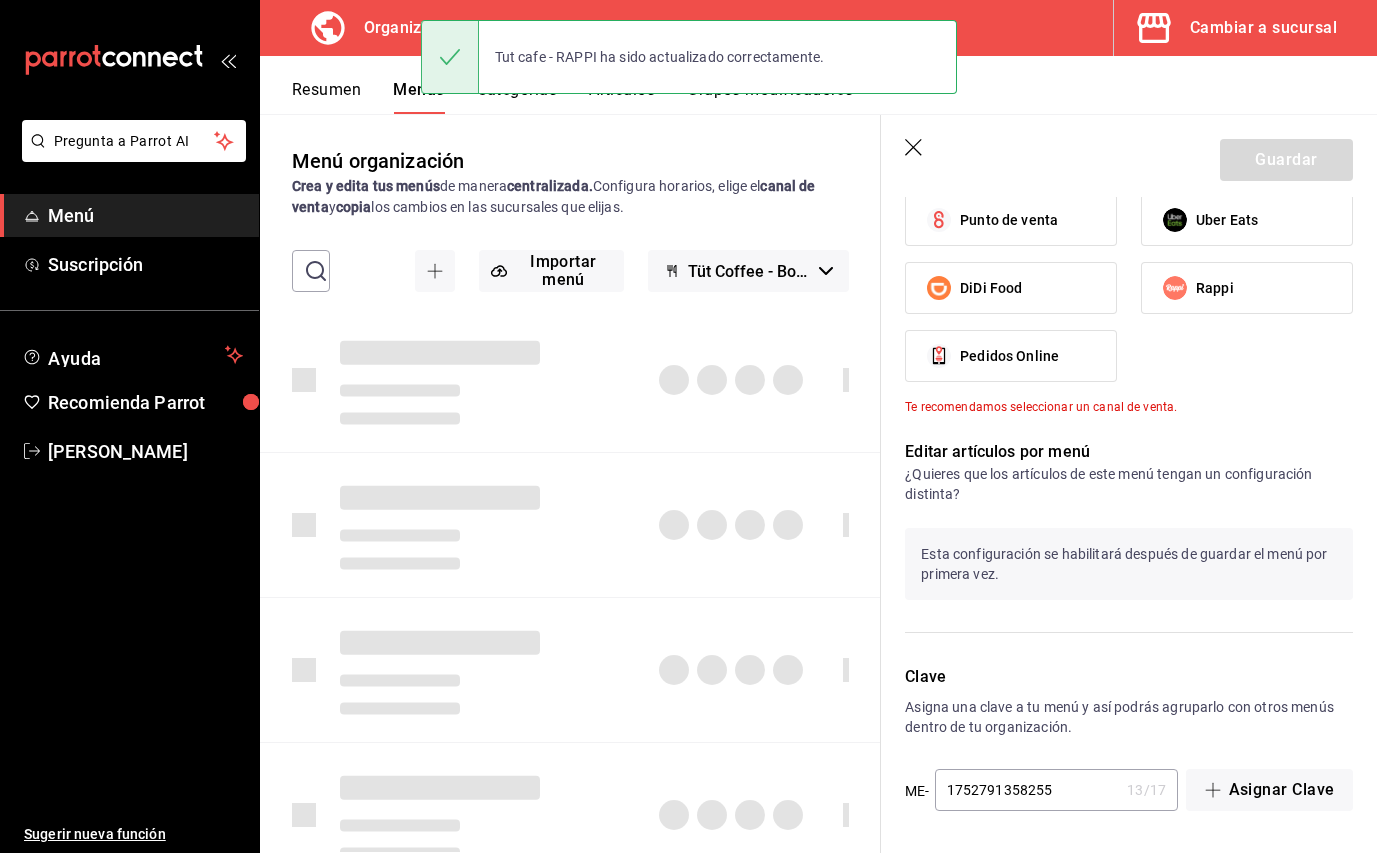 checkbox on "false" 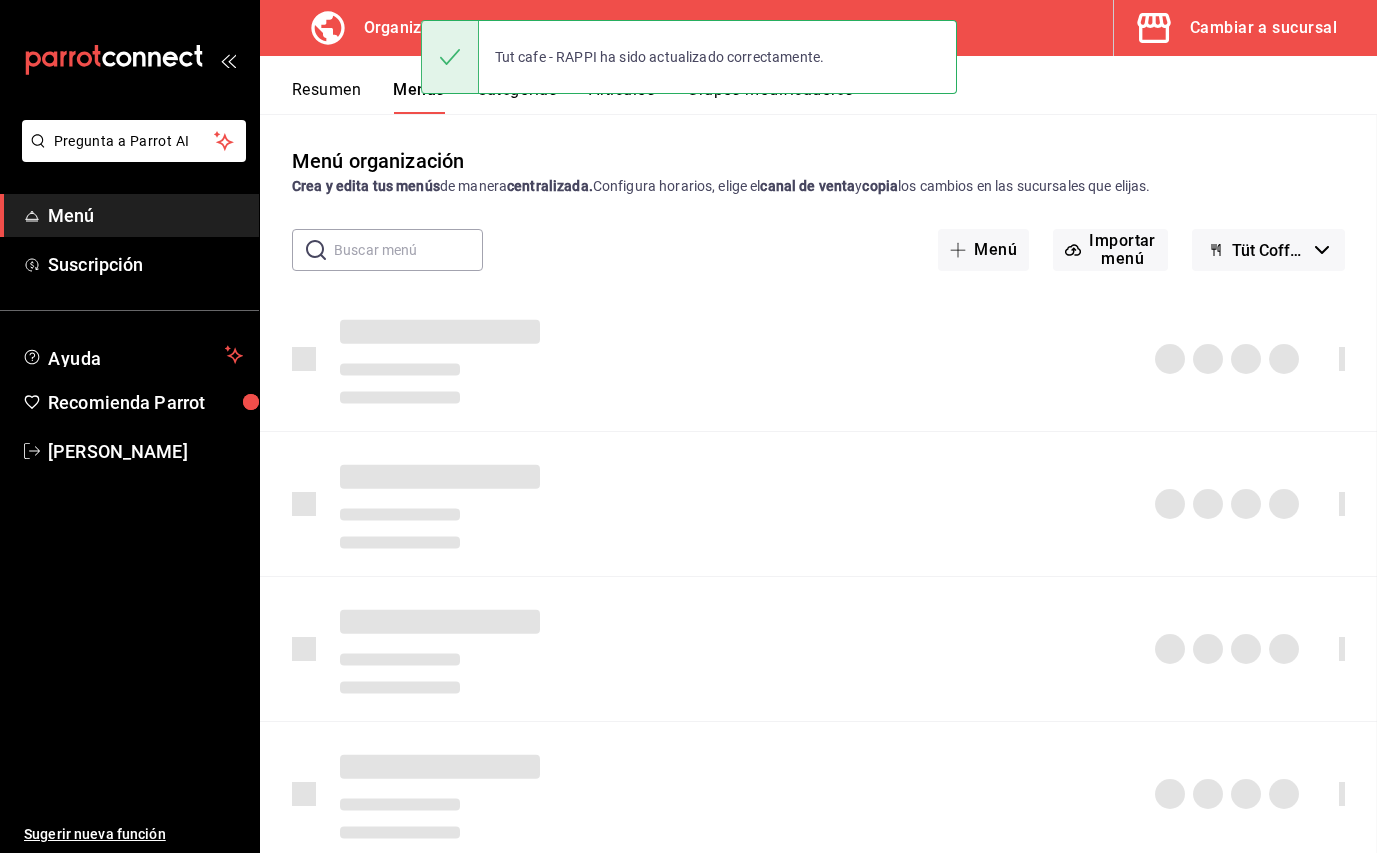 scroll, scrollTop: 0, scrollLeft: 0, axis: both 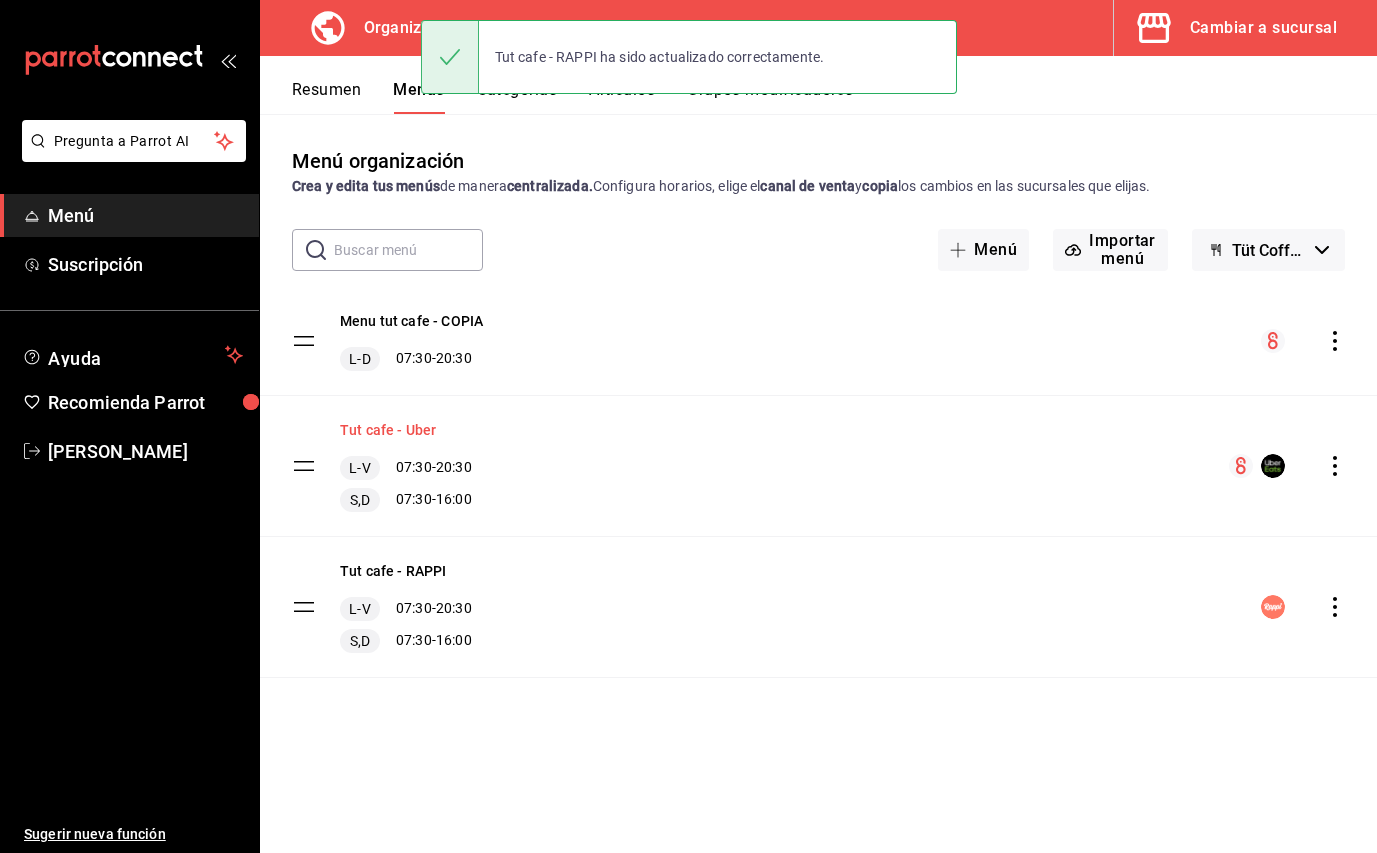 click on "Tut cafe - Uber" at bounding box center (388, 430) 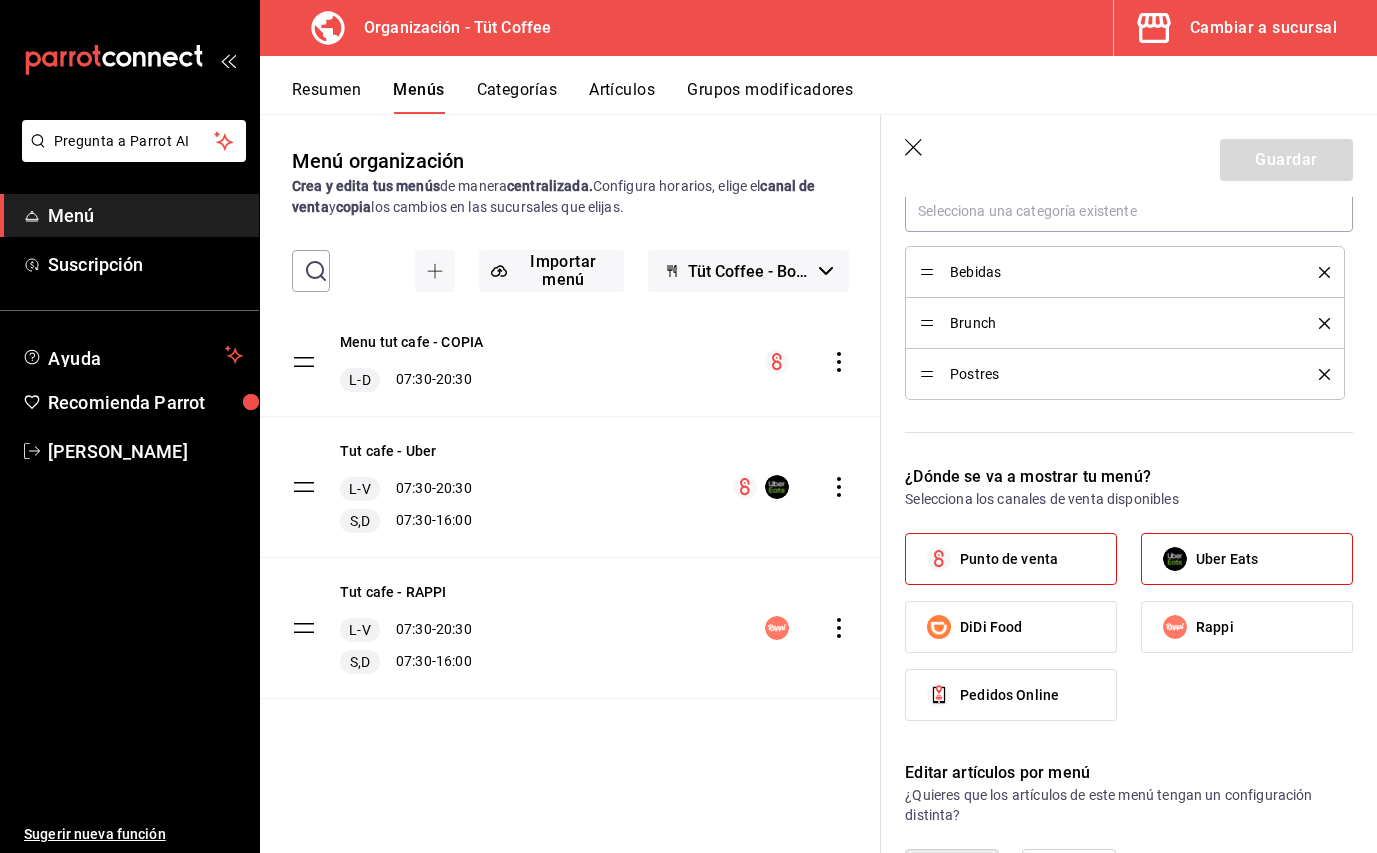 scroll, scrollTop: 968, scrollLeft: 0, axis: vertical 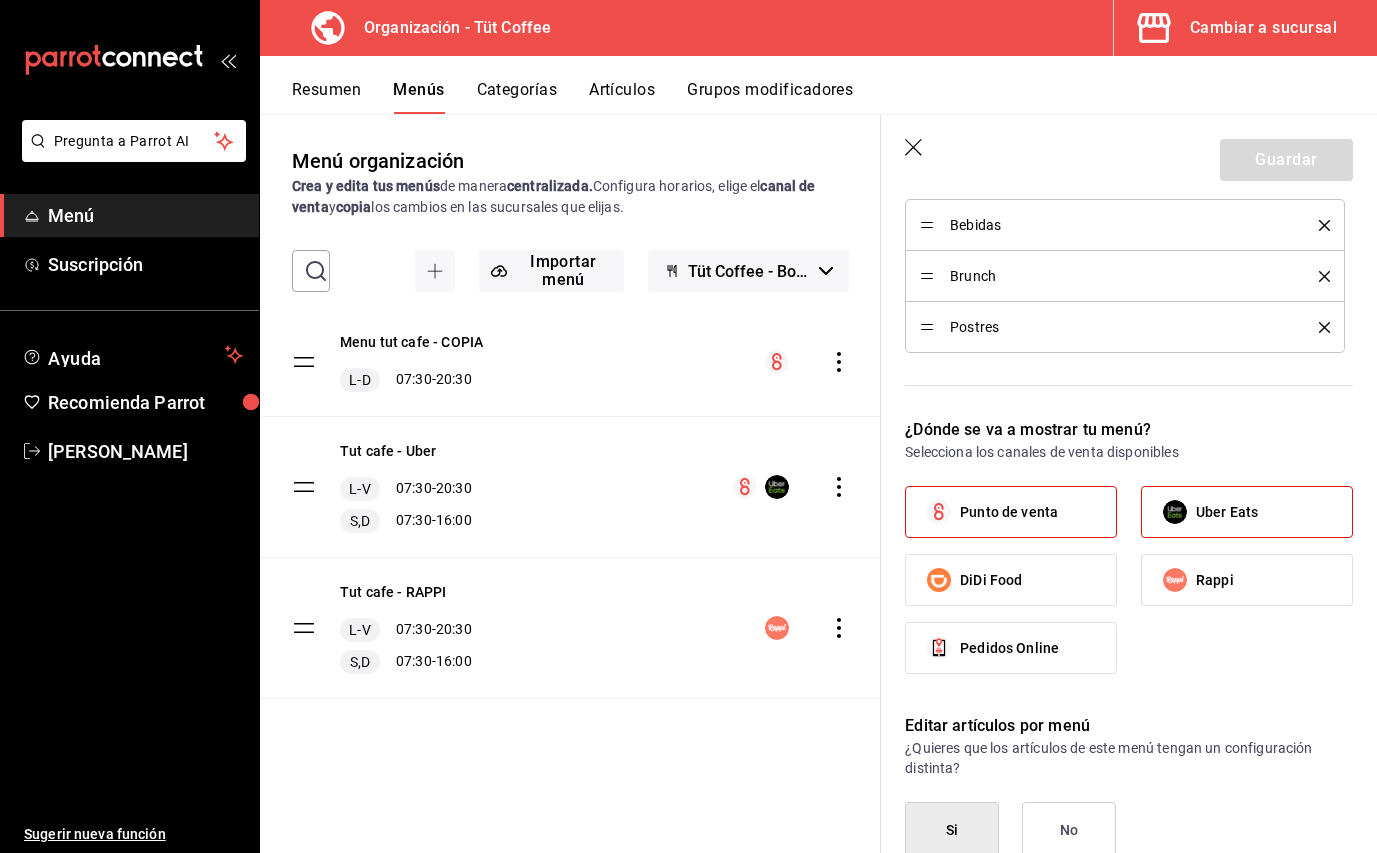click on "Punto de venta" at bounding box center [1011, 512] 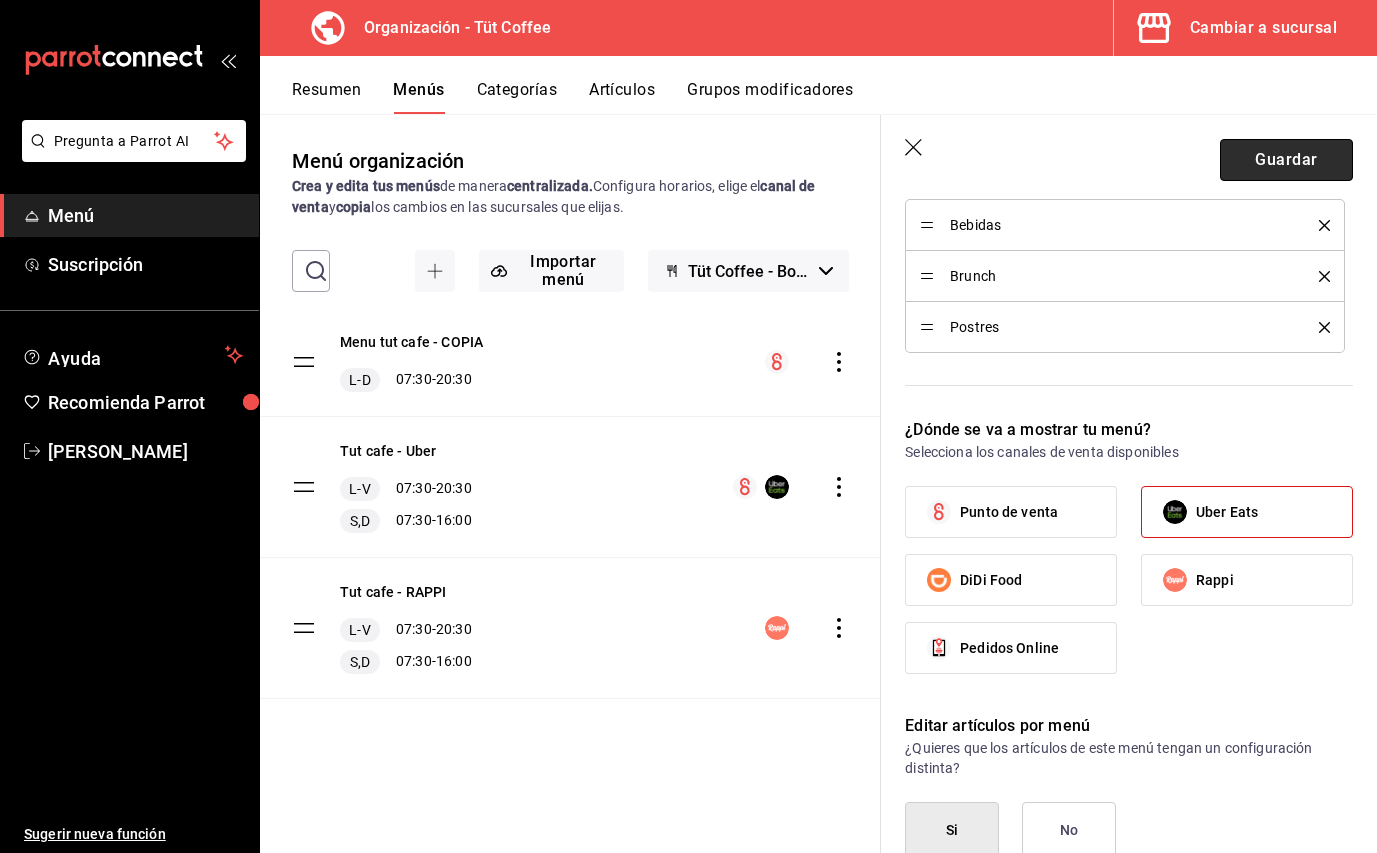 click on "Guardar" at bounding box center (1286, 160) 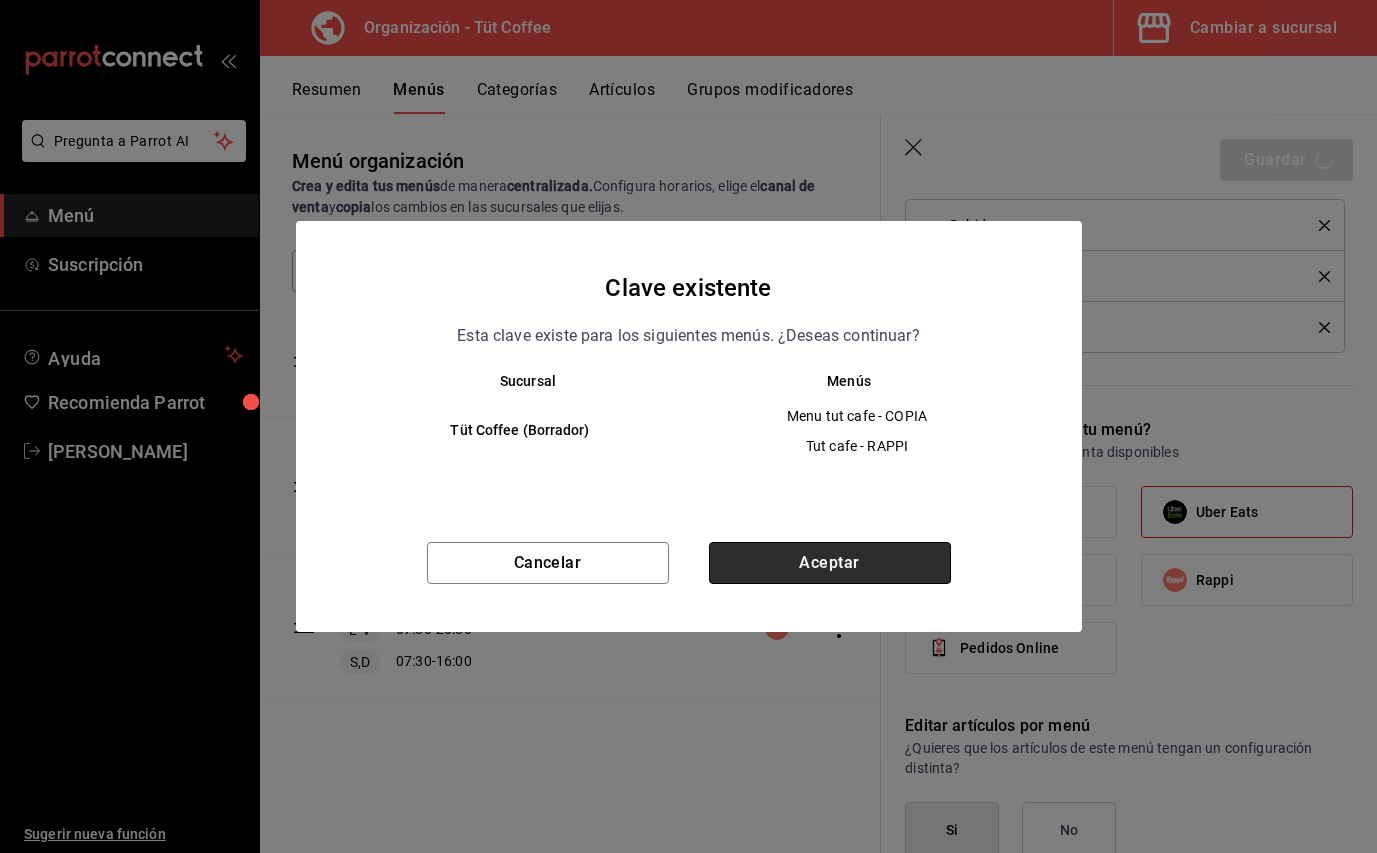 click on "Aceptar" at bounding box center [830, 563] 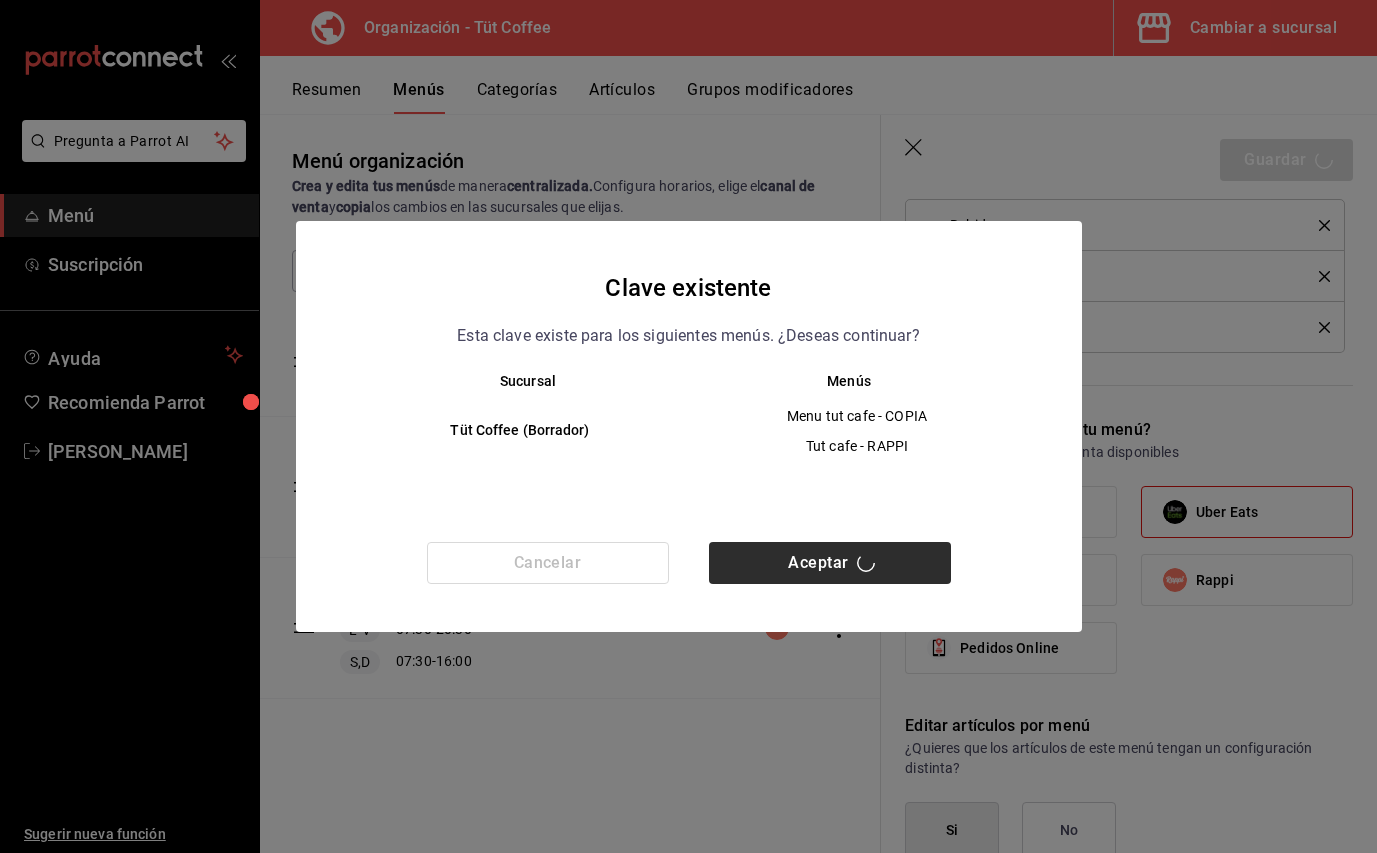 type 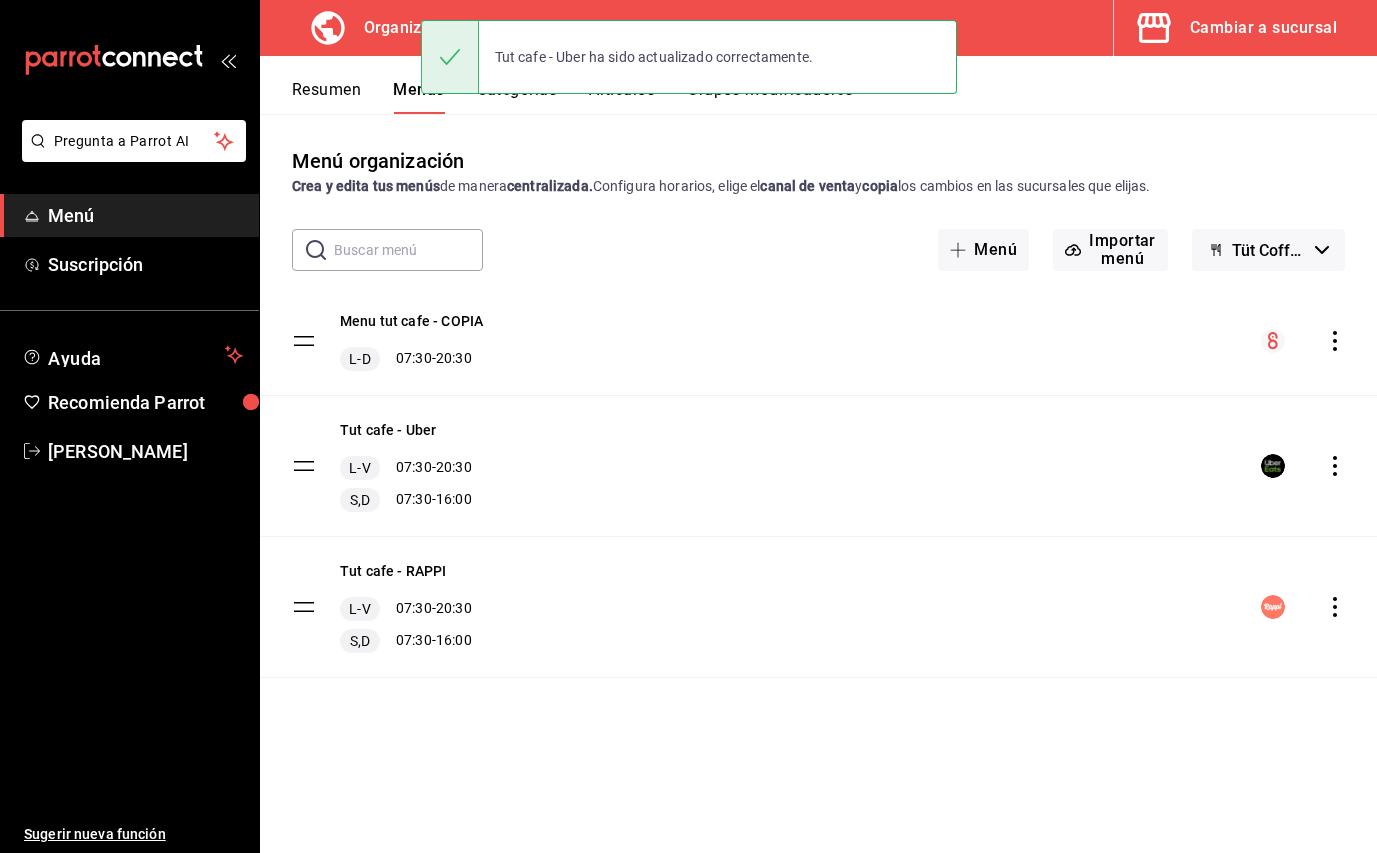 scroll, scrollTop: 0, scrollLeft: 0, axis: both 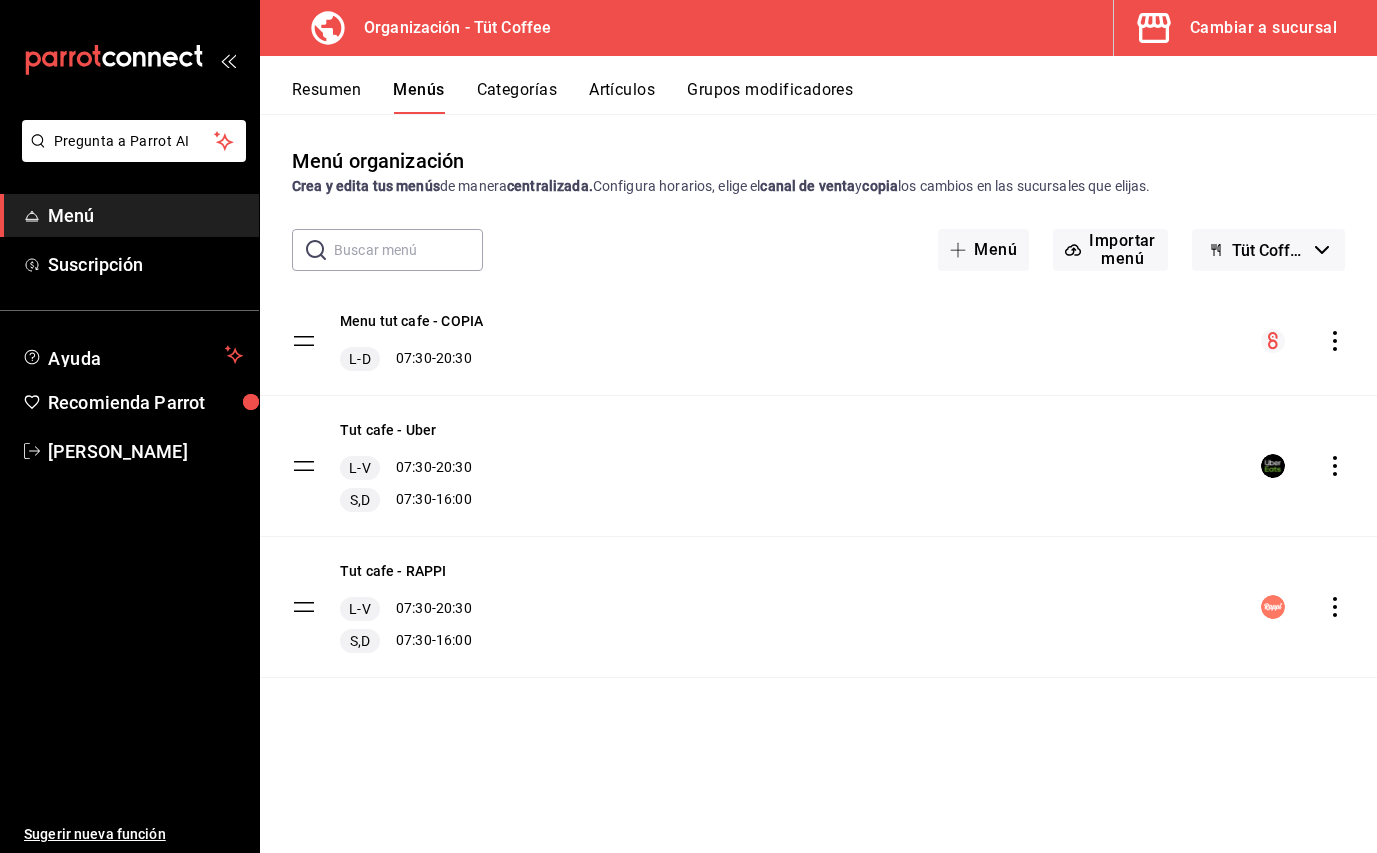 click on "Grupos modificadores" at bounding box center (770, 97) 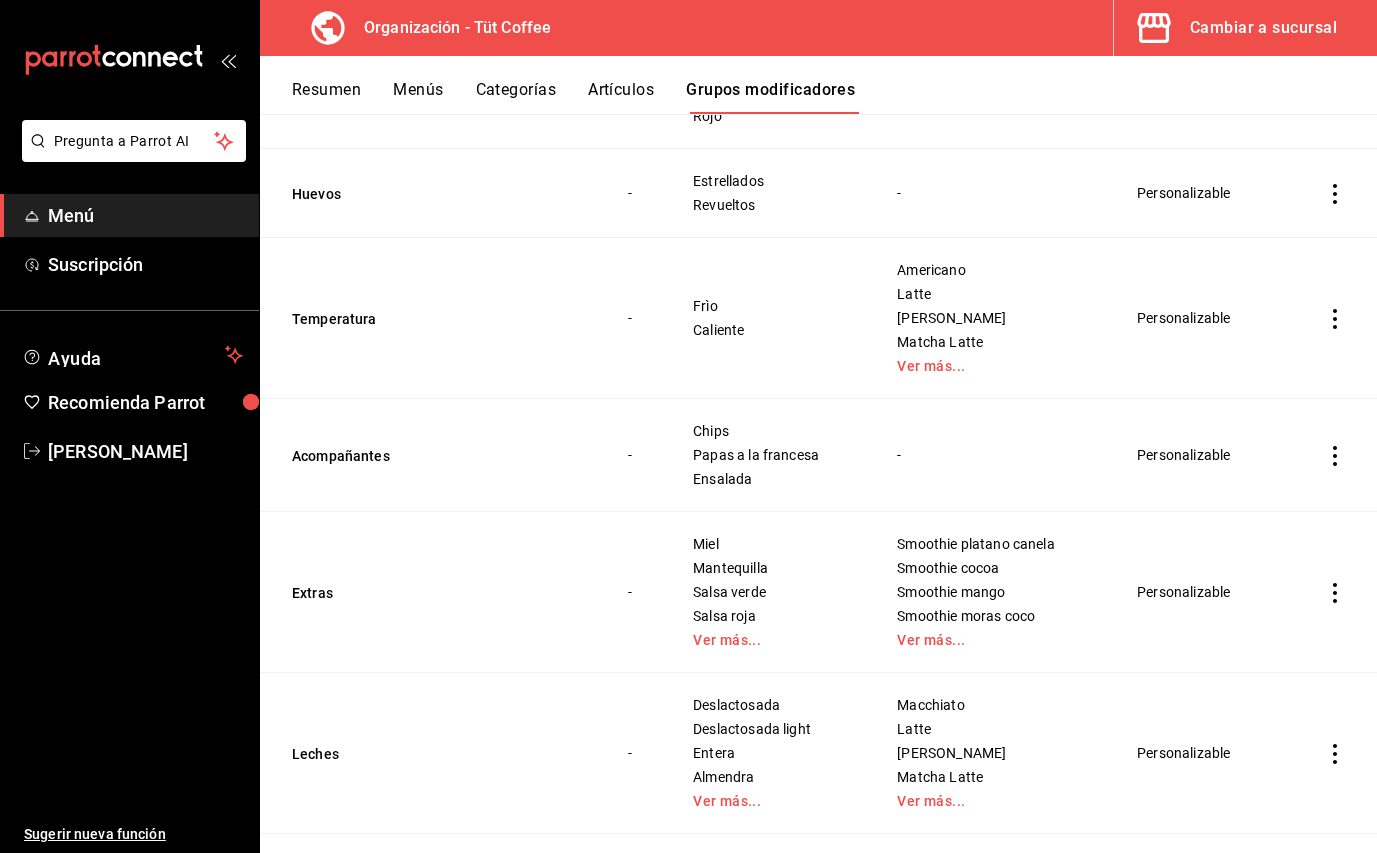 scroll, scrollTop: 0, scrollLeft: 0, axis: both 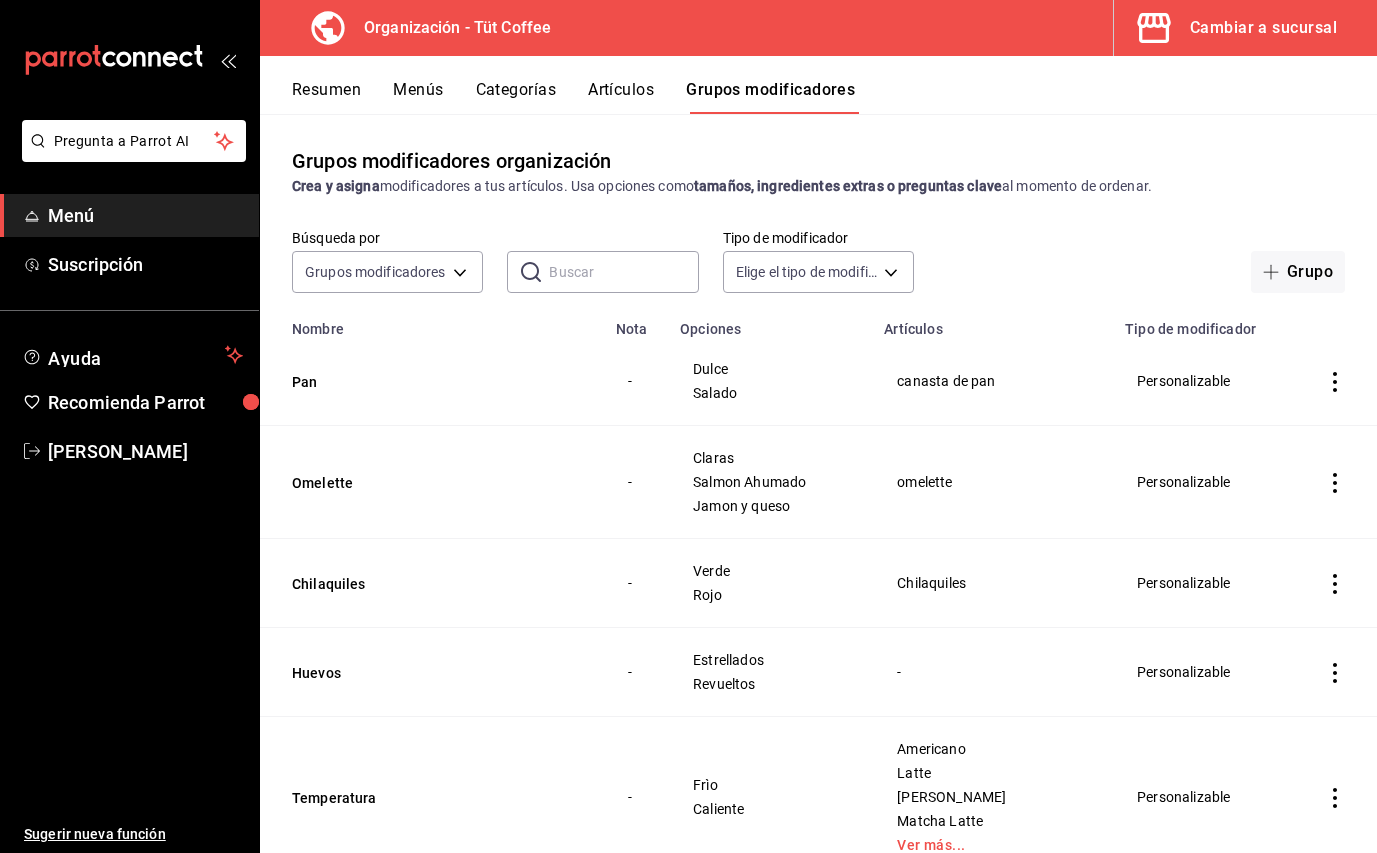 click on "Artículos" at bounding box center (621, 97) 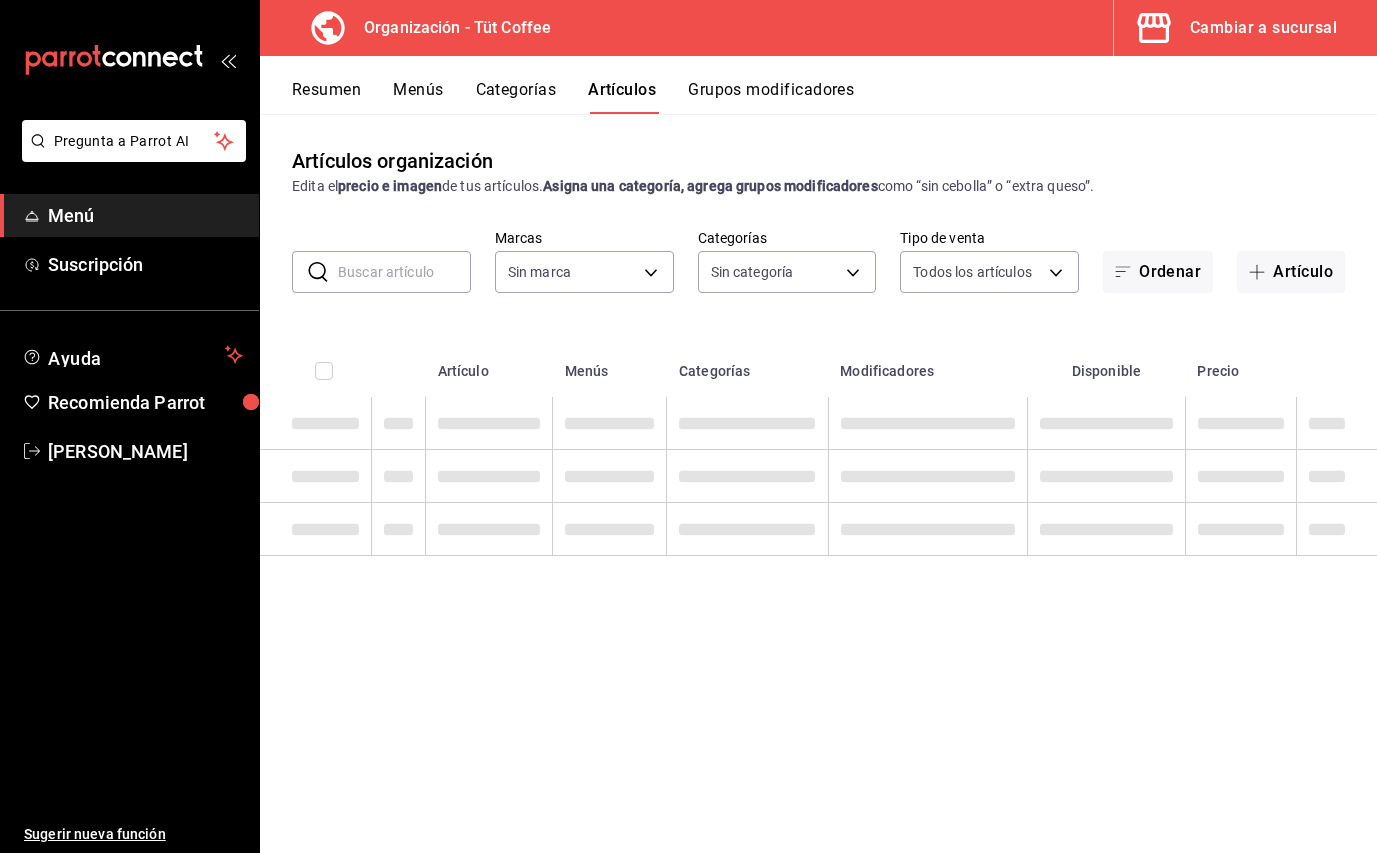 type on "32e499e3-ac49-4bfd-9688-6164702db340" 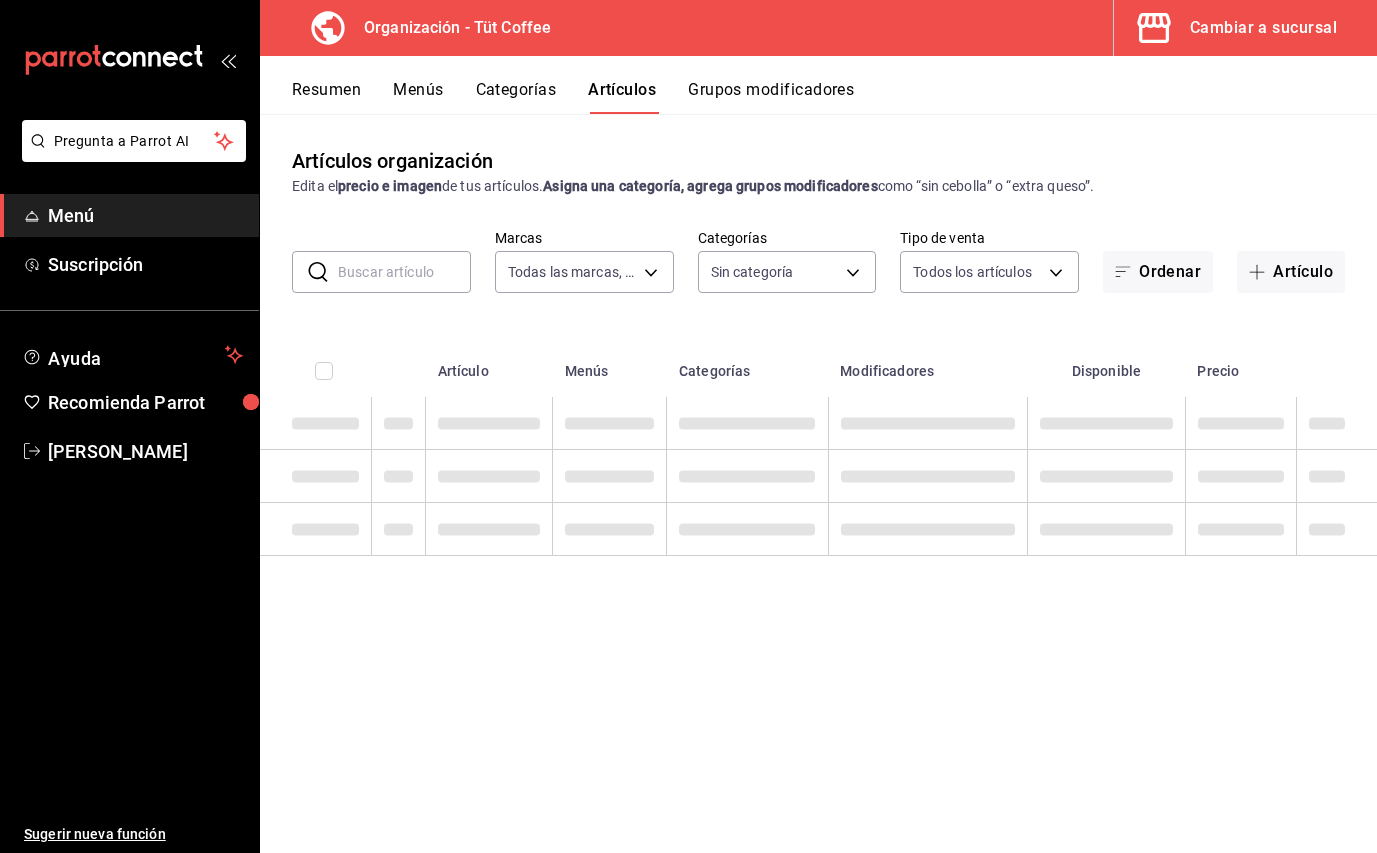 click on "Categorías" at bounding box center [516, 97] 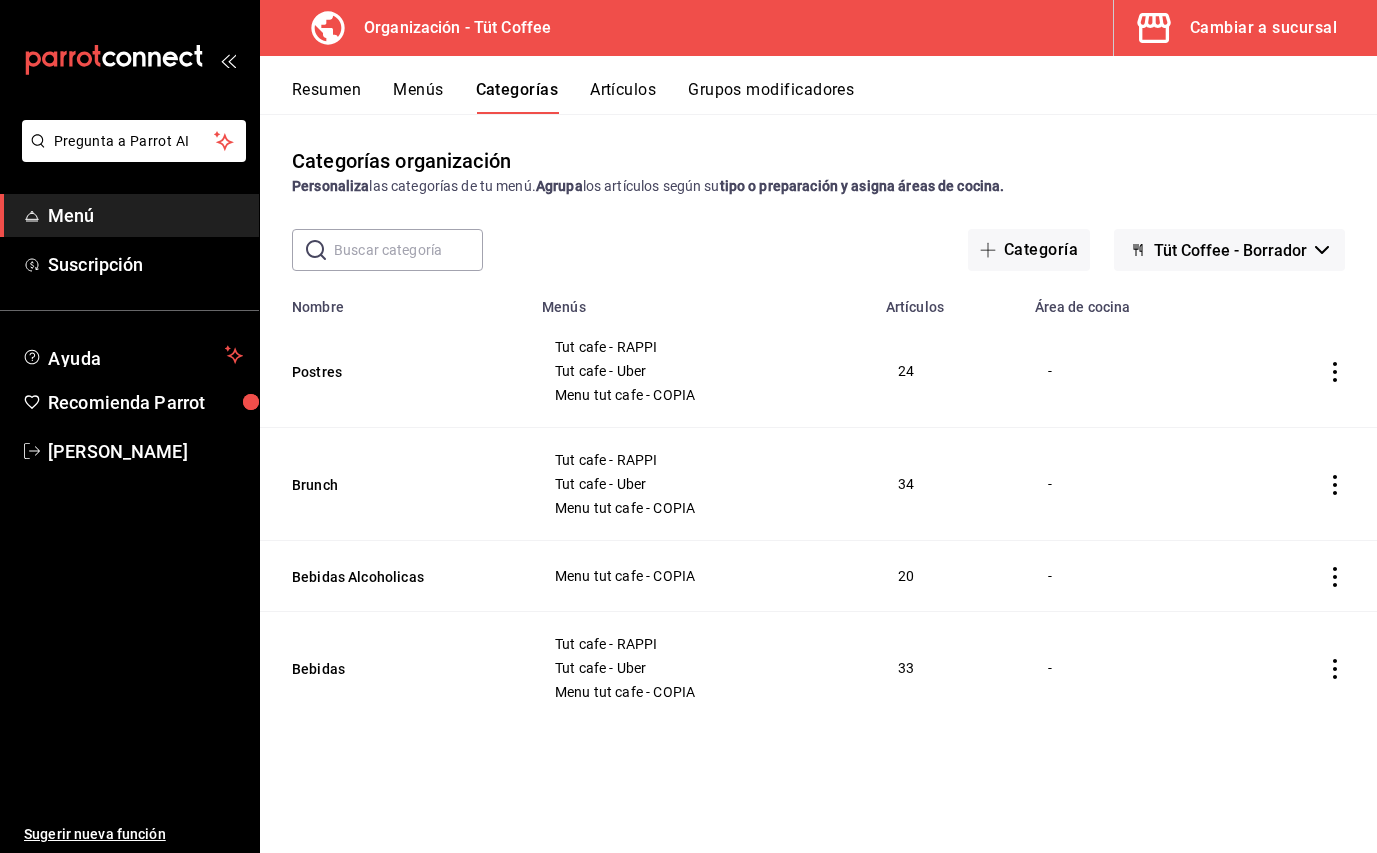 click on "Menús" at bounding box center [418, 97] 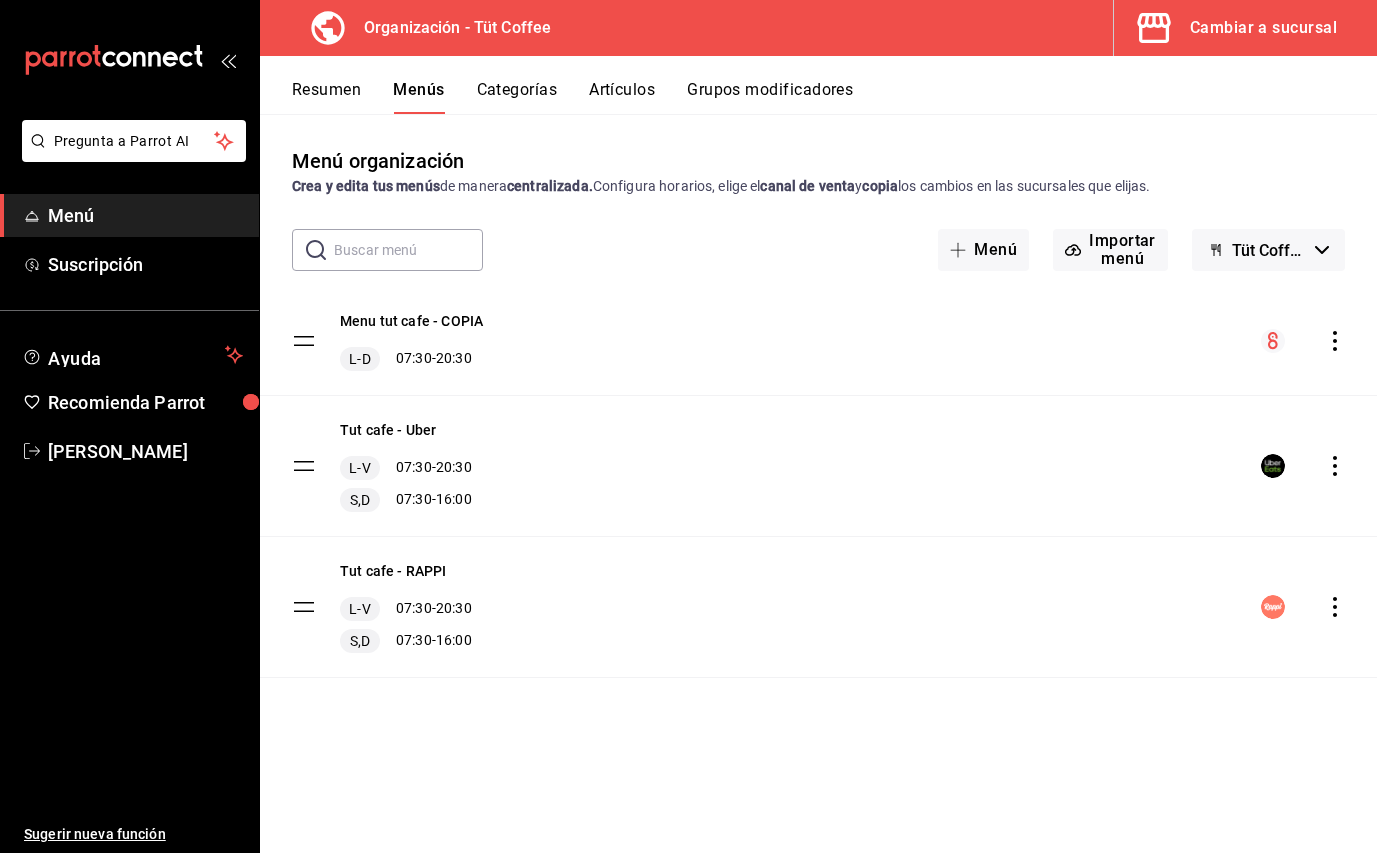 click on "Resumen" at bounding box center (326, 97) 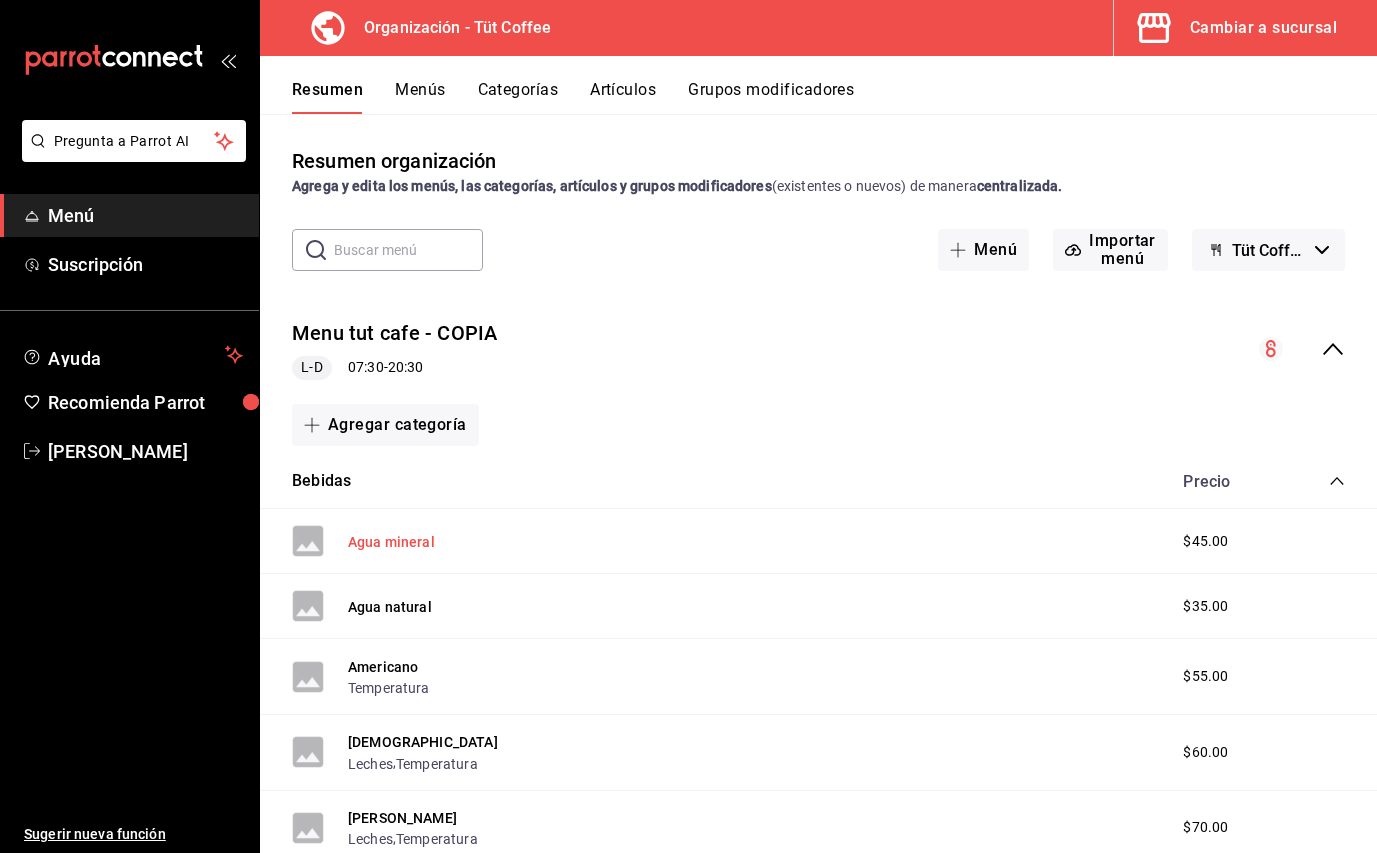 click on "Agua mineral" at bounding box center (391, 542) 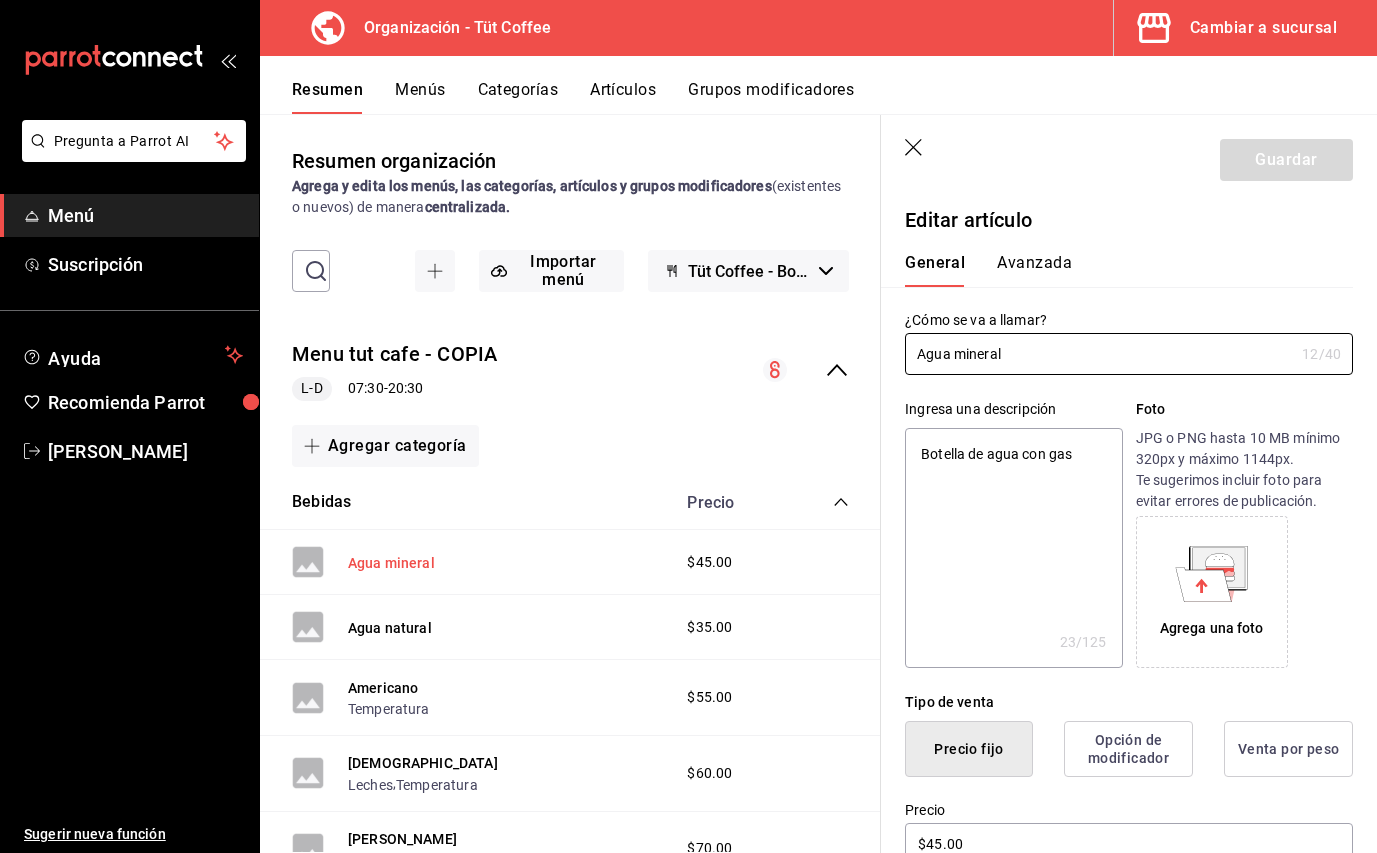 type on "x" 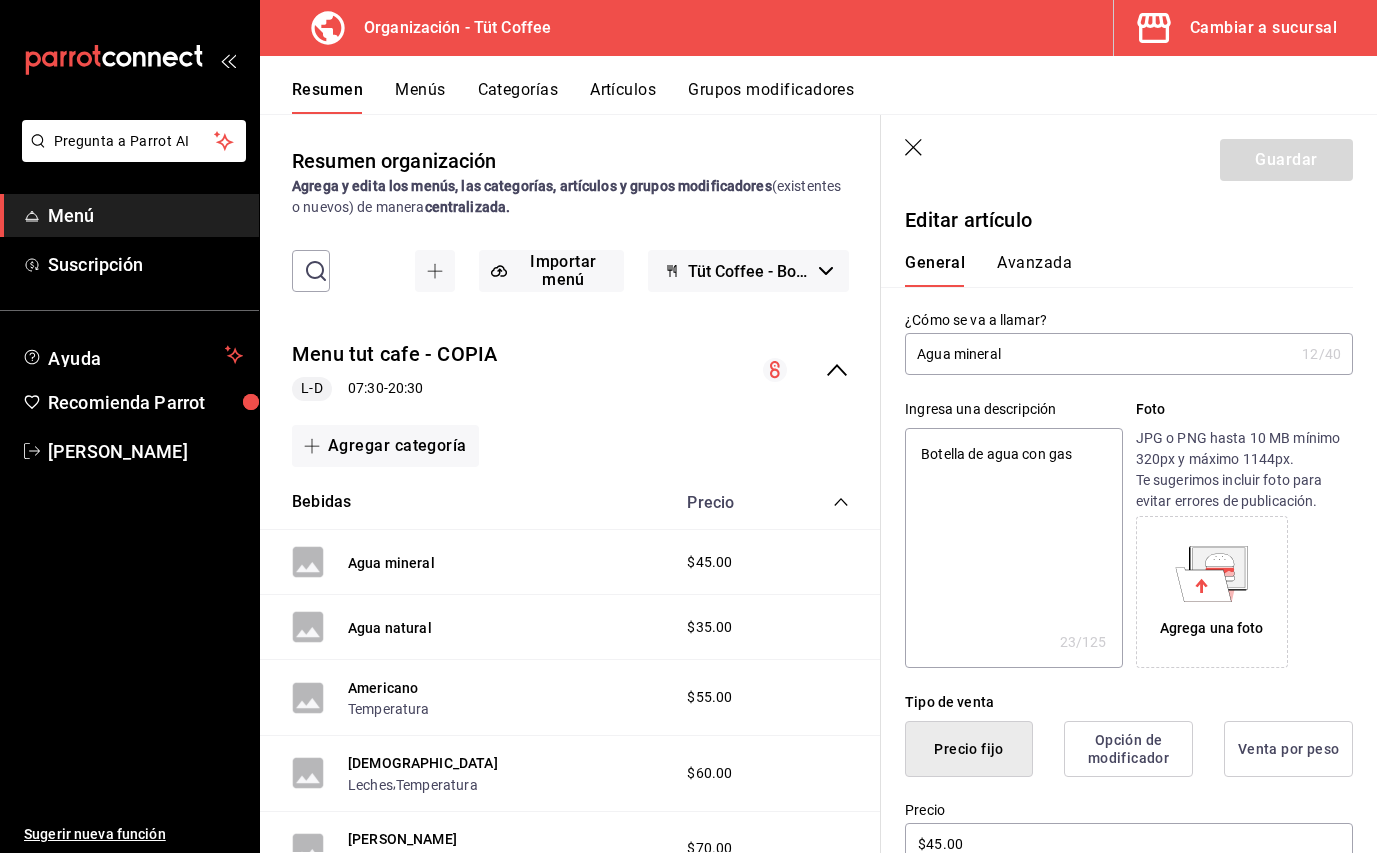 click 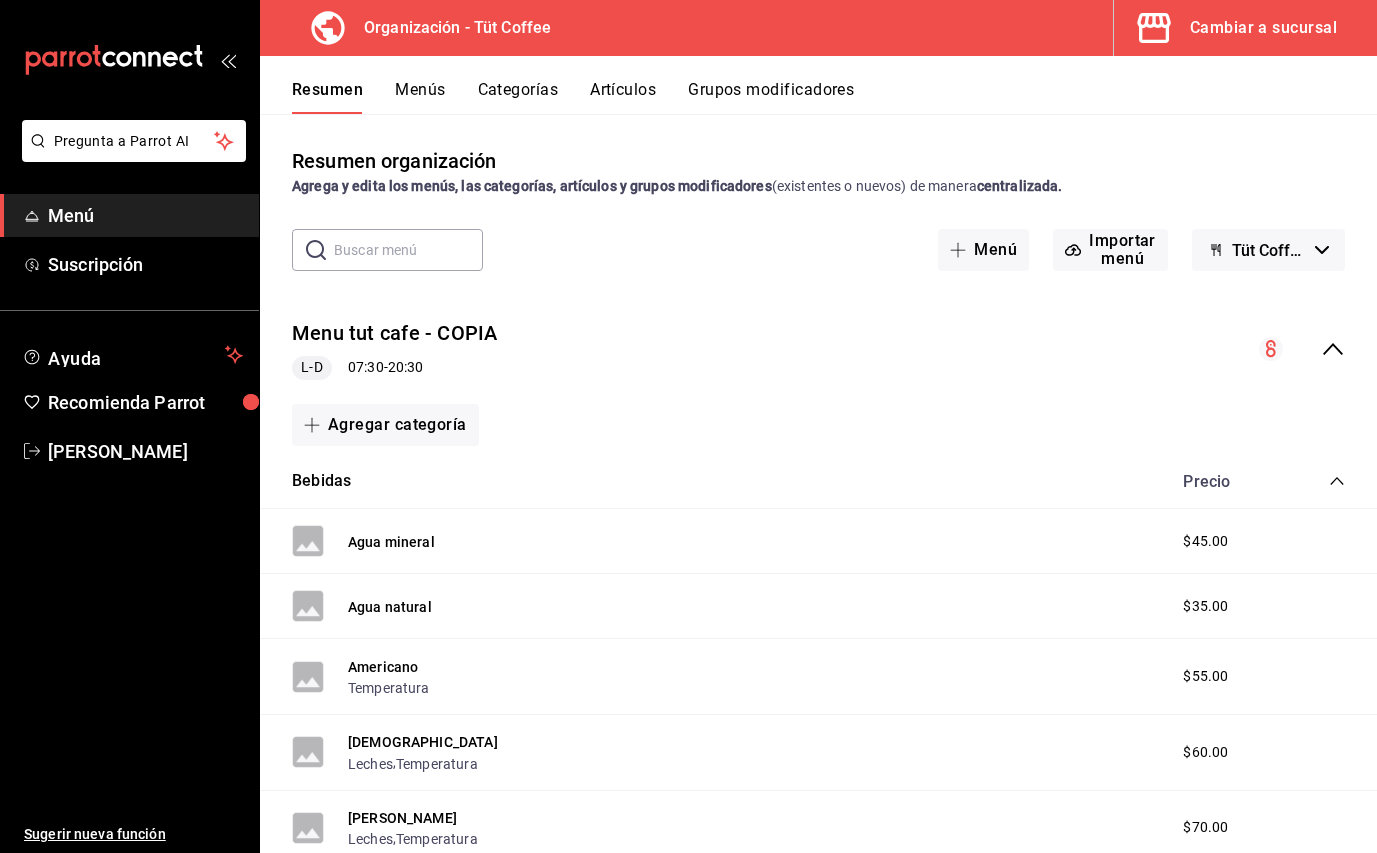 click 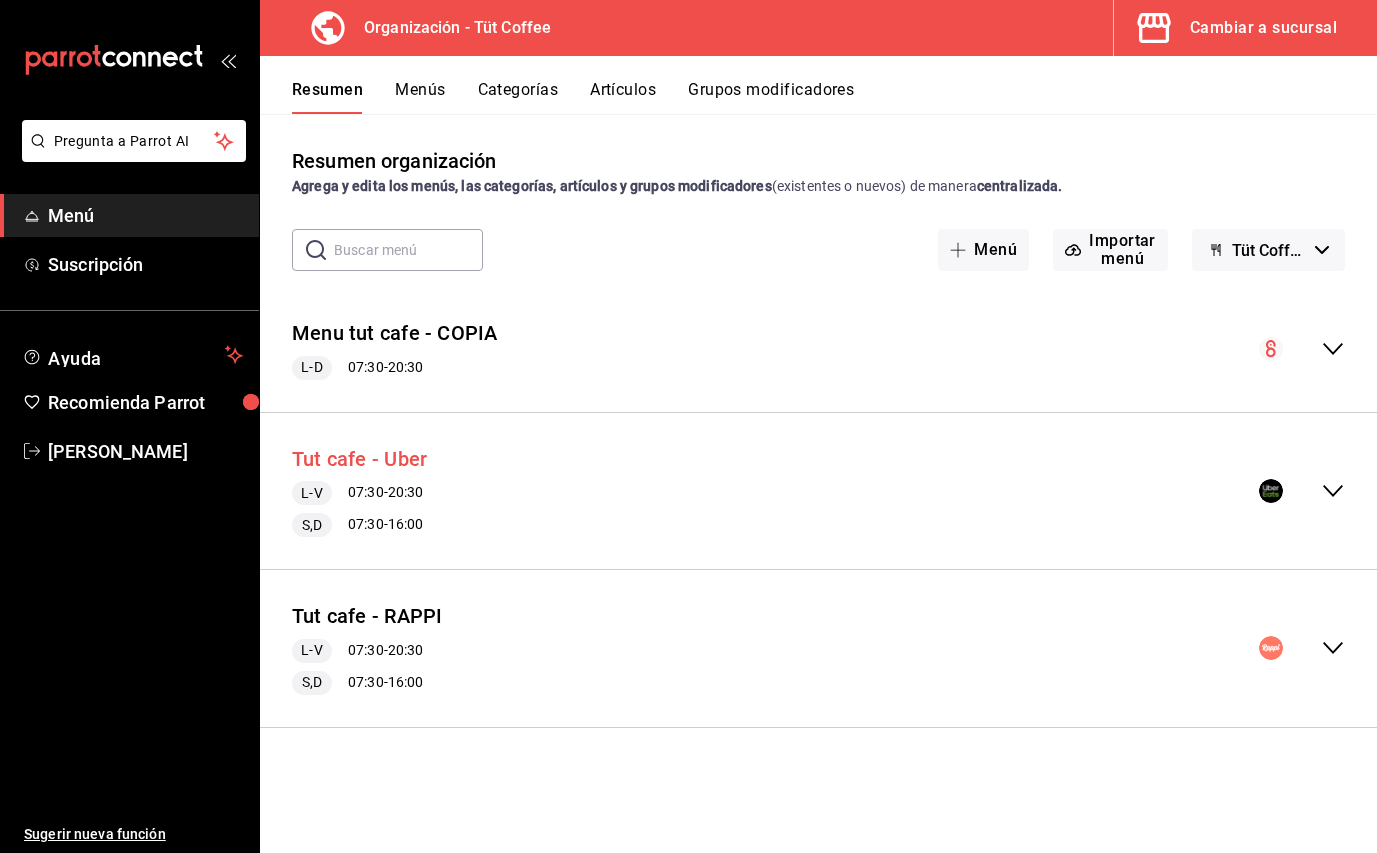 click on "Tut cafe - Uber" at bounding box center [359, 459] 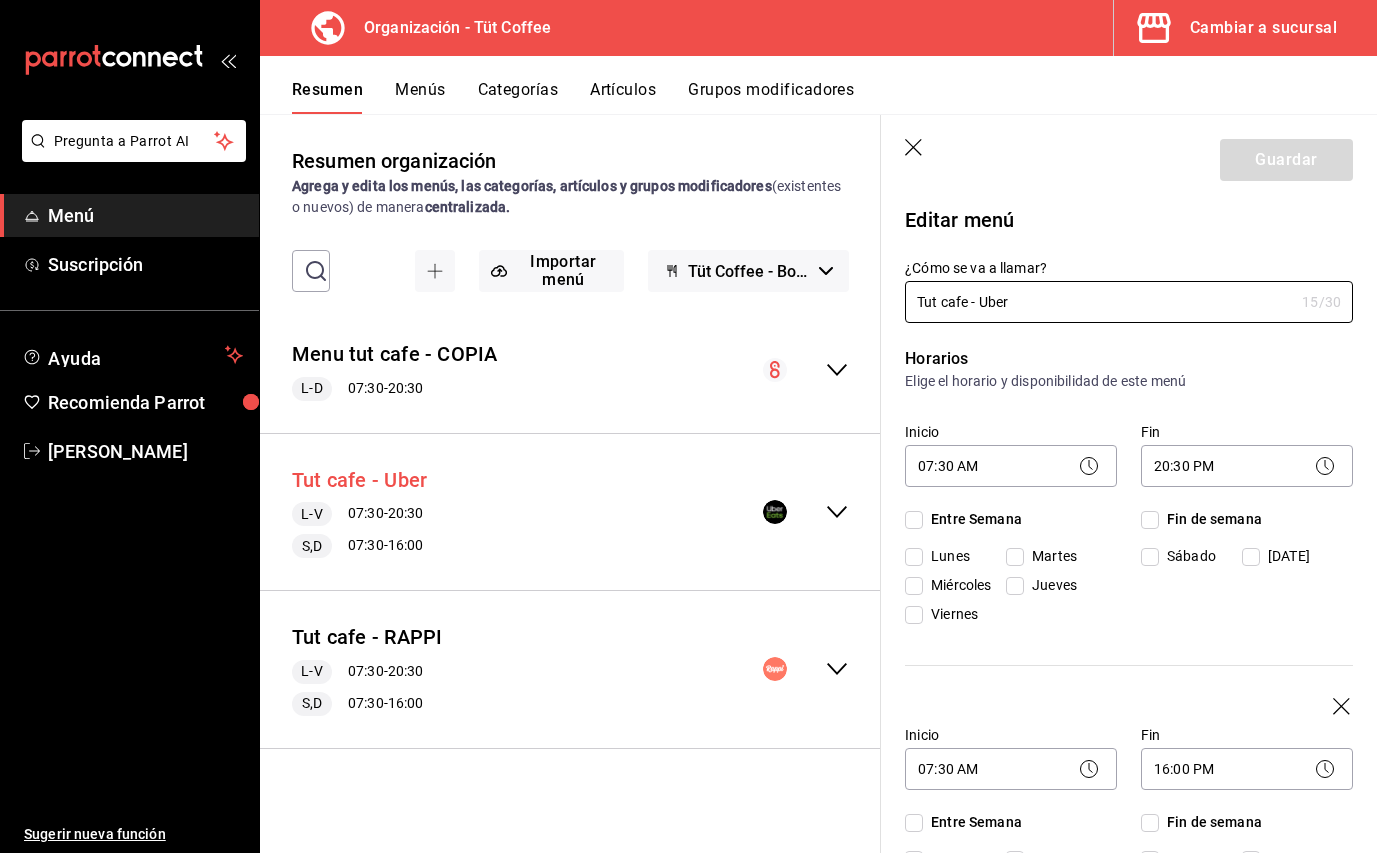 checkbox on "true" 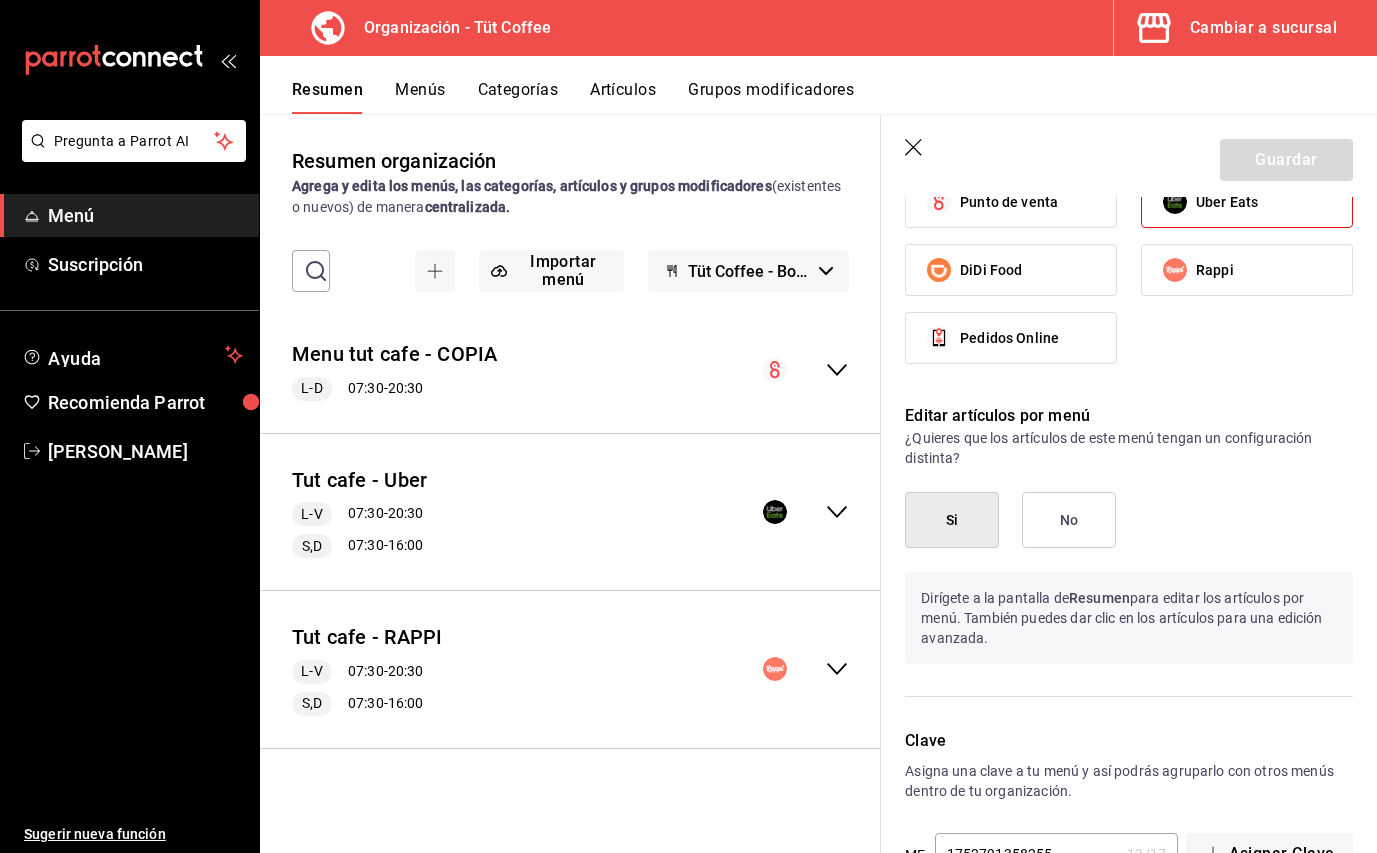 scroll, scrollTop: 1342, scrollLeft: 0, axis: vertical 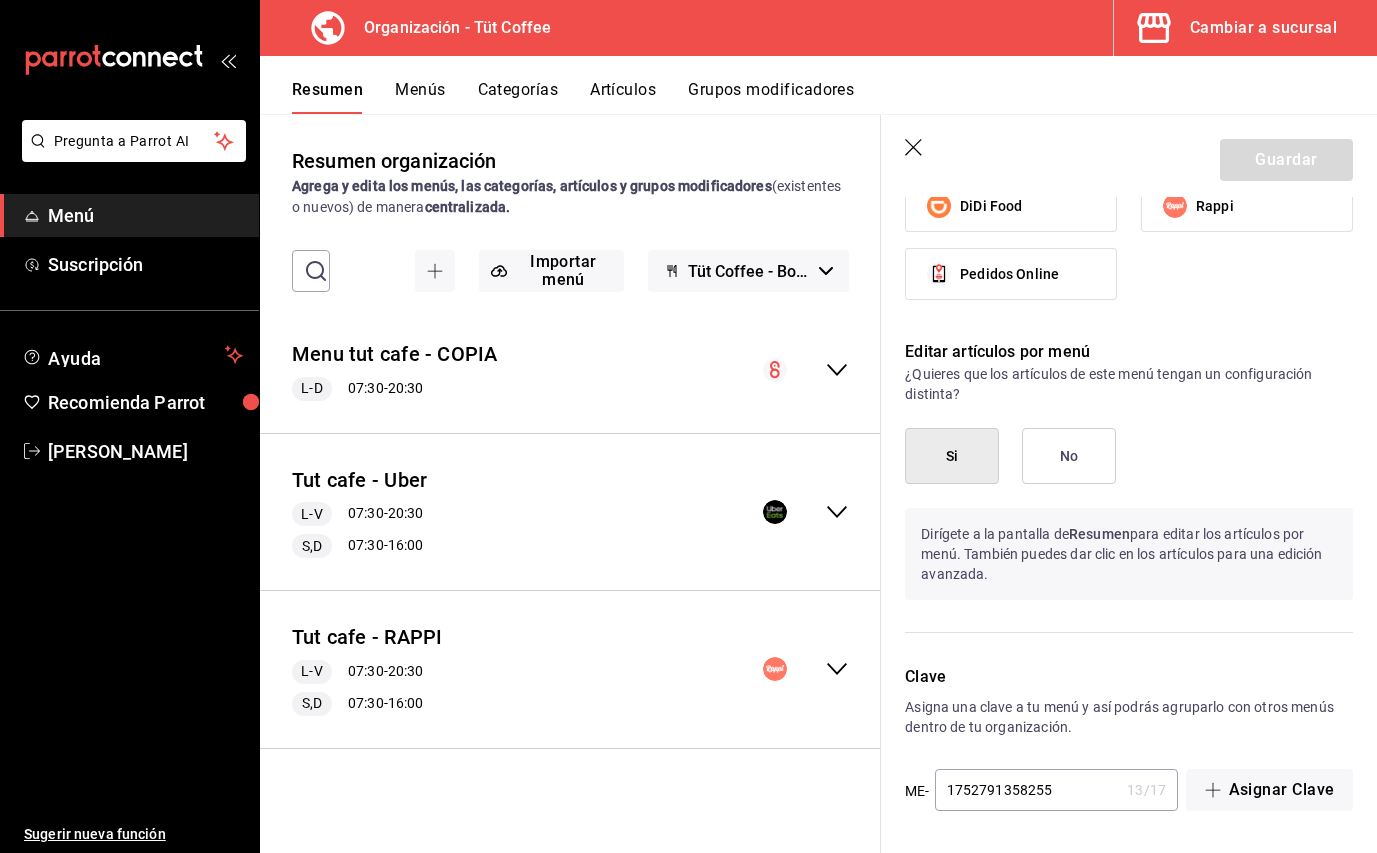 click 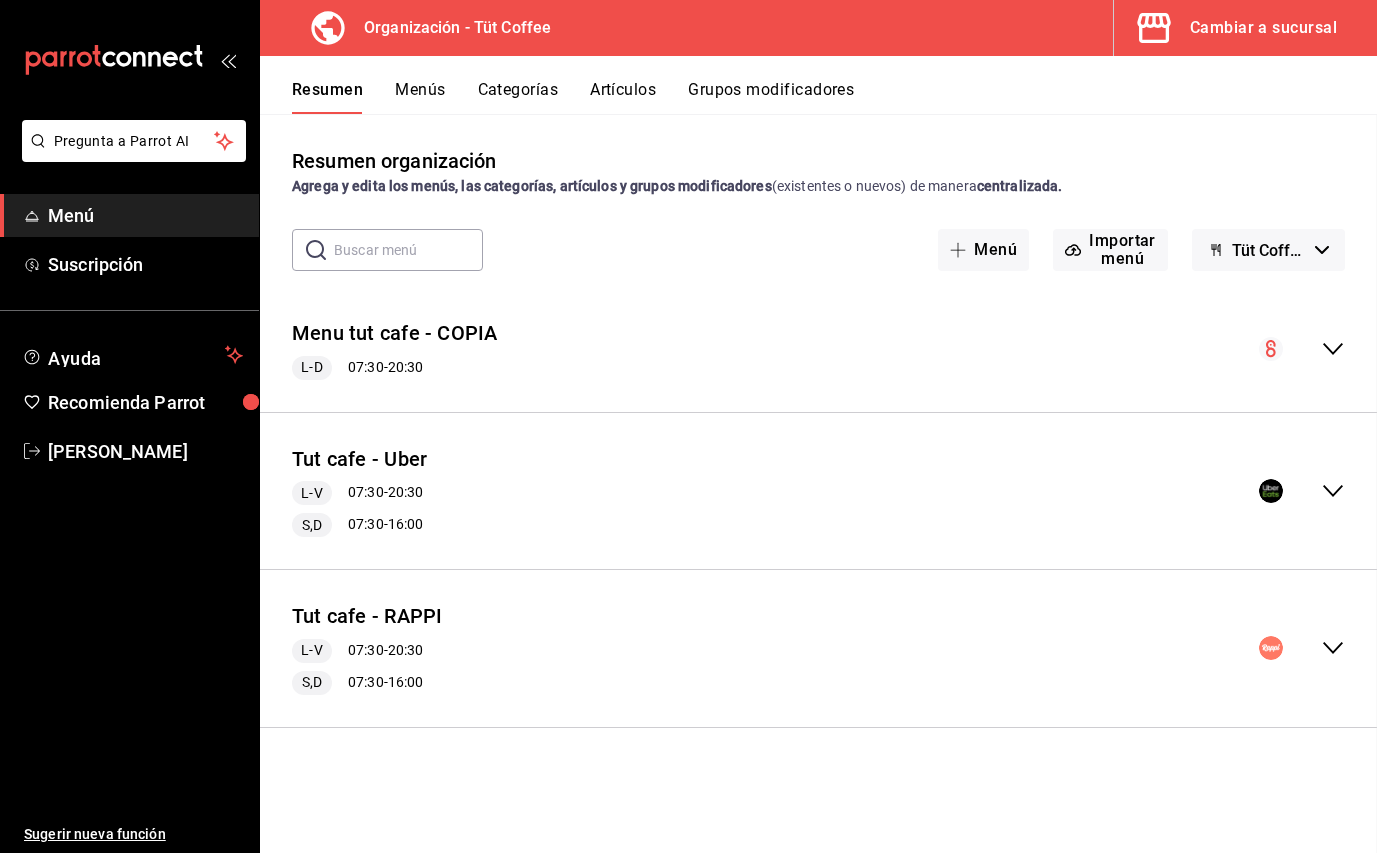 scroll, scrollTop: 789, scrollLeft: 0, axis: vertical 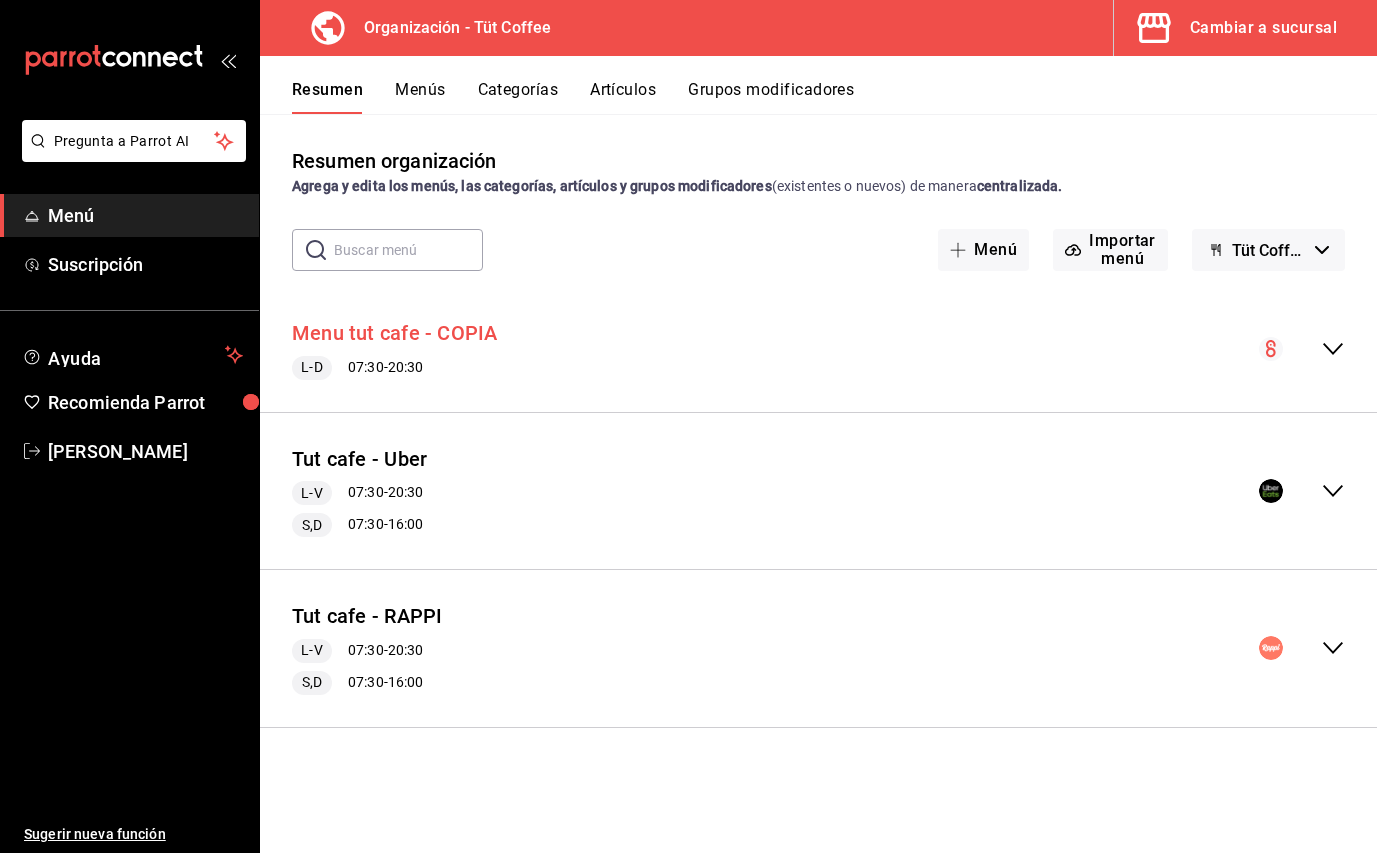 click on "Menu tut cafe - COPIA" at bounding box center (395, 333) 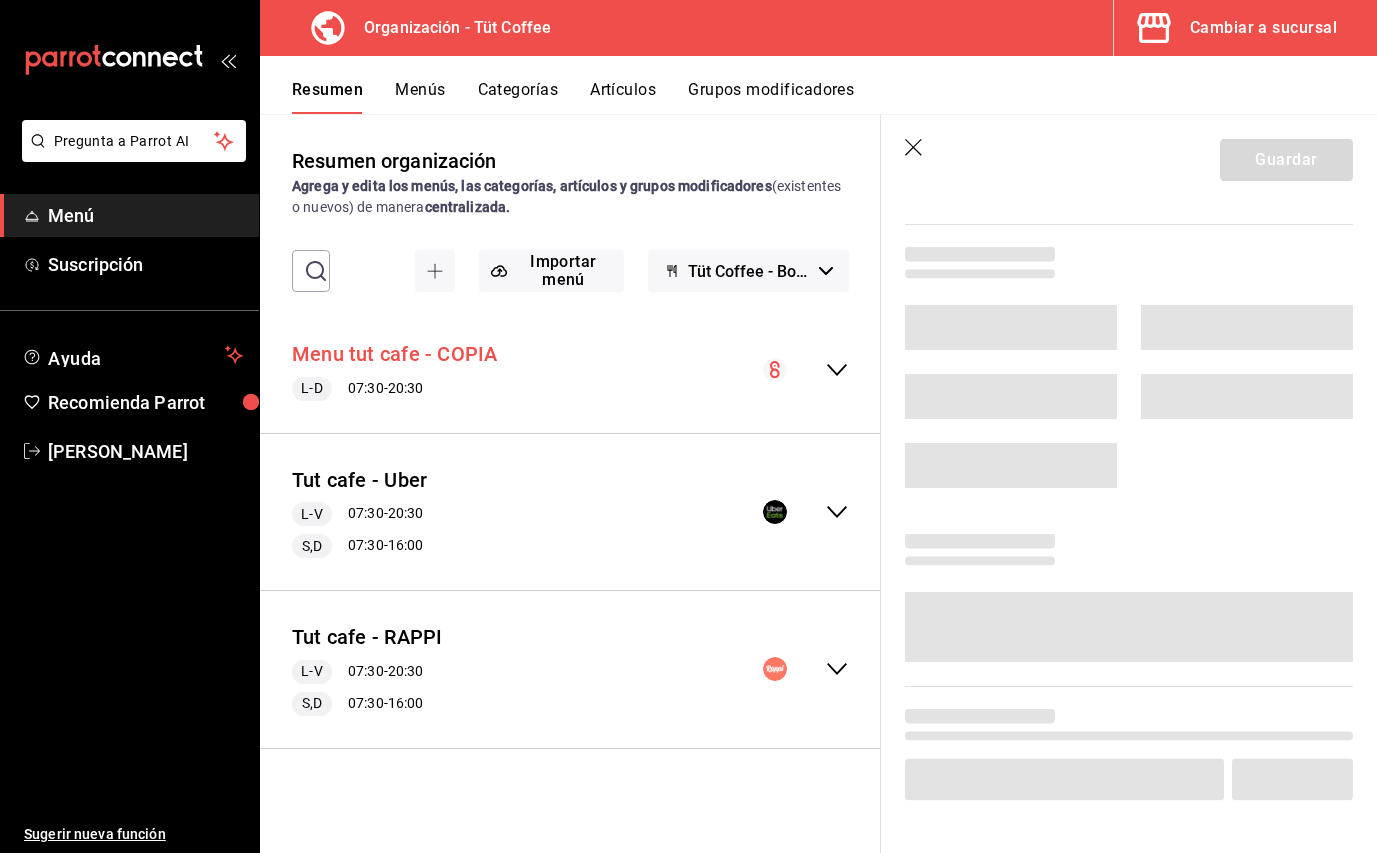 scroll, scrollTop: 0, scrollLeft: 0, axis: both 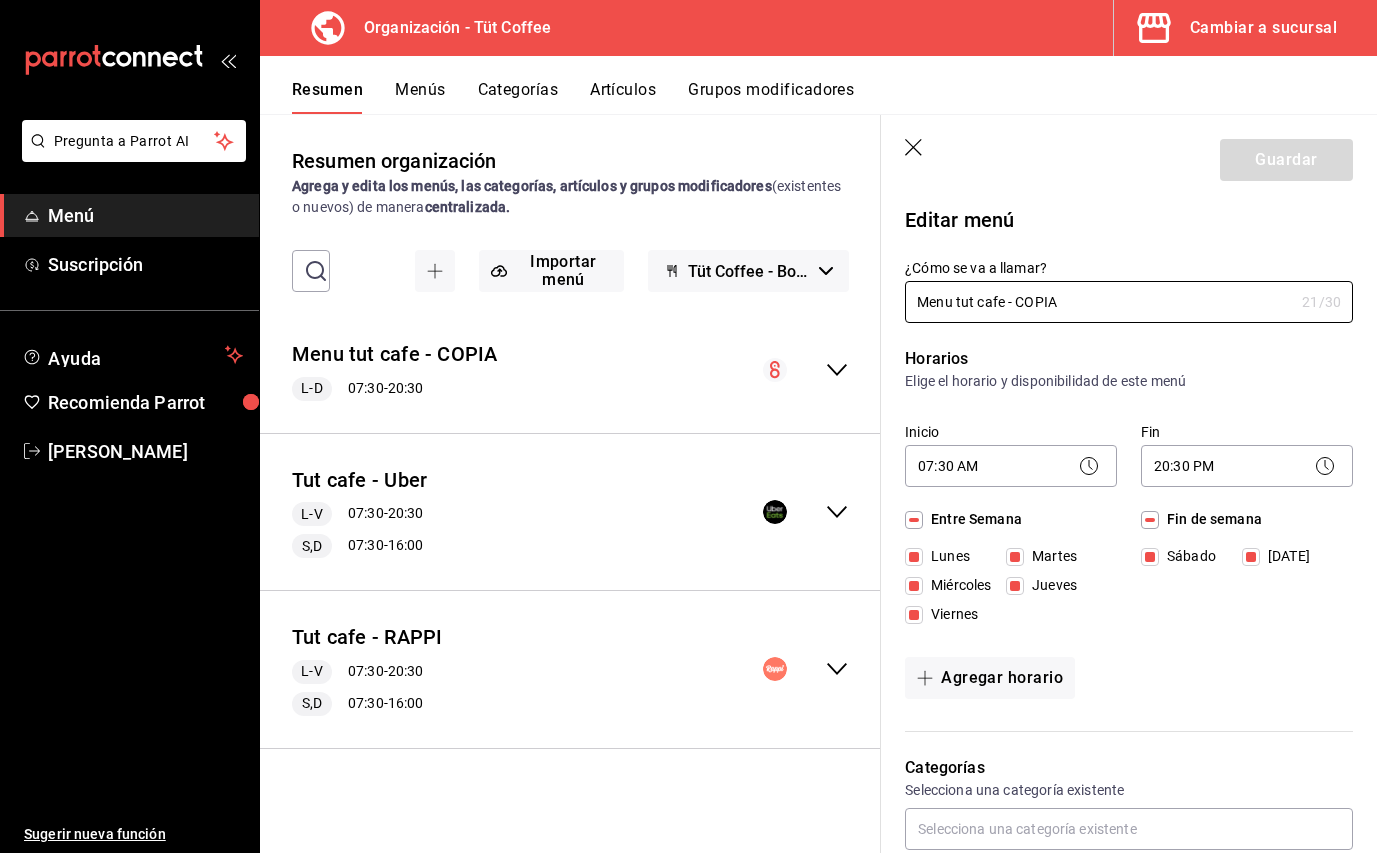 drag, startPoint x: 1068, startPoint y: 297, endPoint x: 884, endPoint y: 294, distance: 184.02446 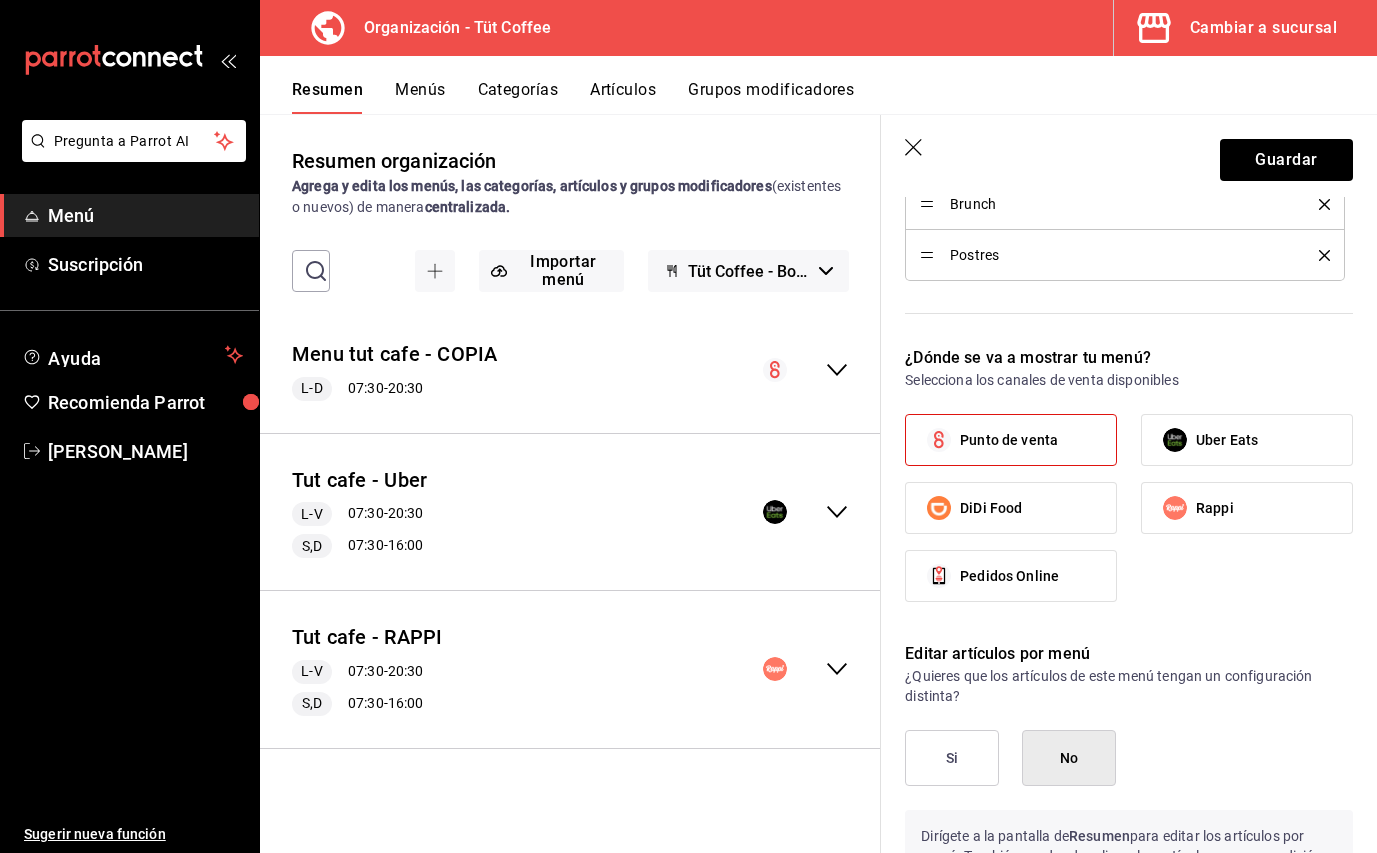 scroll, scrollTop: 1090, scrollLeft: 0, axis: vertical 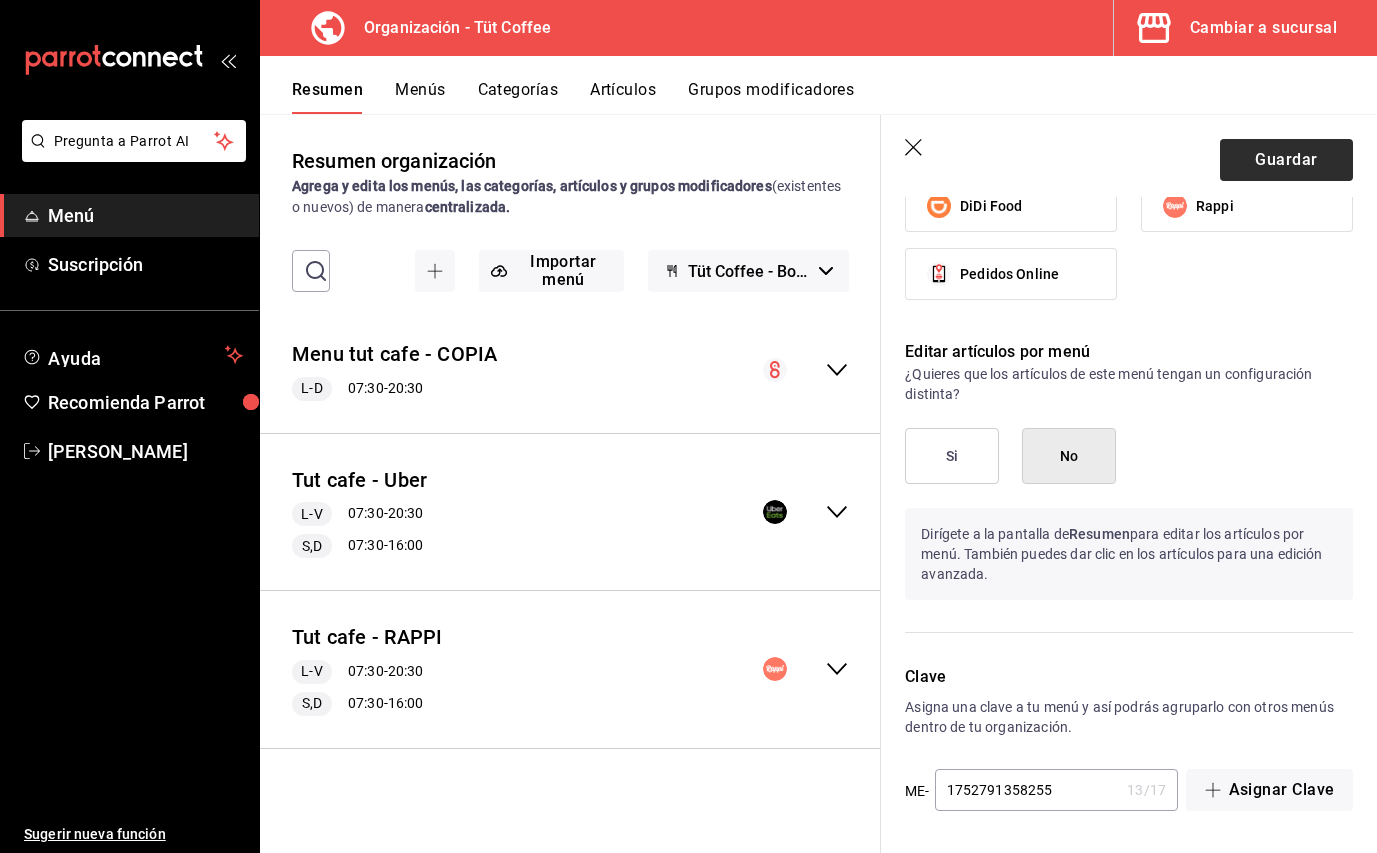 type on "Tut cafe" 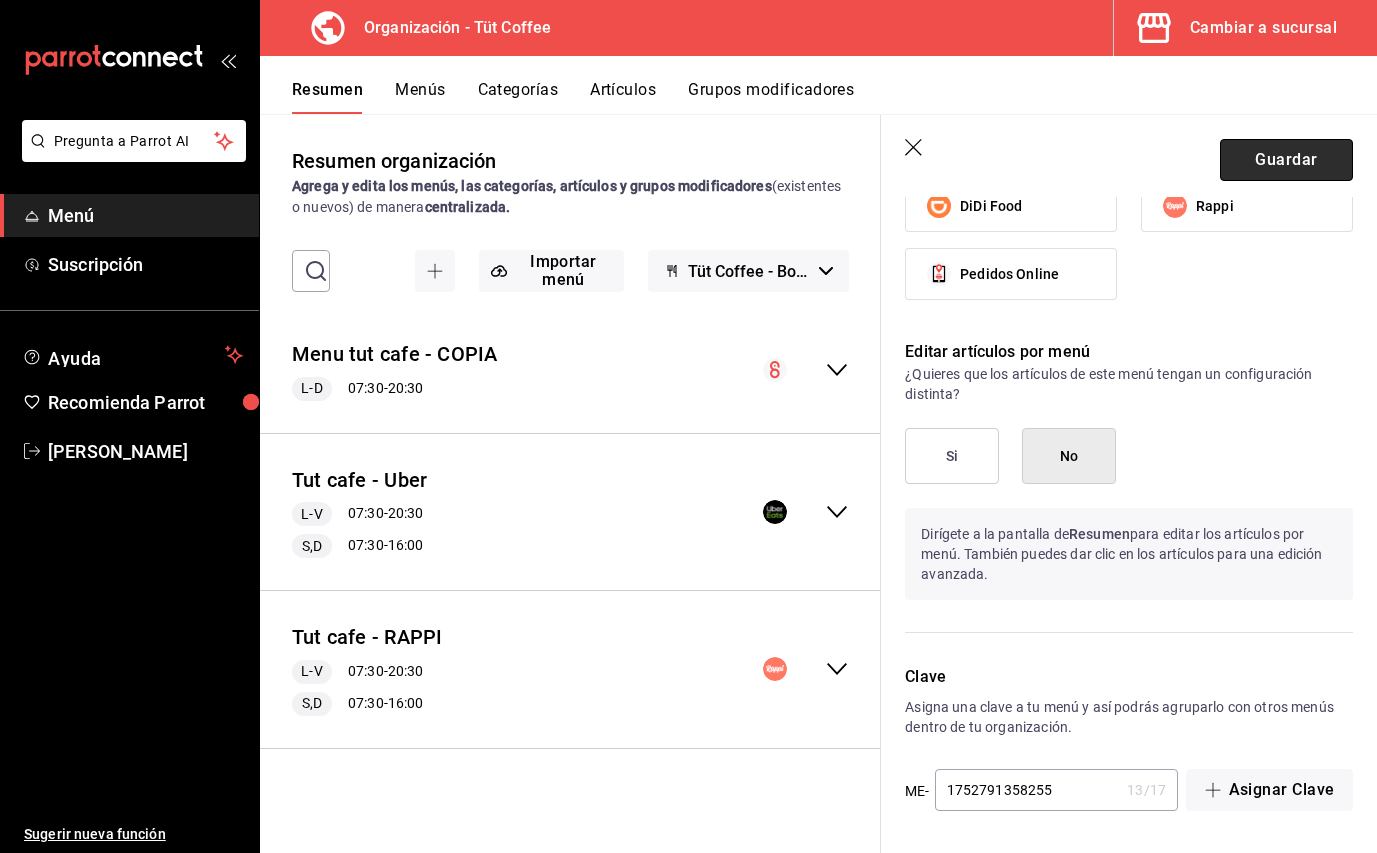 click on "Guardar" at bounding box center [1286, 160] 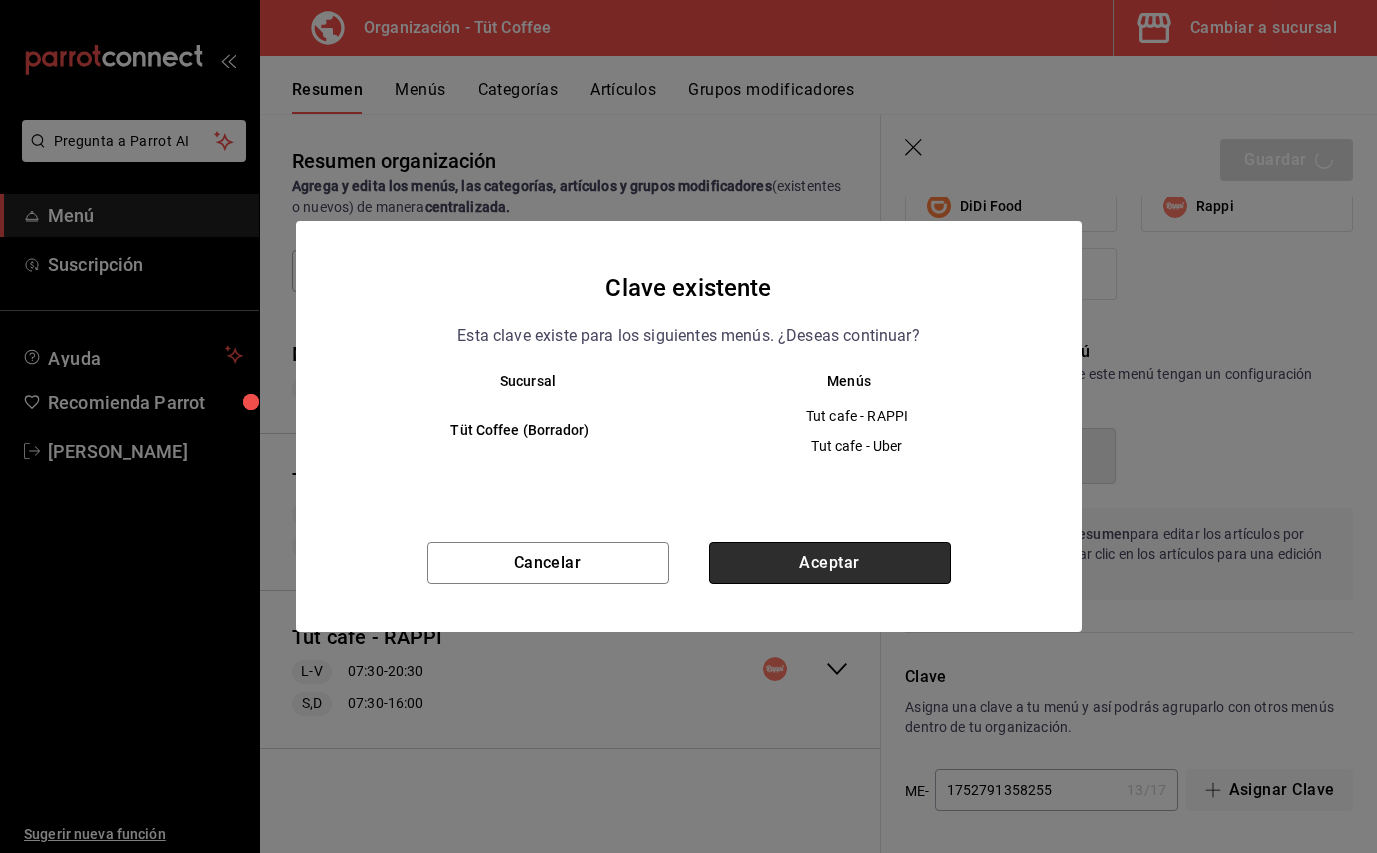 click on "Aceptar" at bounding box center (830, 563) 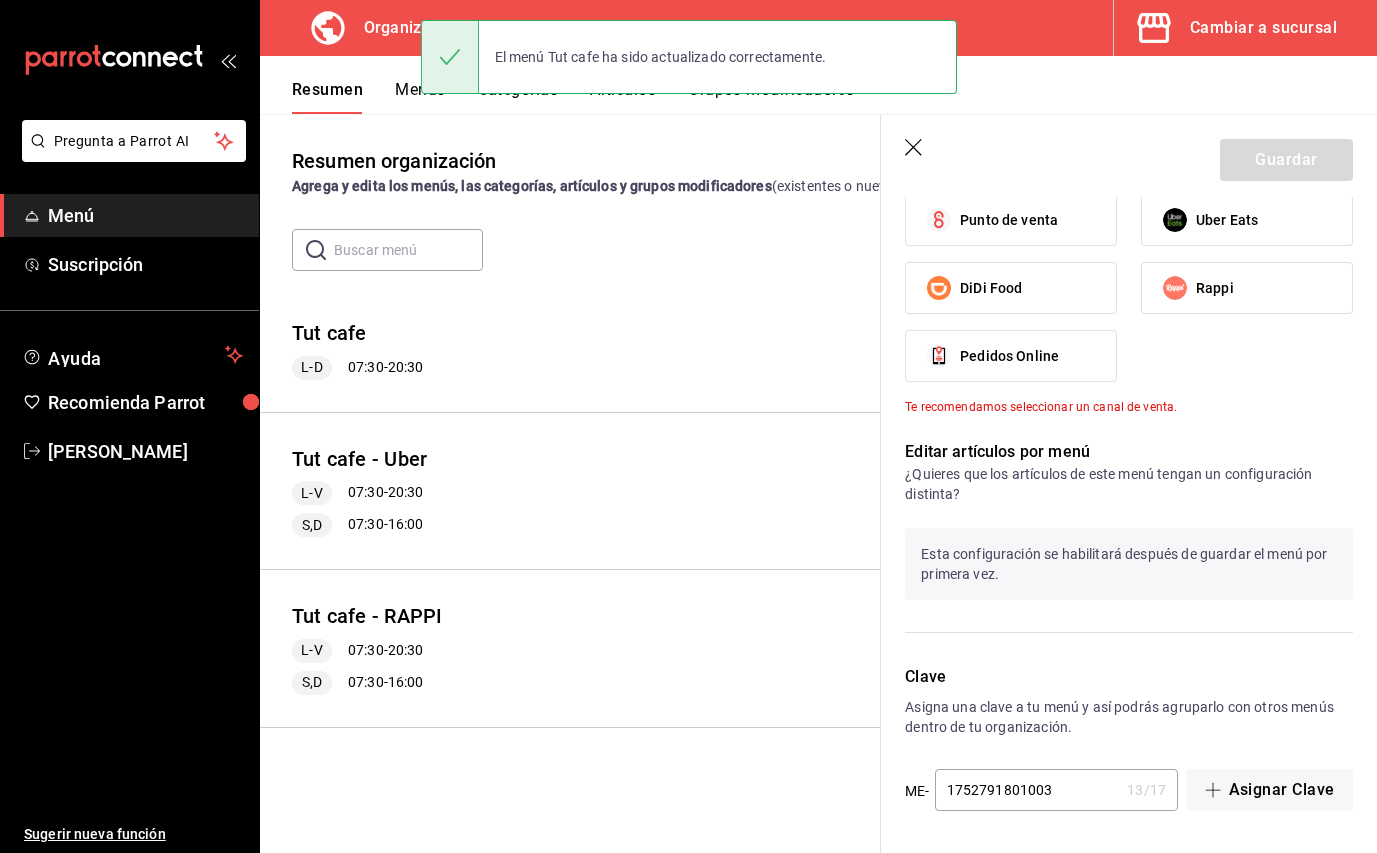 scroll, scrollTop: 0, scrollLeft: 0, axis: both 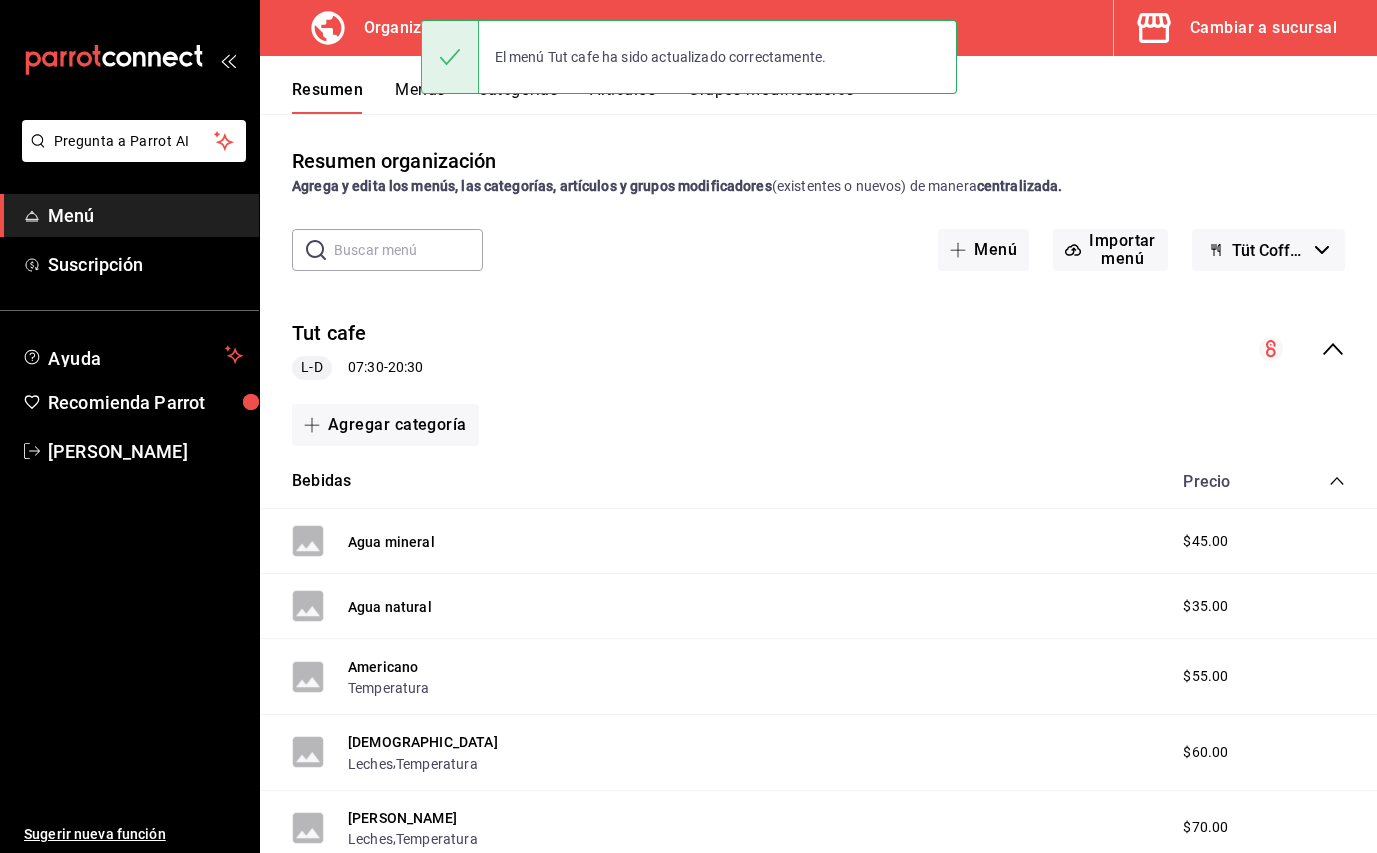 click 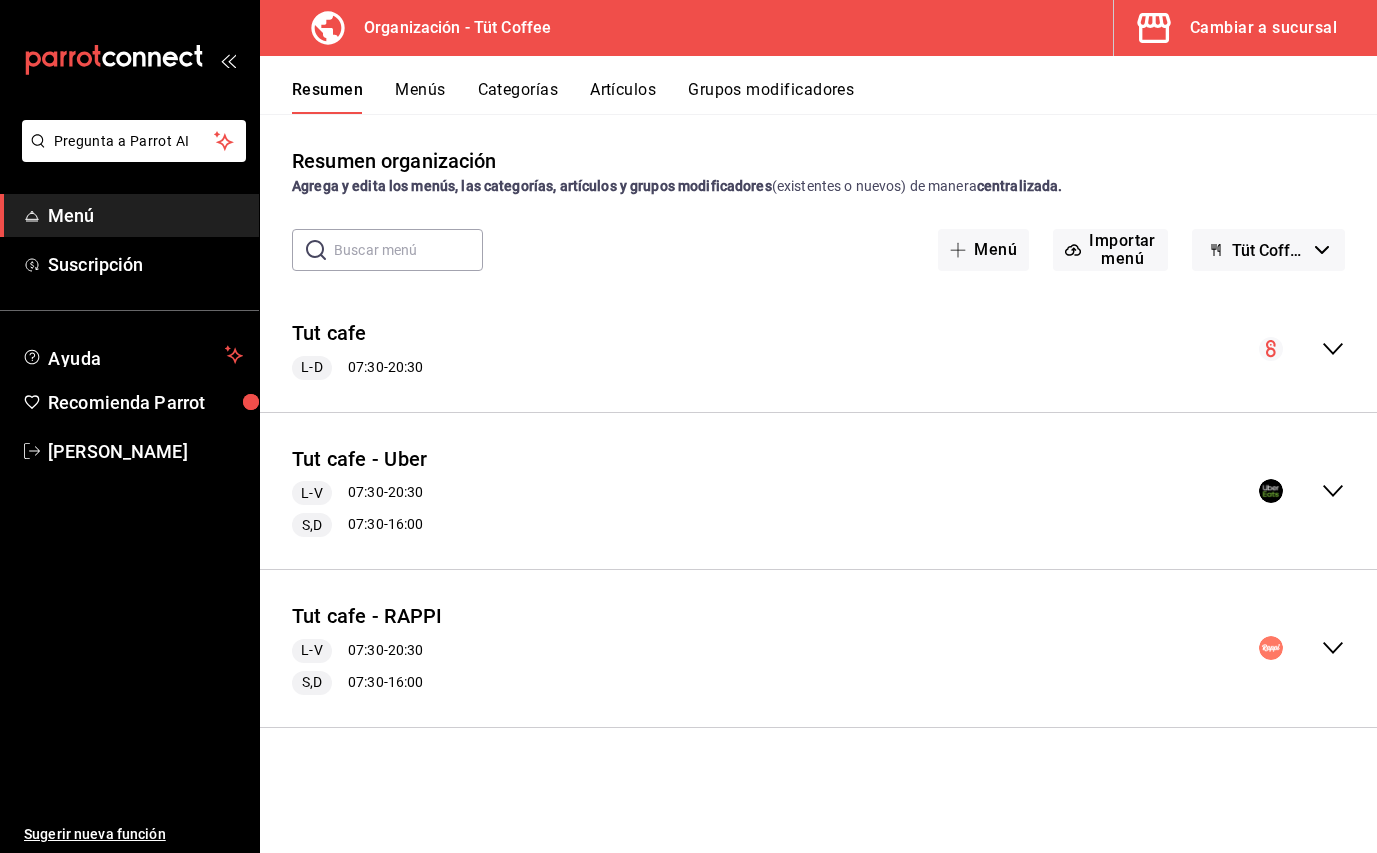 click on "Cambiar a sucursal" at bounding box center [1263, 28] 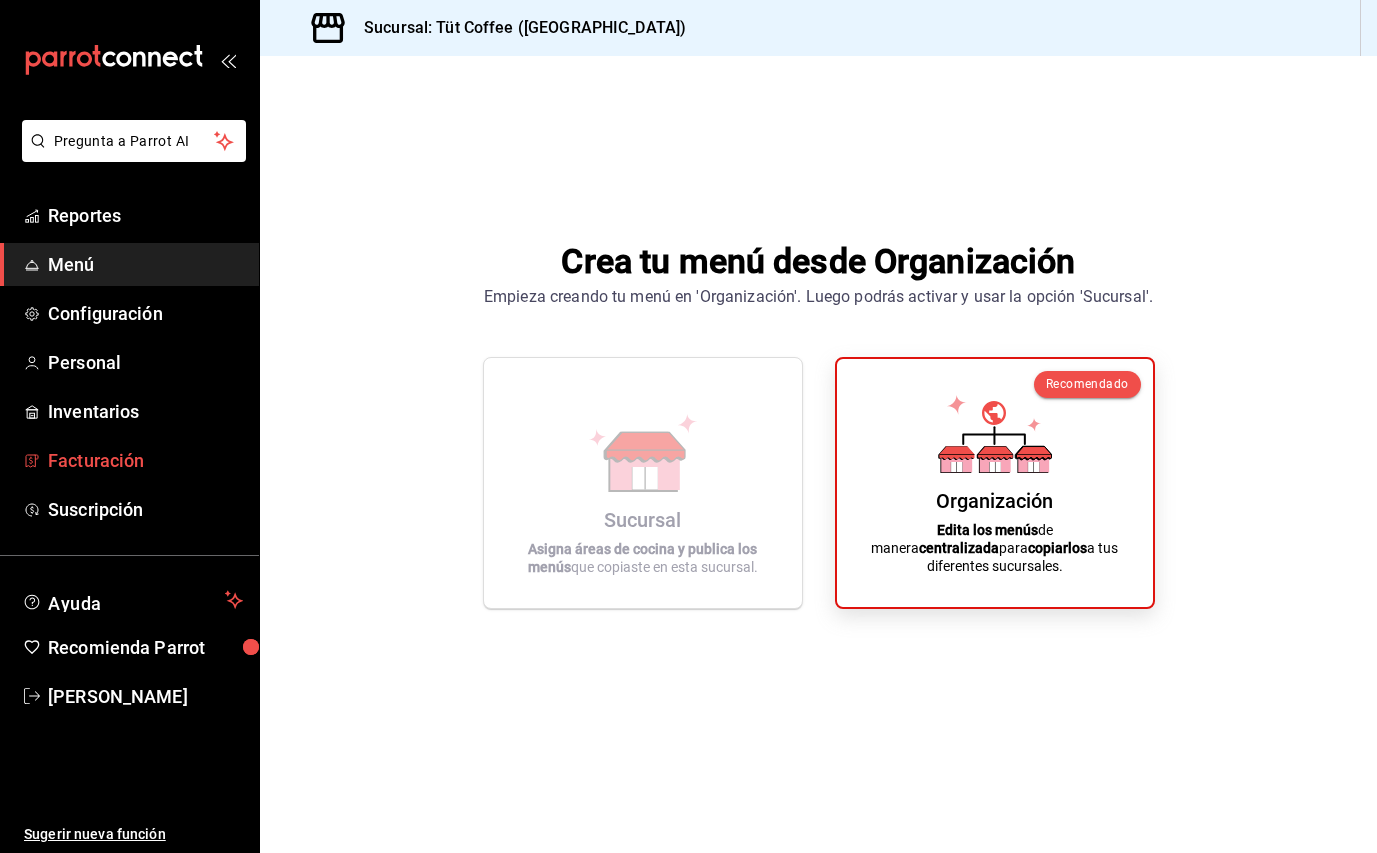 click on "Facturación" at bounding box center (145, 460) 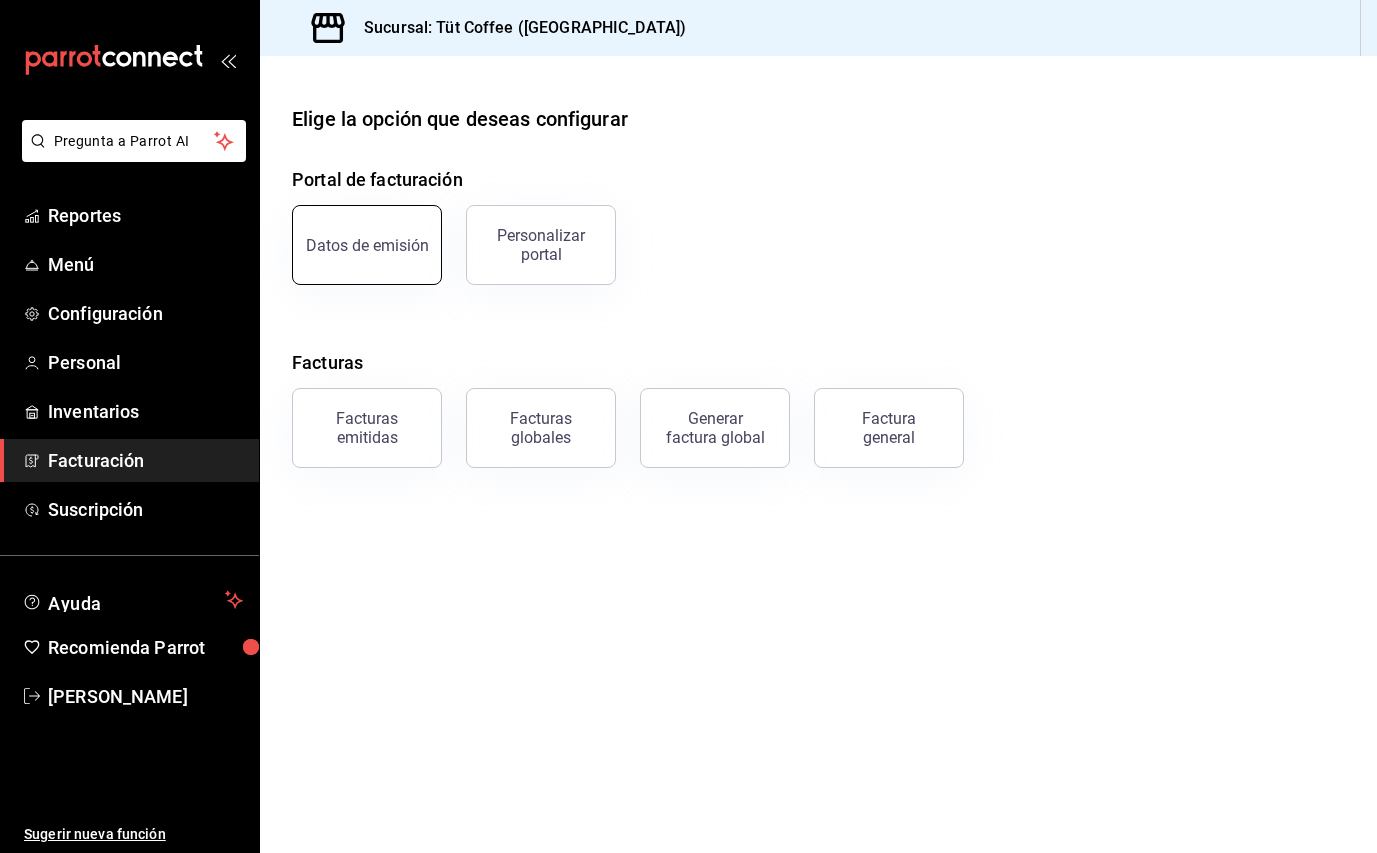 click on "Datos de emisión" at bounding box center [367, 245] 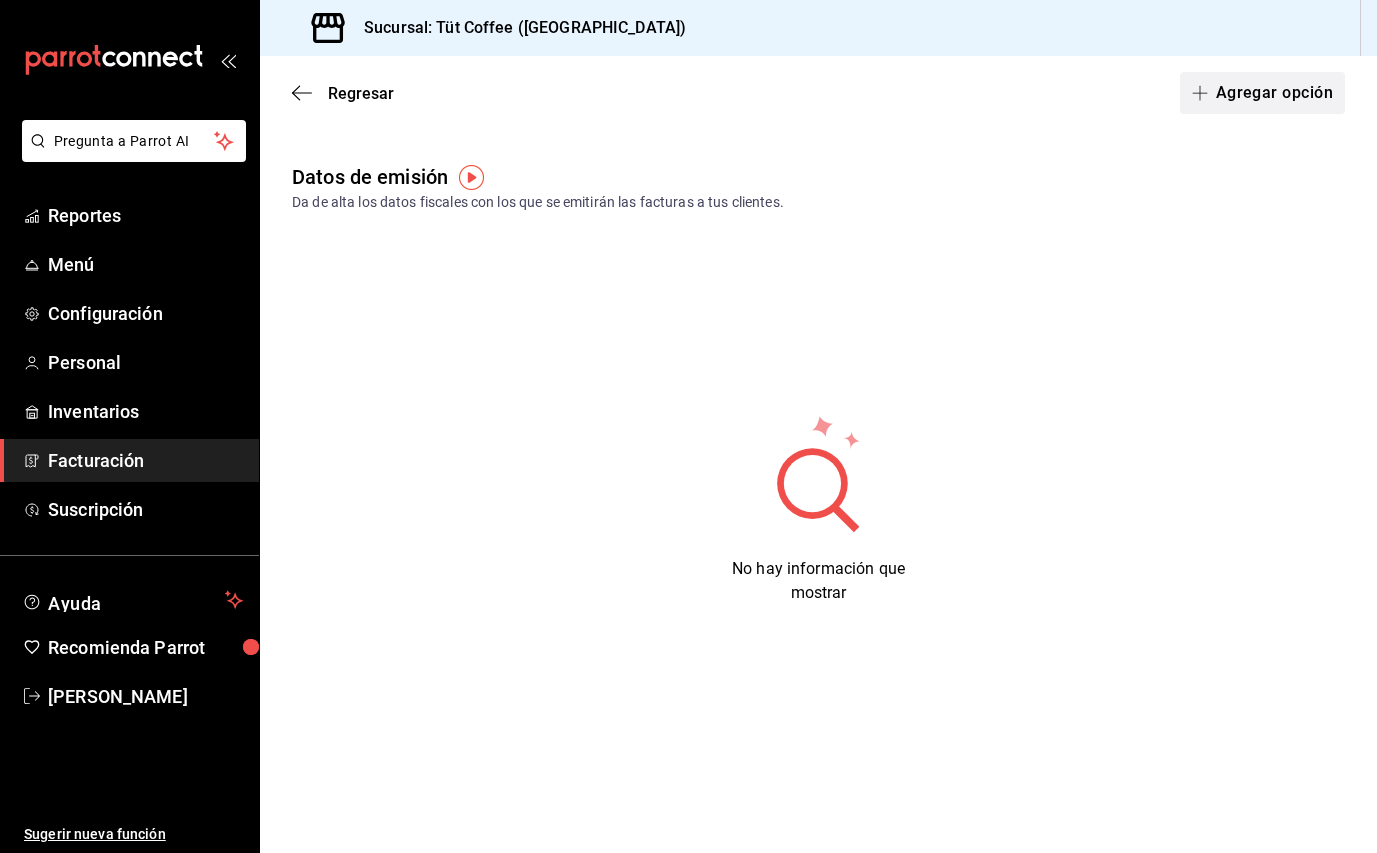 click on "Agregar opción" at bounding box center (1262, 93) 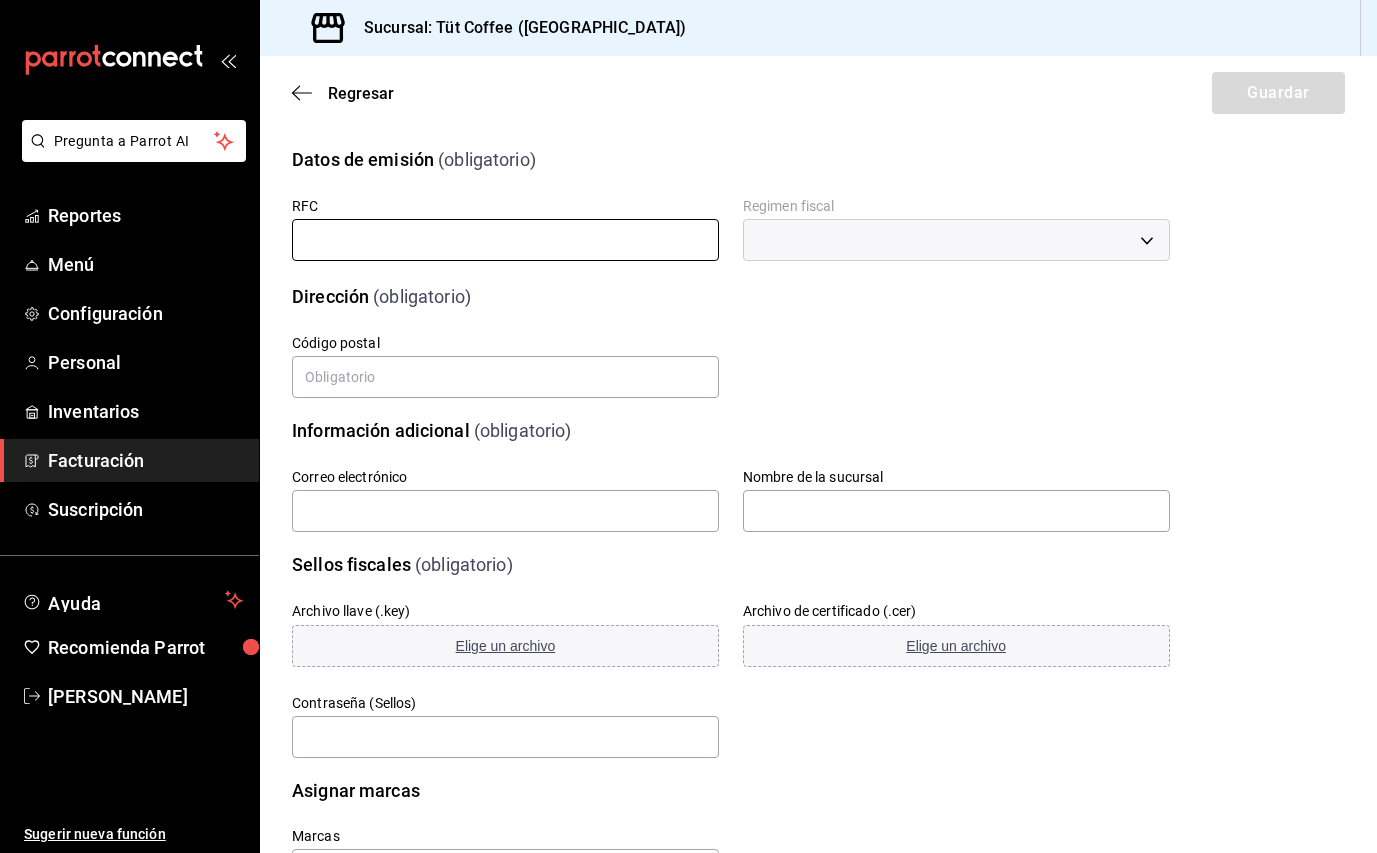 click at bounding box center (505, 240) 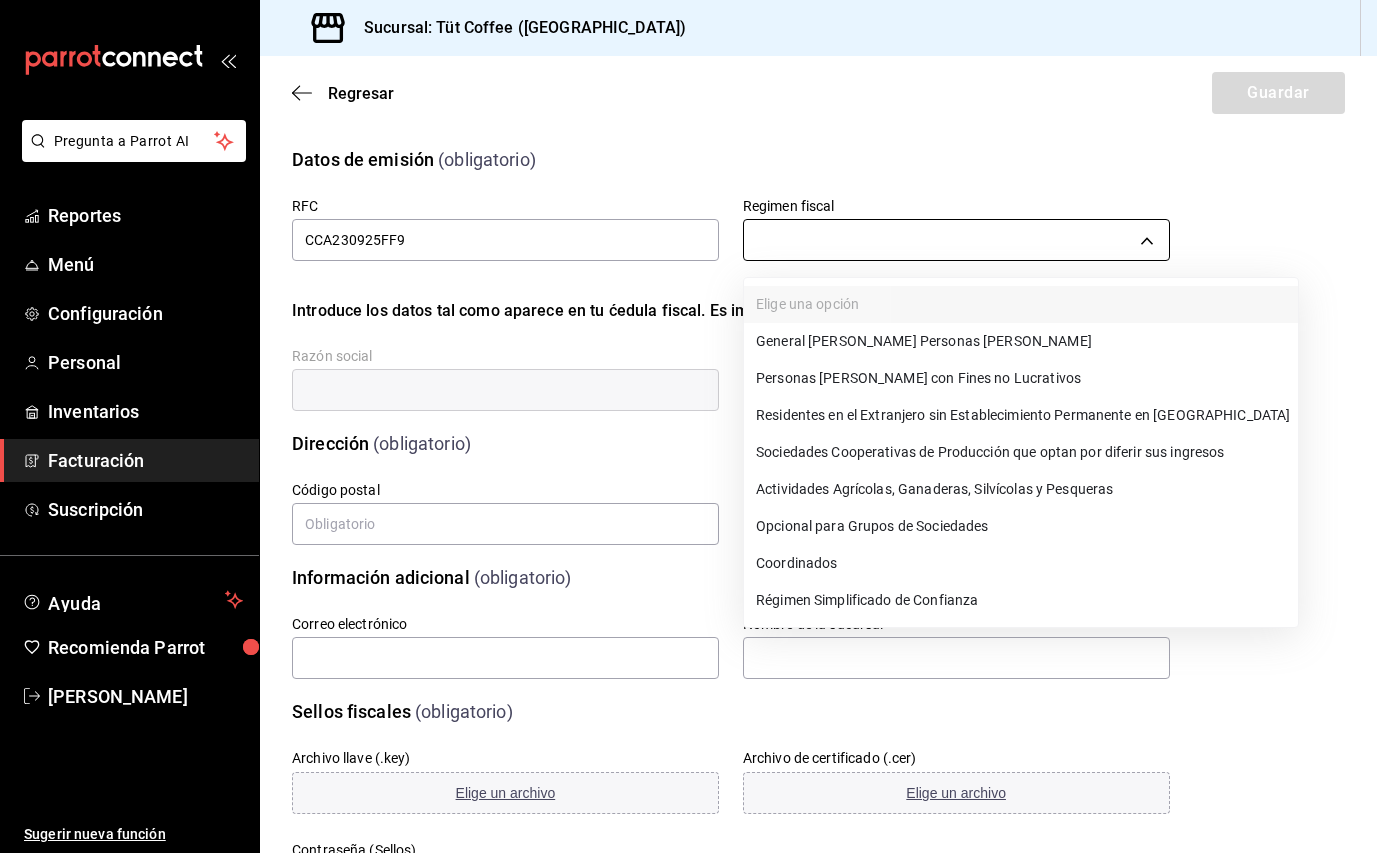 click on "Pregunta a Parrot AI Reportes   Menú   Configuración   Personal   Inventarios   Facturación   Suscripción   Ayuda Recomienda Parrot   [PERSON_NAME]   Sugerir nueva función   Sucursal: Tüt Coffee ([GEOGRAPHIC_DATA]) Regresar Guardar Datos de emisión (obligatorio) RFC CCA230925FF9 Regimen fiscal ​ Introduce los datos tal como aparece en tu ćedula fiscal. Es importante no escribir el regimen de constitución aquí. Razón social Dirección (obligatorio) Calle # exterior # interior Código postal Estado Elige una opción 0 Municipio Elige una opción 0 Colonia Elige una opción 0 Información adicional (obligatorio) Correo electrónico Nombre de la sucursal Sellos fiscales (obligatorio) Archivo llave (.key) Elige un archivo Archivo de certificado (.cer) Elige un archivo Contraseña (Sellos) Asignar marcas Marcas GANA 1 MES GRATIS EN TU SUSCRIPCIÓN AQUÍ Ver video tutorial Ir a video Pregunta a Parrot AI Reportes   Menú   Configuración   Personal   Inventarios   Facturación   Suscripción   [GEOGRAPHIC_DATA]" at bounding box center (688, 426) 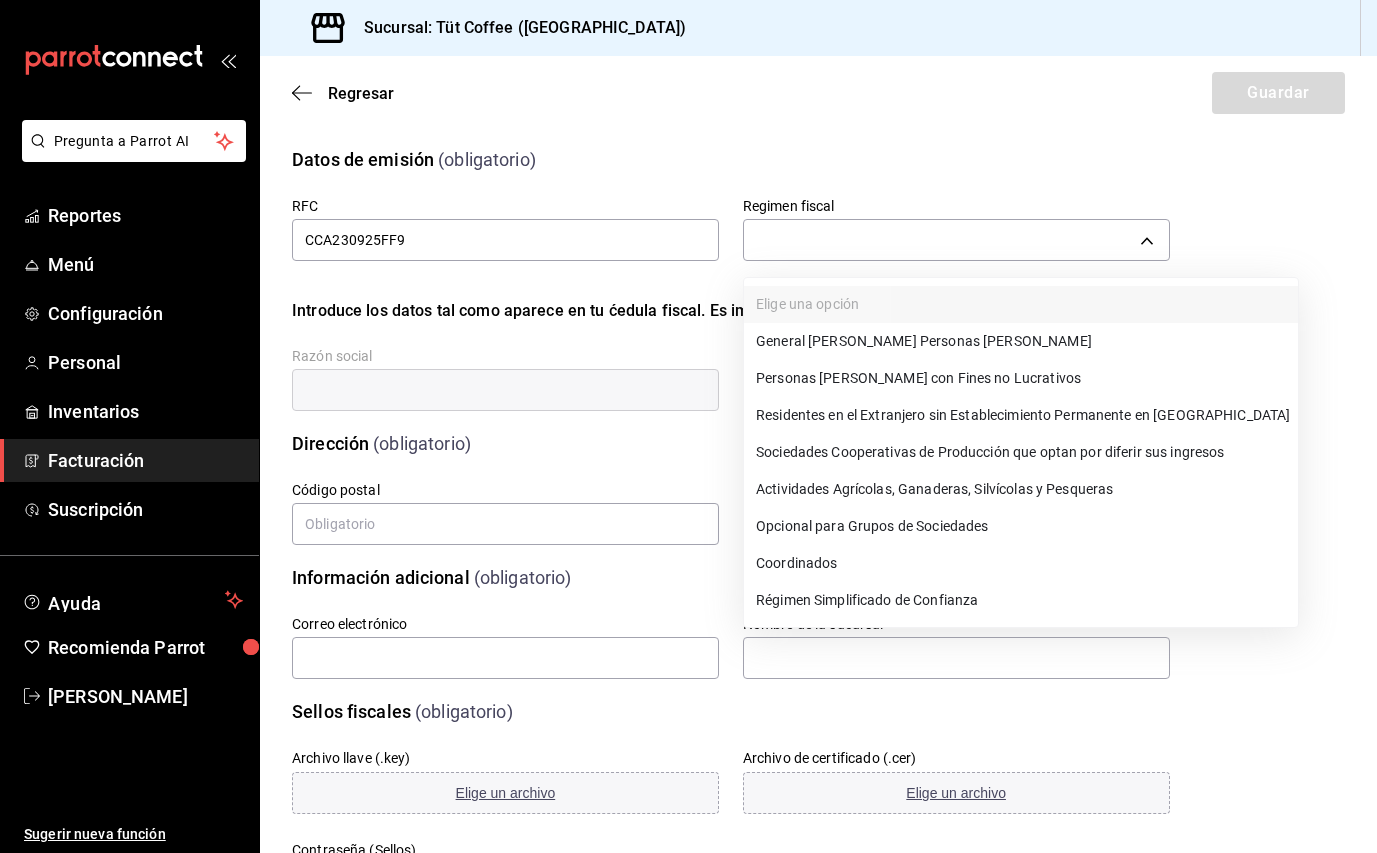 click on "General [PERSON_NAME] Personas [PERSON_NAME]" at bounding box center [1021, 341] 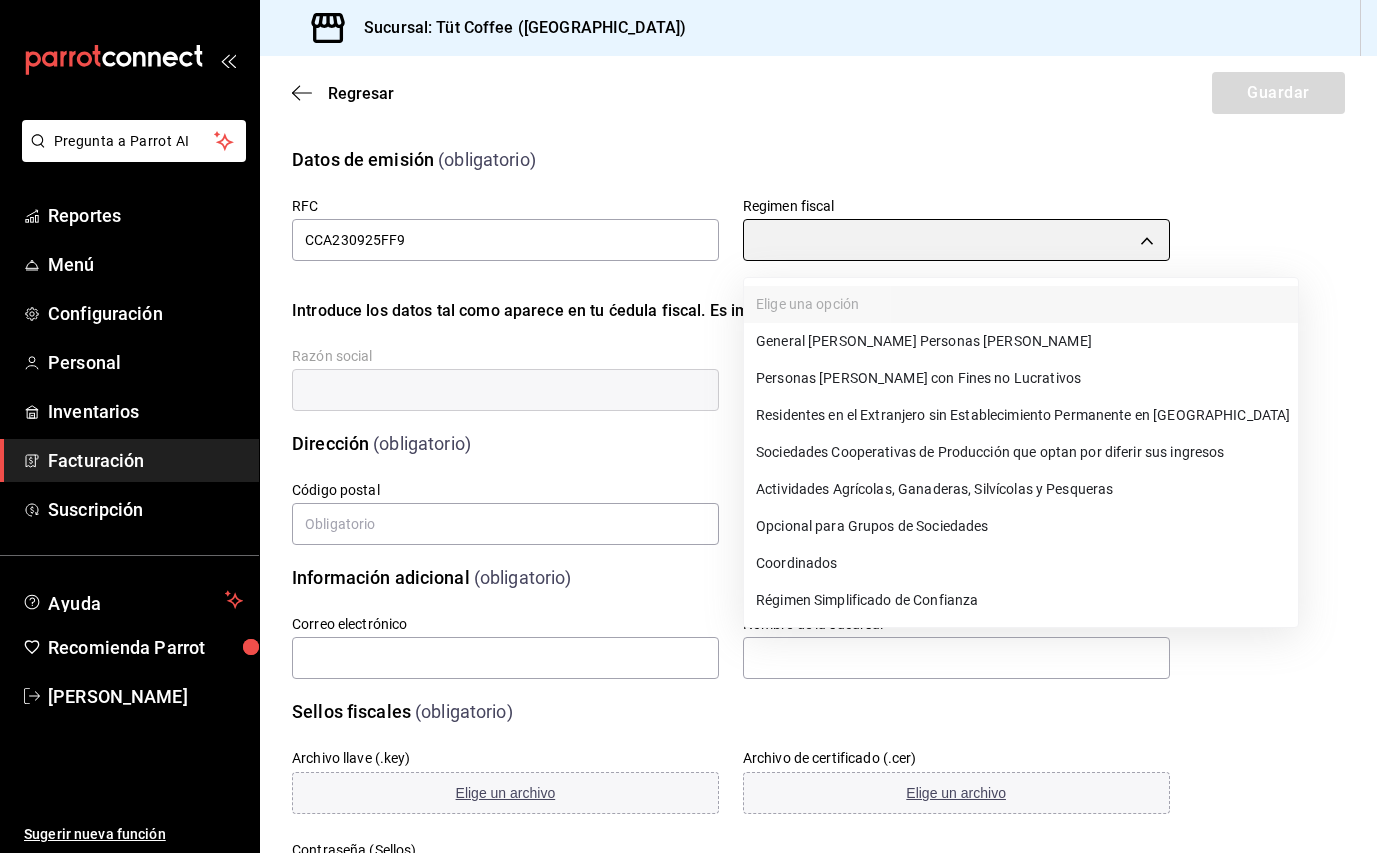 type on "601" 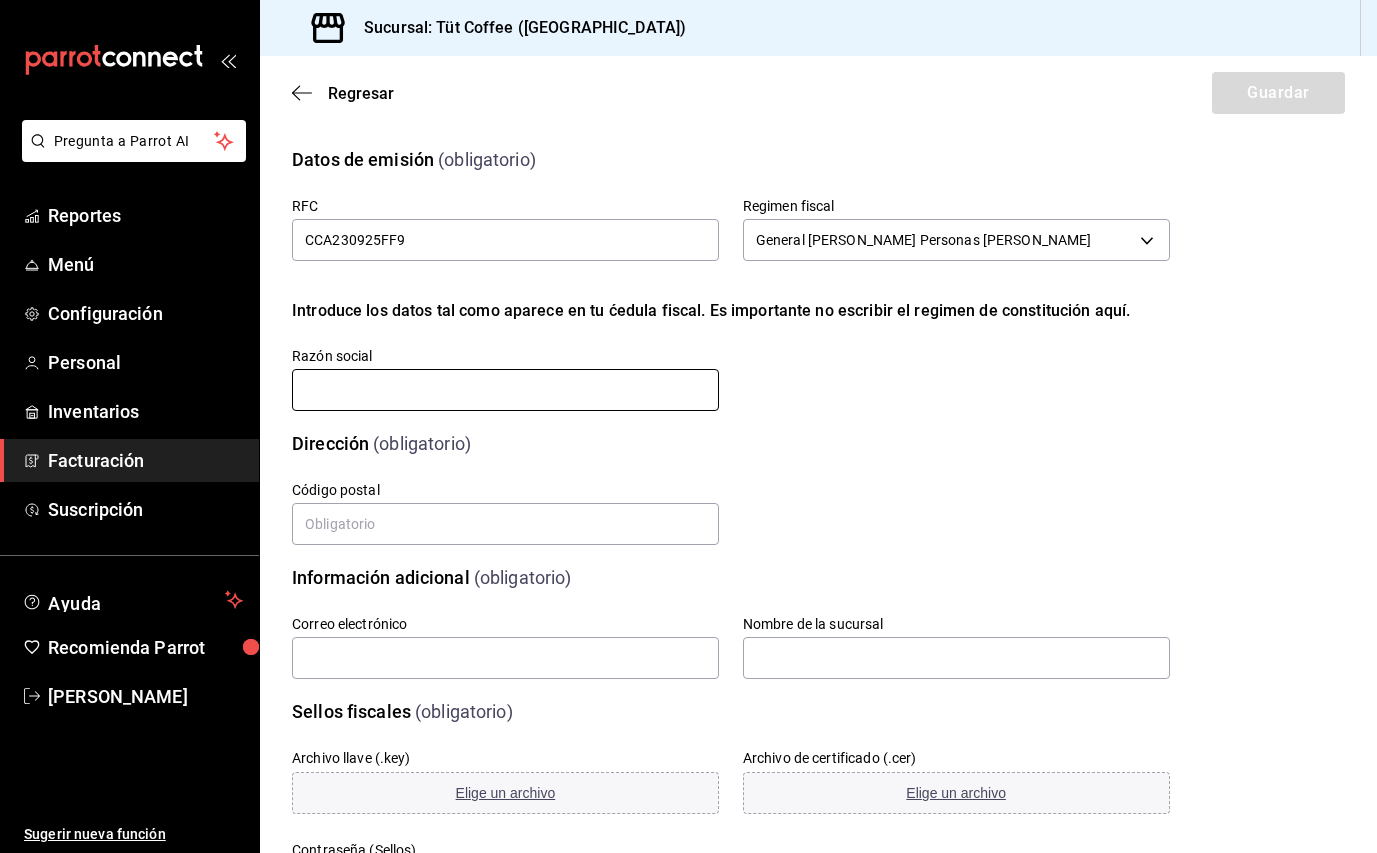 click at bounding box center [505, 390] 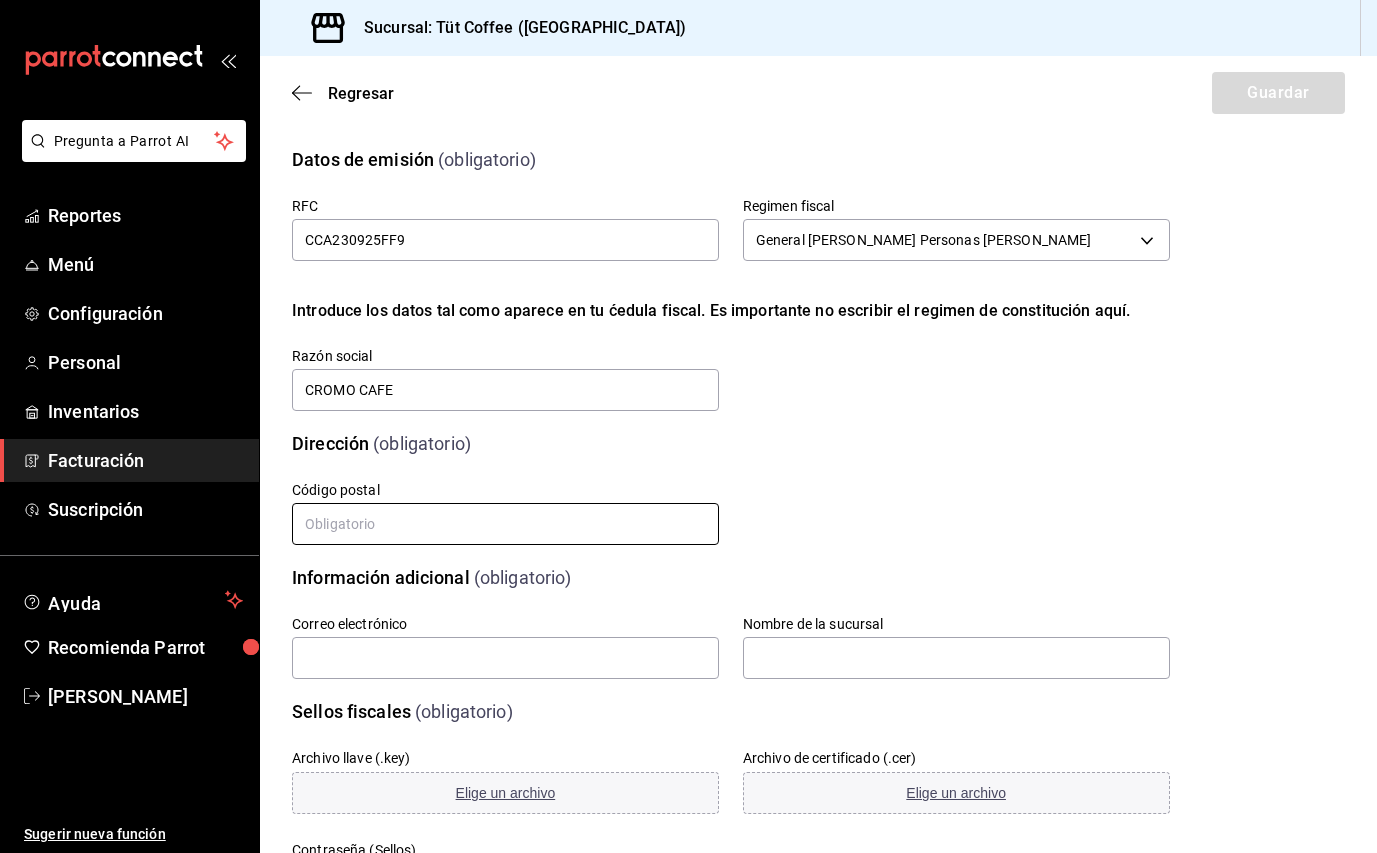 click at bounding box center [505, 524] 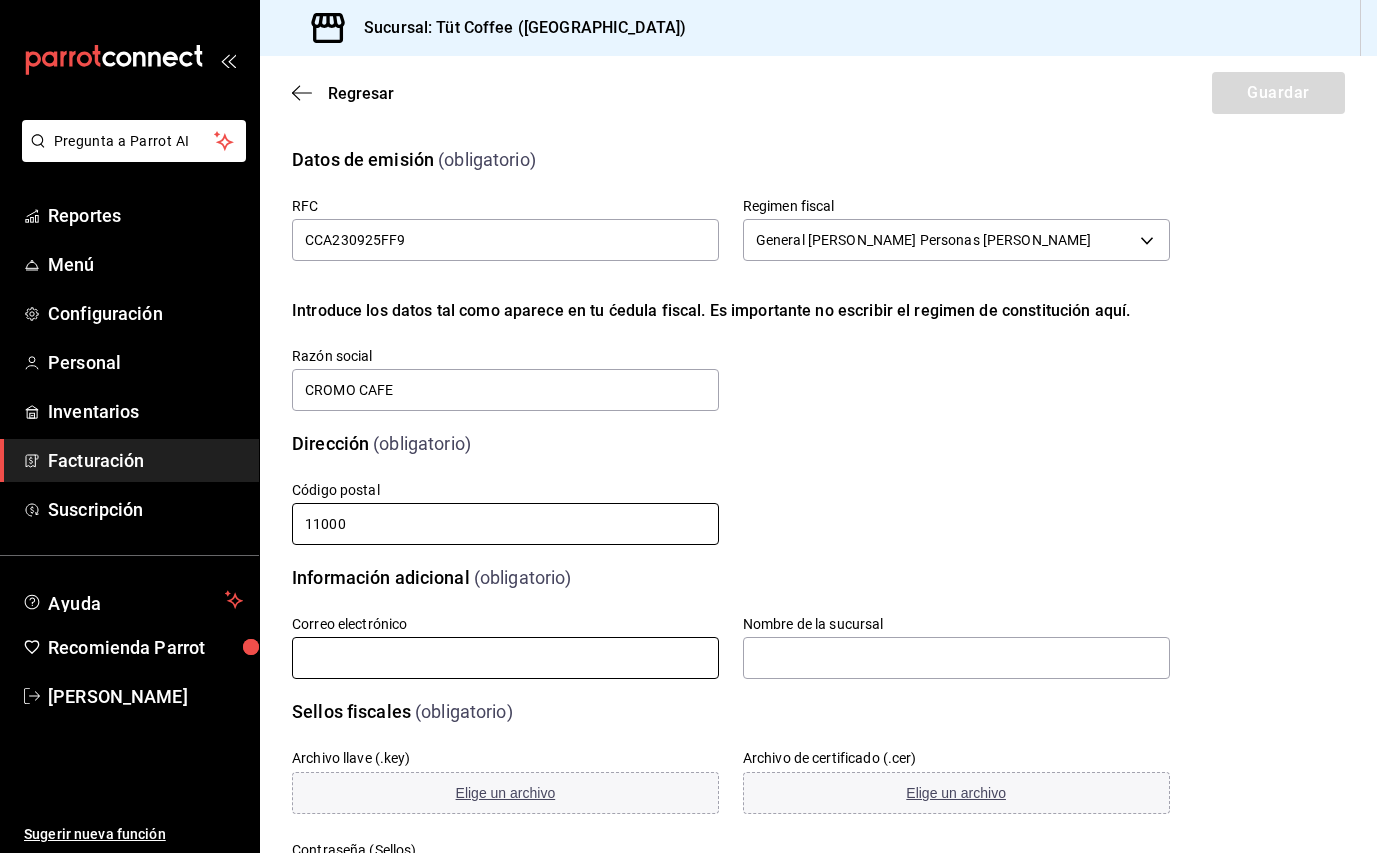 type on "[EMAIL_ADDRESS][DOMAIN_NAME]" 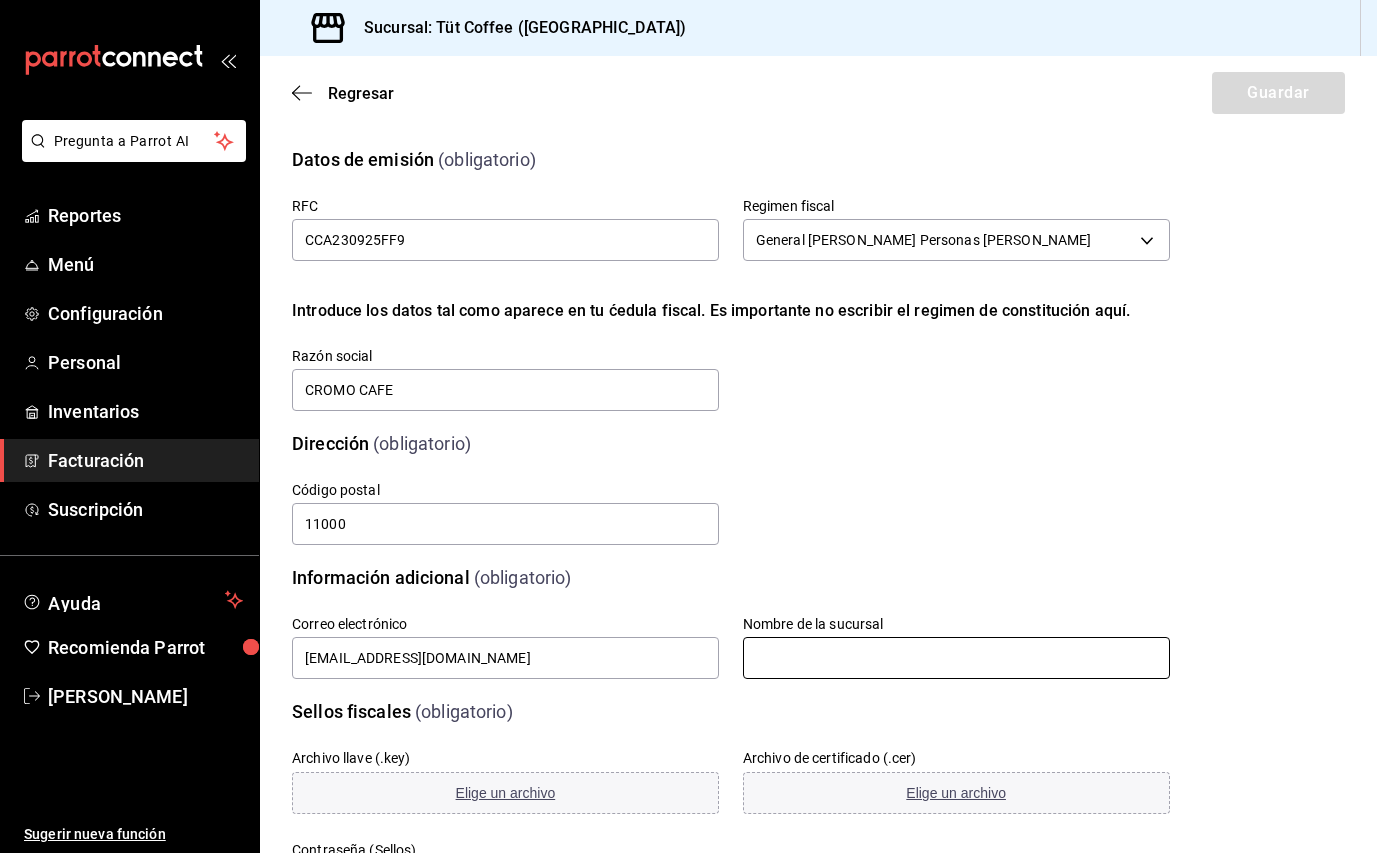 click at bounding box center (956, 658) 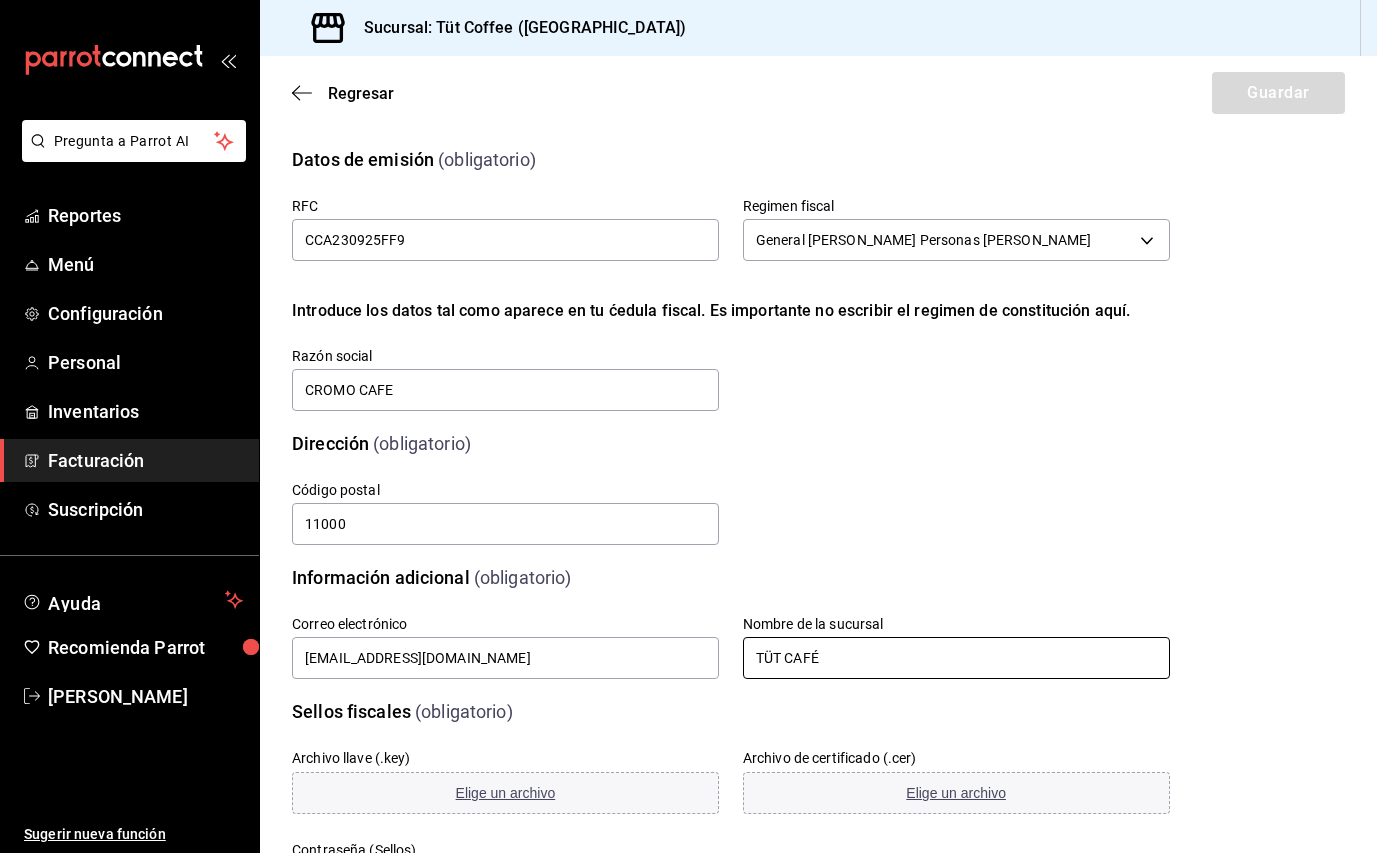 scroll, scrollTop: 179, scrollLeft: 0, axis: vertical 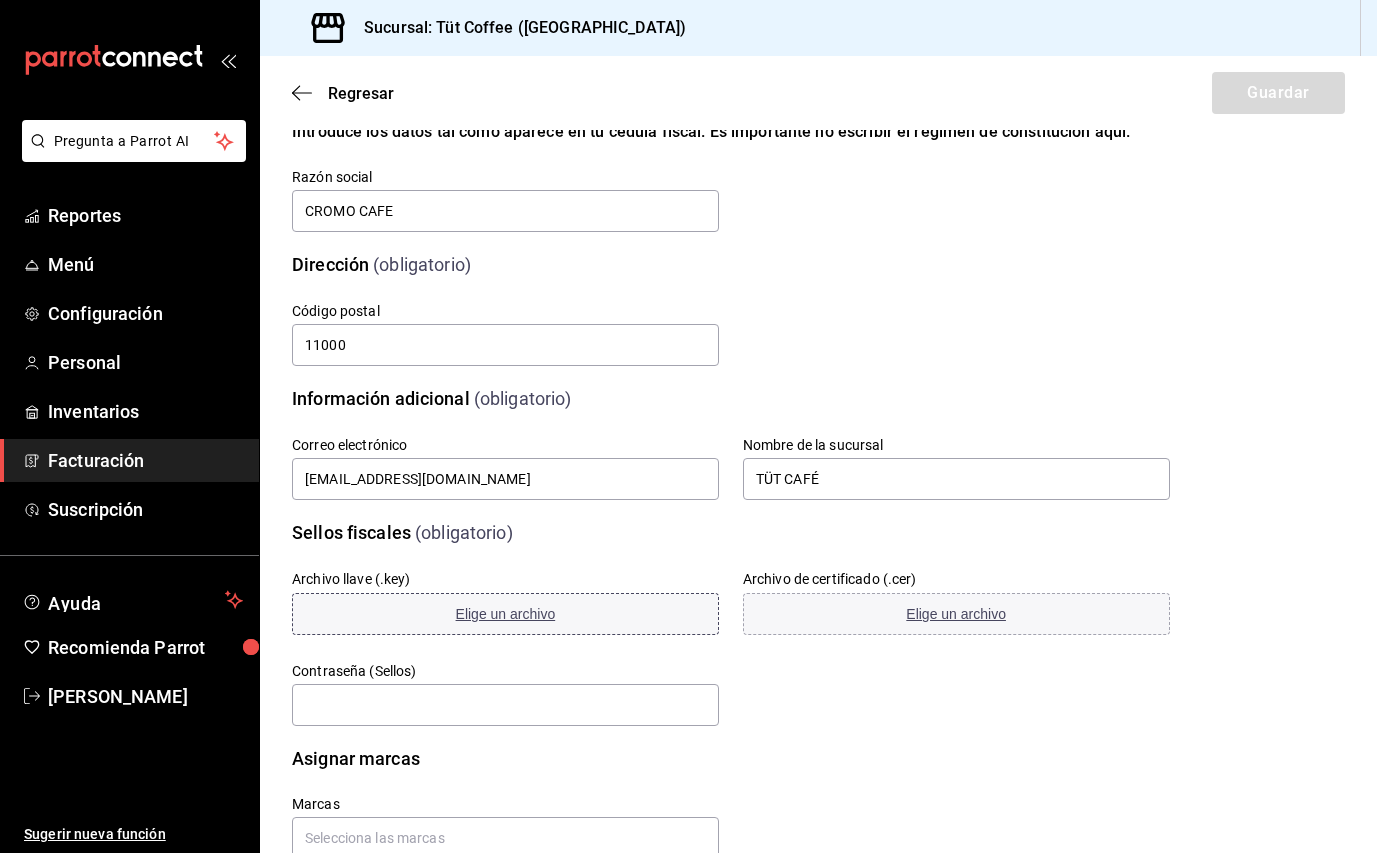 click on "Elige un archivo" at bounding box center (506, 614) 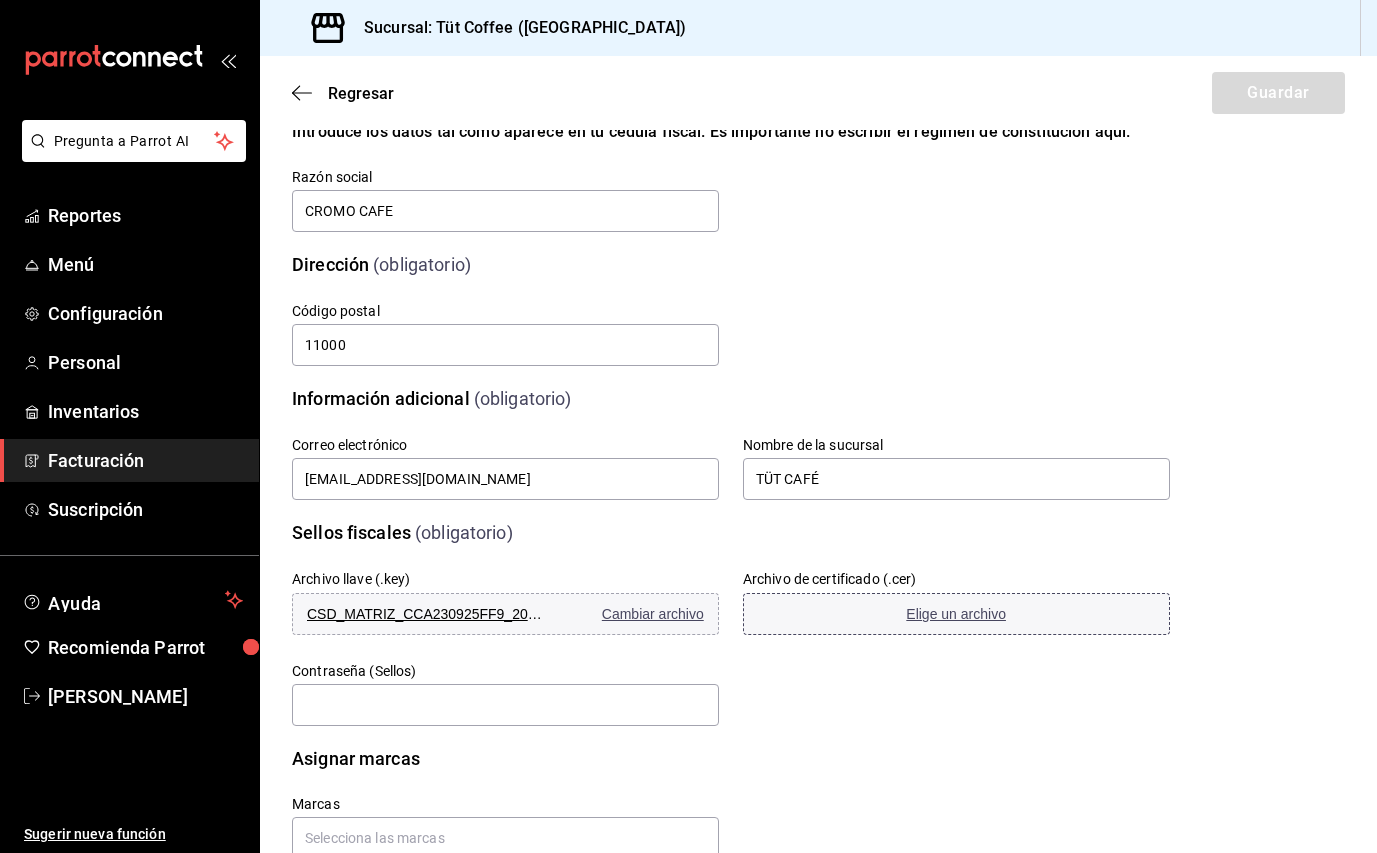 click on "Elige un archivo" at bounding box center [956, 614] 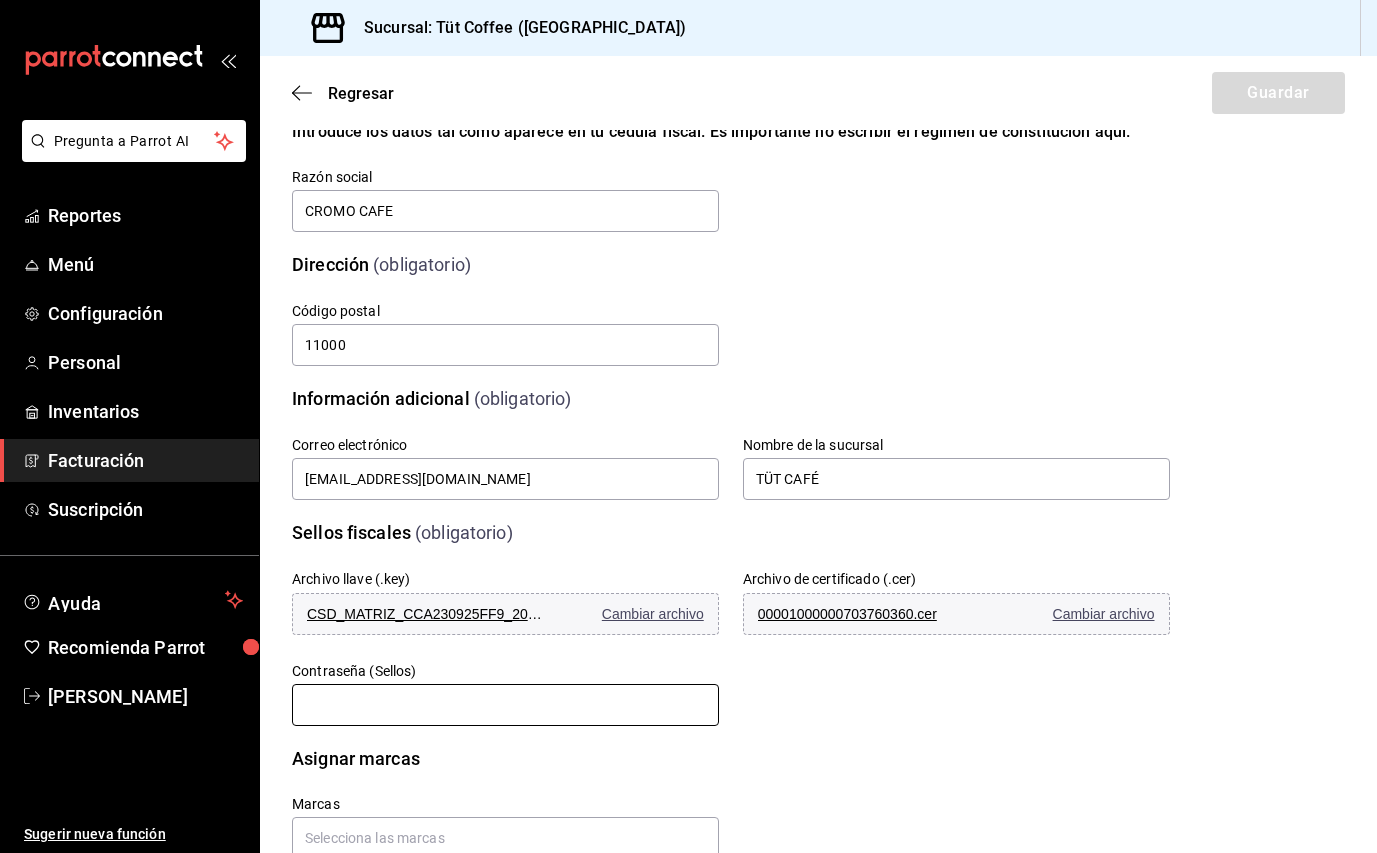 click at bounding box center [505, 705] 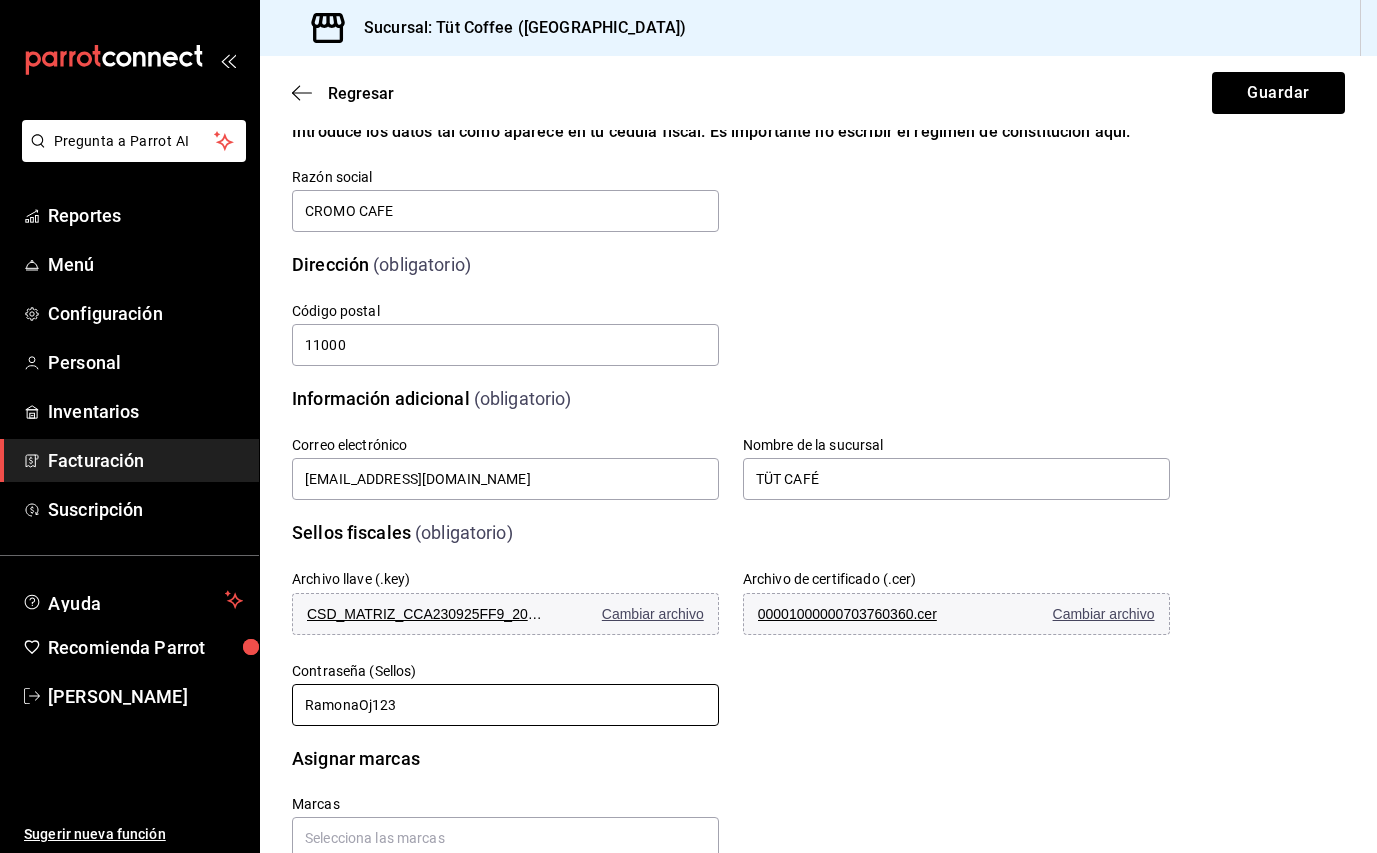 scroll, scrollTop: 233, scrollLeft: 0, axis: vertical 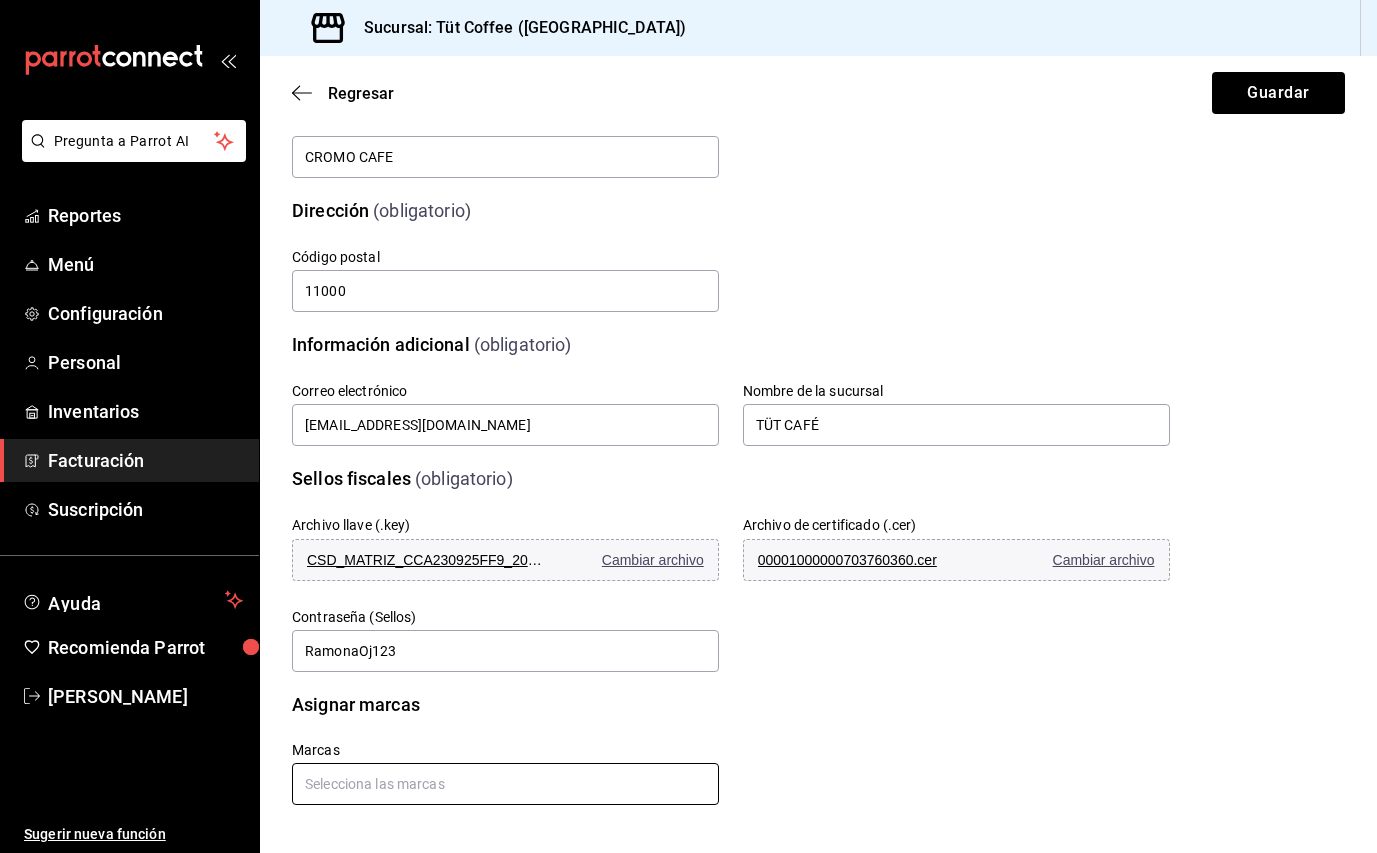 click at bounding box center [505, 784] 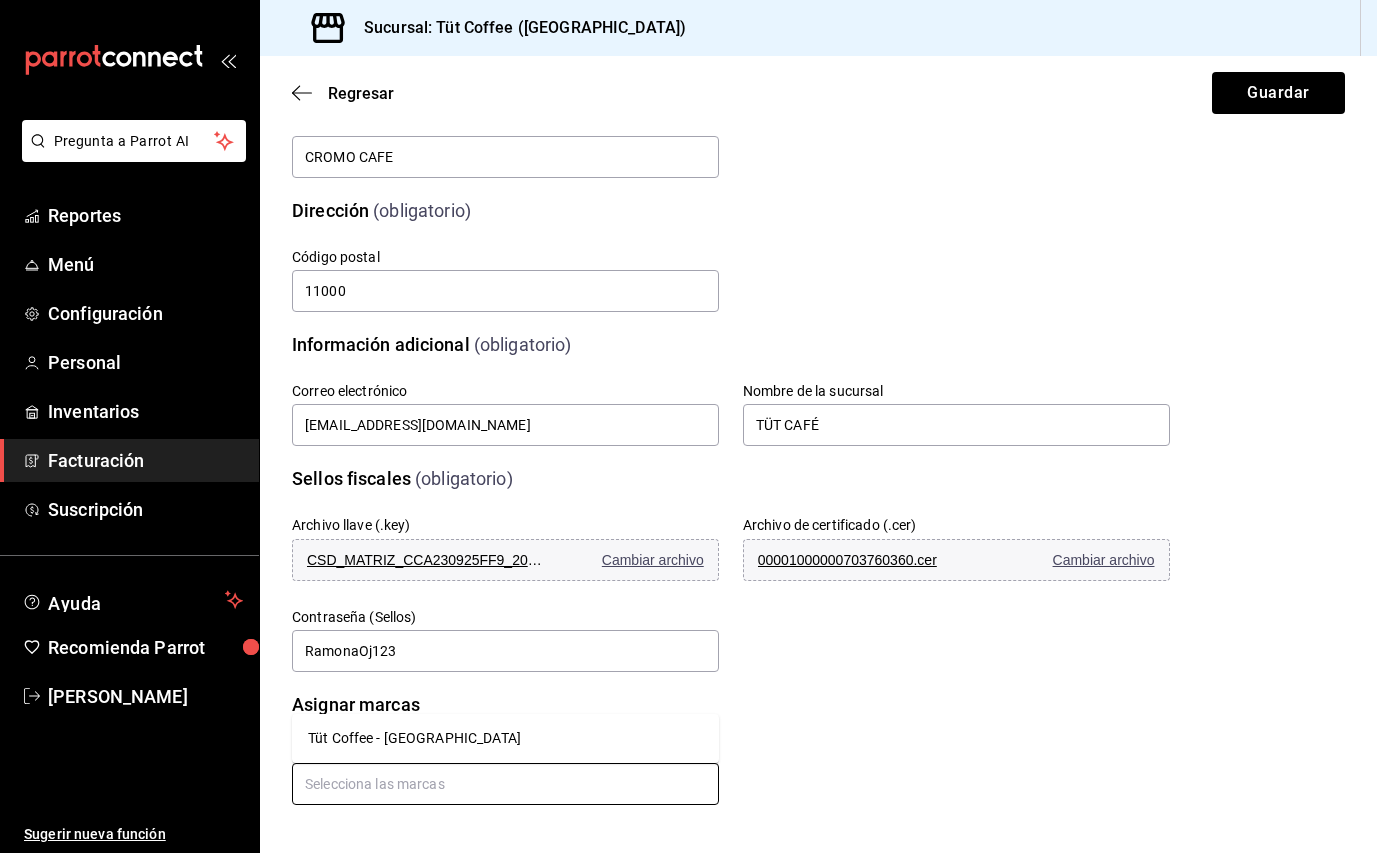 click on "Tüt Coffee - [GEOGRAPHIC_DATA]" at bounding box center (505, 738) 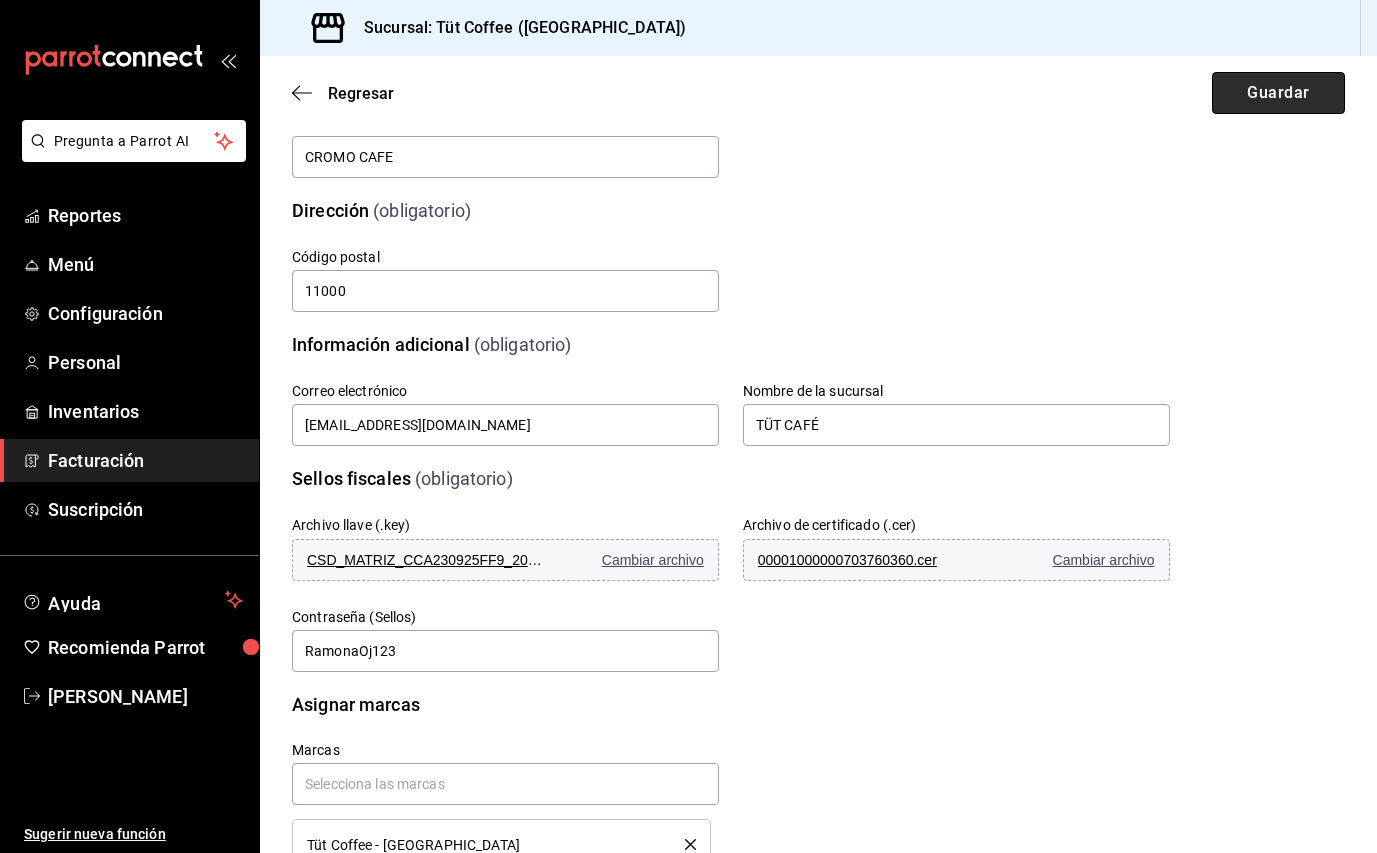 click on "Guardar" at bounding box center (1278, 93) 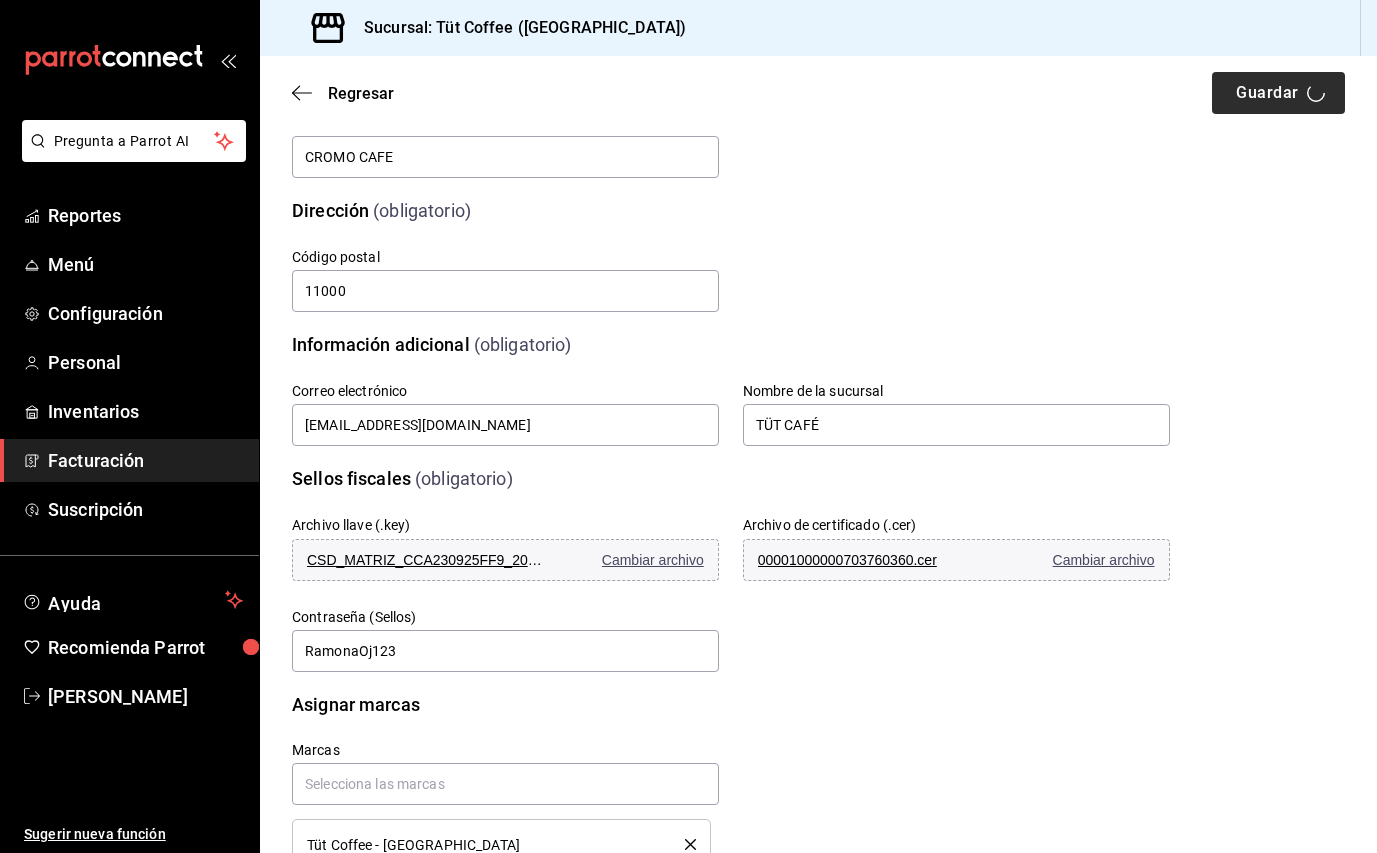 scroll, scrollTop: 0, scrollLeft: 0, axis: both 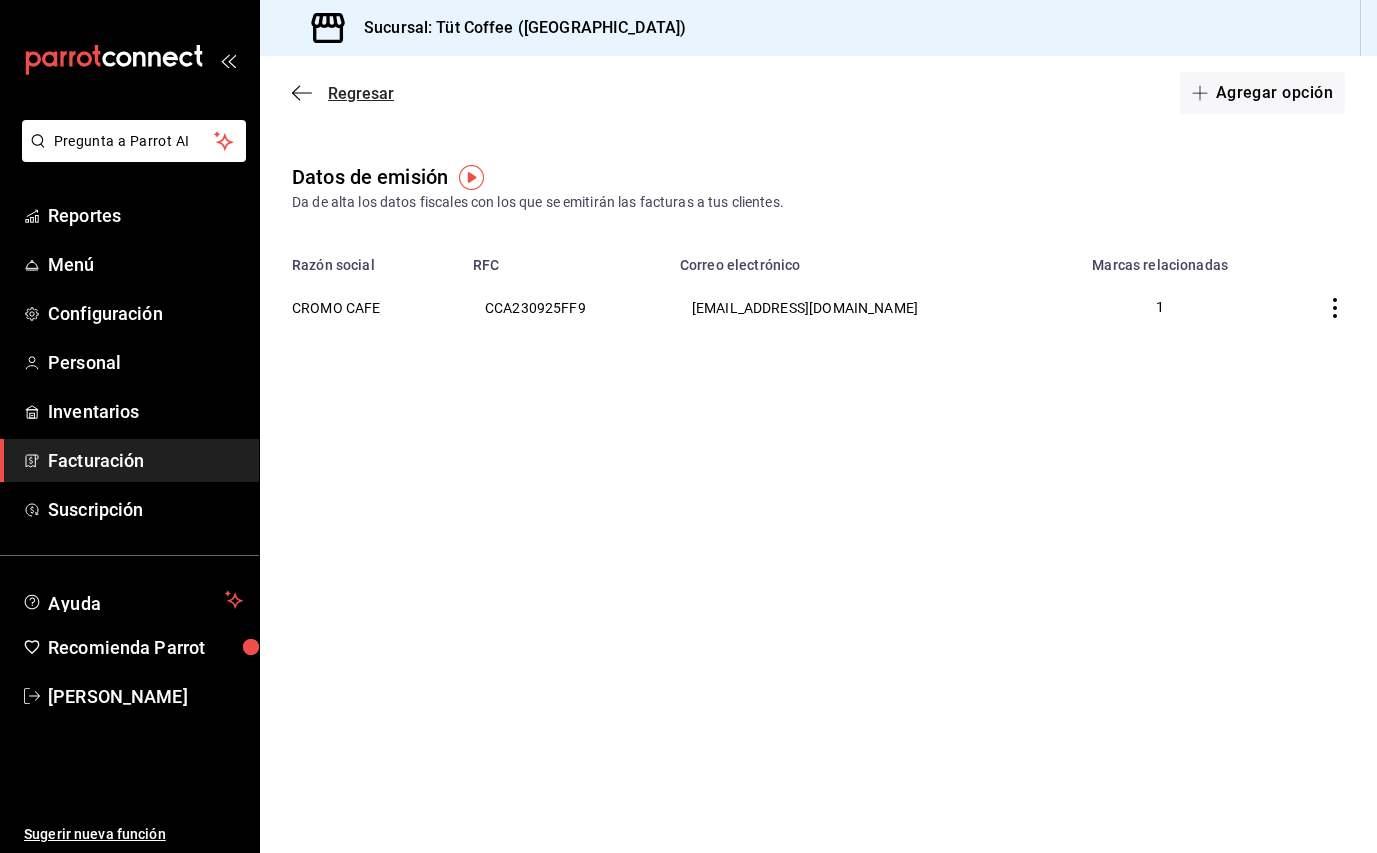 click on "Regresar" at bounding box center (361, 93) 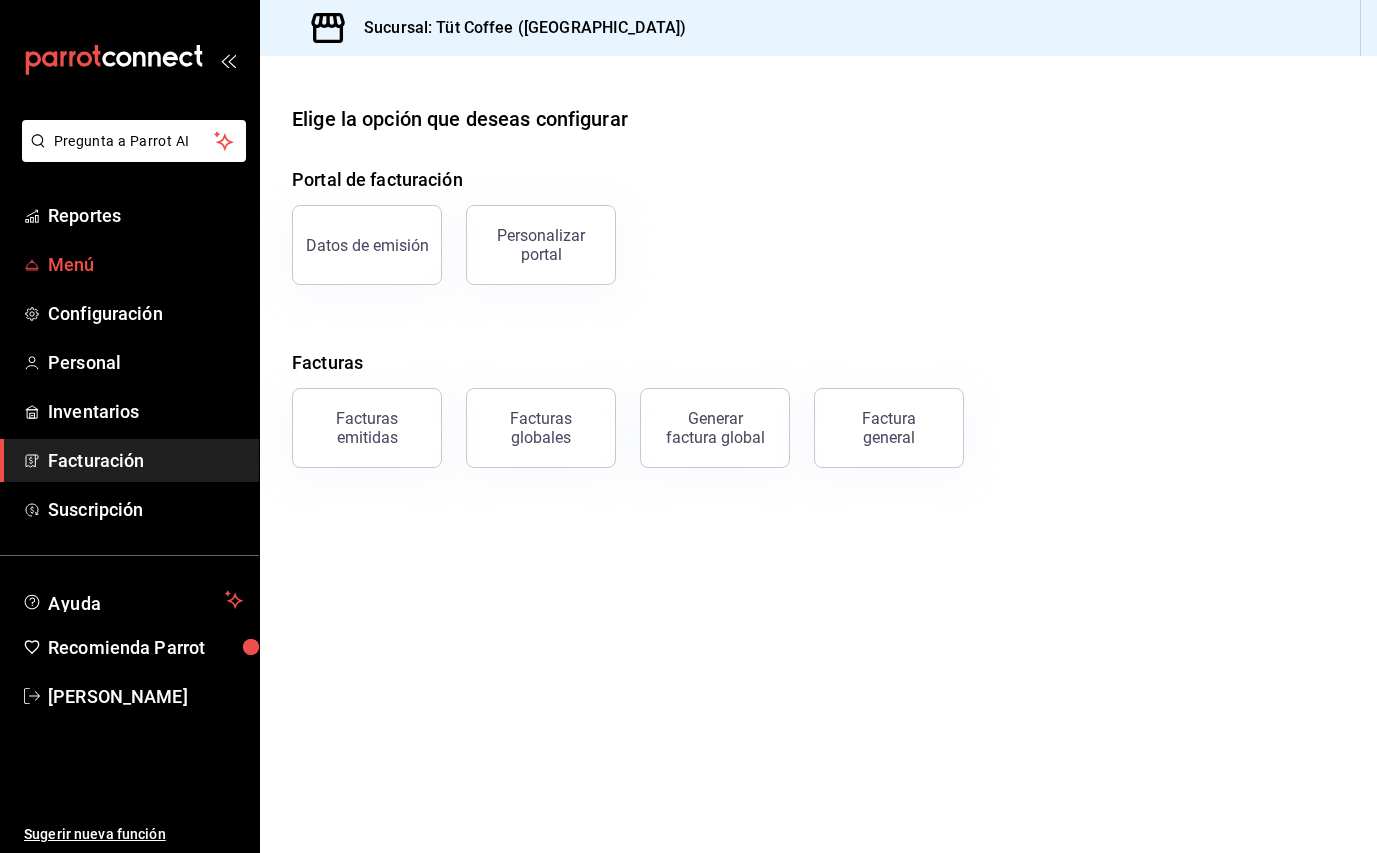 click on "Menú" at bounding box center [145, 264] 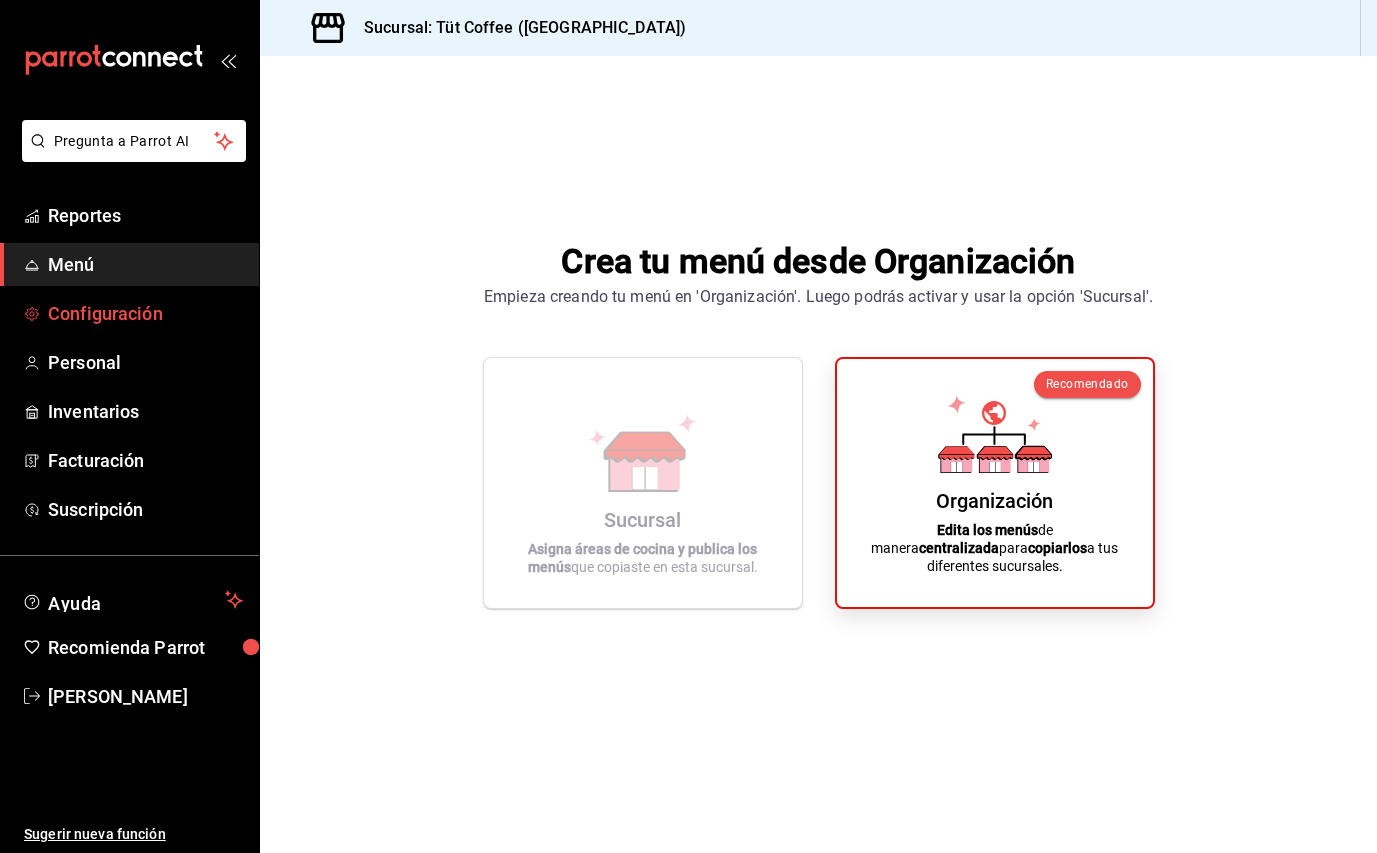 click on "Configuración" at bounding box center [145, 313] 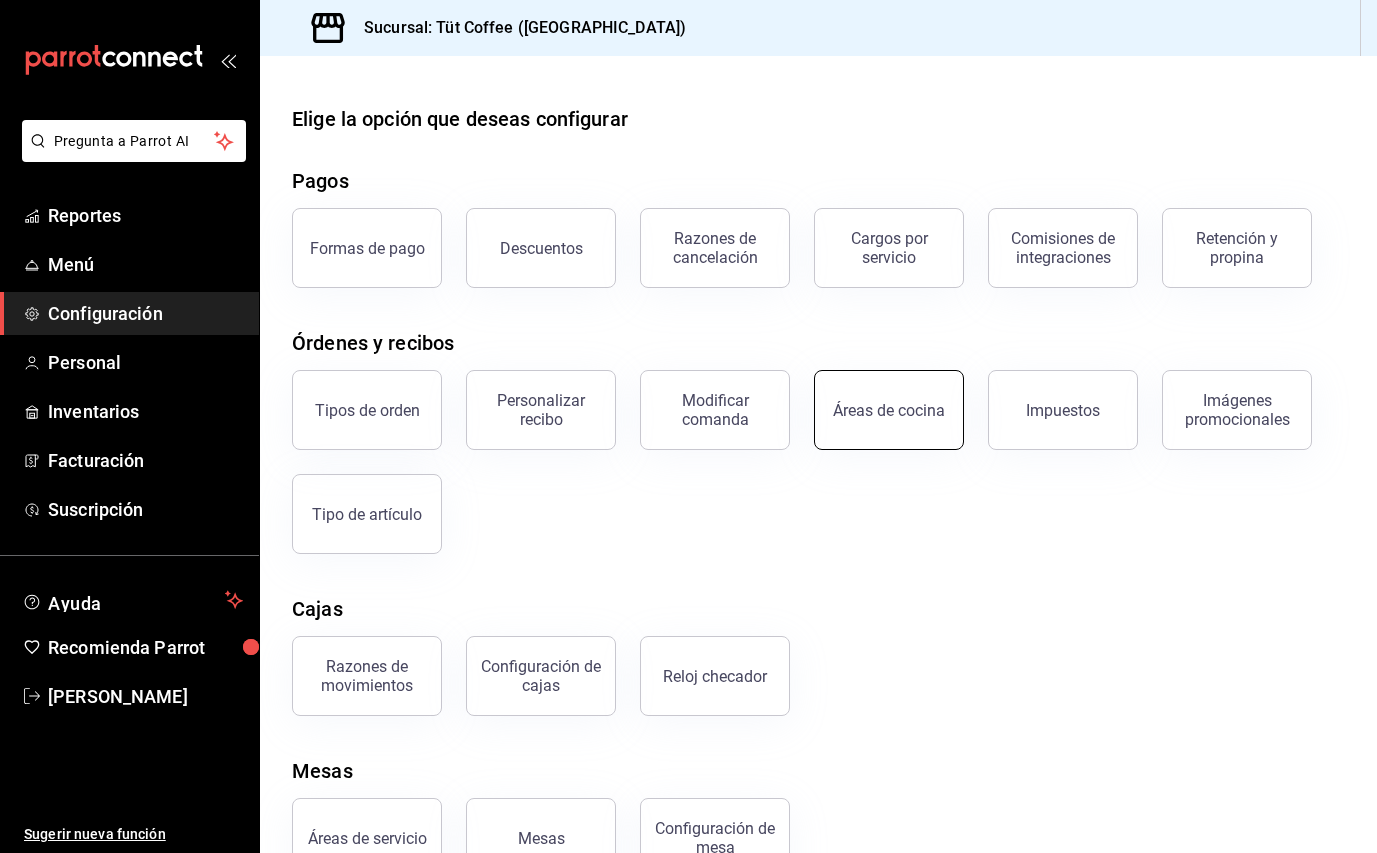 click on "Áreas de cocina" at bounding box center [889, 410] 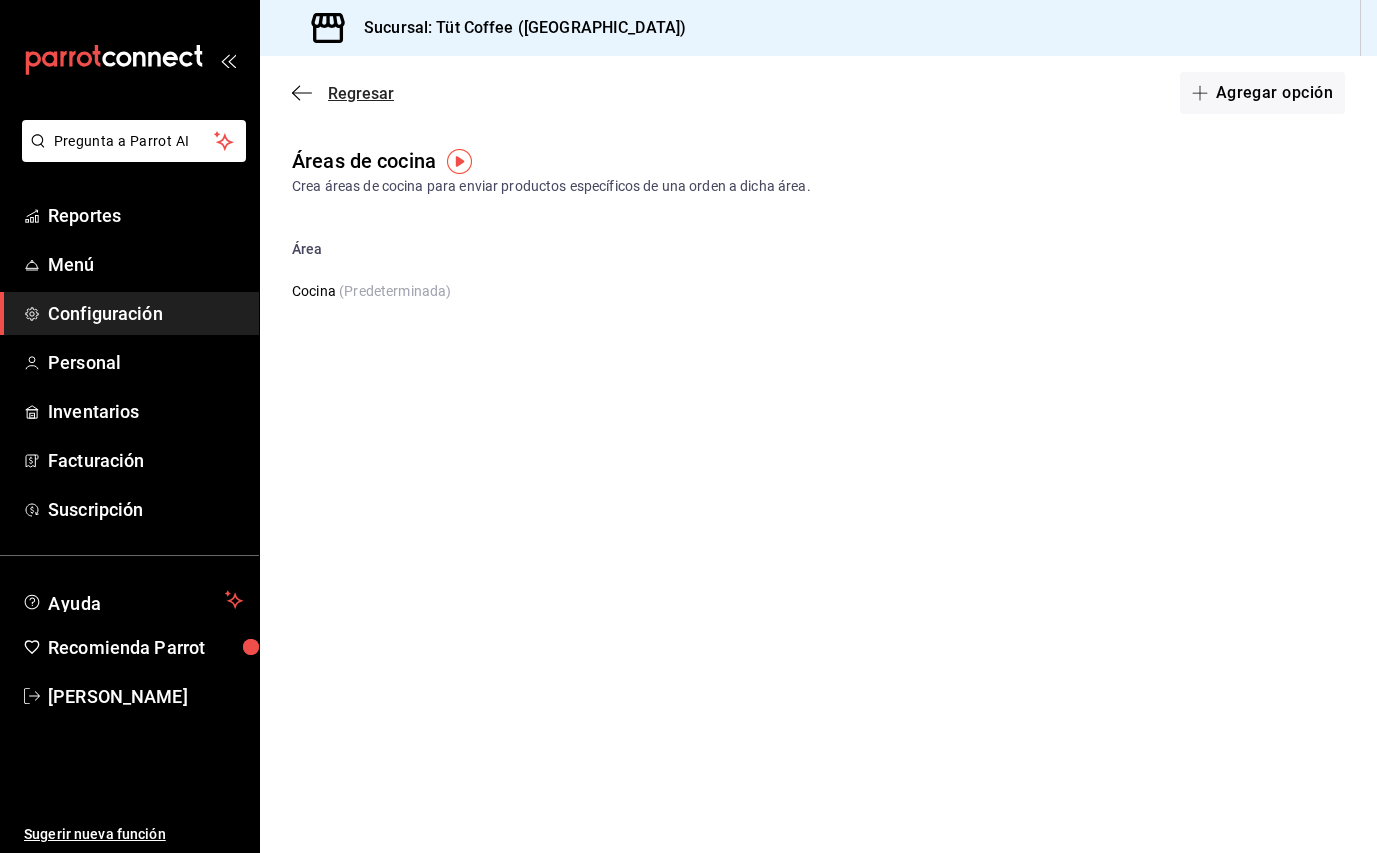 click 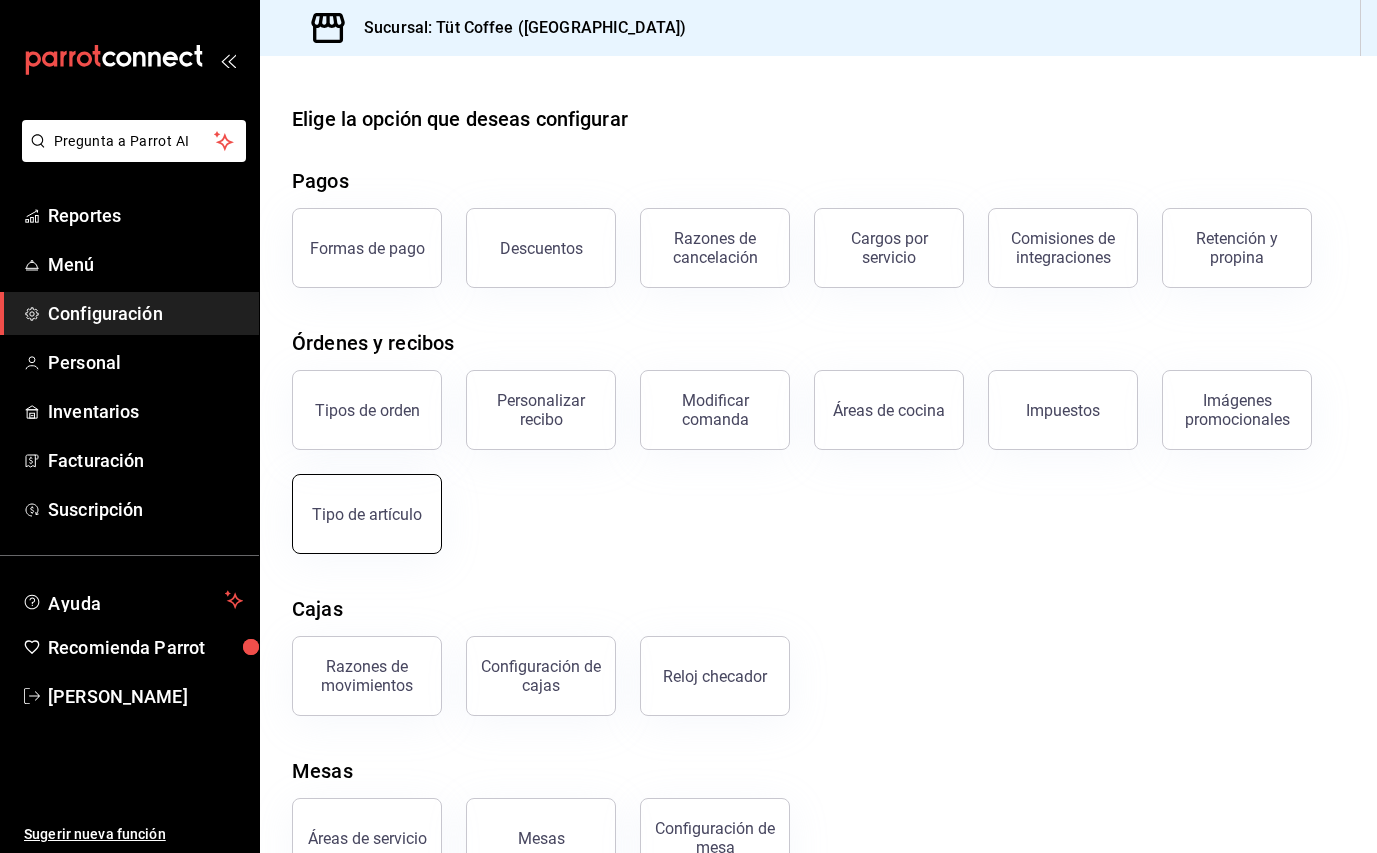 click on "Tipo de artículo" at bounding box center (367, 514) 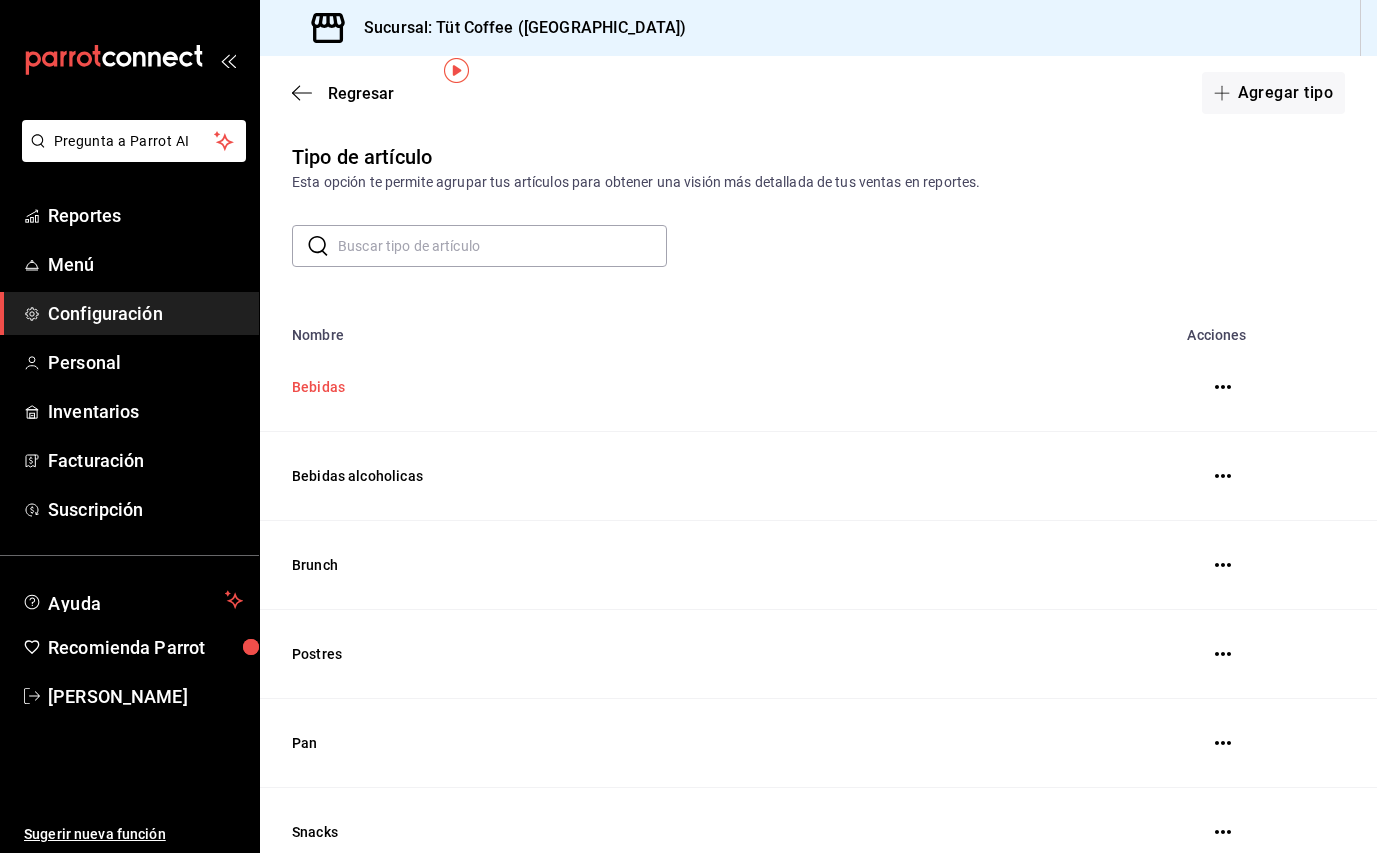 scroll, scrollTop: 0, scrollLeft: 0, axis: both 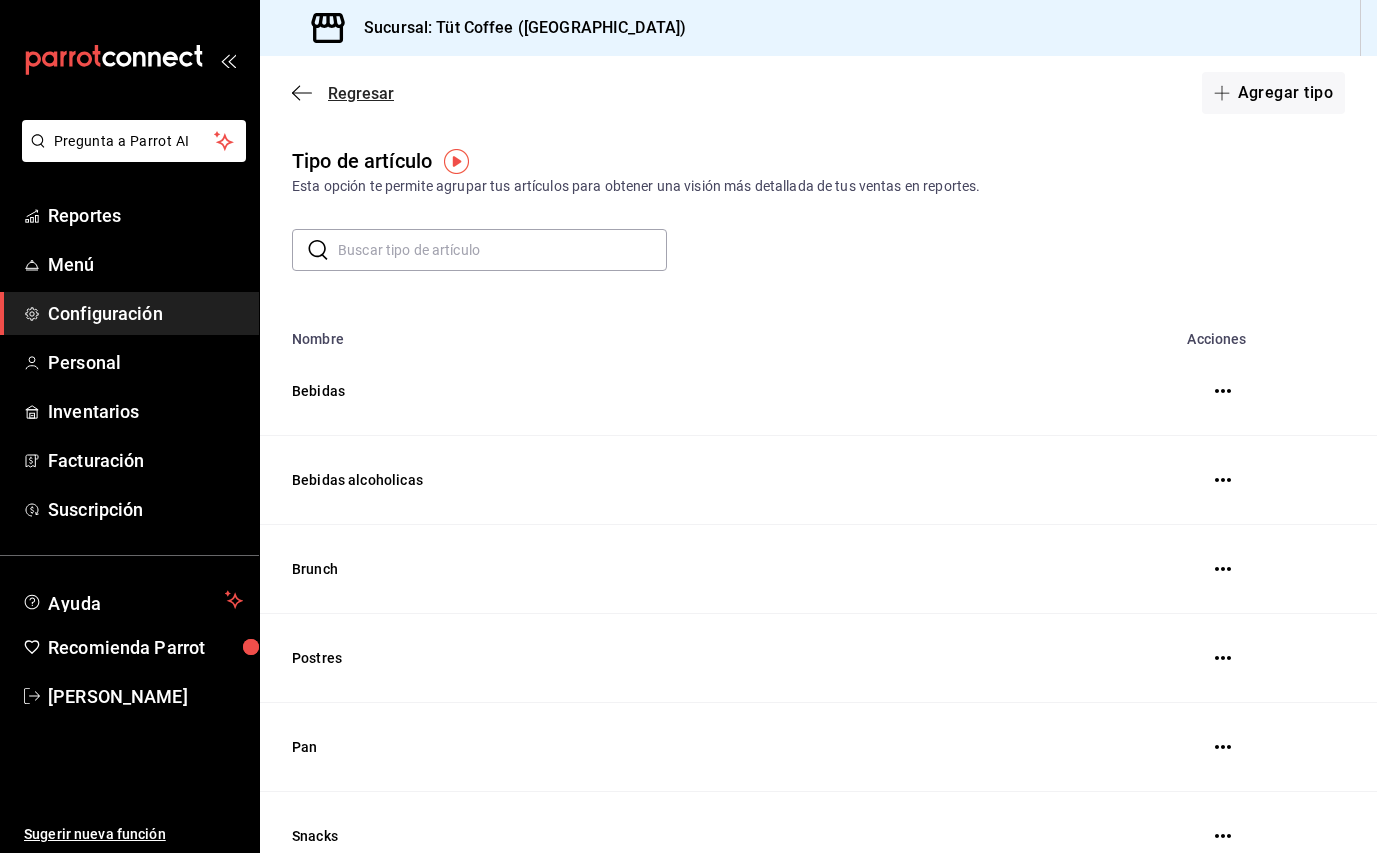 click on "Regresar" at bounding box center [343, 93] 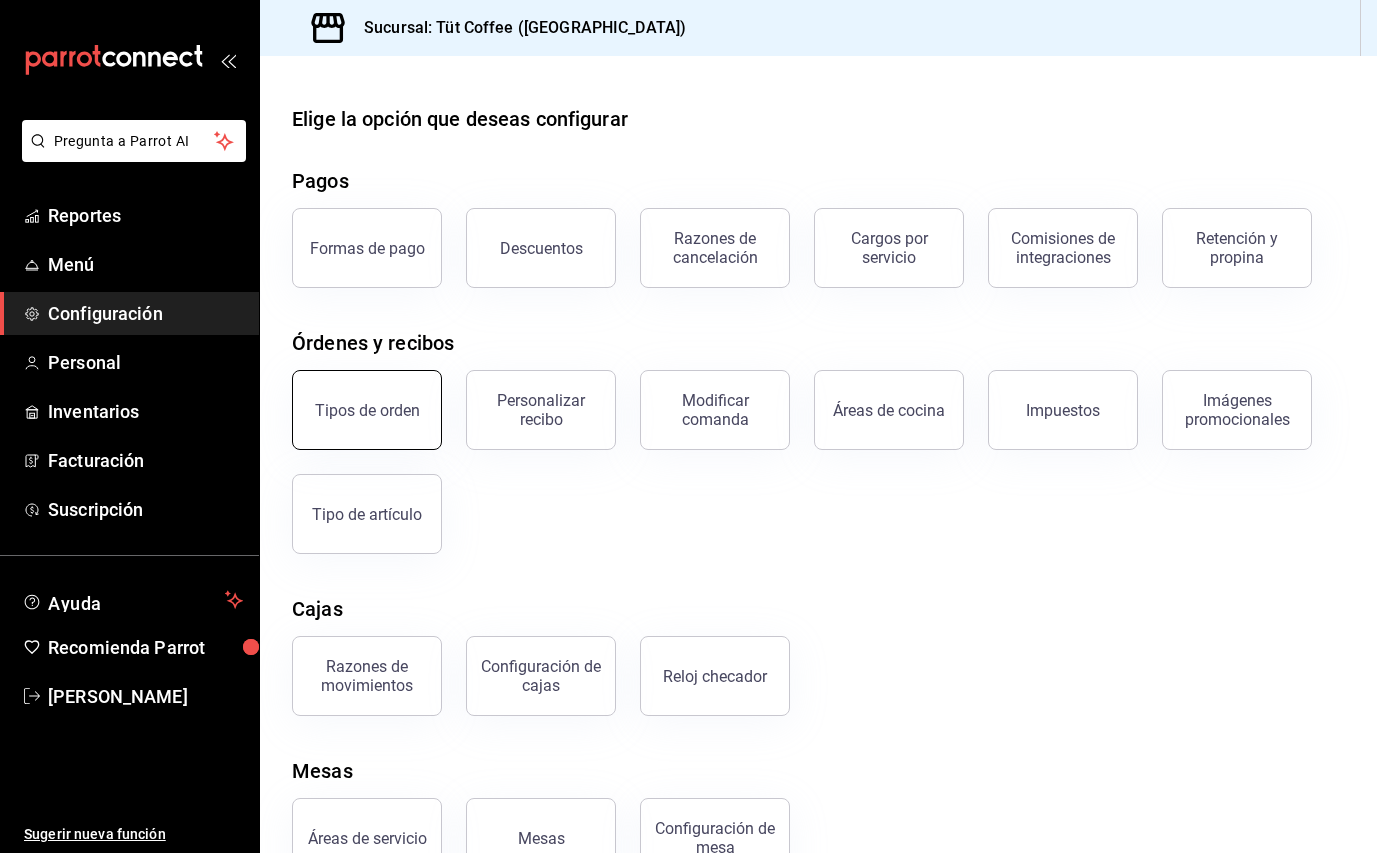 click on "Tipos de orden" at bounding box center (367, 410) 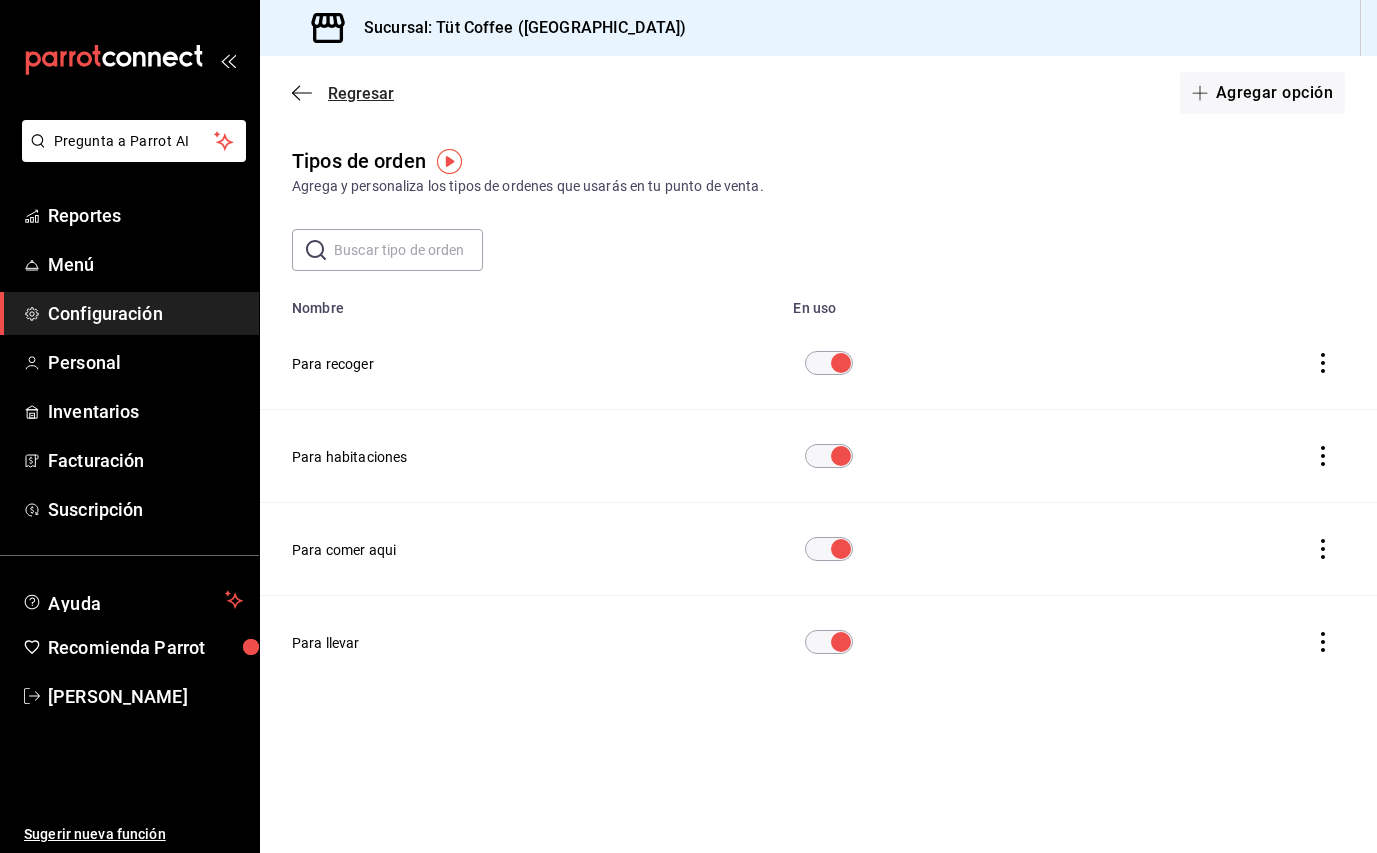 click on "Regresar" at bounding box center [343, 93] 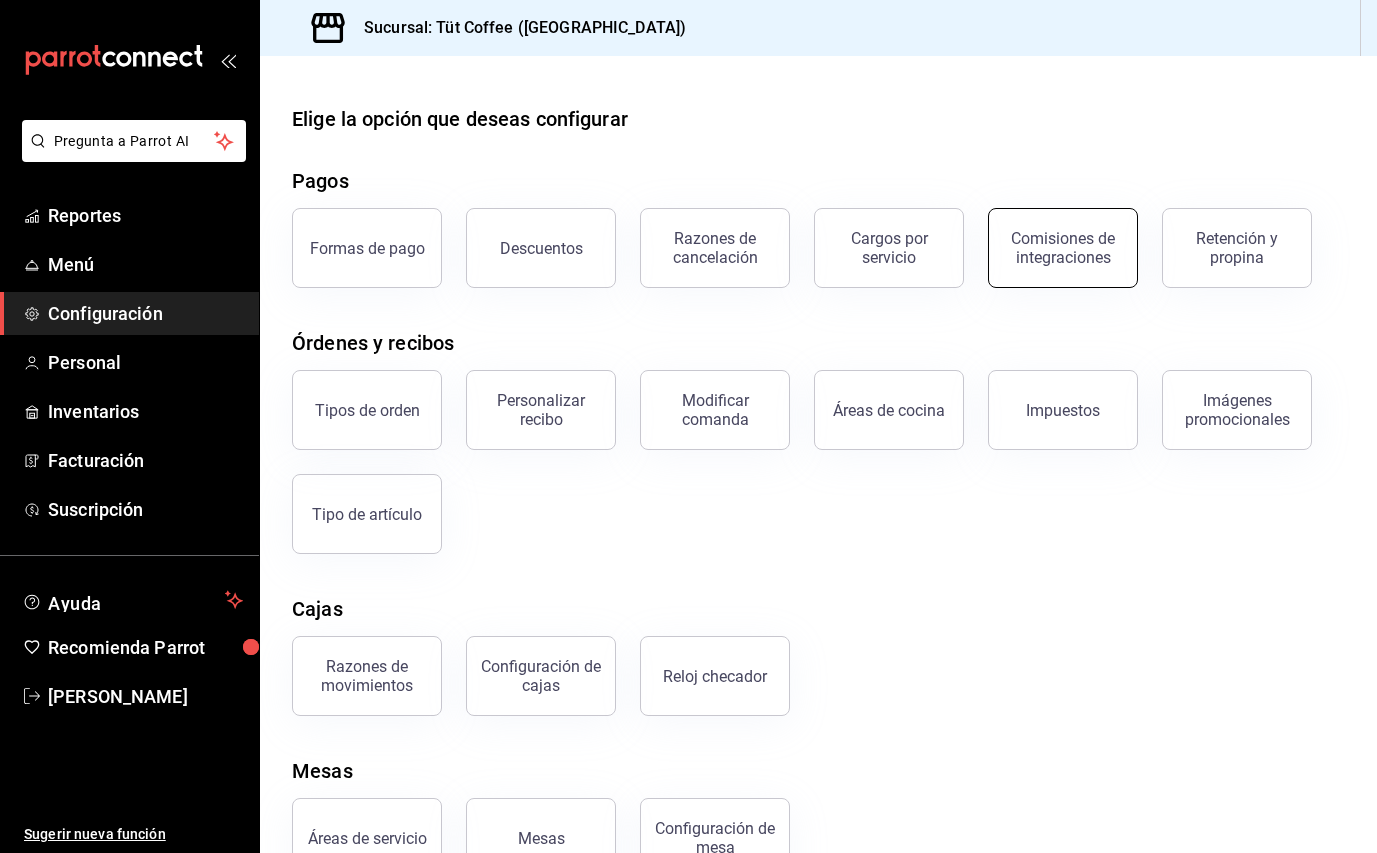click on "Comisiones de integraciones" at bounding box center [1063, 248] 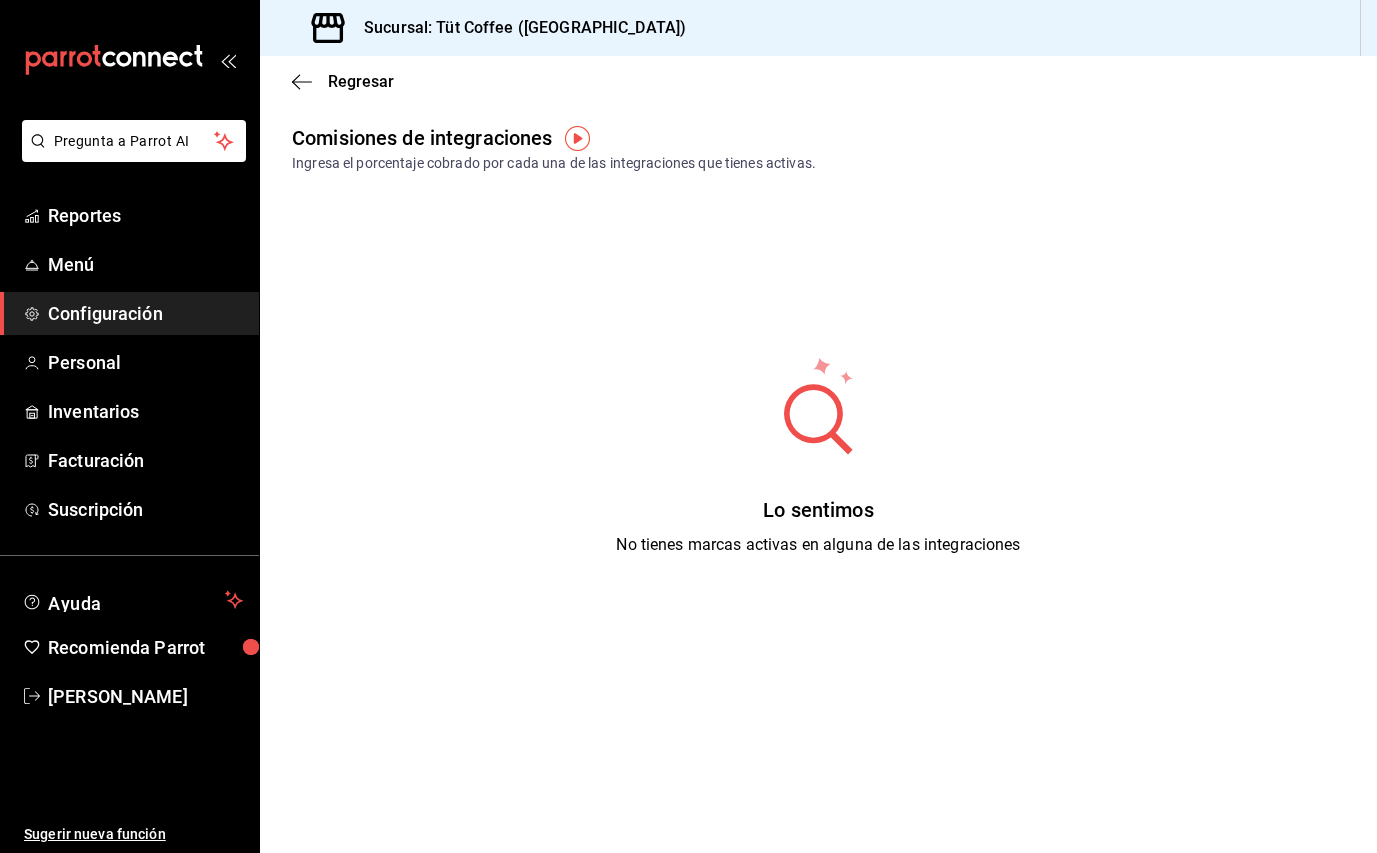 click 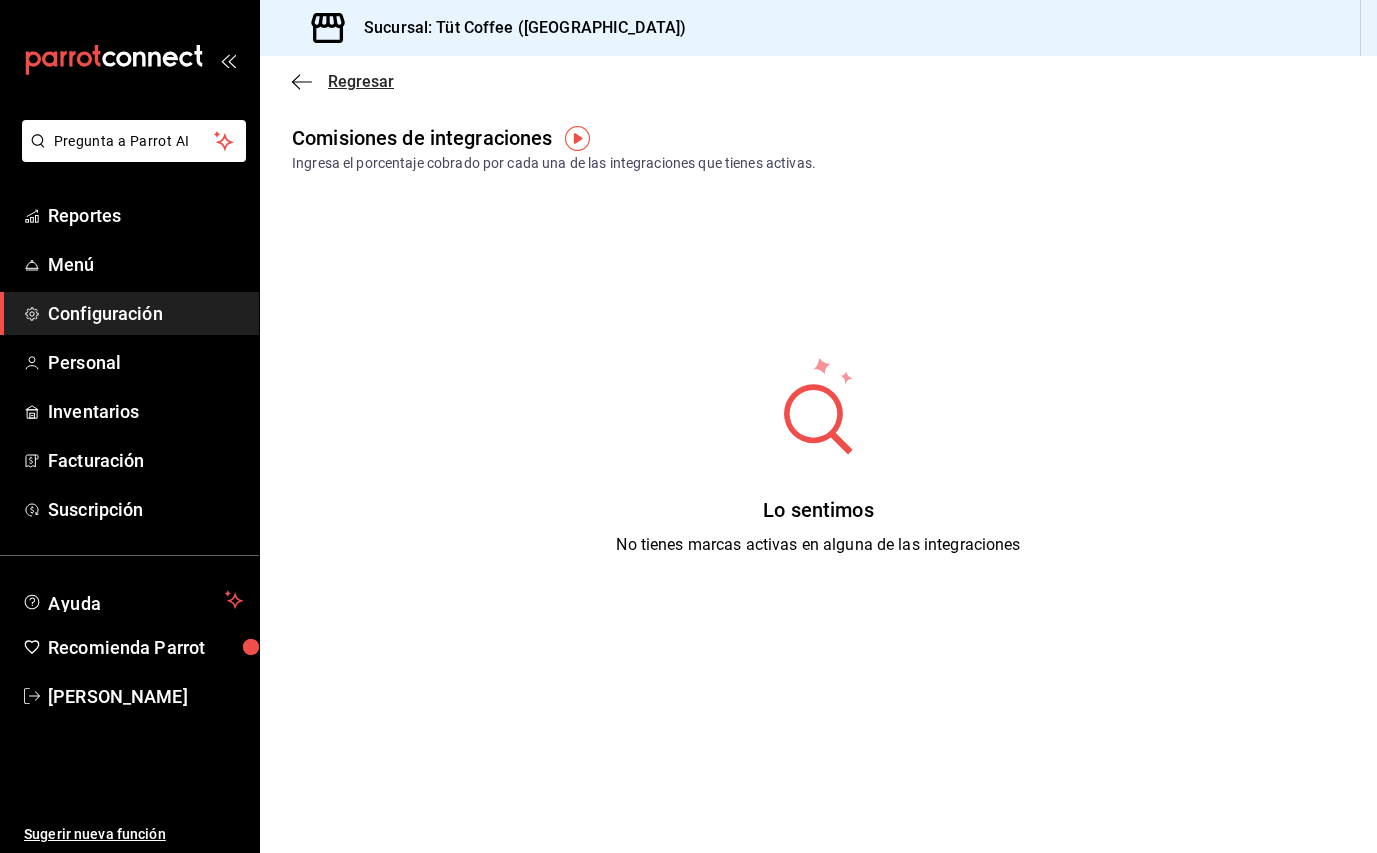 click on "Regresar" at bounding box center [361, 81] 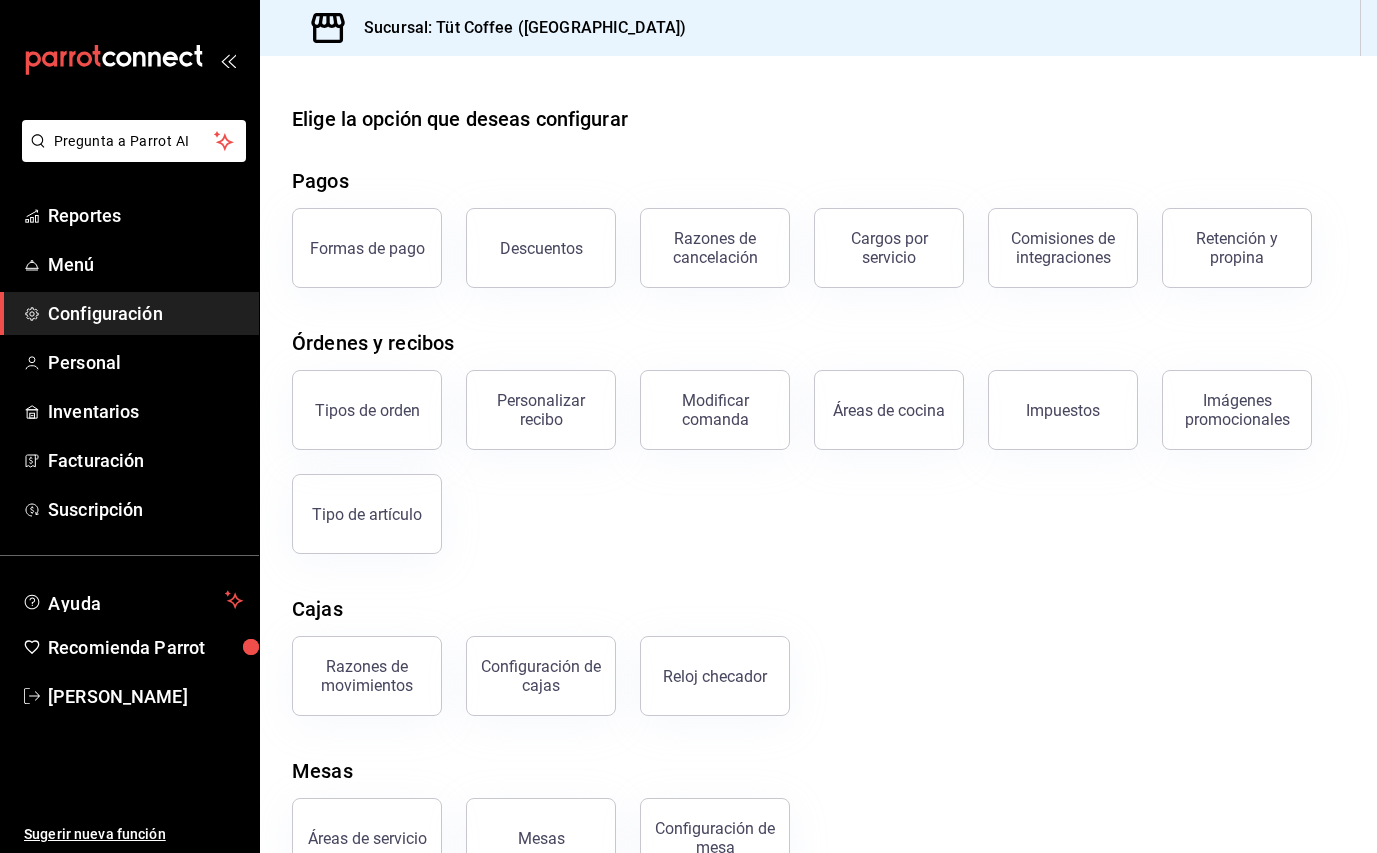 scroll, scrollTop: 57, scrollLeft: 0, axis: vertical 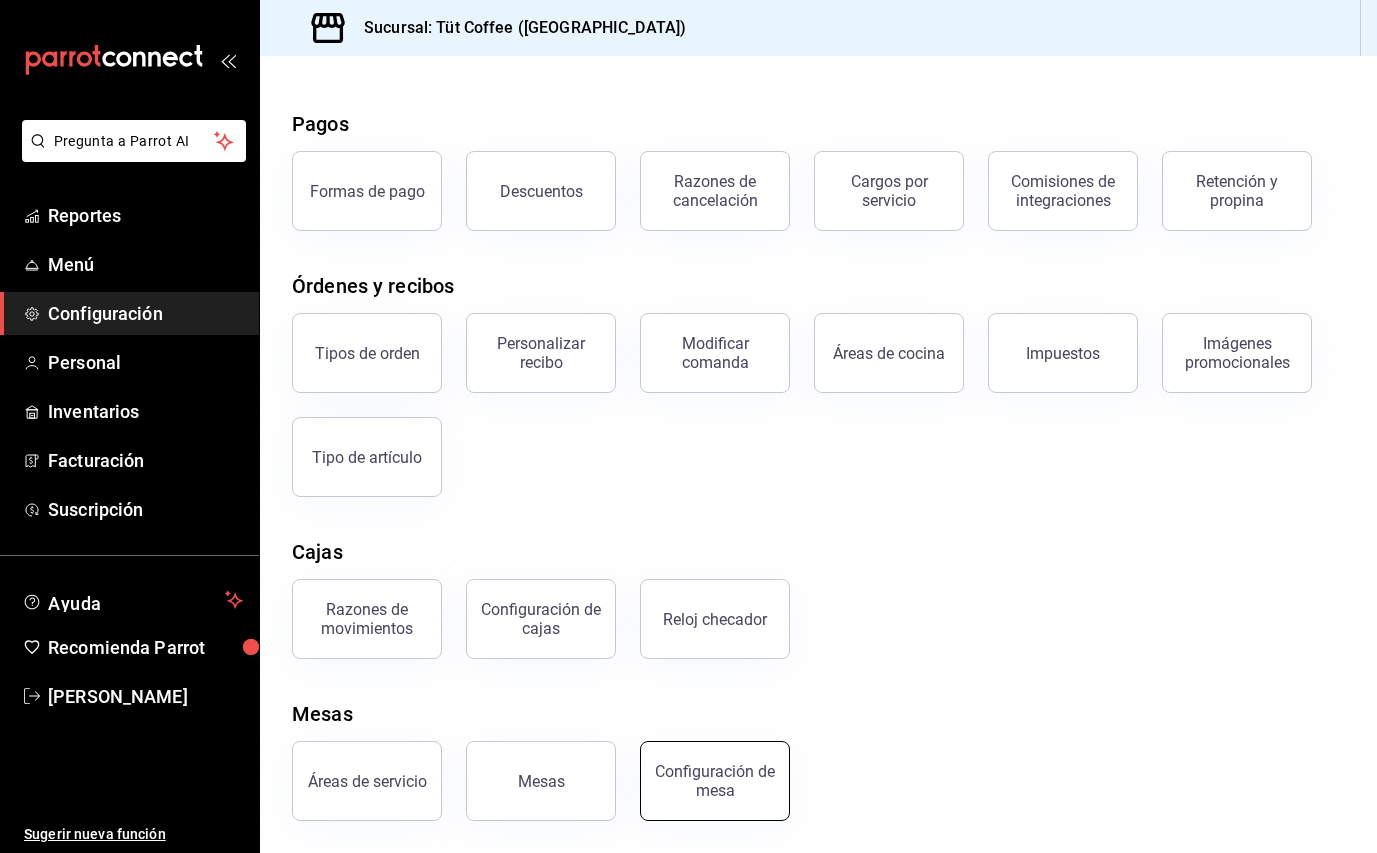 click on "Configuración de mesa" at bounding box center (715, 781) 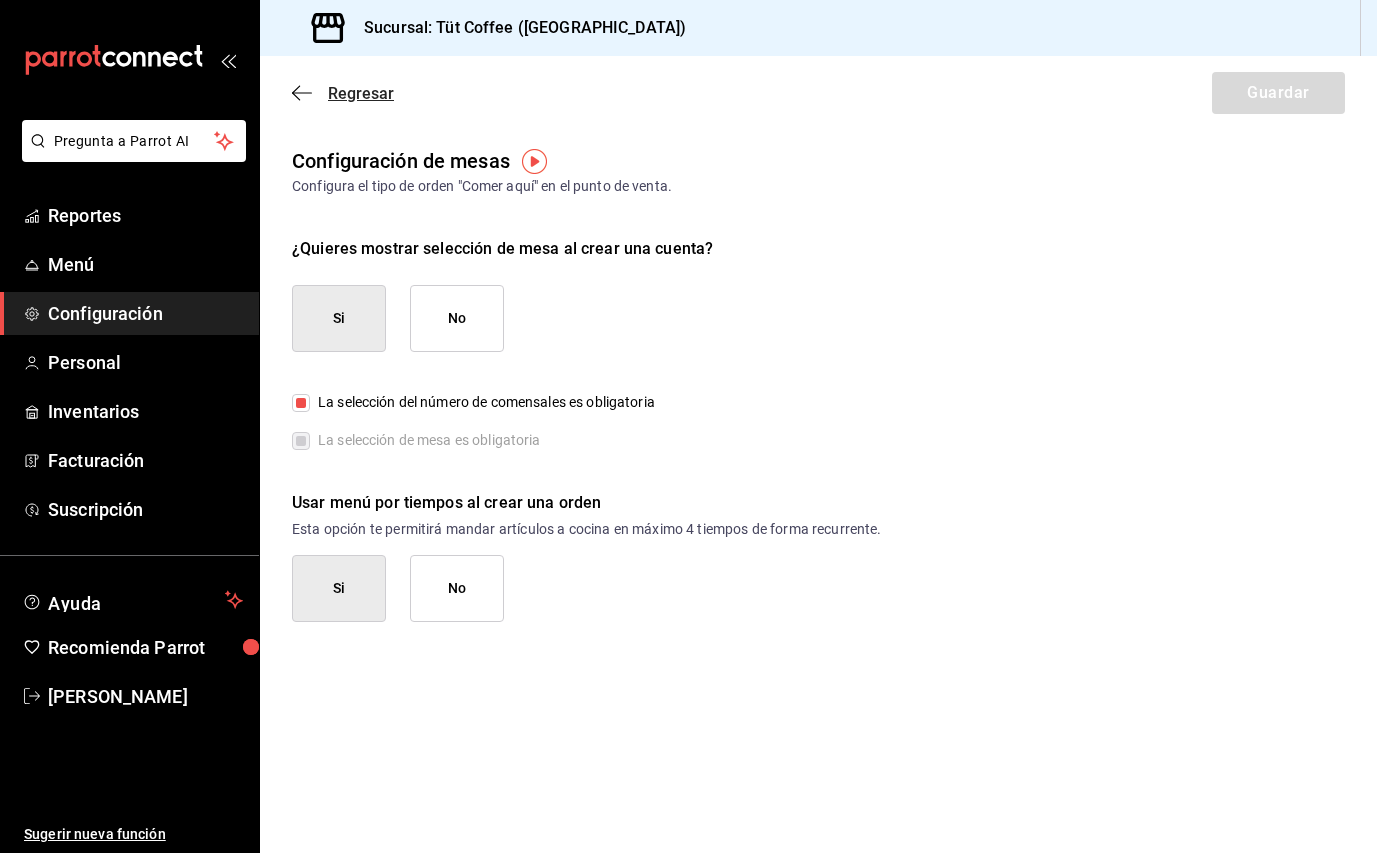 click on "Regresar" at bounding box center [361, 93] 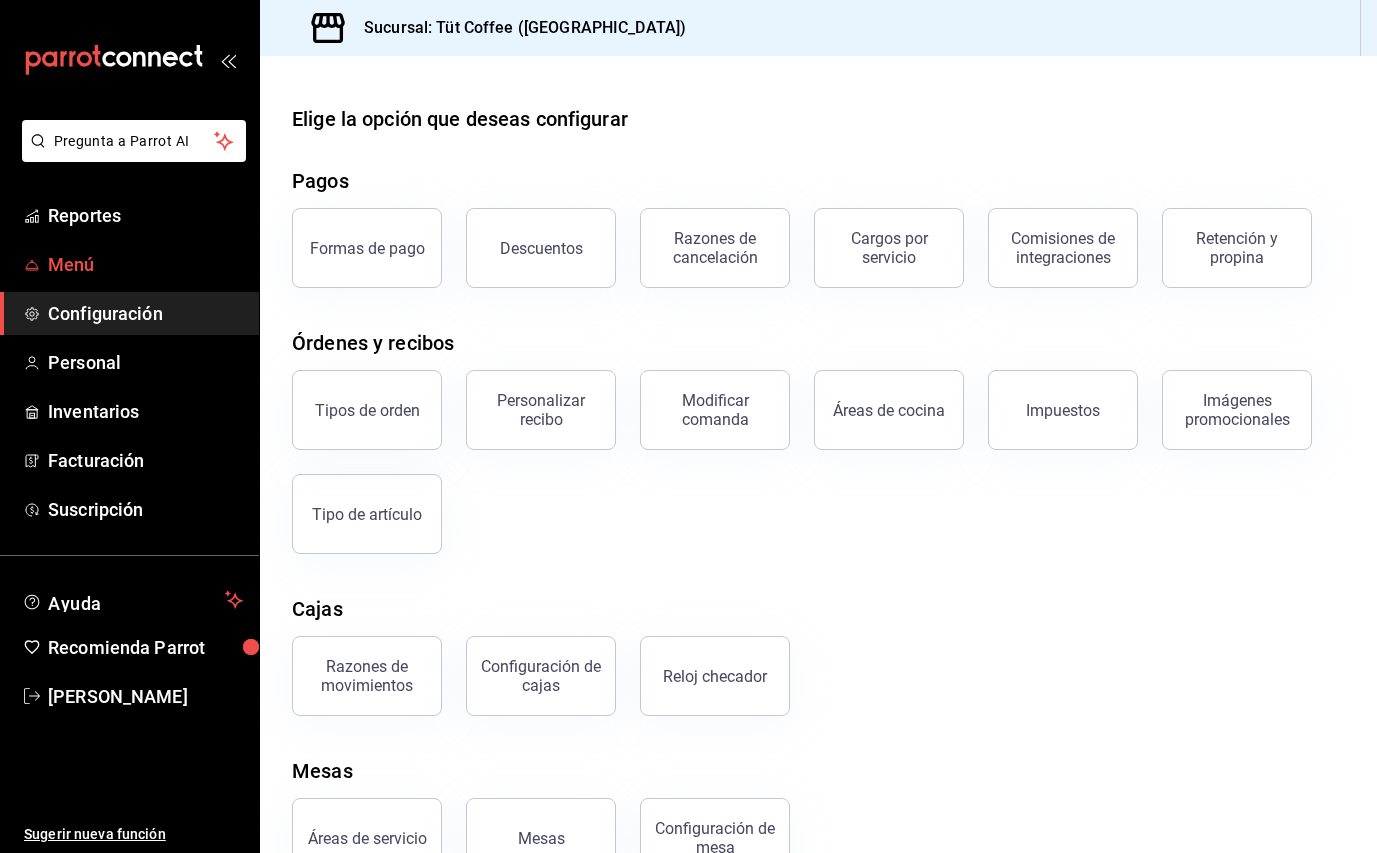 click on "Menú" at bounding box center [145, 264] 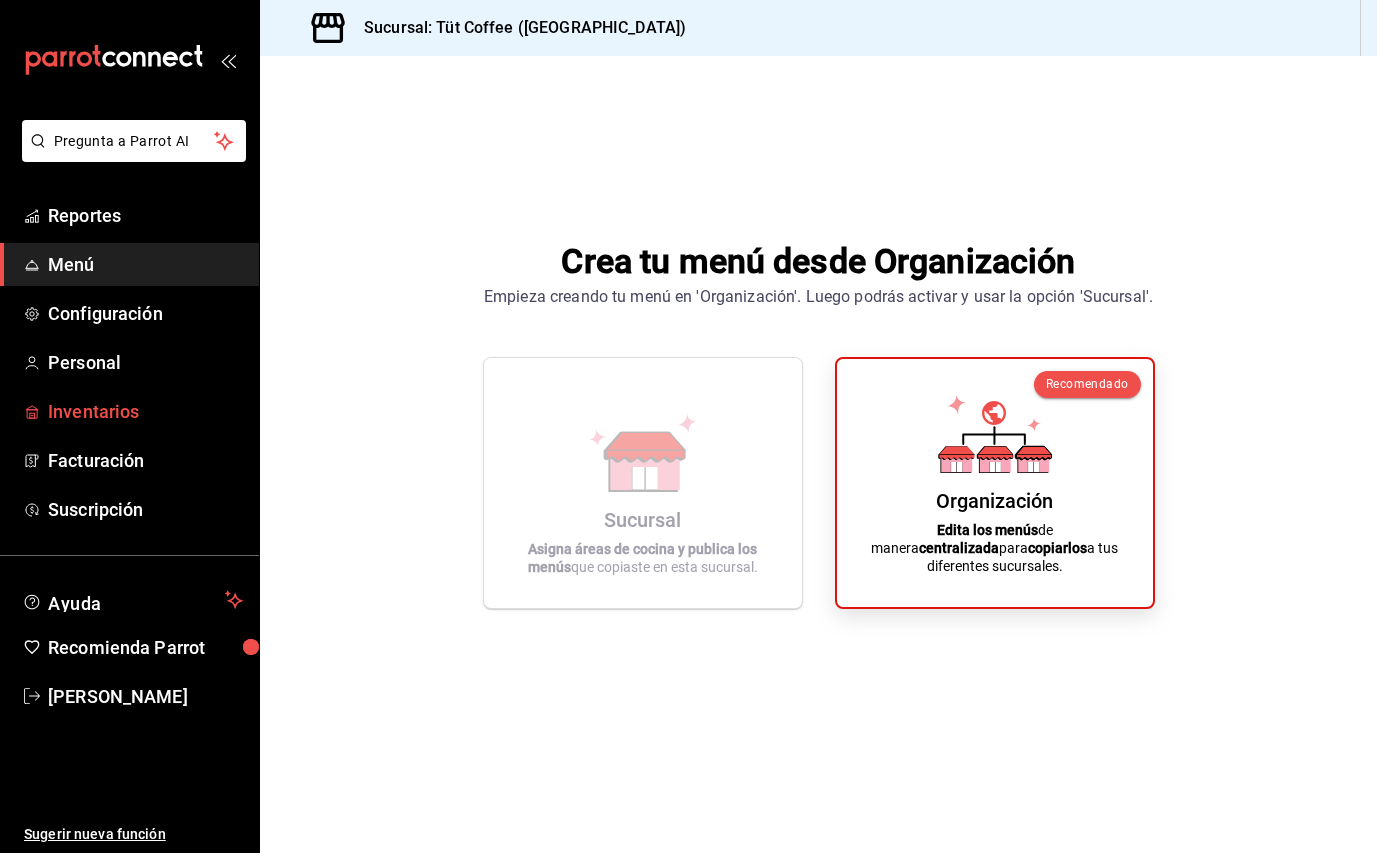 click on "Inventarios" at bounding box center (129, 411) 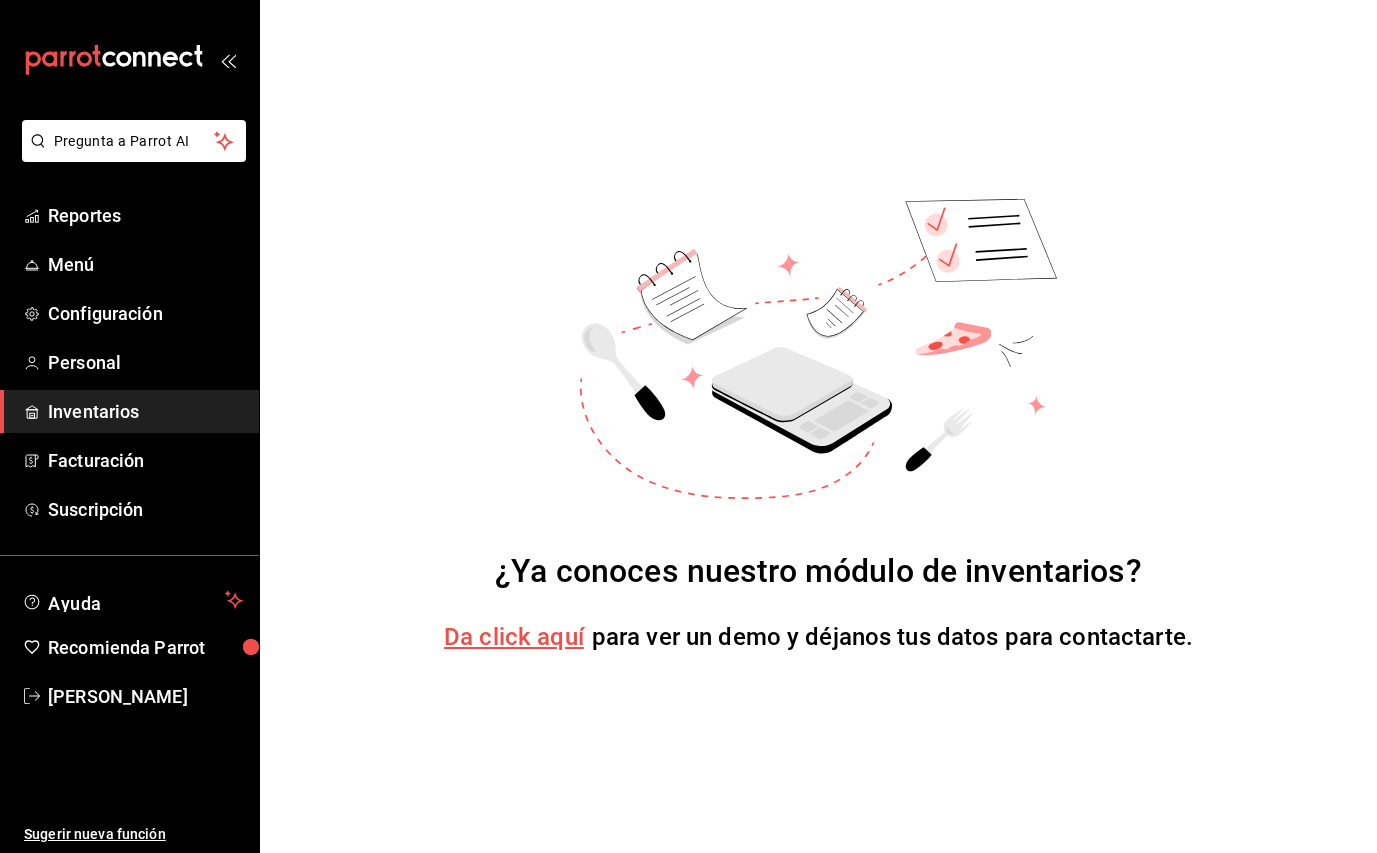 click on "Da click aquí" at bounding box center (514, 637) 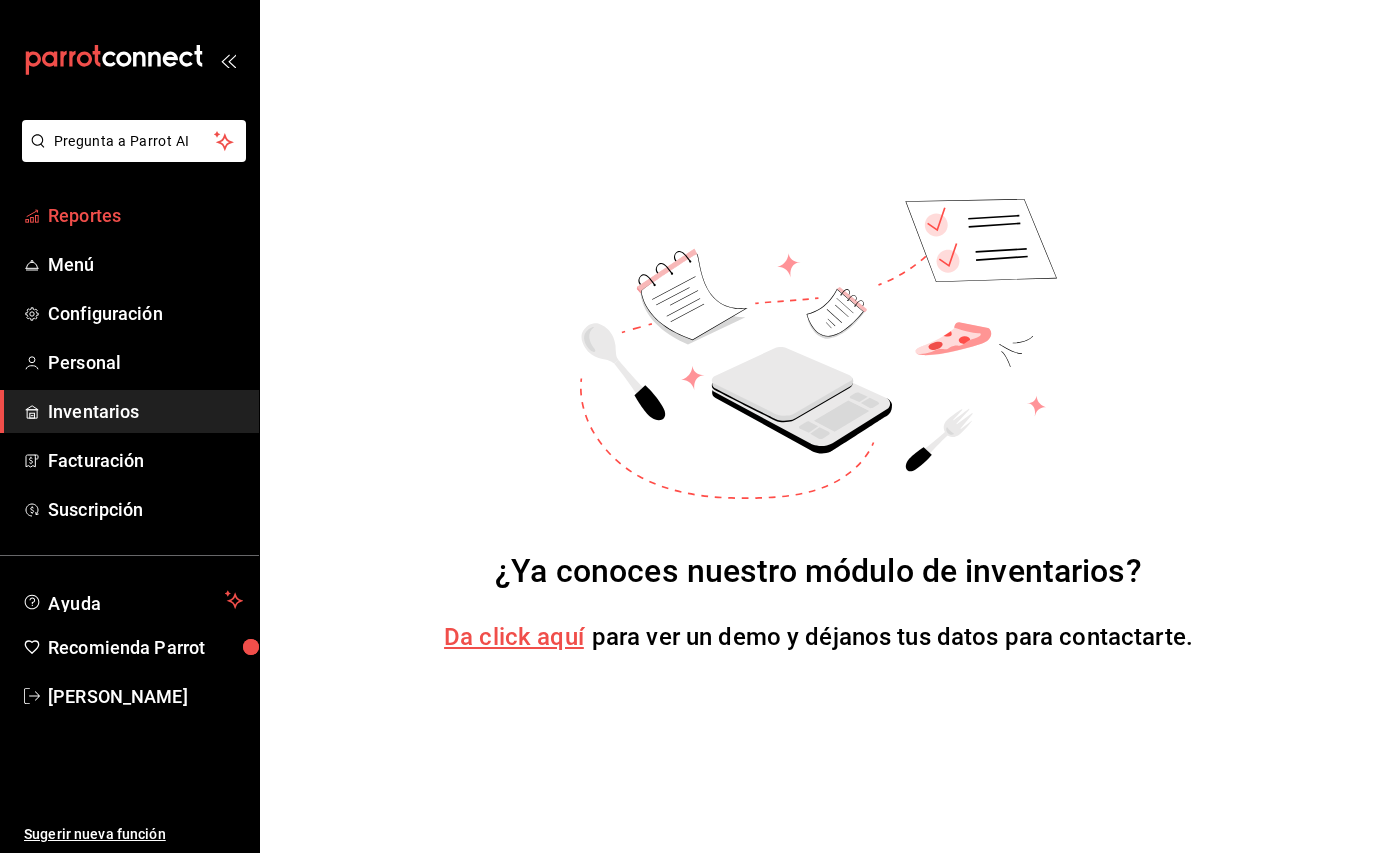 click on "Reportes" at bounding box center [145, 215] 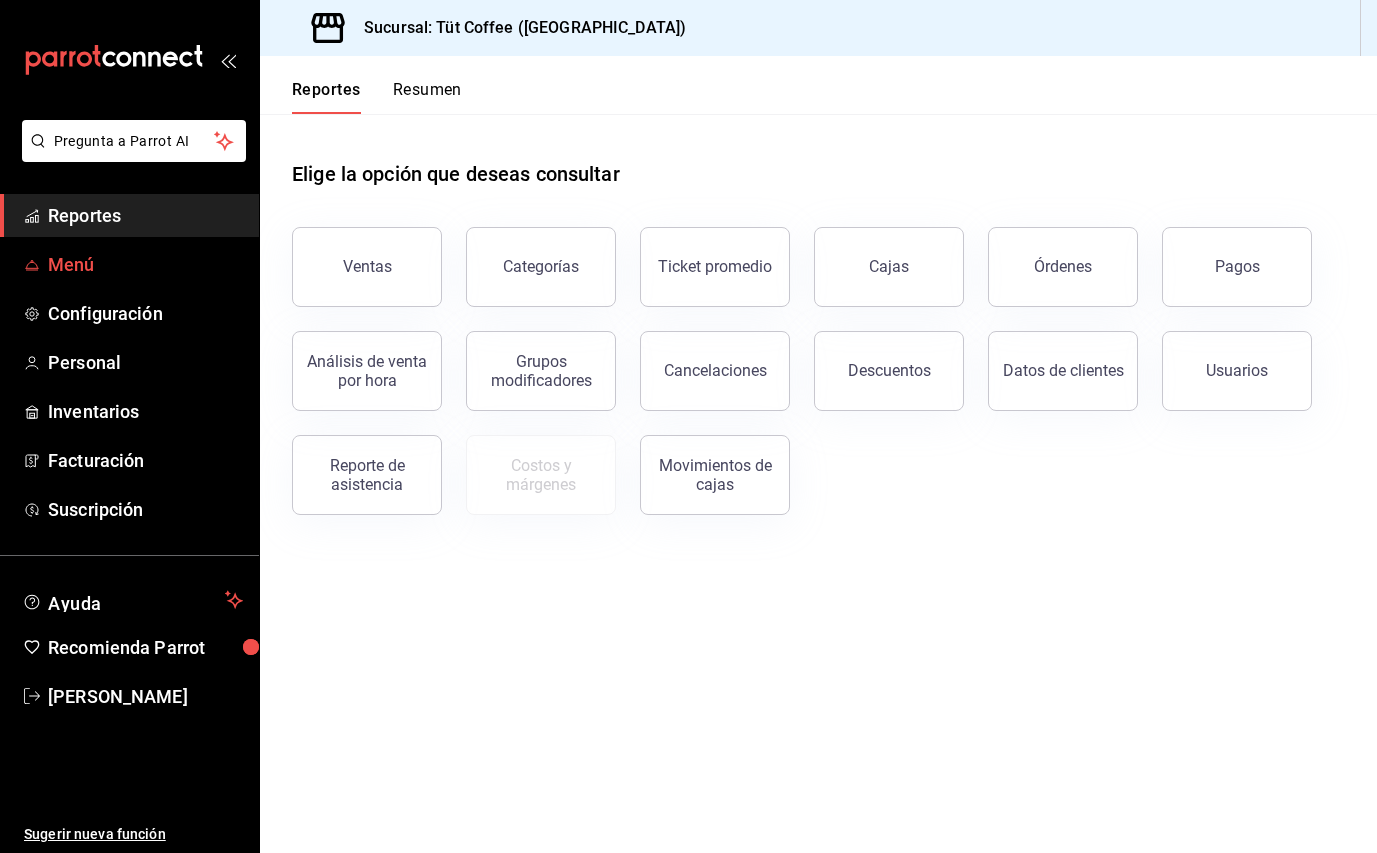 click on "Menú" at bounding box center (145, 264) 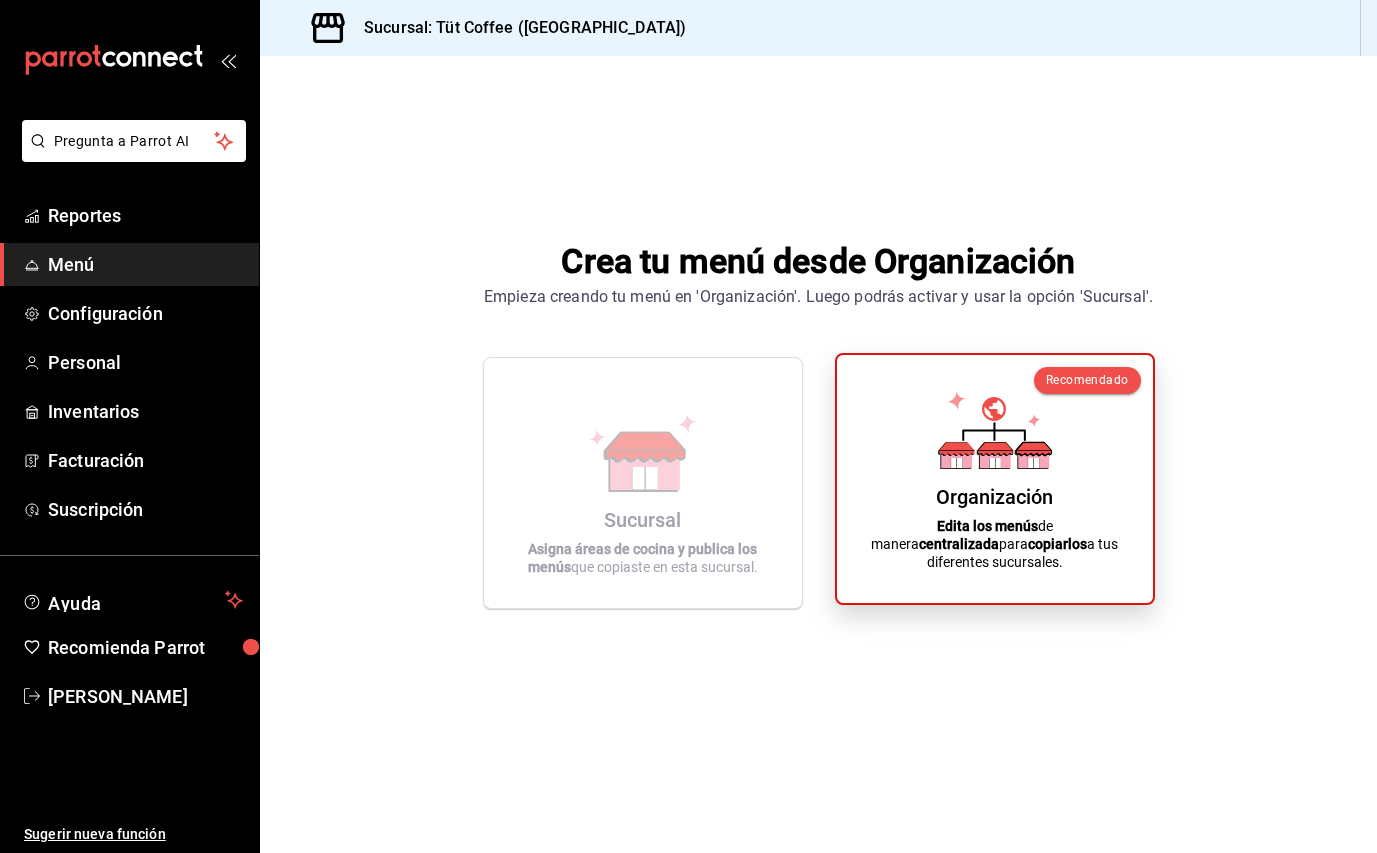 click 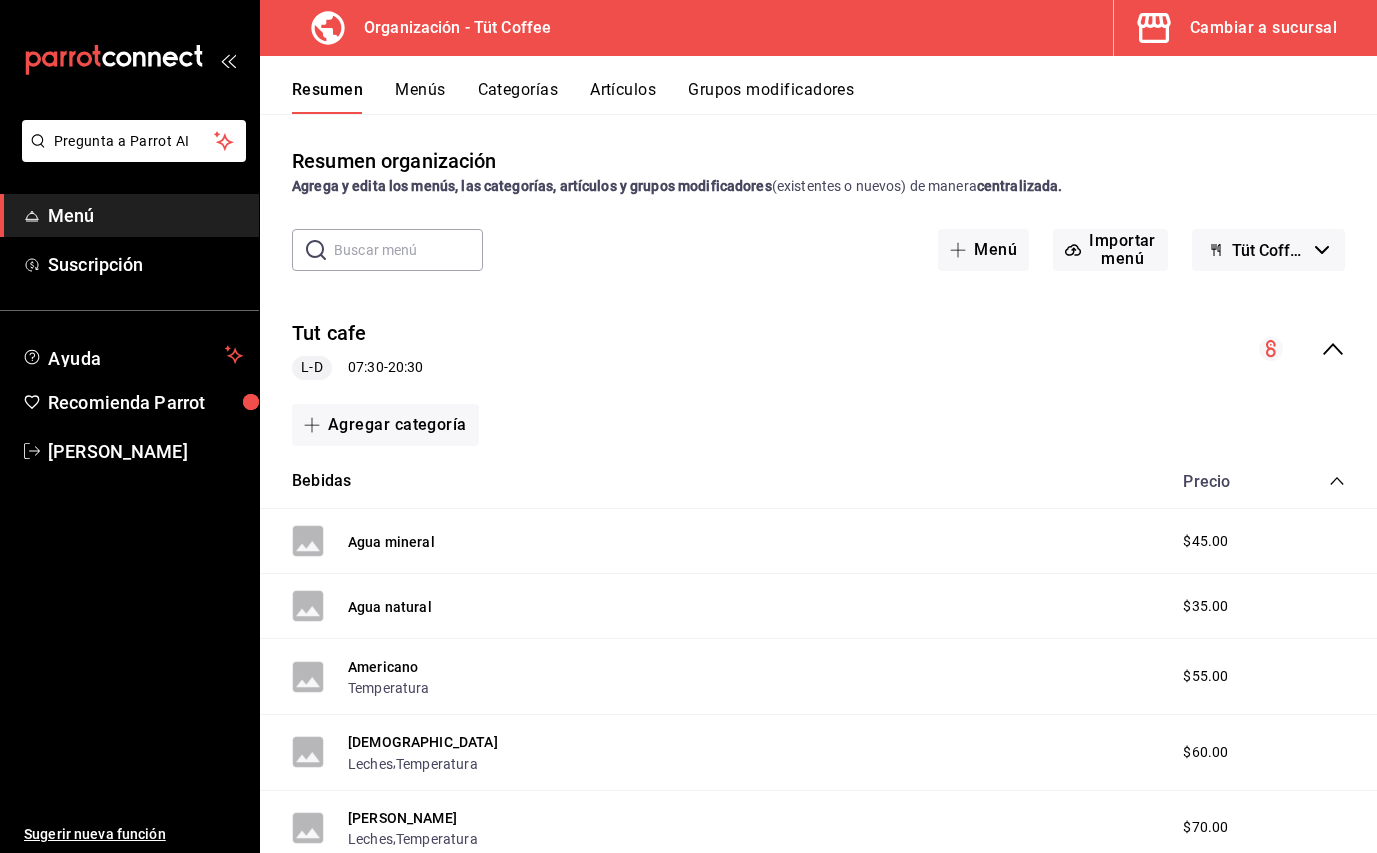 click 